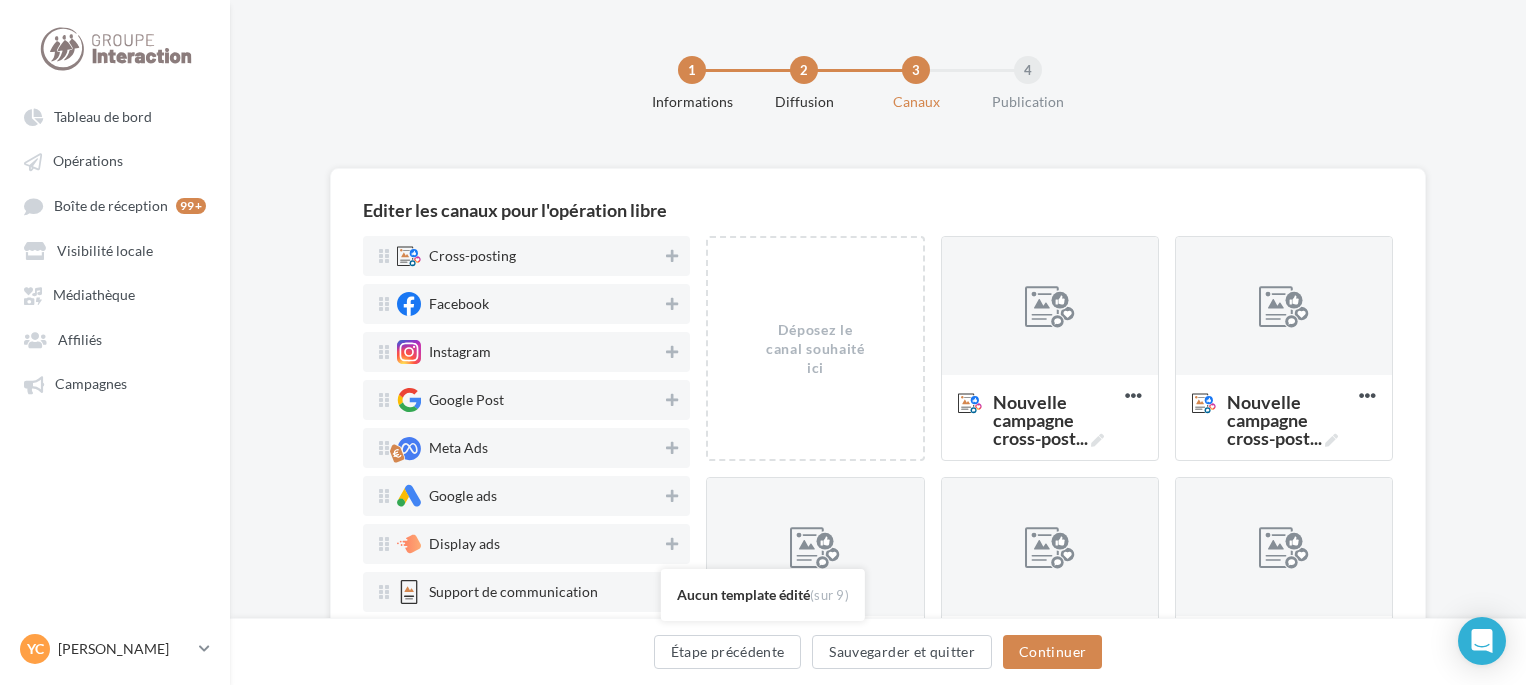 scroll, scrollTop: 162, scrollLeft: 0, axis: vertical 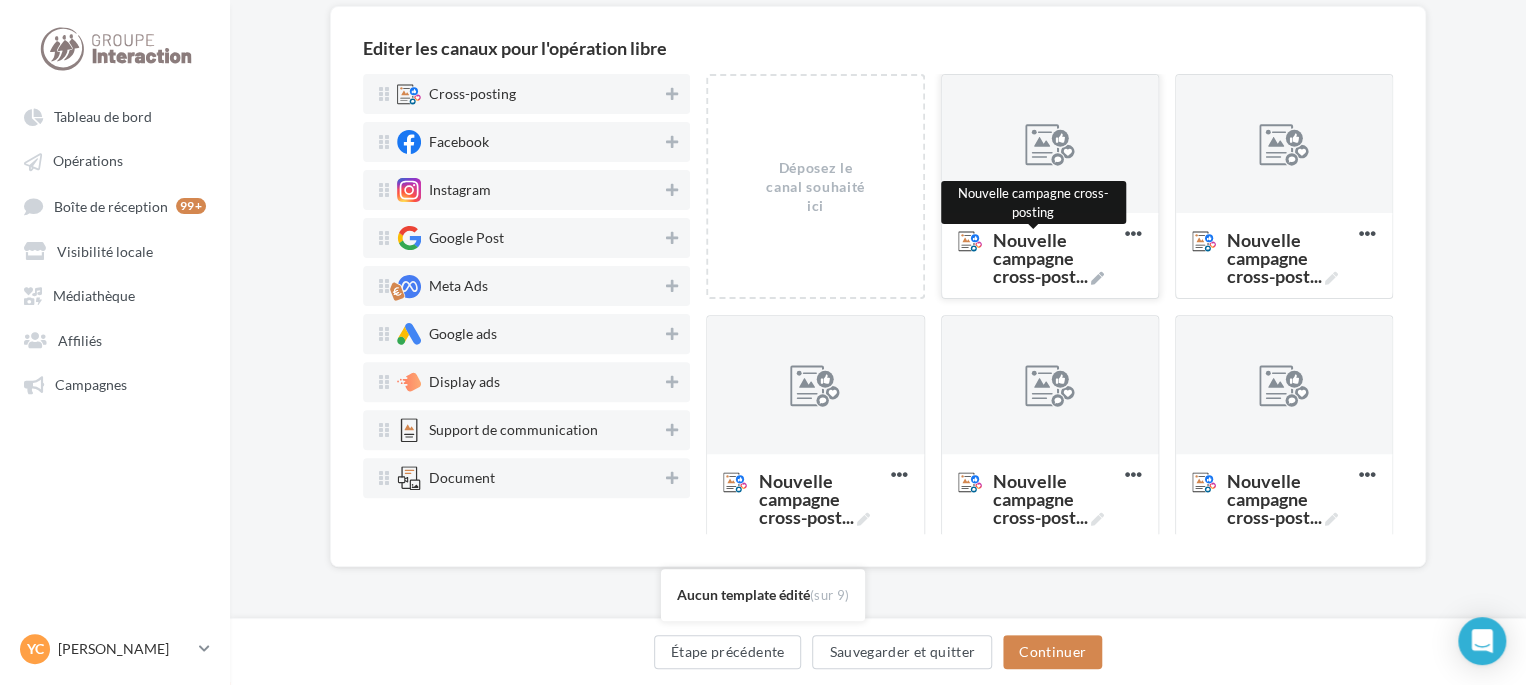 click on "Nouvelle campagne cross-post ..." at bounding box center [1055, 258] 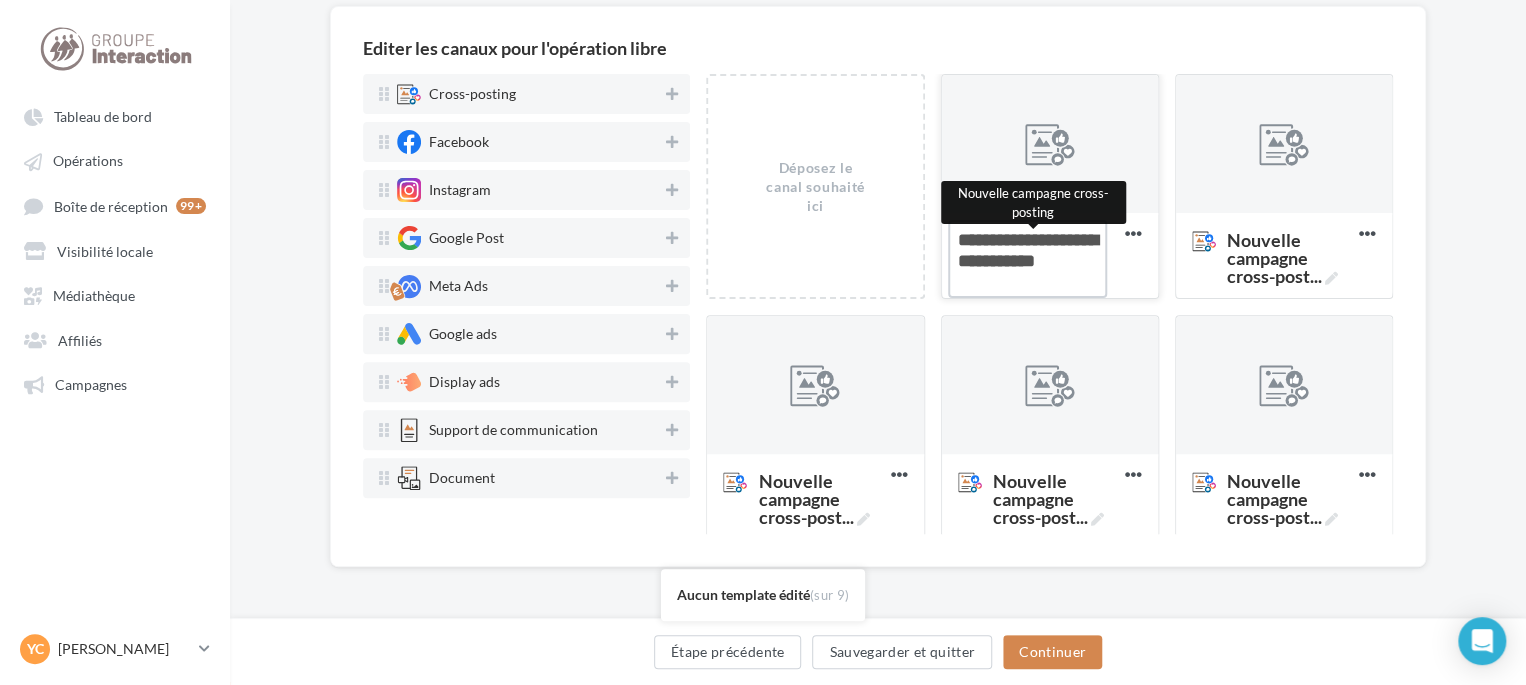 click on "Nouvelle campagne cross-post ...
Nouvelle campagne cross-posting" at bounding box center (1027, 259) 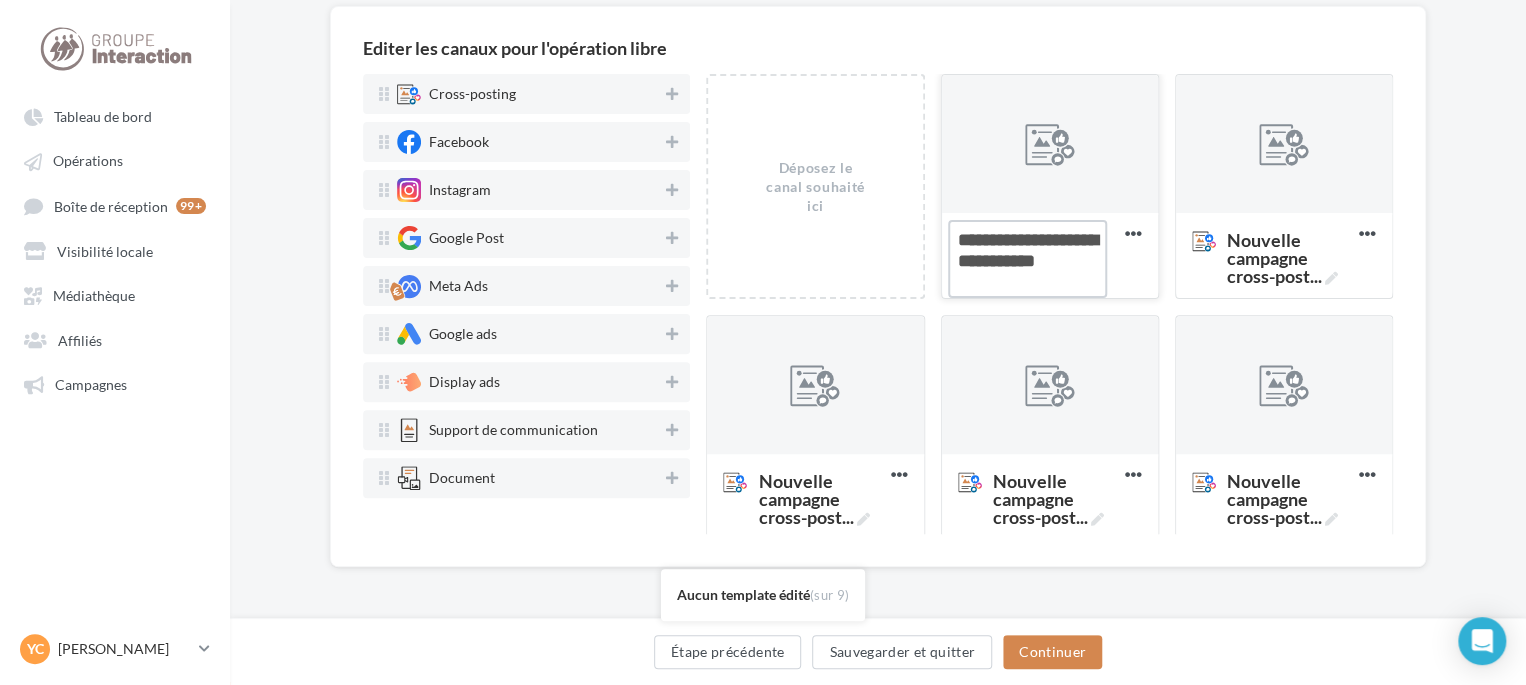 drag, startPoint x: 1032, startPoint y: 286, endPoint x: 949, endPoint y: 196, distance: 122.42957 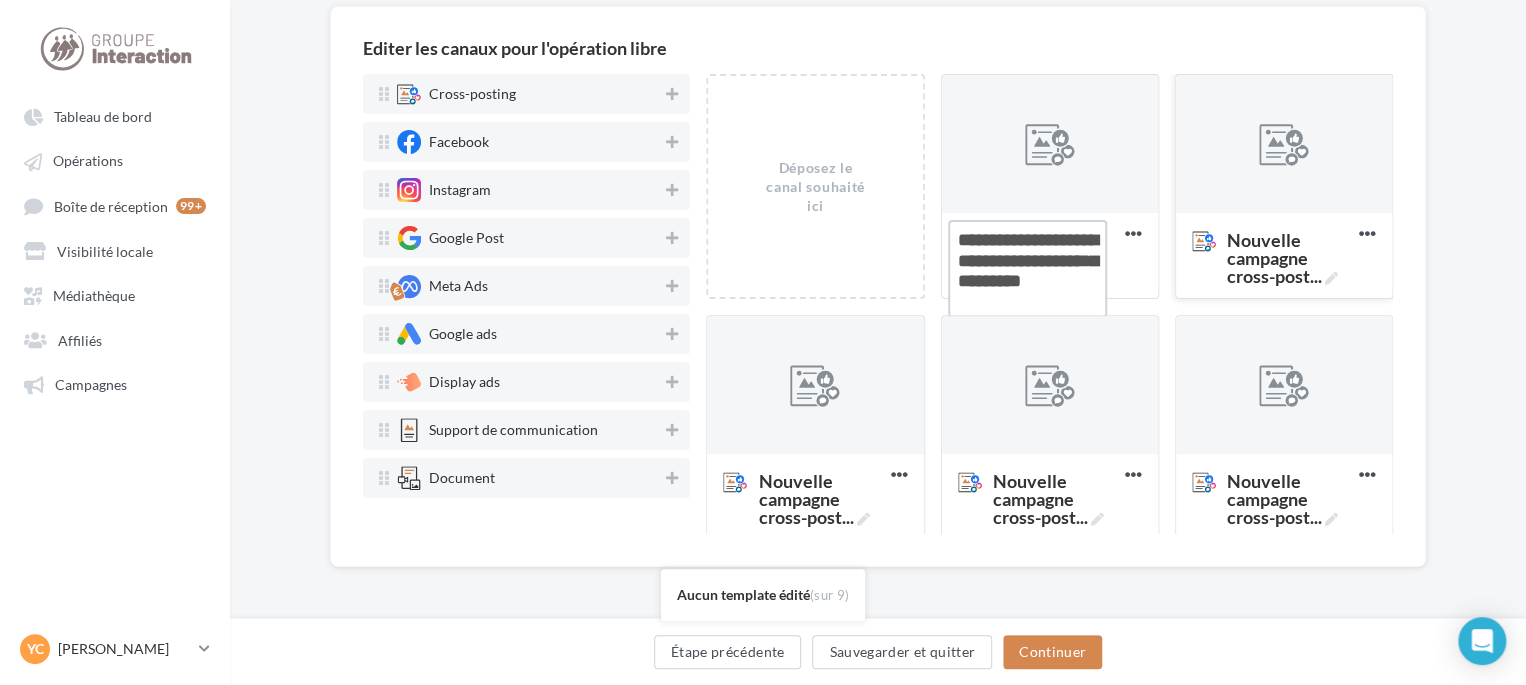 type on "**********" 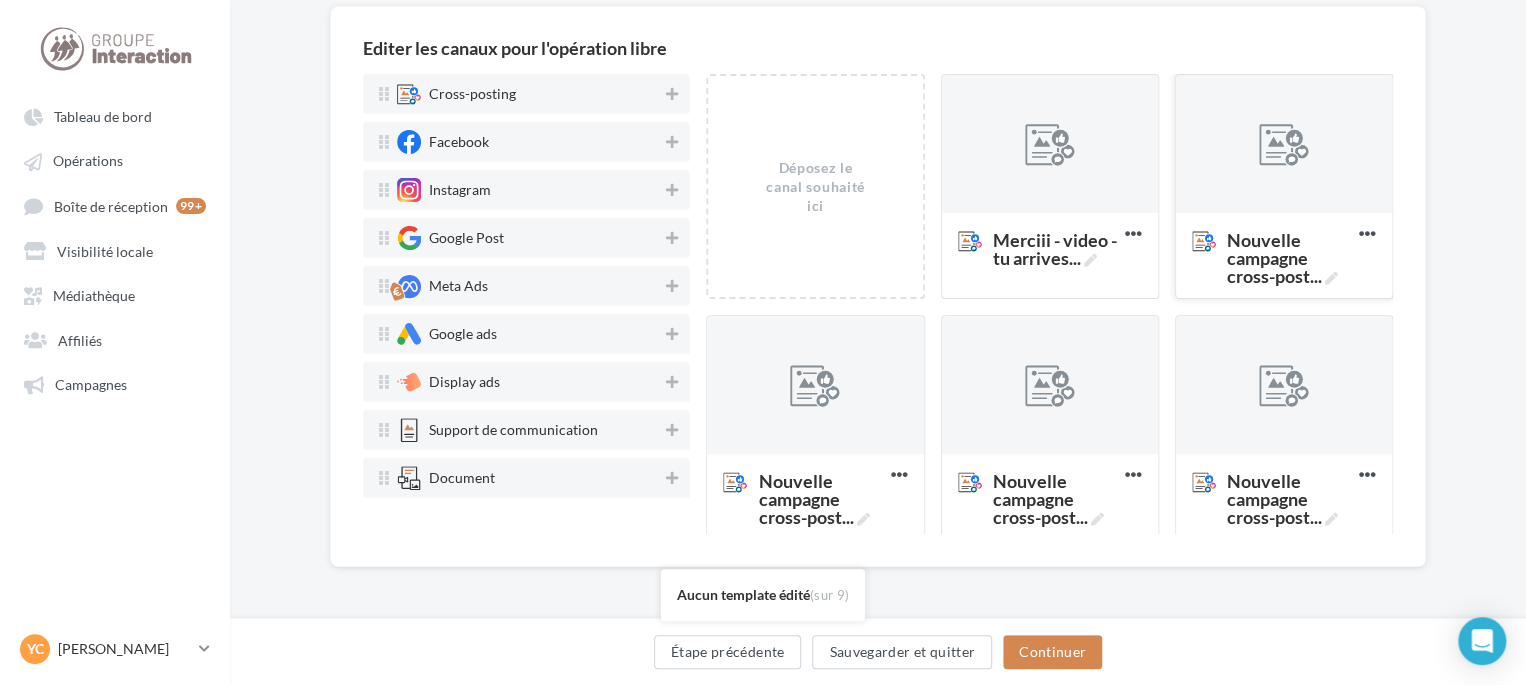 click at bounding box center (1284, 145) 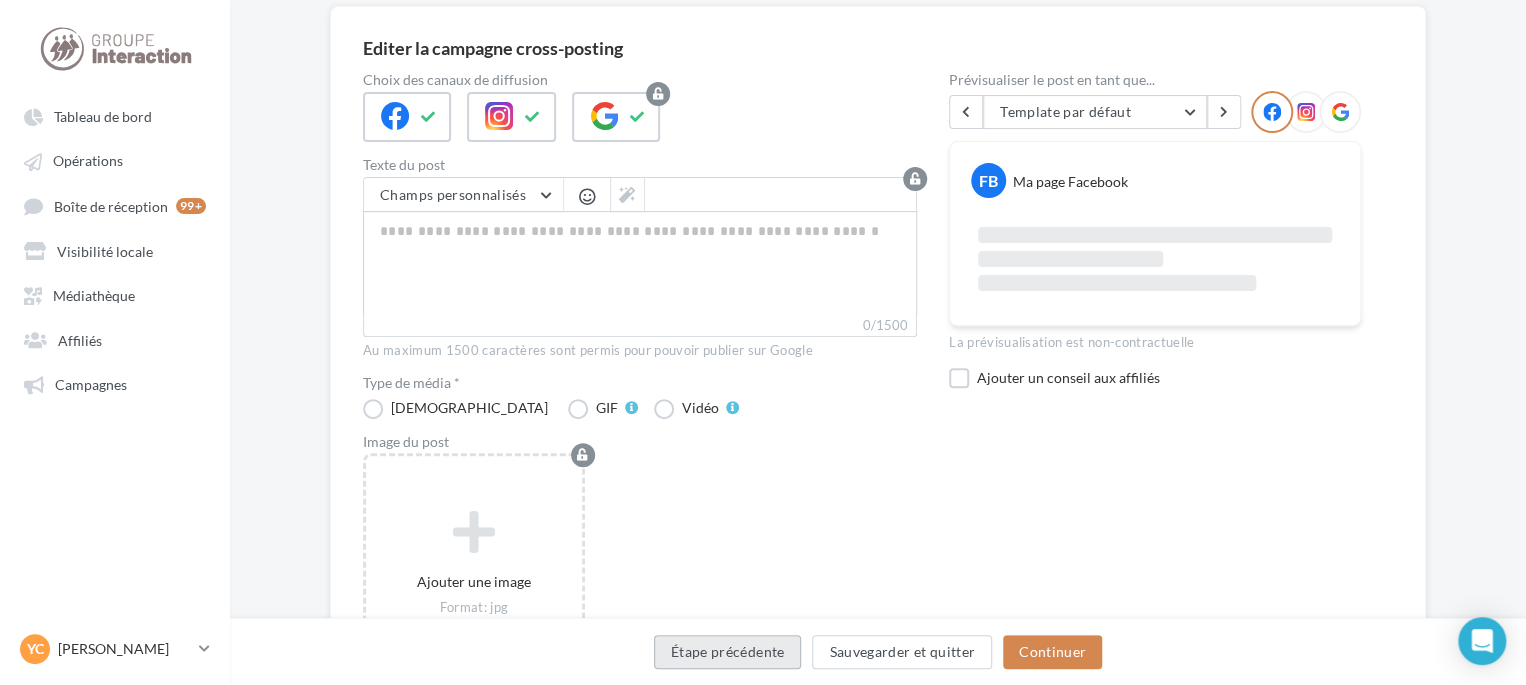 click on "Étape précédente" at bounding box center [728, 652] 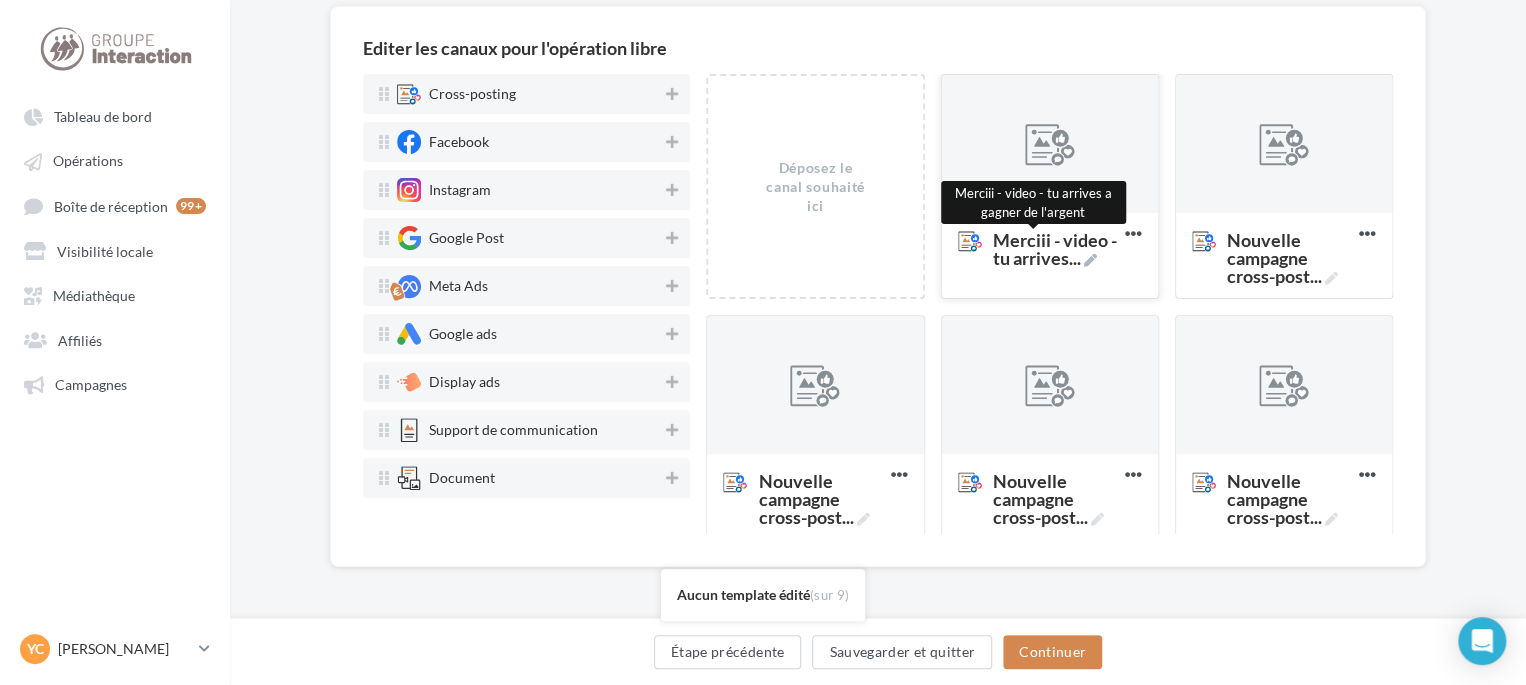 click on "Merciii - video - tu arrives ..." at bounding box center (1055, 249) 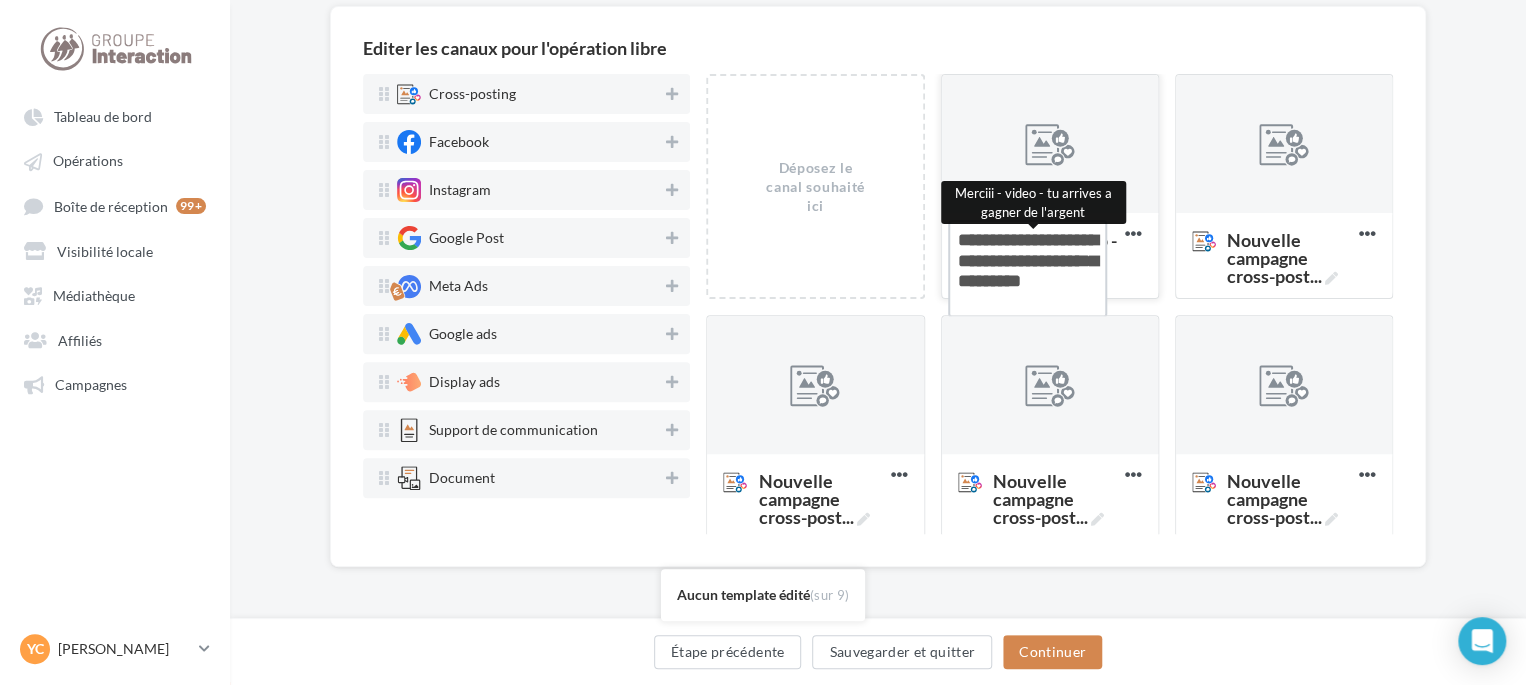 click on "Merciii - video - tu arrives ...
Merciii - video - tu arrives a gagner de l'argent" at bounding box center (1027, 269) 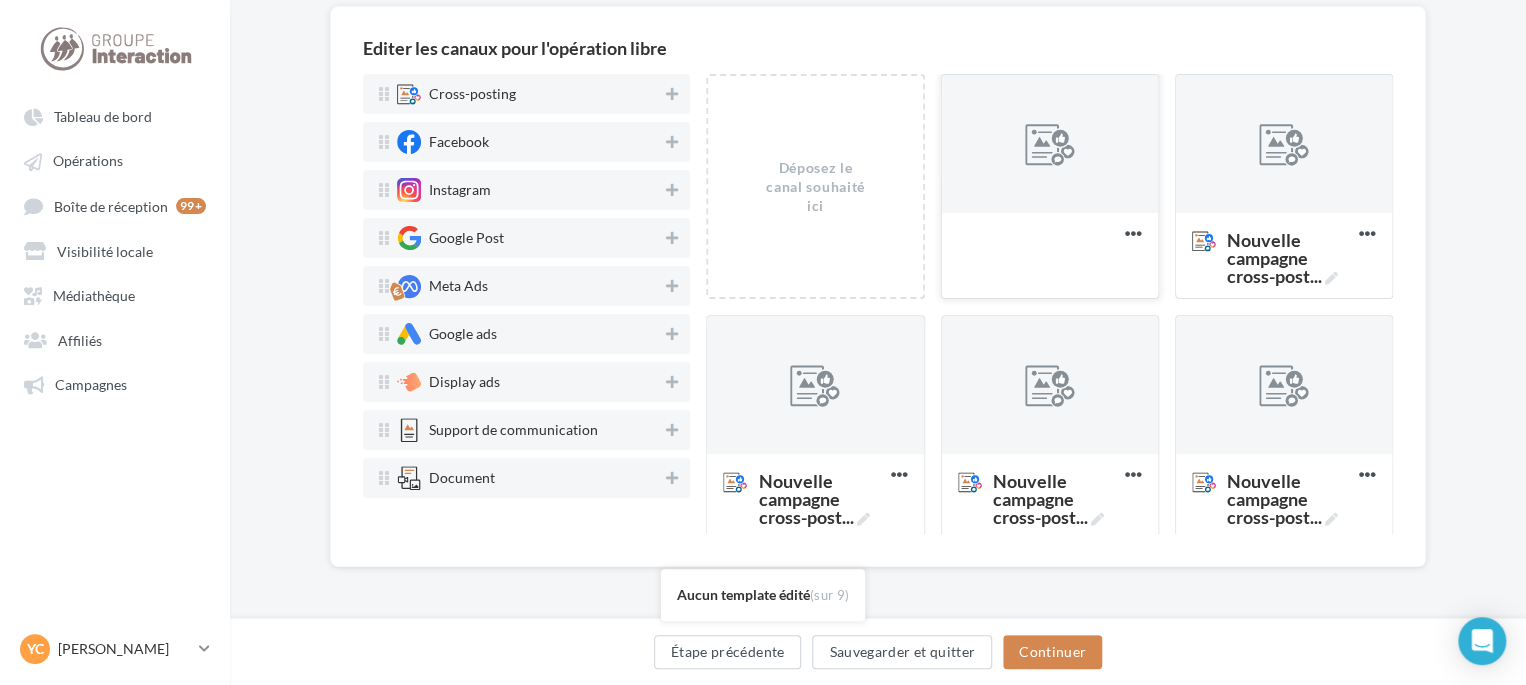 click on "Merciii - video - tu arrives ..." at bounding box center (1055, 249) 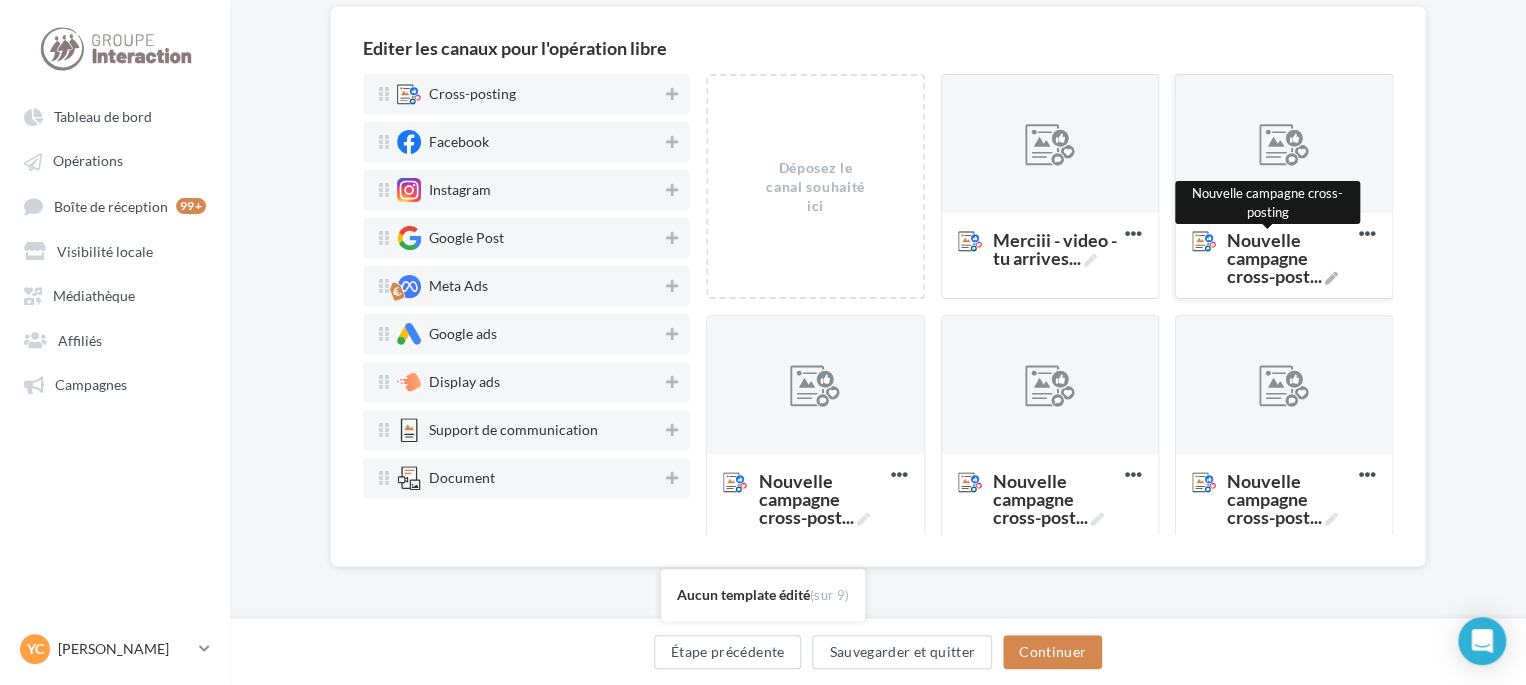 click on "Nouvelle campagne cross-post ..." at bounding box center [1289, 258] 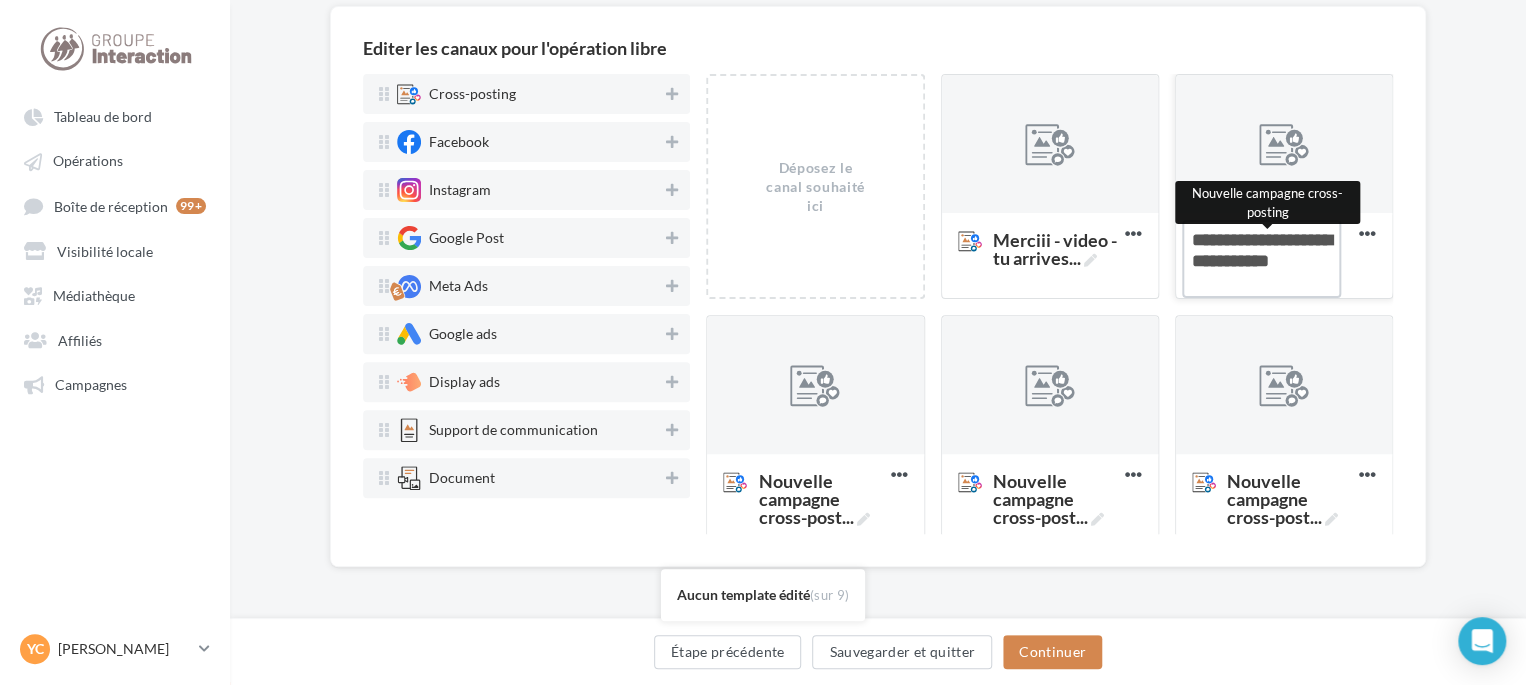 click on "Nouvelle campagne cross-post ...
Nouvelle campagne cross-posting" at bounding box center [1261, 259] 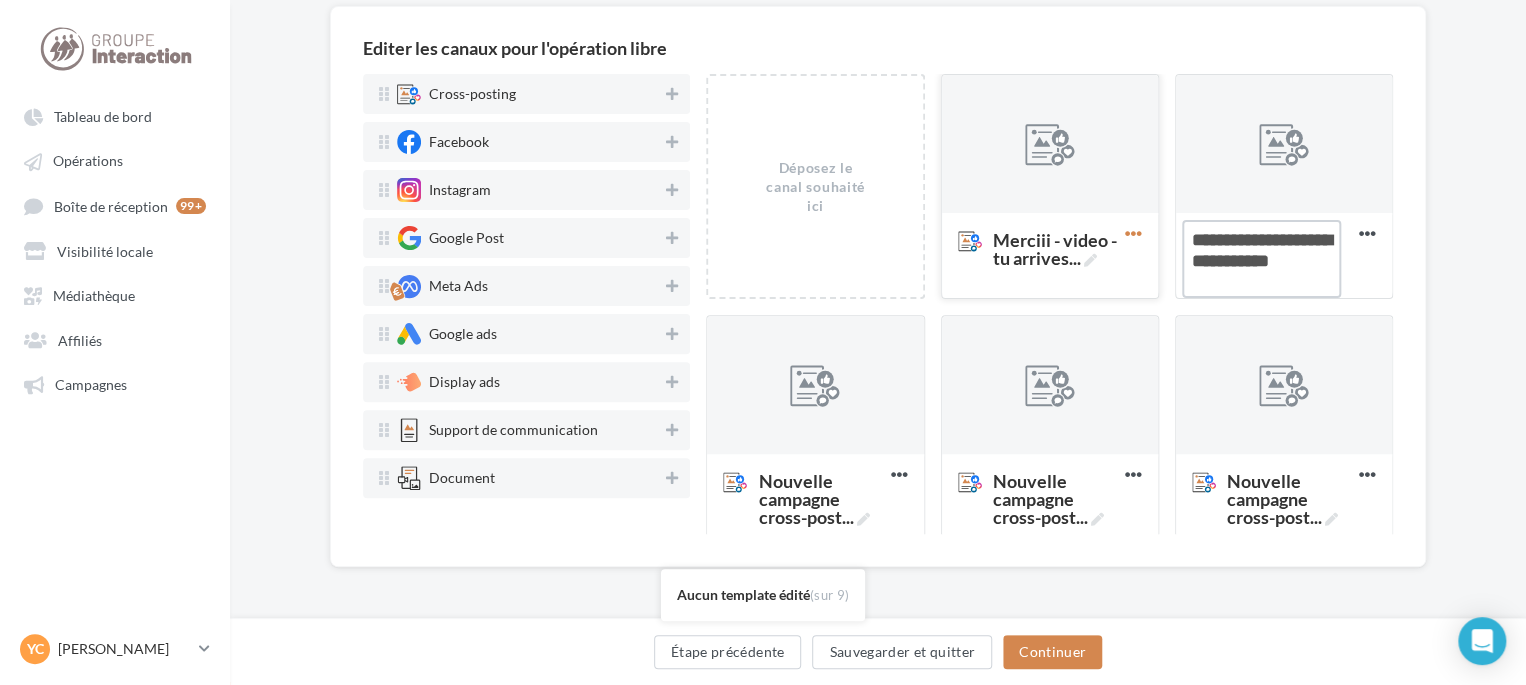drag, startPoint x: 1255, startPoint y: 286, endPoint x: 1145, endPoint y: 216, distance: 130.38405 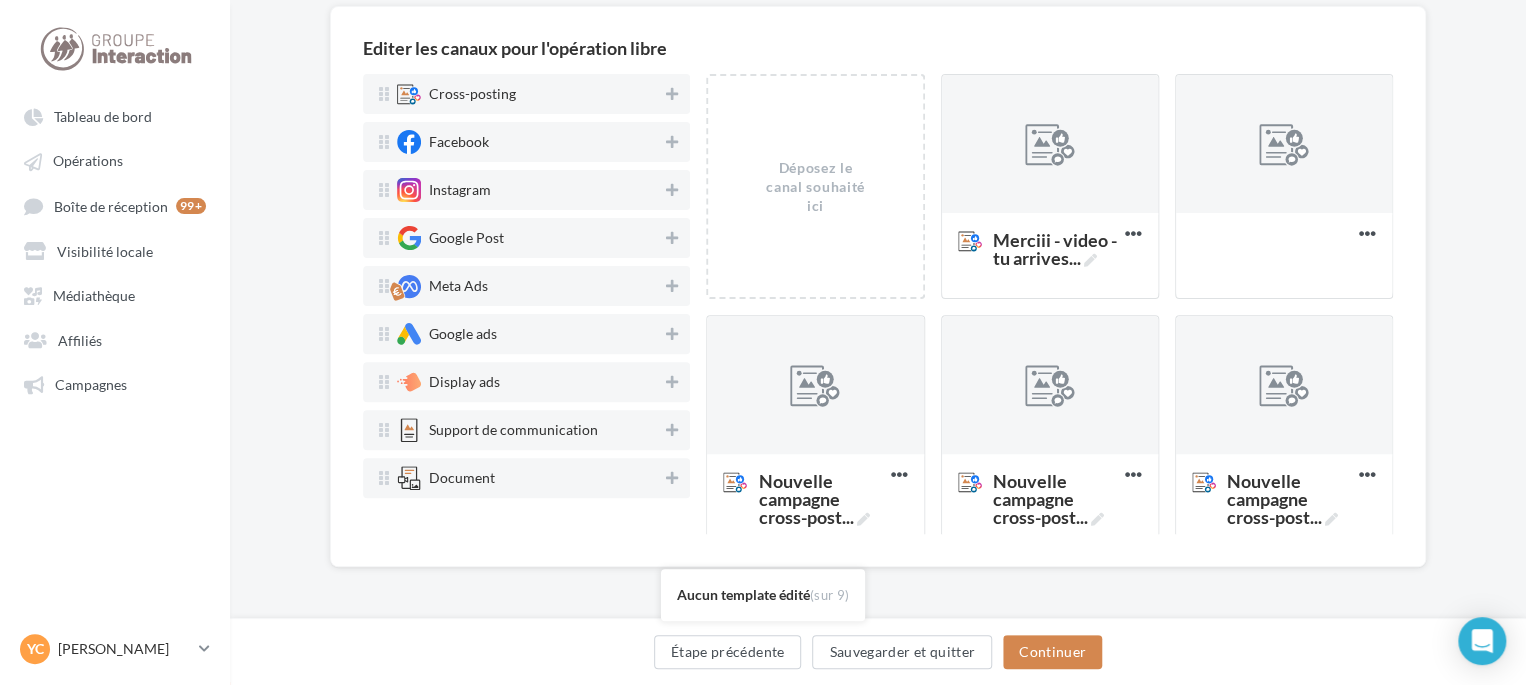 click on "Editer les canaux pour l'opération libre Cross-posting  Facebook  Instagram  Google Post  Meta Ads  Google ads  Display ads  Support de communication  Document  Déposez le canal souhaité ici Déposez le canal souhaité ici                                Merciii - video - tu arrives ...   Supprimer                                Merciii - video - dvine qui  ...   Supprimer                                Nouvelle campagne cross-post ...   Supprimer                                Nouvelle campagne cross-post ...   Supprimer                                Nouvelle campagne cross-post ...   Supprimer                                Nouvelle campagne cross-post ...   Supprimer                                Nouvelle campagne cross-post ...   Supprimer                                Nouvelle campagne cross-post ...   Supprimer                                Nouvelle campagne cross-post ...   Supprimer Chargement ' Chargement ' Aucun template édité  (sur 9) Étape précédente   Sauvegarder et quitter" at bounding box center (878, 318) 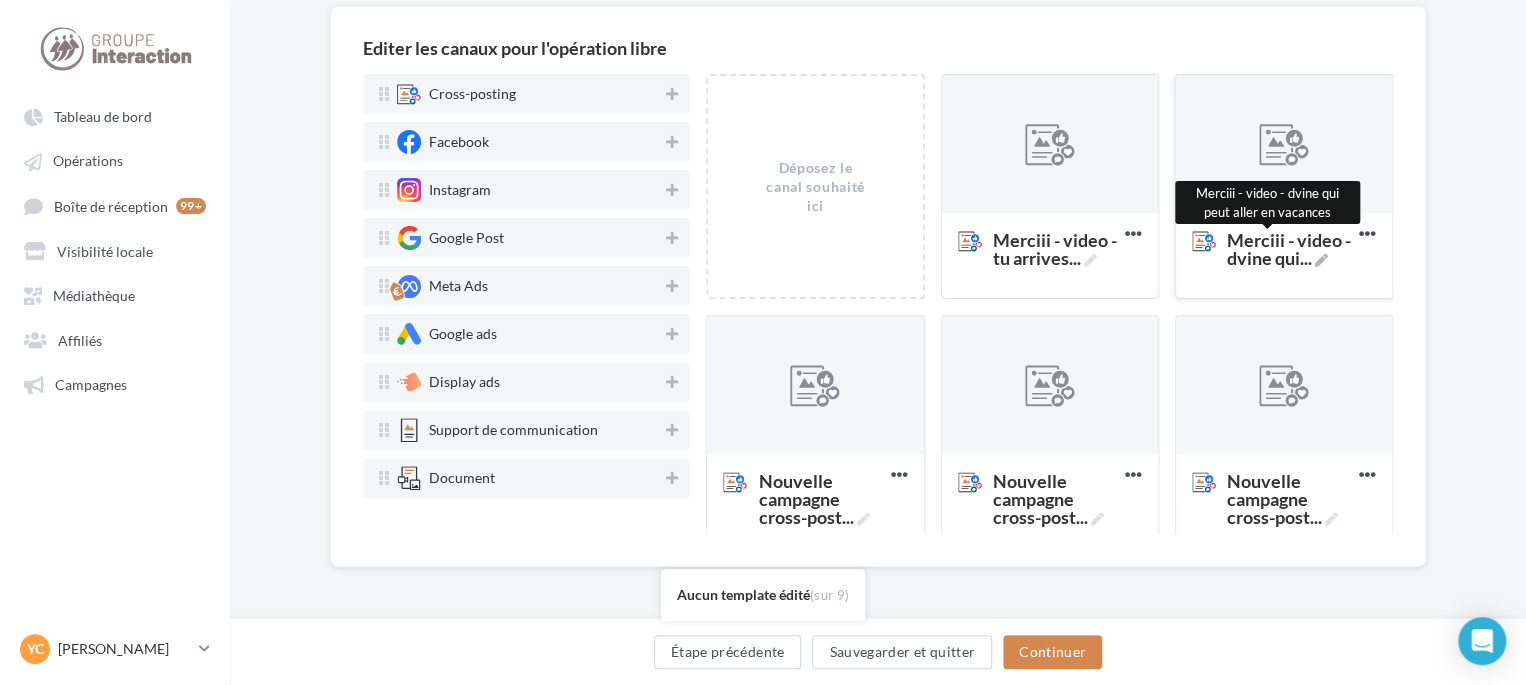 click at bounding box center [1321, 260] 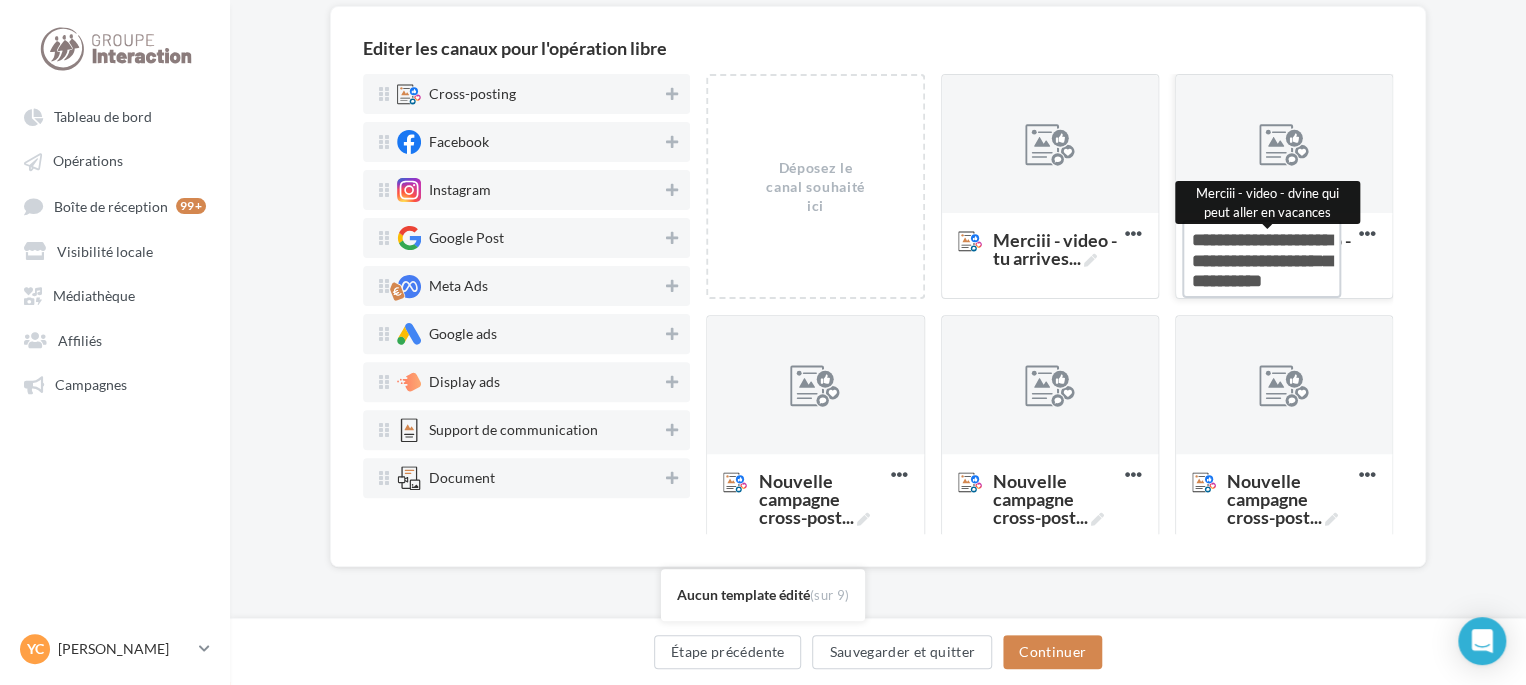 click on "Merciii - video - dvine qui  ...
Merciii - video - dvine qui peut aller en vacances" at bounding box center [1261, 259] 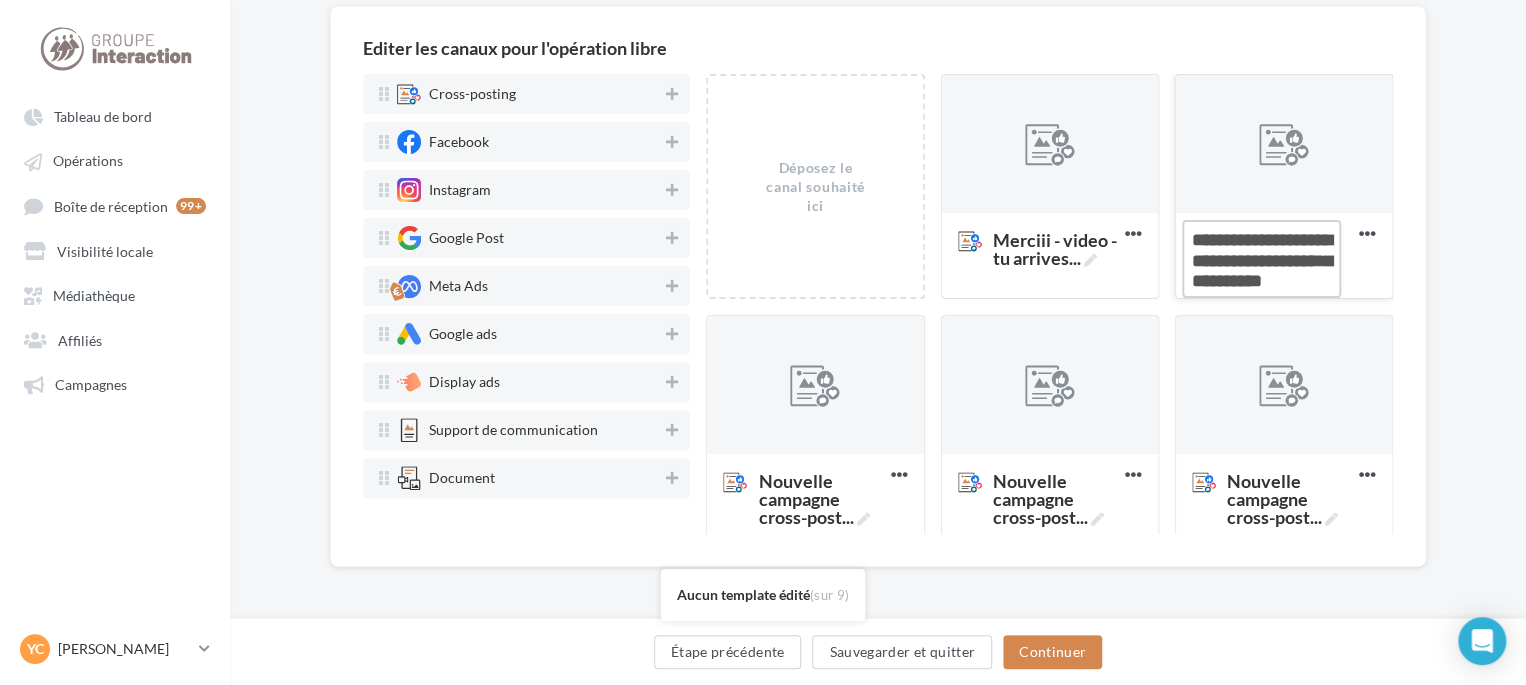 click on "Merciii - video - dvine qui  ..." at bounding box center [1261, 259] 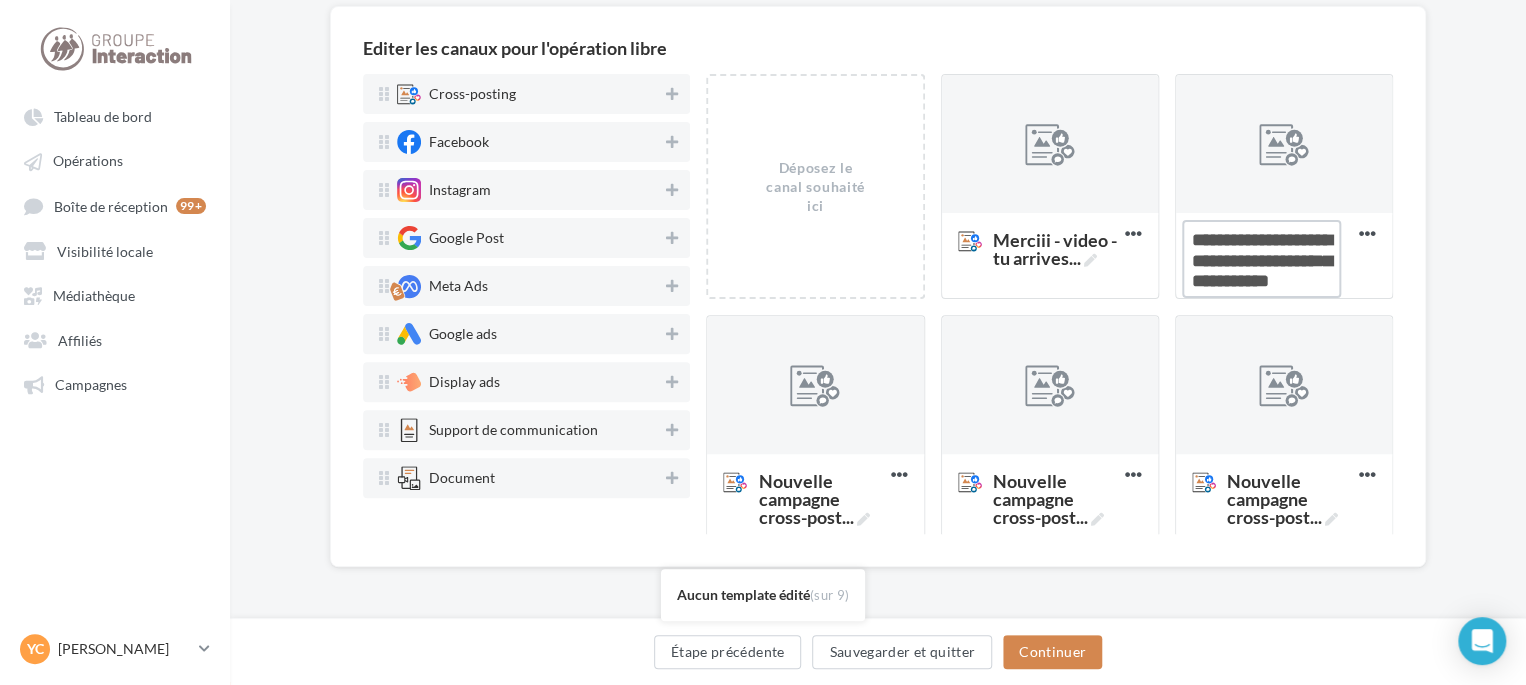 type on "**********" 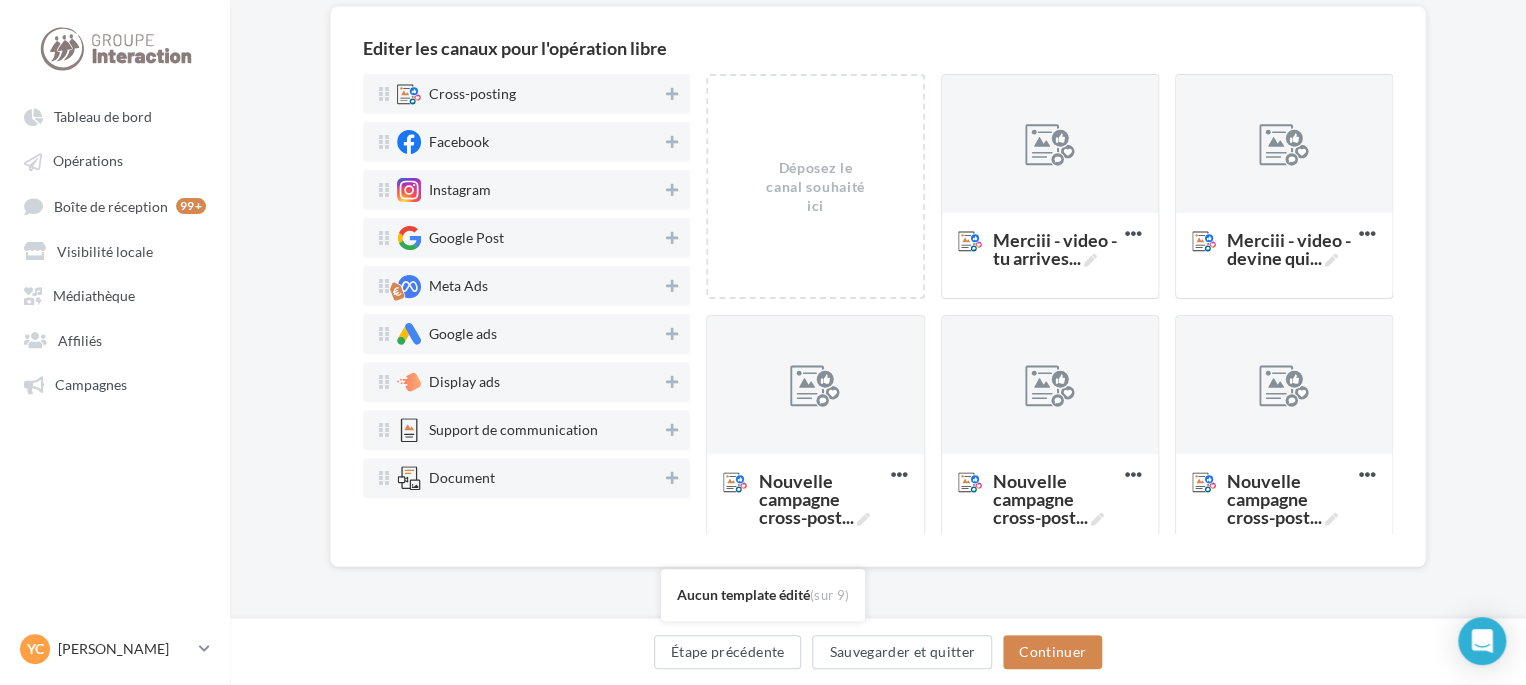 click on "Editer les canaux pour l'opération libre Cross-posting  Facebook  Instagram  Google Post  Meta Ads  Google ads  Display ads  Support de communication  Document  Déposez le canal souhaité ici Déposez le canal souhaité ici                                Merciii - video - tu arrives ...   Supprimer                                Merciii - video - devine qui ...   Supprimer                                Nouvelle campagne cross-post ...   Supprimer                                Nouvelle campagne cross-post ...   Supprimer                                Nouvelle campagne cross-post ...   Supprimer                                Nouvelle campagne cross-post ...   Supprimer                                Nouvelle campagne cross-post ...   Supprimer                                Nouvelle campagne cross-post ...   Supprimer                                Nouvelle campagne cross-post ...   Supprimer Chargement ' Chargement ' Aucun template édité  (sur 9) Étape précédente   Sauvegarder et quitter" at bounding box center [878, 318] 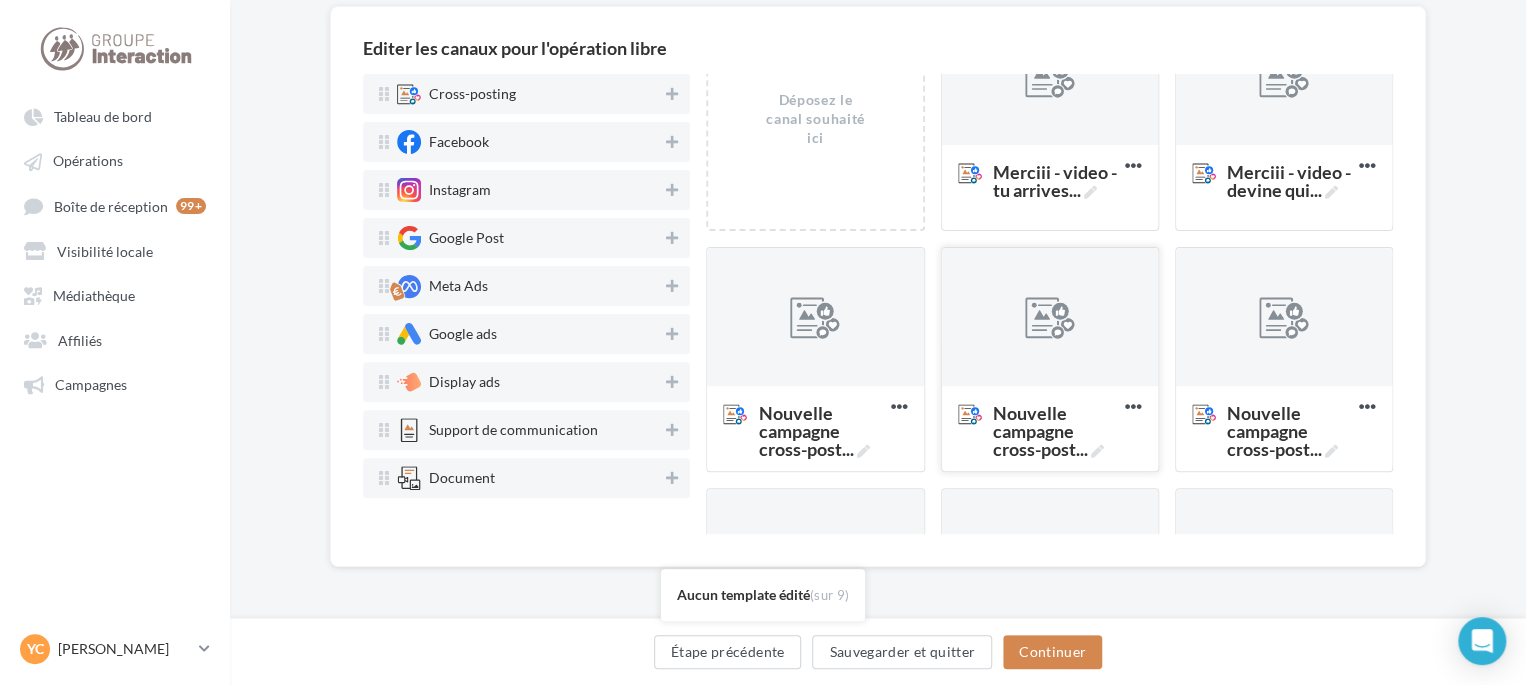scroll, scrollTop: 100, scrollLeft: 0, axis: vertical 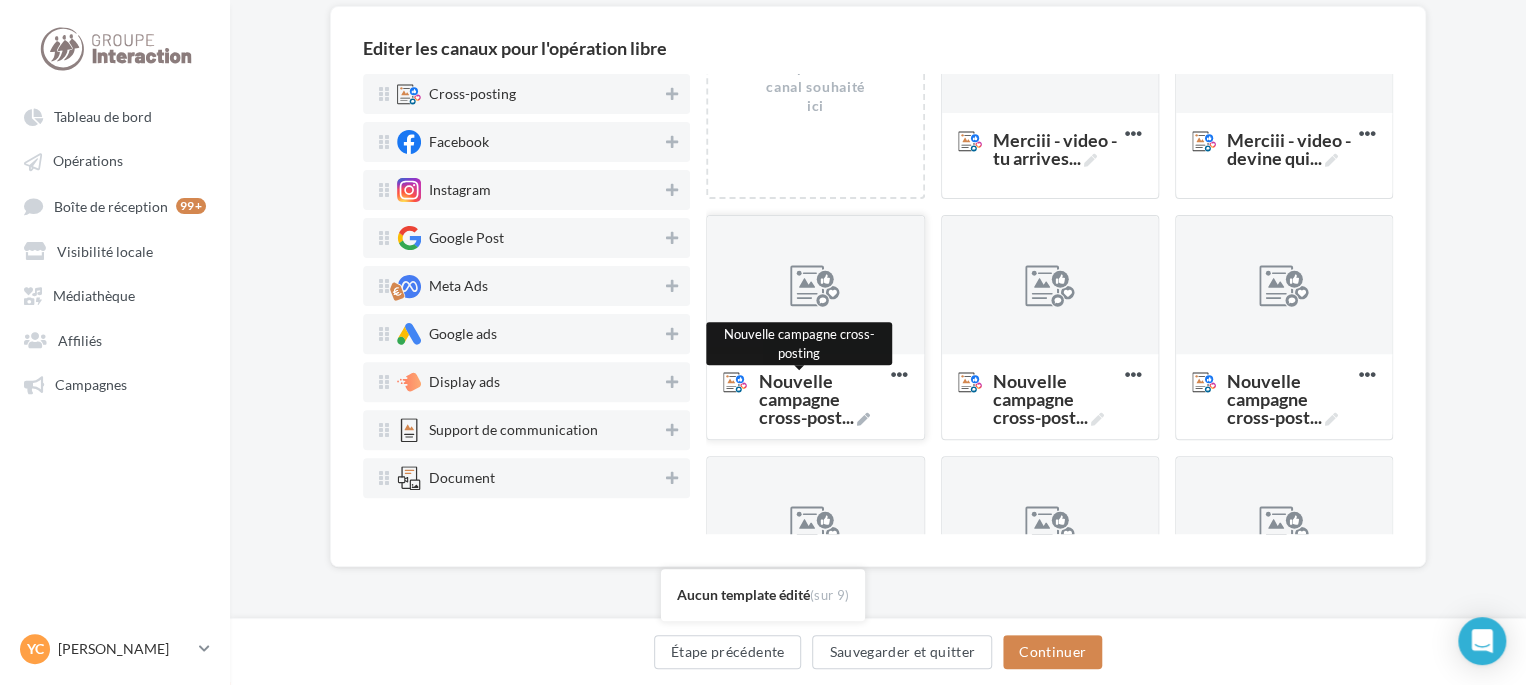 click on "Nouvelle campagne cross-post ..." at bounding box center (820, 399) 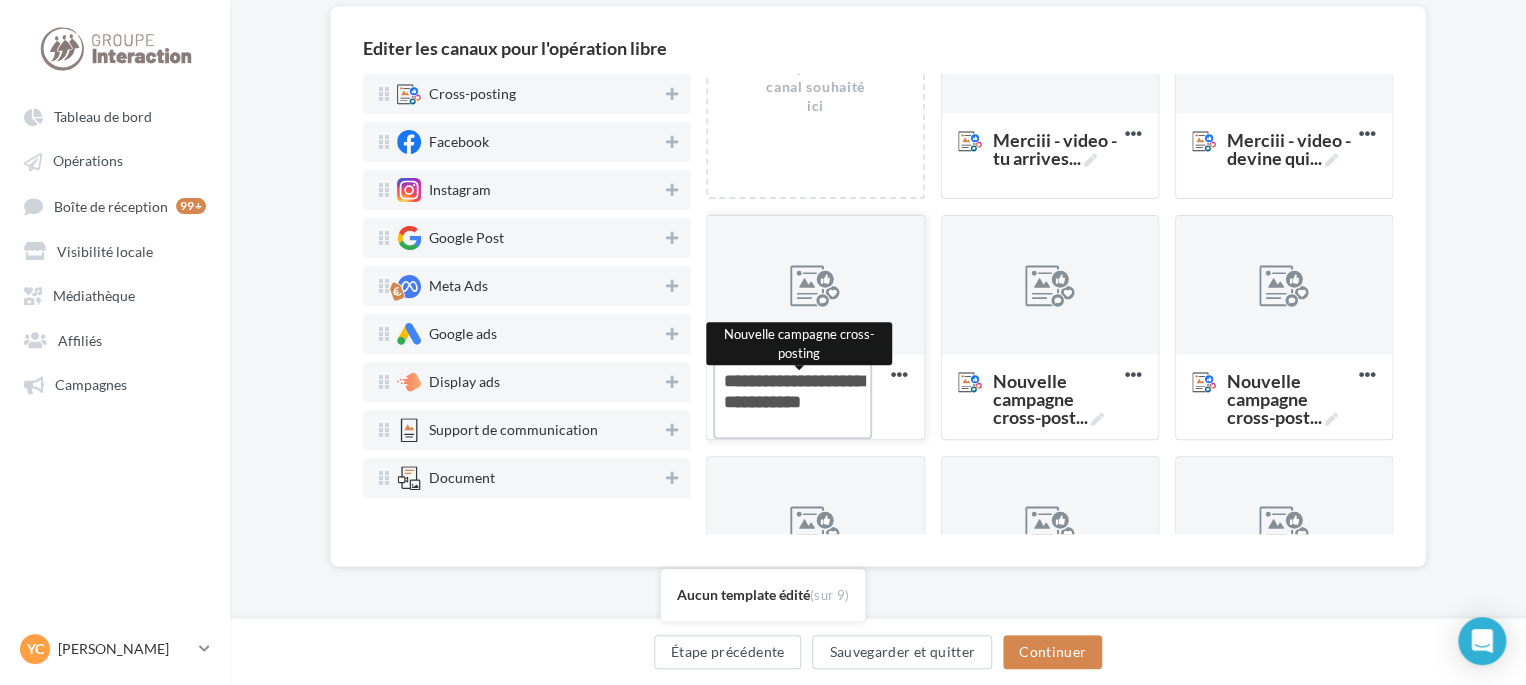 click on "Nouvelle campagne cross-post ...
Nouvelle campagne cross-posting" at bounding box center [792, 400] 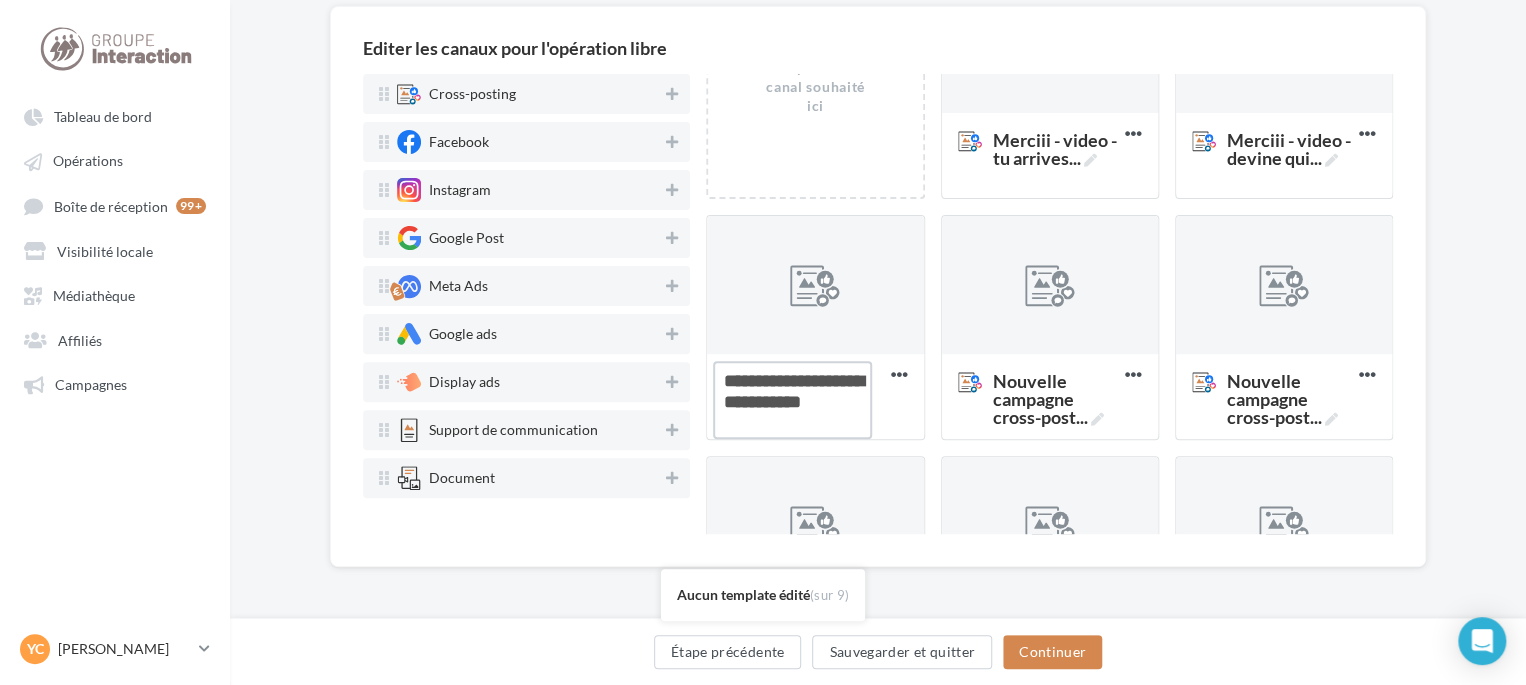 drag, startPoint x: 804, startPoint y: 415, endPoint x: 625, endPoint y: 307, distance: 209.0574 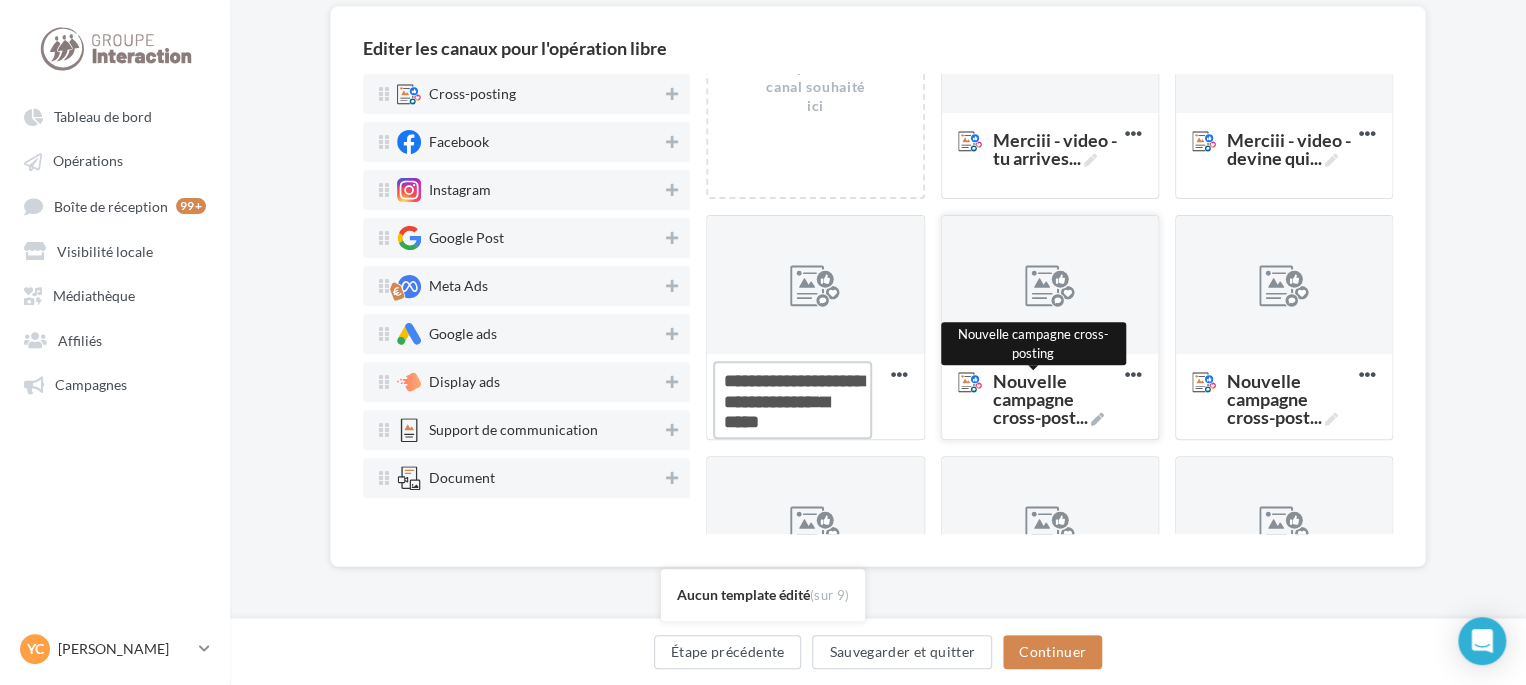 type on "**********" 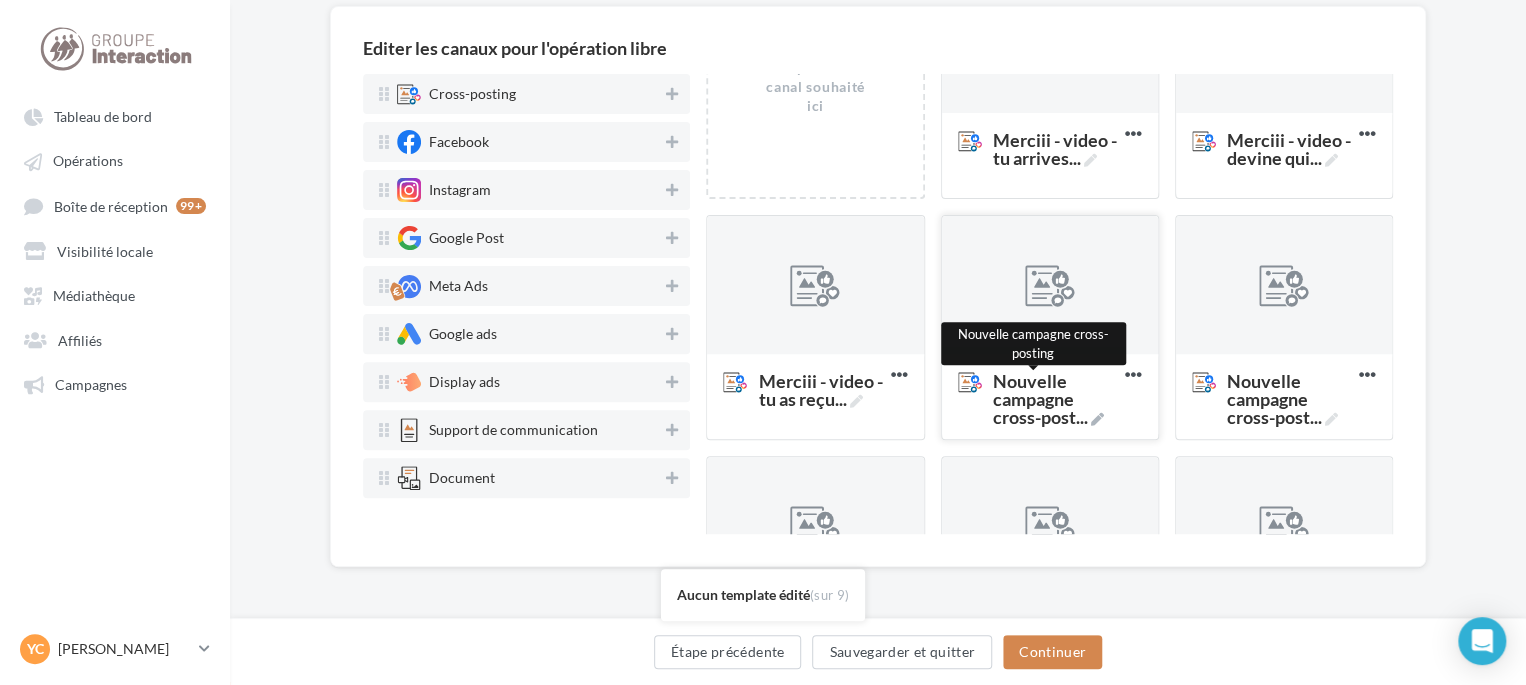 click on "Nouvelle campagne cross-post ..." at bounding box center [1055, 399] 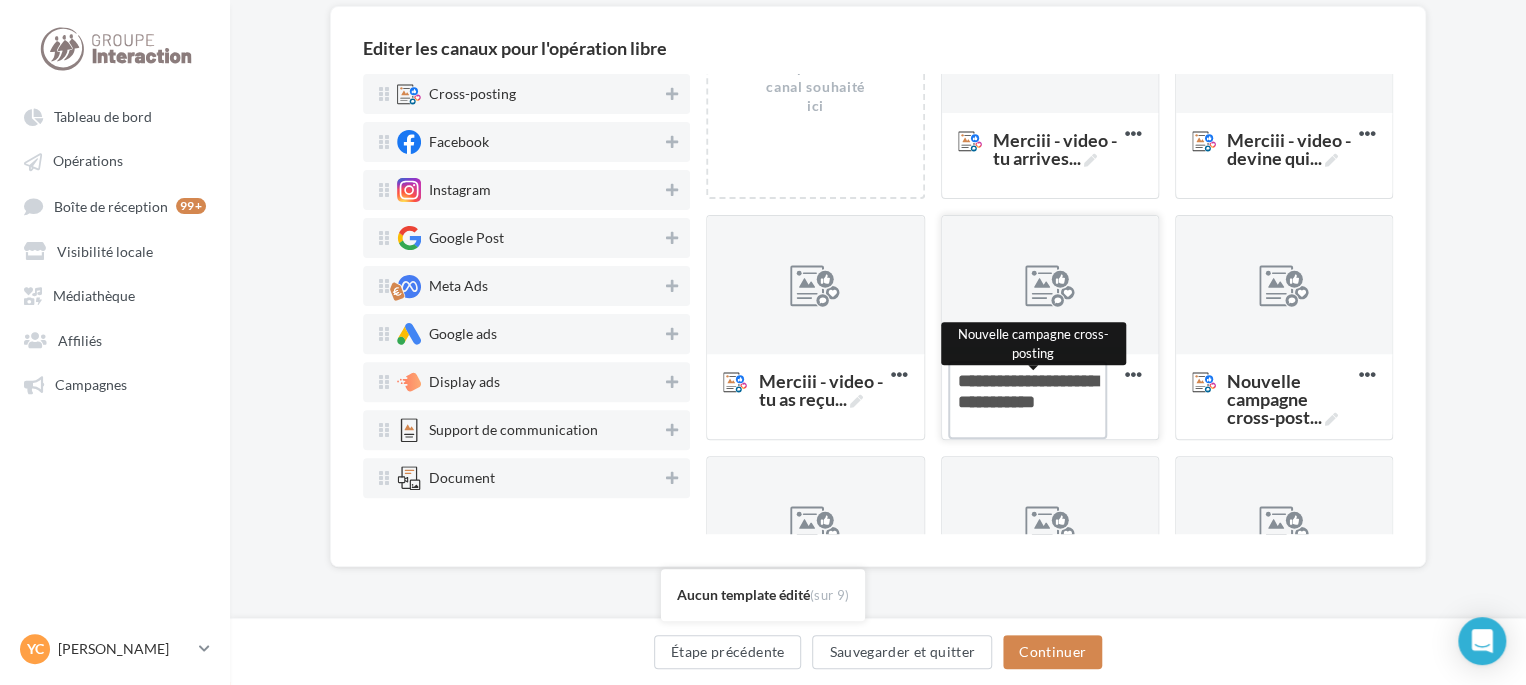 click on "Nouvelle campagne cross-post ...
Nouvelle campagne cross-posting" at bounding box center [1027, 400] 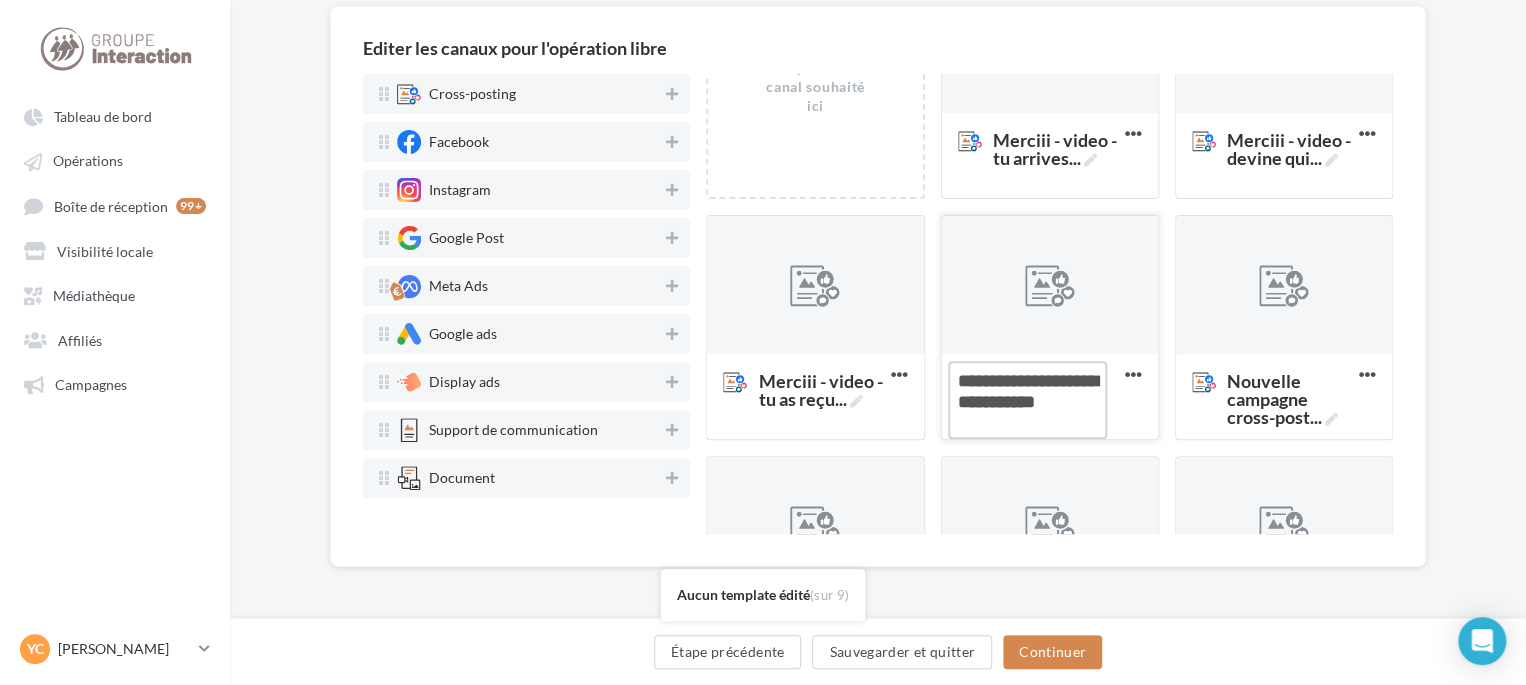 click on "Nouvelle campagne cross-post ..." at bounding box center (1027, 400) 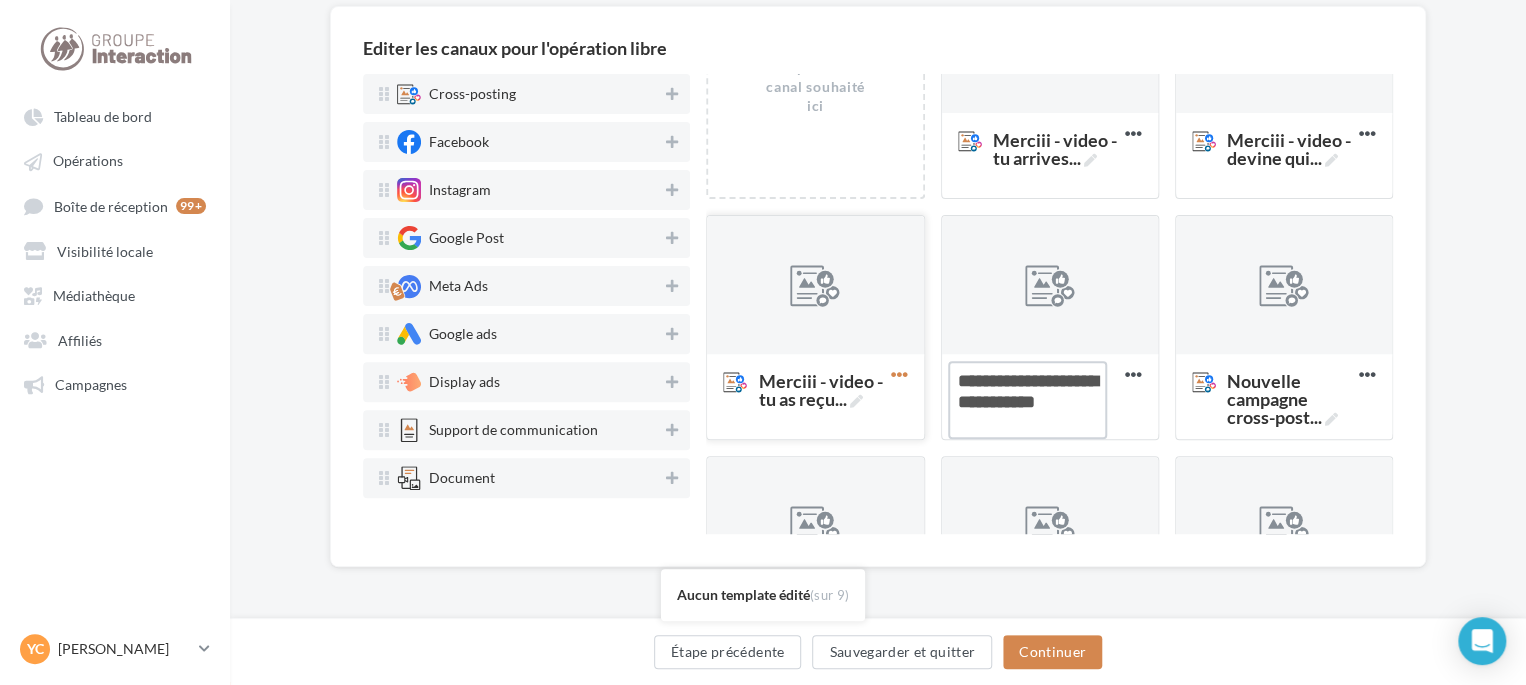 drag, startPoint x: 1028, startPoint y: 423, endPoint x: 918, endPoint y: 367, distance: 123.4342 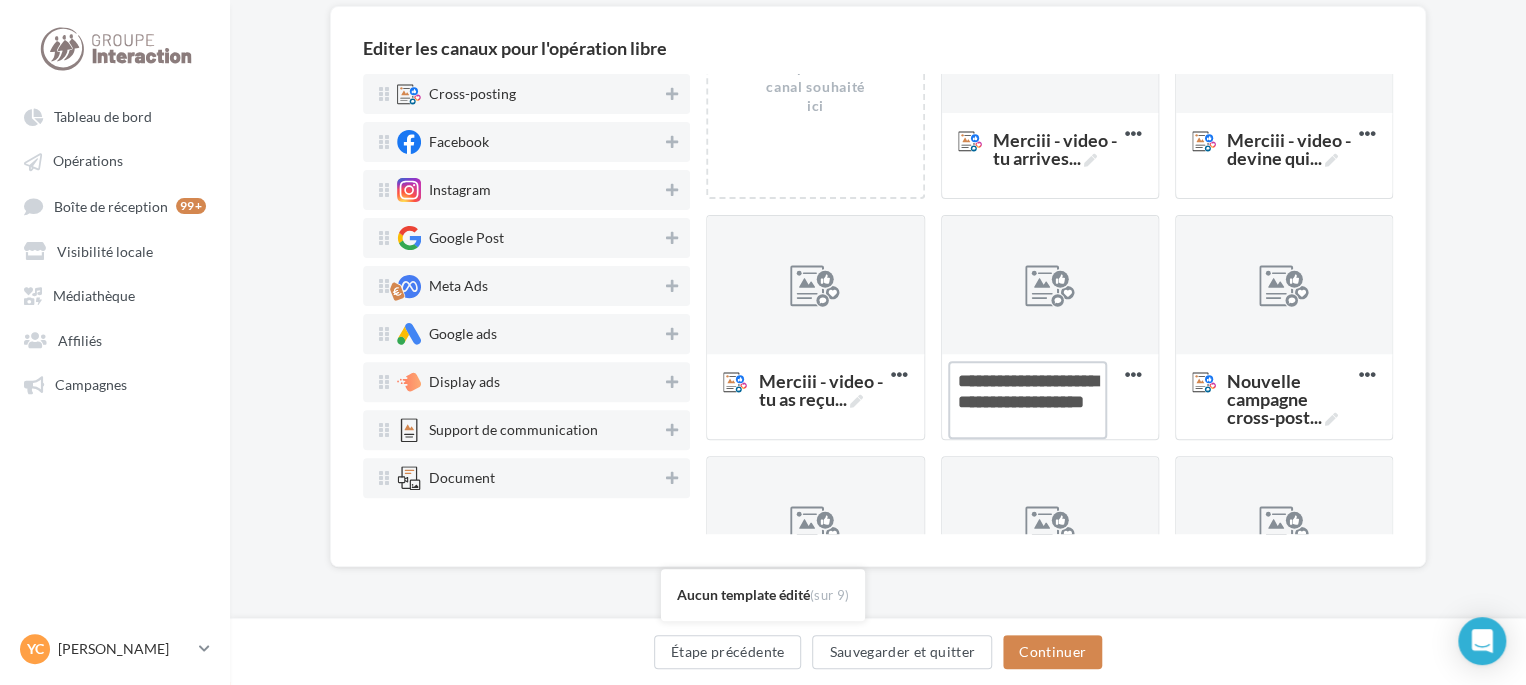 type on "**********" 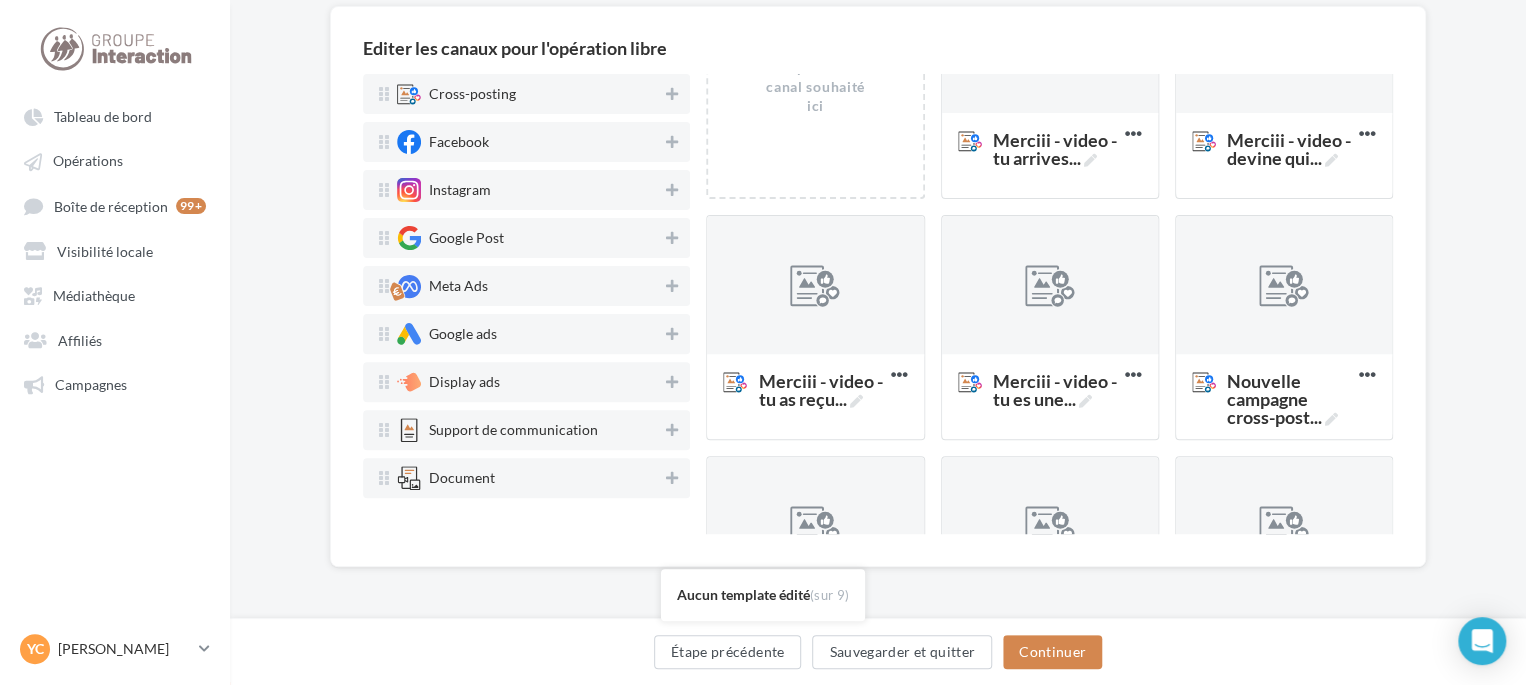 click on "Editer les canaux pour l'opération libre Cross-posting  Facebook  Instagram  Google Post  Meta Ads  Google ads  Display ads  Support de communication  Document  Déposez le canal souhaité ici Déposez le canal souhaité ici                                Merciii - video - tu arrives ...   Supprimer                                Merciii - video - devine qui ...   Supprimer                                Merciii - video - tu as reçu ...   Supprimer                                Merciii - video - tu es une  ...   Supprimer                                Nouvelle campagne cross-post ...   Supprimer                                Nouvelle campagne cross-post ...   Supprimer                                Nouvelle campagne cross-post ...   Supprimer                                Nouvelle campagne cross-post ...   Supprimer                                Nouvelle campagne cross-post ...   Supprimer Chargement ' Chargement ' Aucun template édité  (sur 9) Étape précédente   Sauvegarder et quitter" at bounding box center (878, 318) 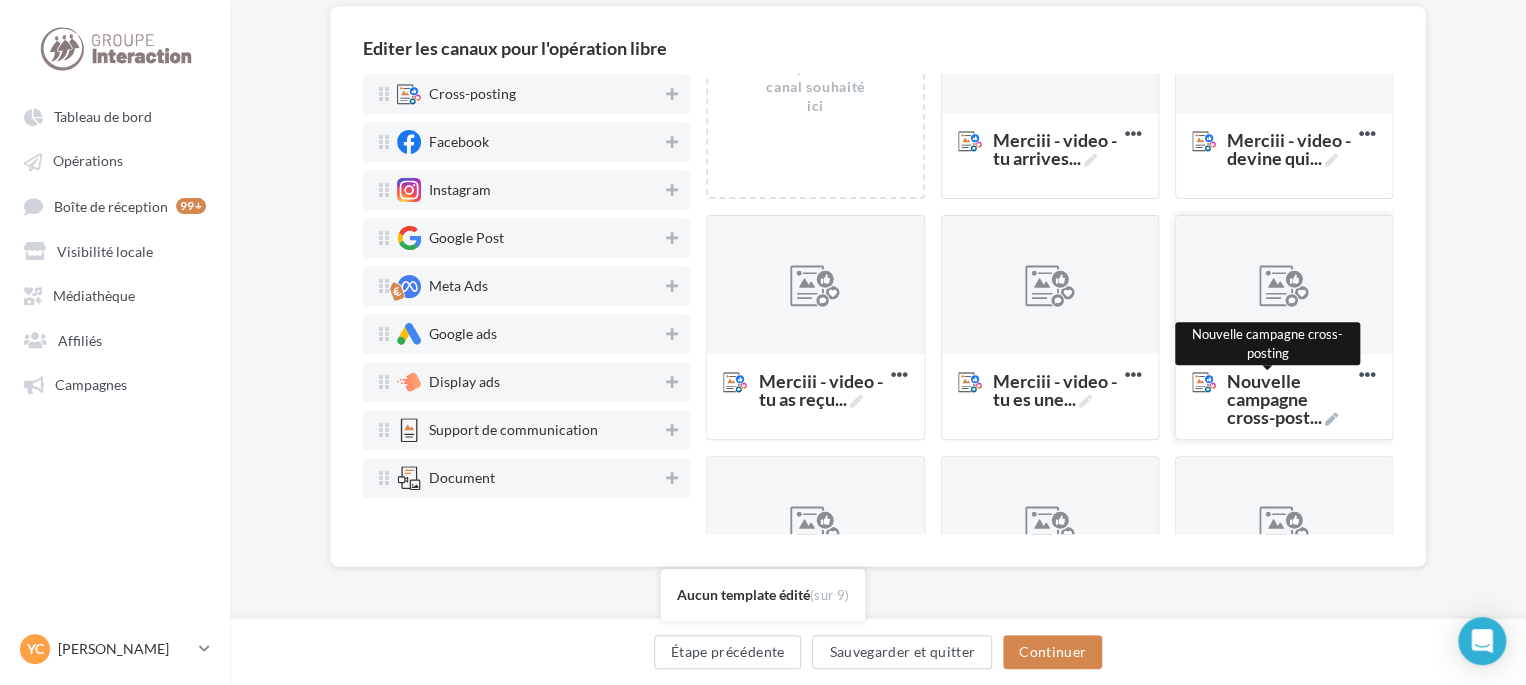 click on "Nouvelle campagne cross-post ..." at bounding box center [1289, 399] 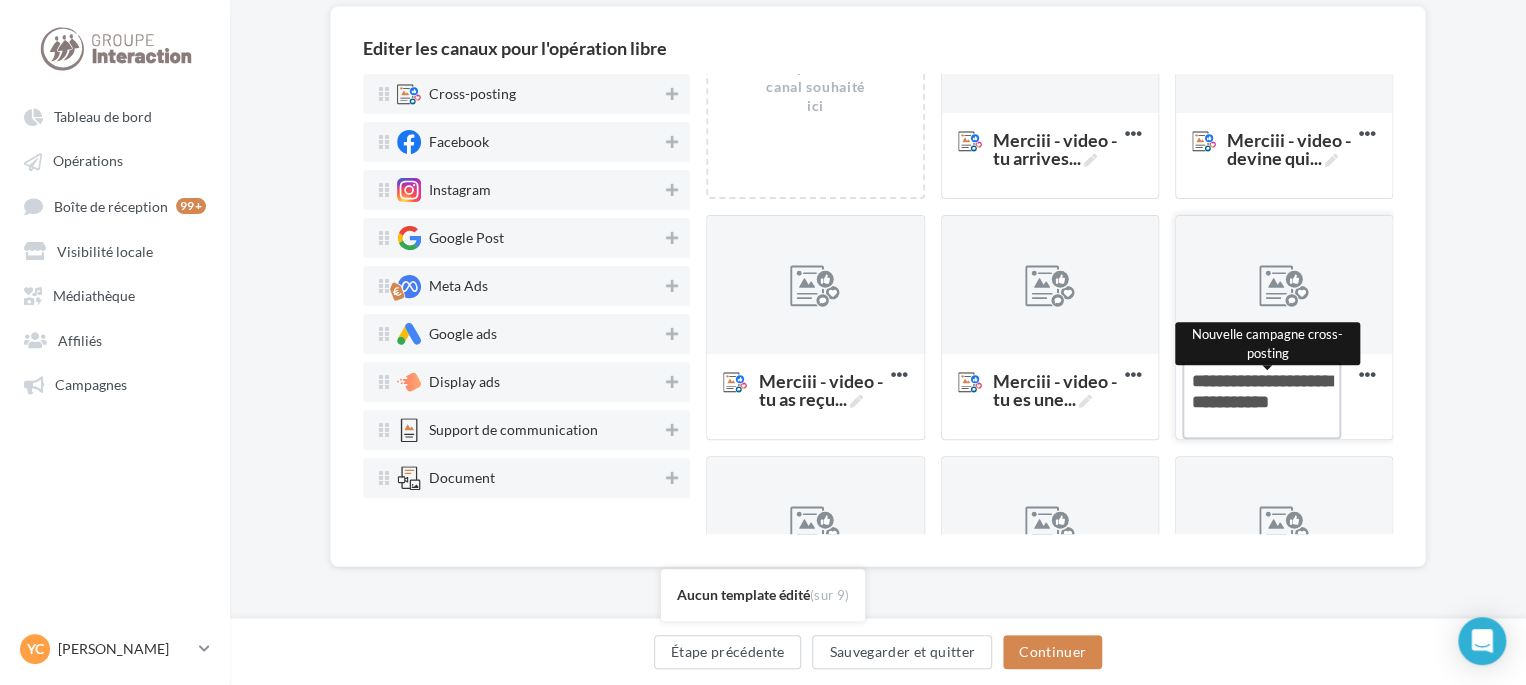 click on "Nouvelle campagne cross-post ...
Nouvelle campagne cross-posting" at bounding box center (1261, 400) 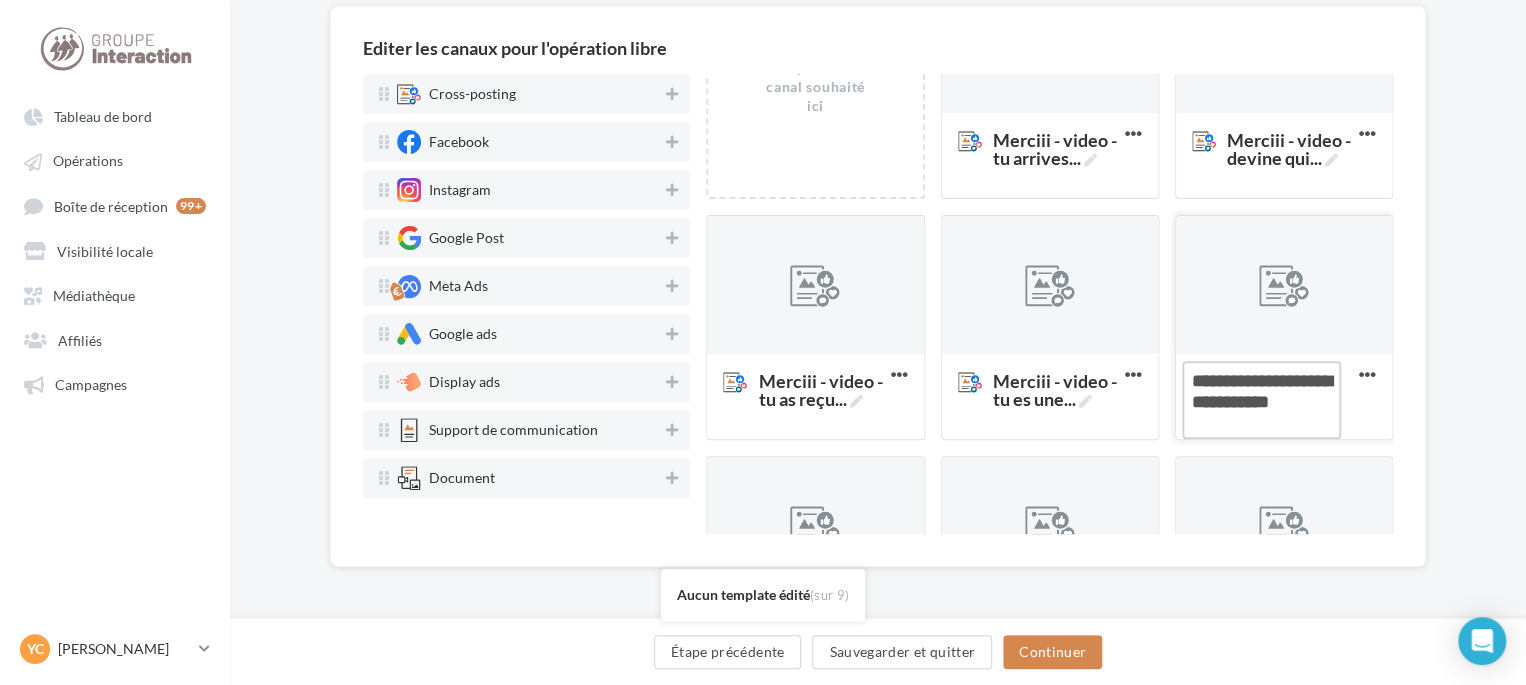 drag, startPoint x: 1261, startPoint y: 427, endPoint x: 1181, endPoint y: 333, distance: 123.4342 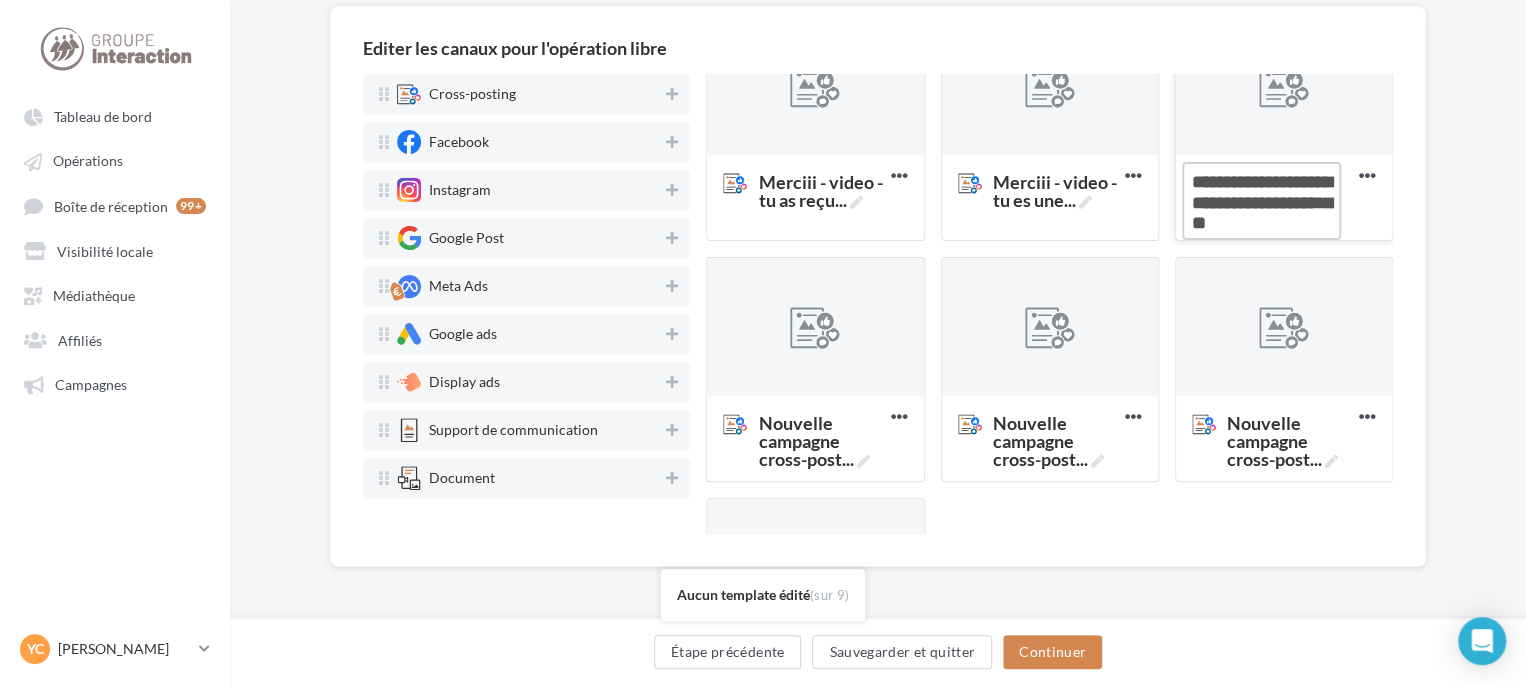 scroll, scrollTop: 300, scrollLeft: 0, axis: vertical 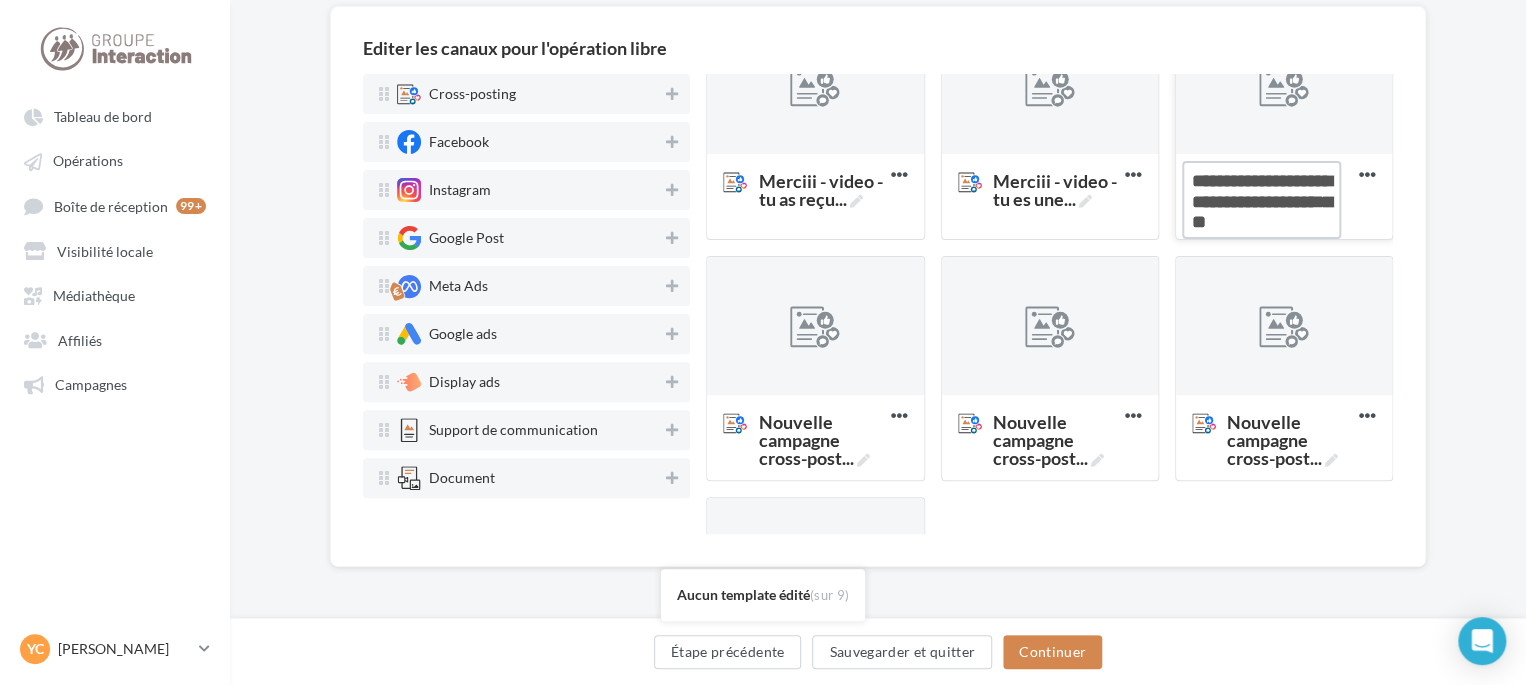 drag, startPoint x: 1182, startPoint y: 180, endPoint x: 1325, endPoint y: 228, distance: 150.84097 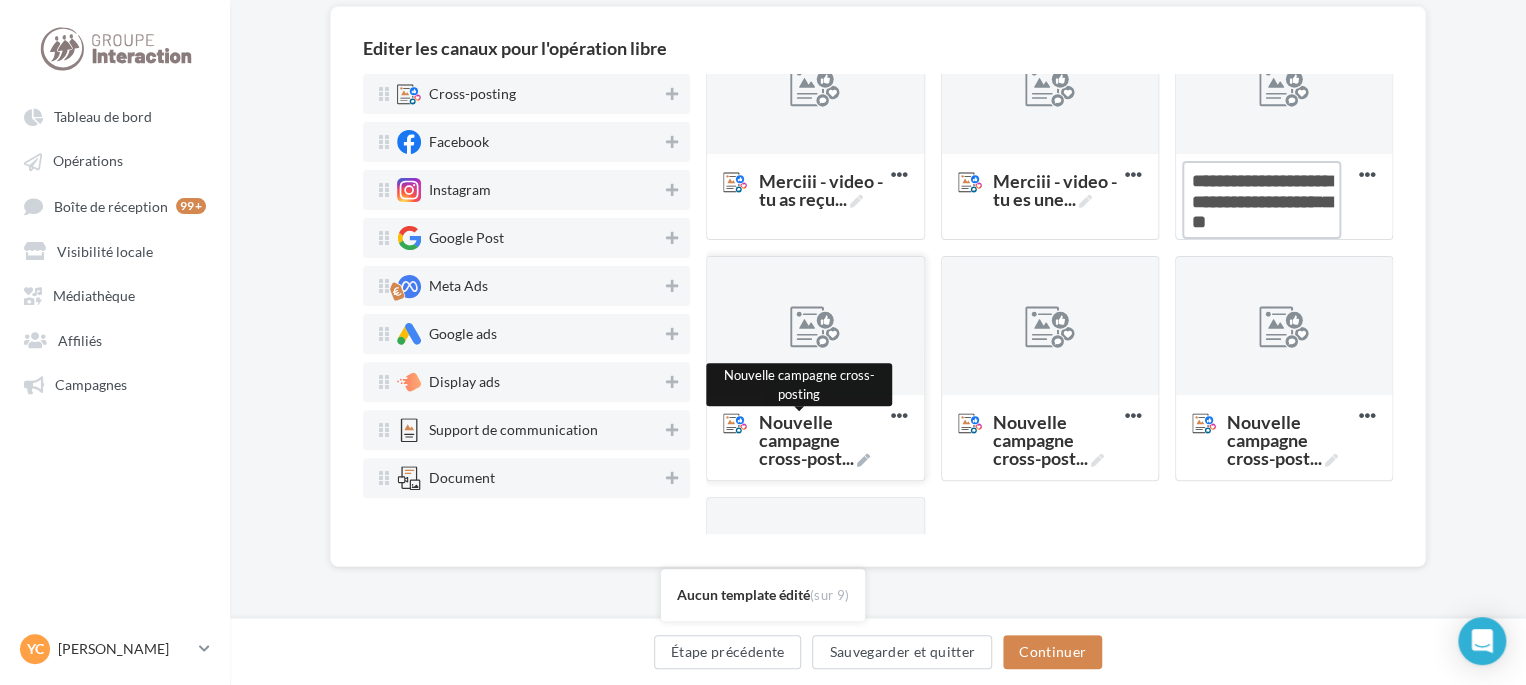 type on "**********" 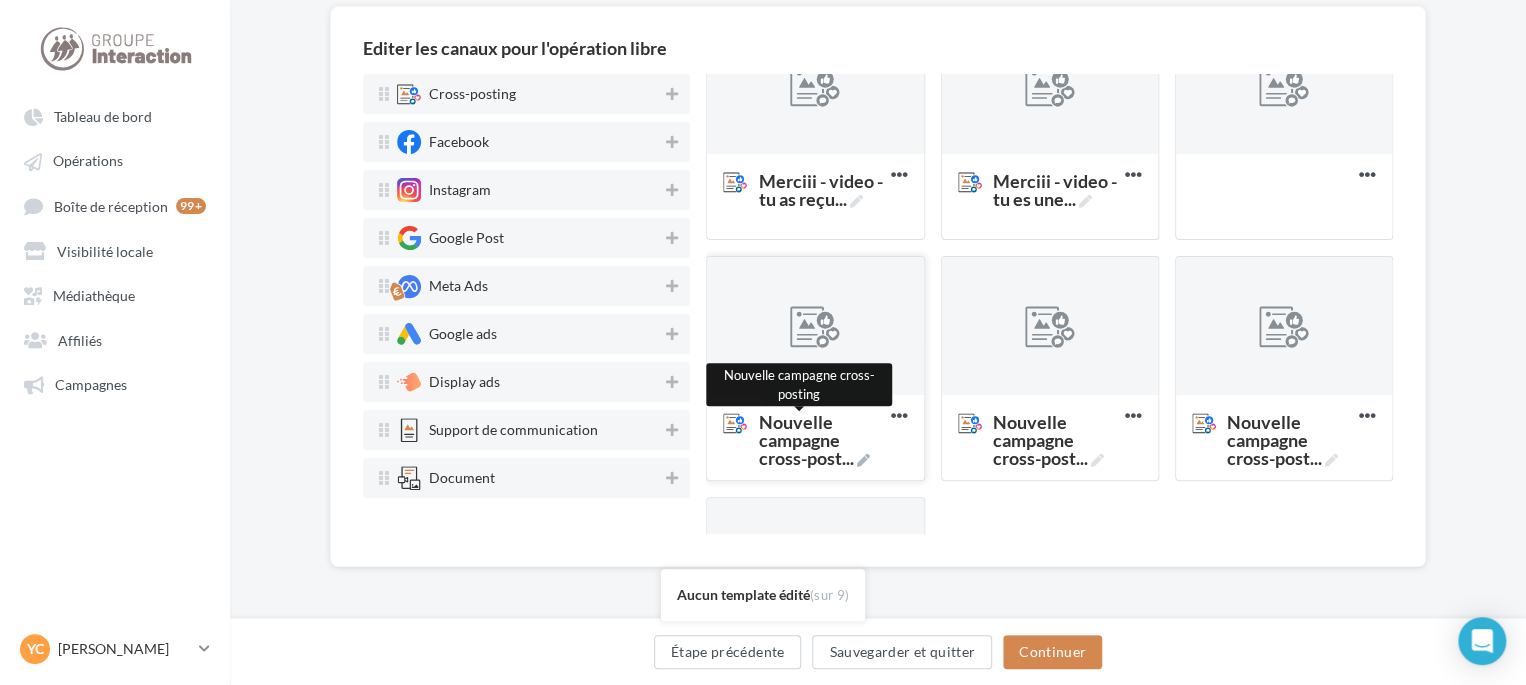 click on "Nouvelle campagne cross-post ..." at bounding box center (820, 440) 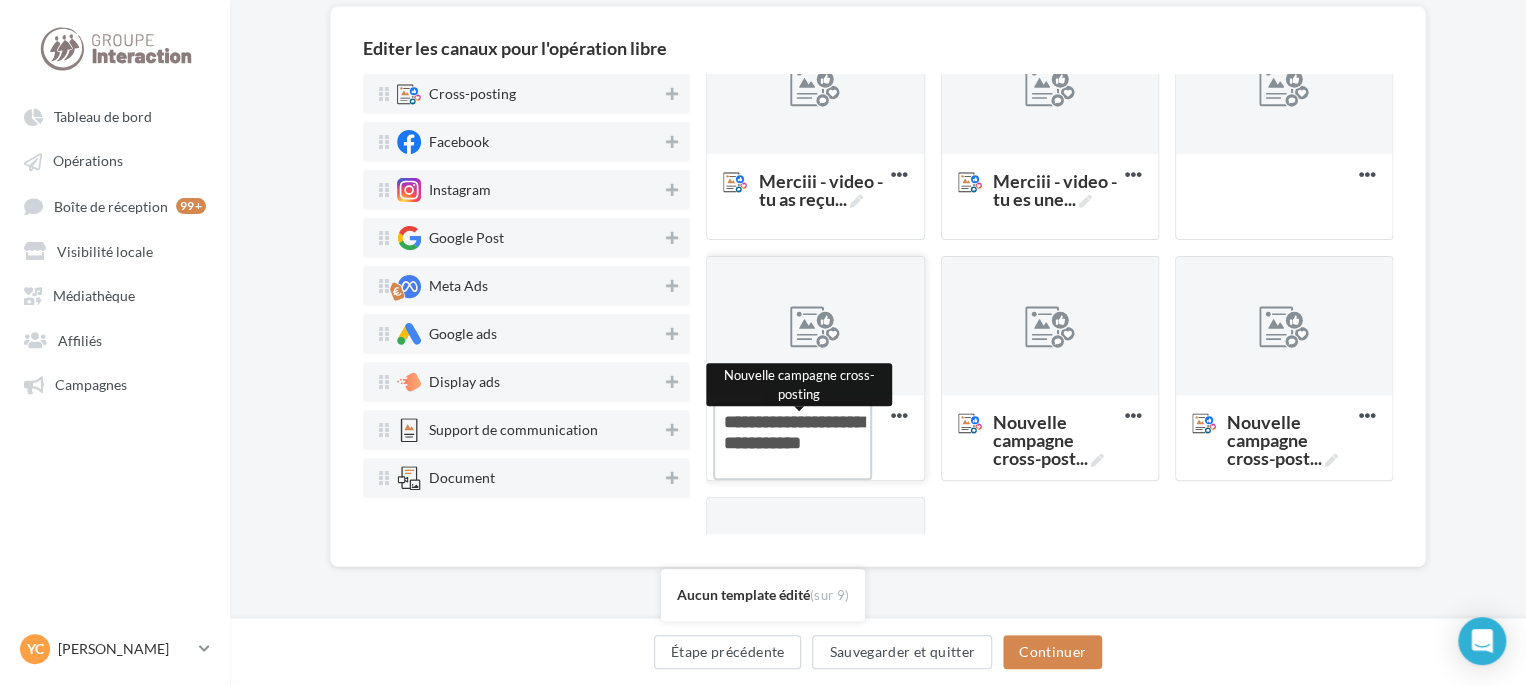 click on "Nouvelle campagne cross-post ...
Nouvelle campagne cross-posting" at bounding box center [792, 441] 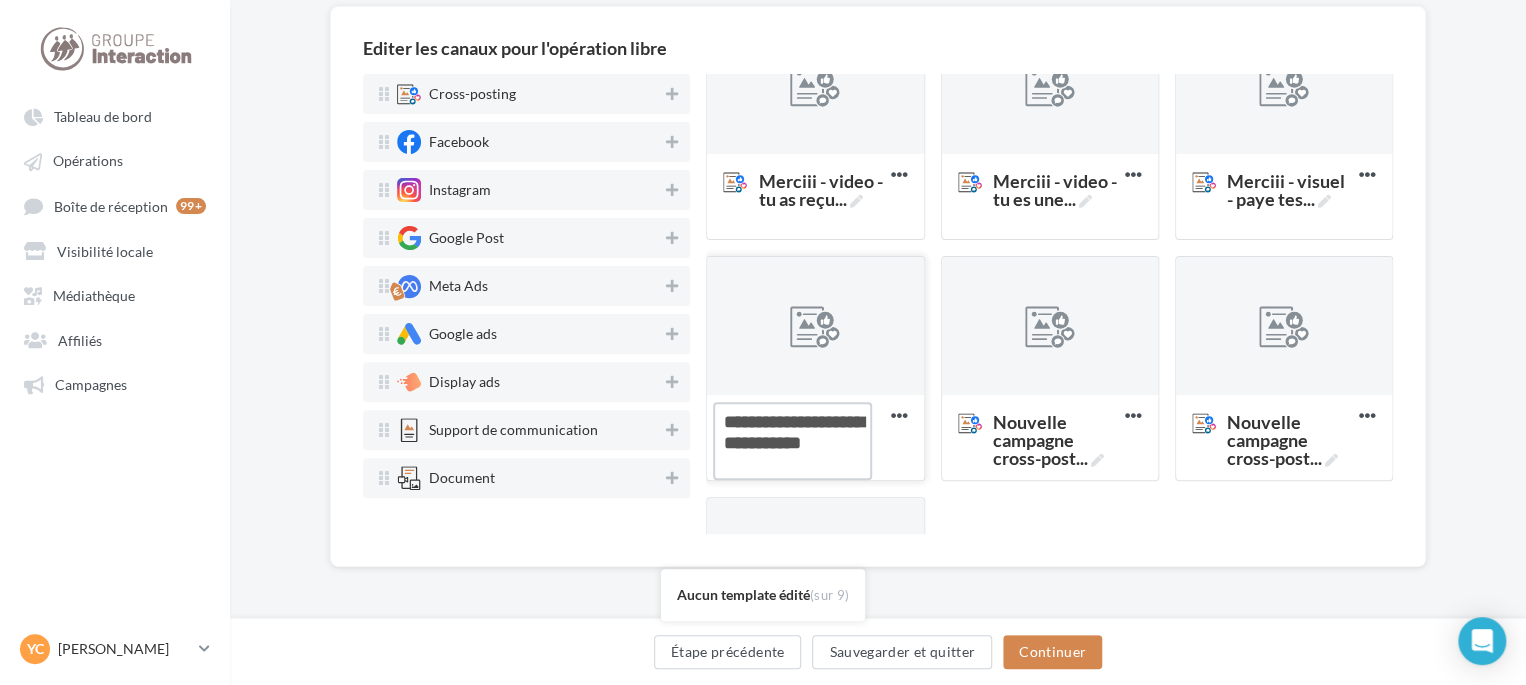 drag, startPoint x: 797, startPoint y: 467, endPoint x: 733, endPoint y: 414, distance: 83.09633 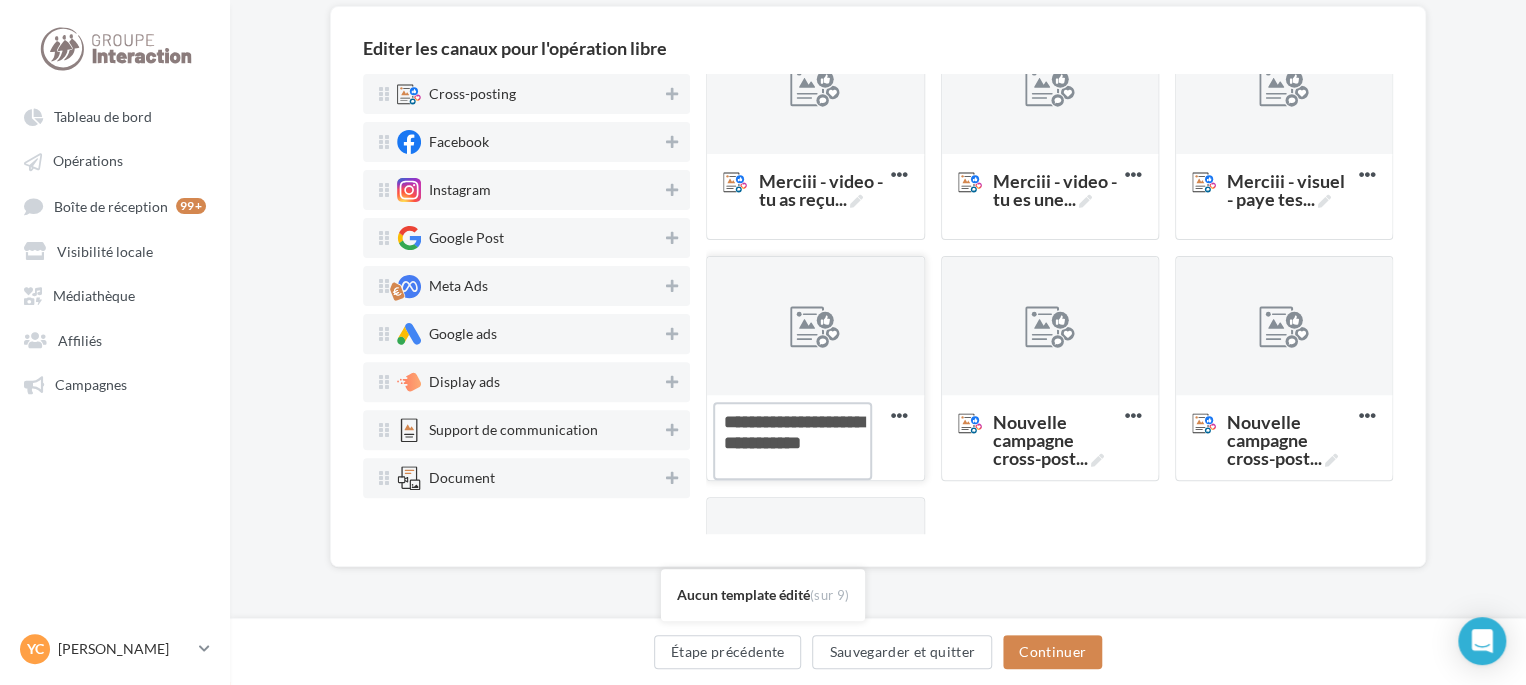 paste 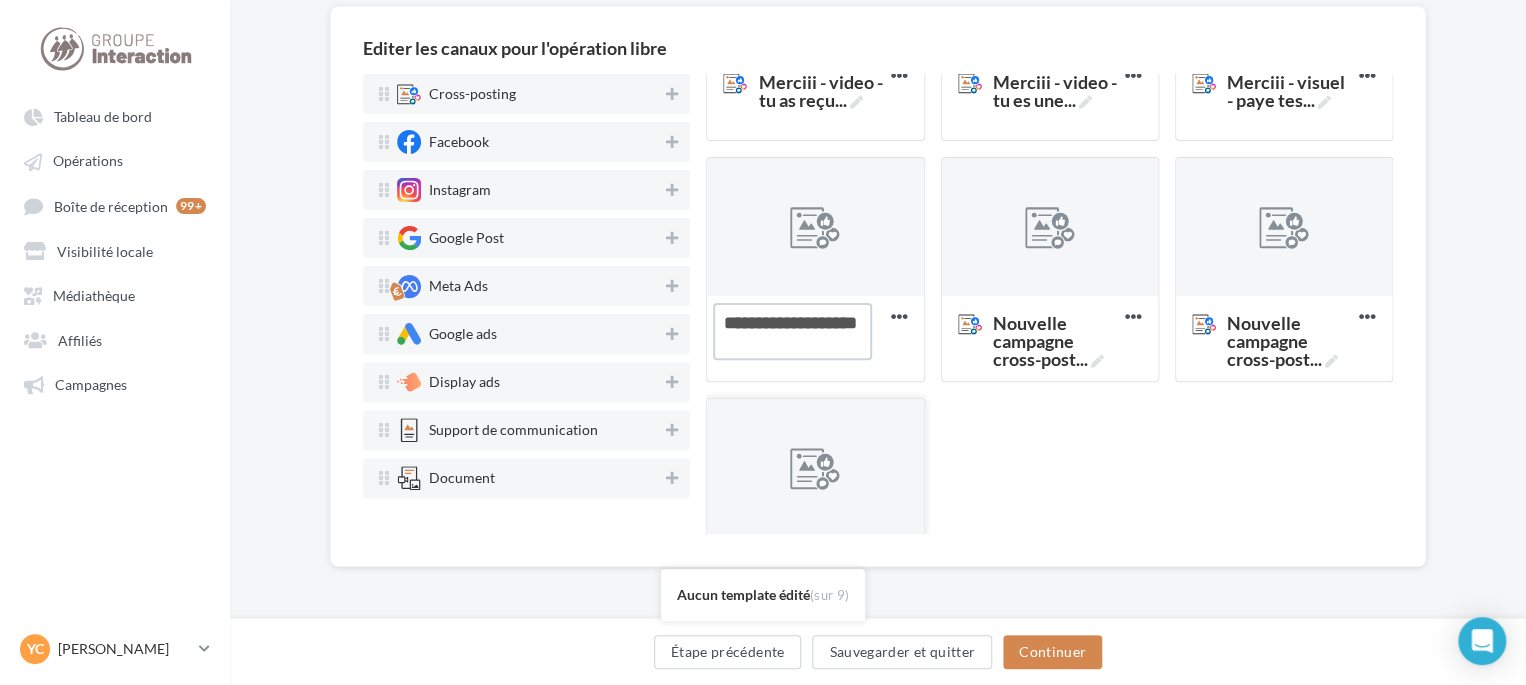 scroll, scrollTop: 400, scrollLeft: 0, axis: vertical 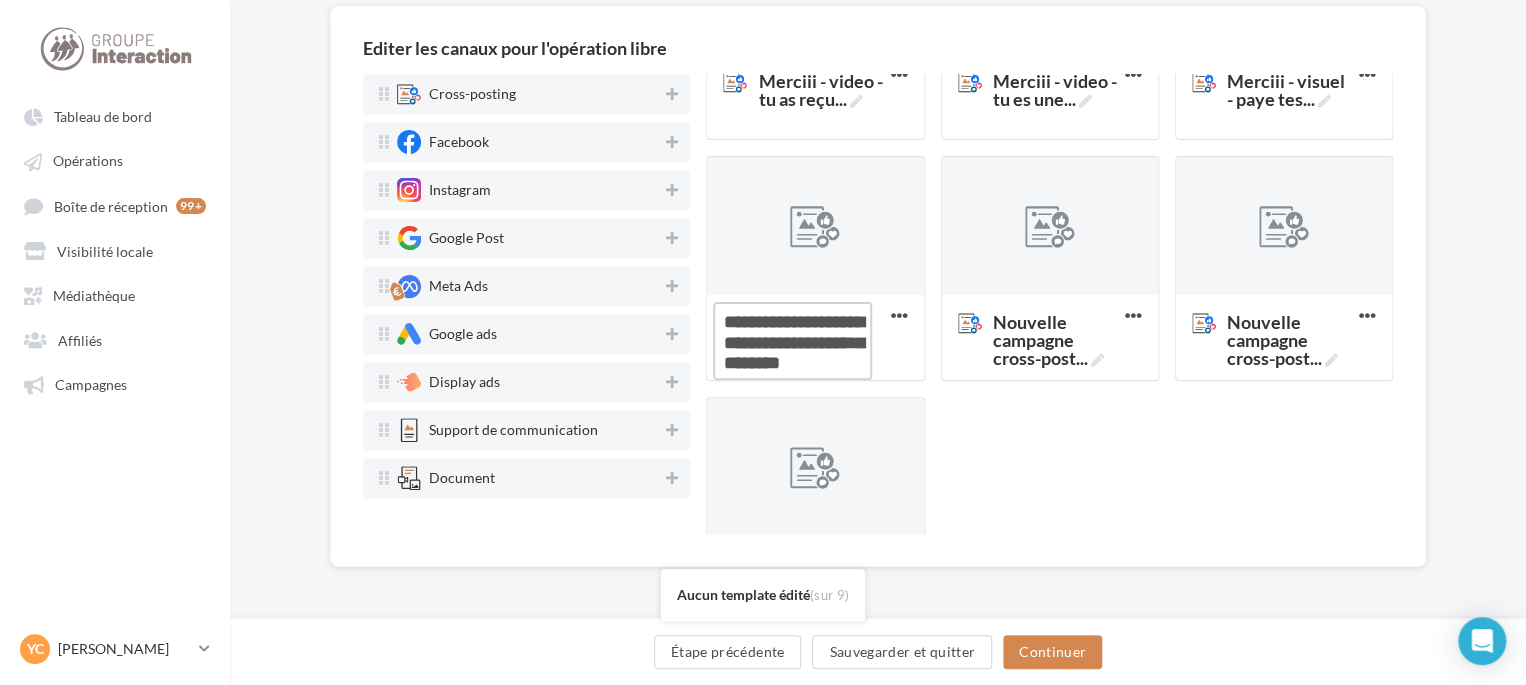 type on "**********" 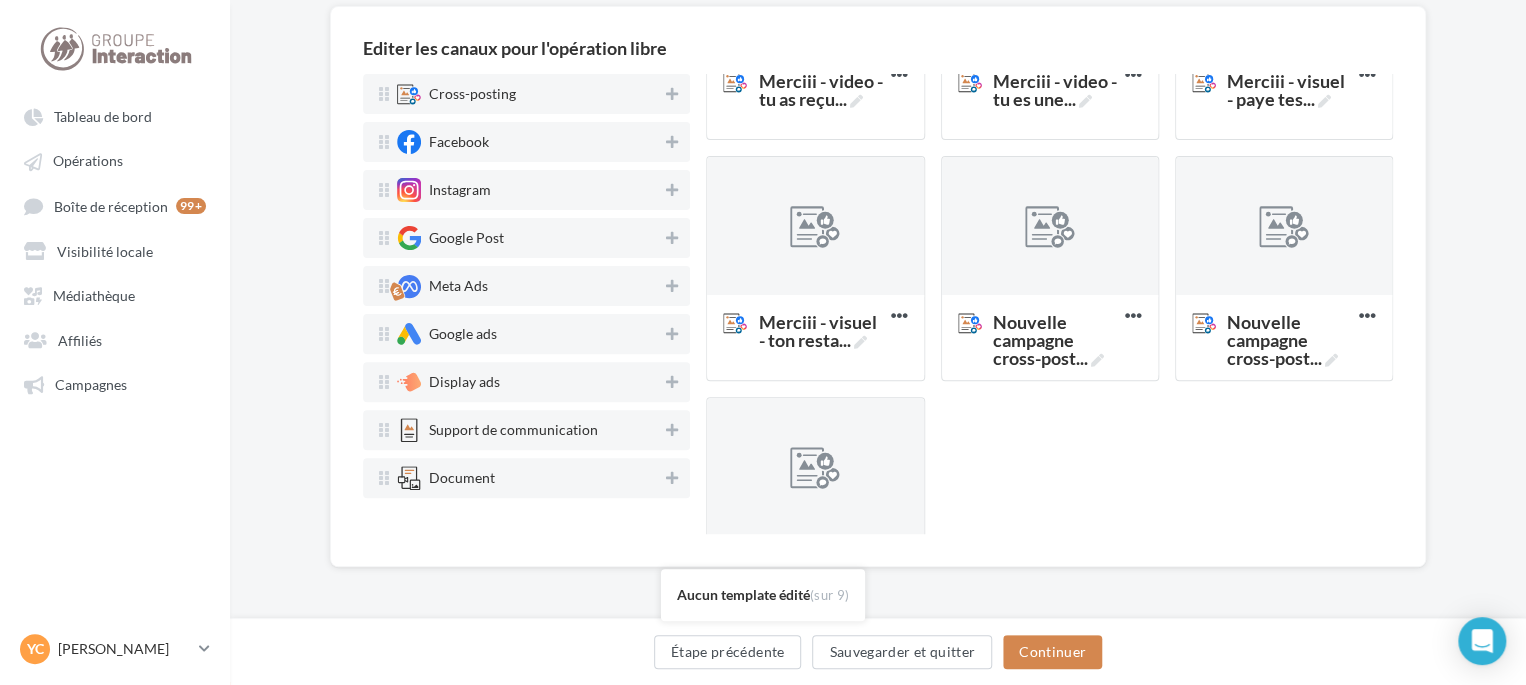click on "Déposez le canal souhaité ici                                Merciii - video - tu arrives ...   Supprimer                                Merciii - video - devine qui ...   Supprimer                                Merciii - video - tu as reçu ...   Supprimer                                Merciii - video - tu es une  ...   Supprimer                                Merciii - visuel - paye tes  ...   Supprimer                                Merciii - visuel - ton resta ...   Supprimer                                Nouvelle campagne cross-post ...   Supprimer                                Nouvelle campagne cross-post ...   Supprimer                                Nouvelle campagne cross-post ...   Supprimer" at bounding box center [1057, 156] 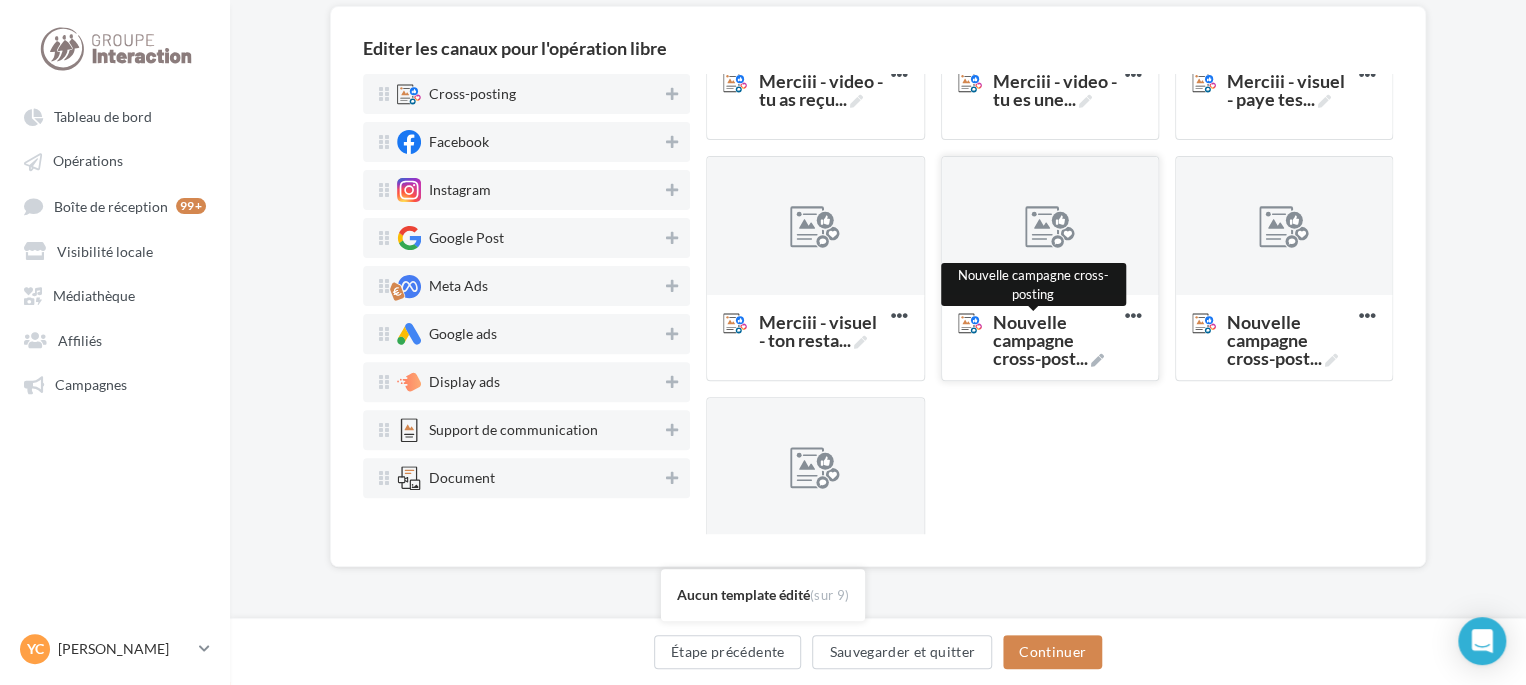 click on "Nouvelle campagne cross-post ..." at bounding box center [1055, 340] 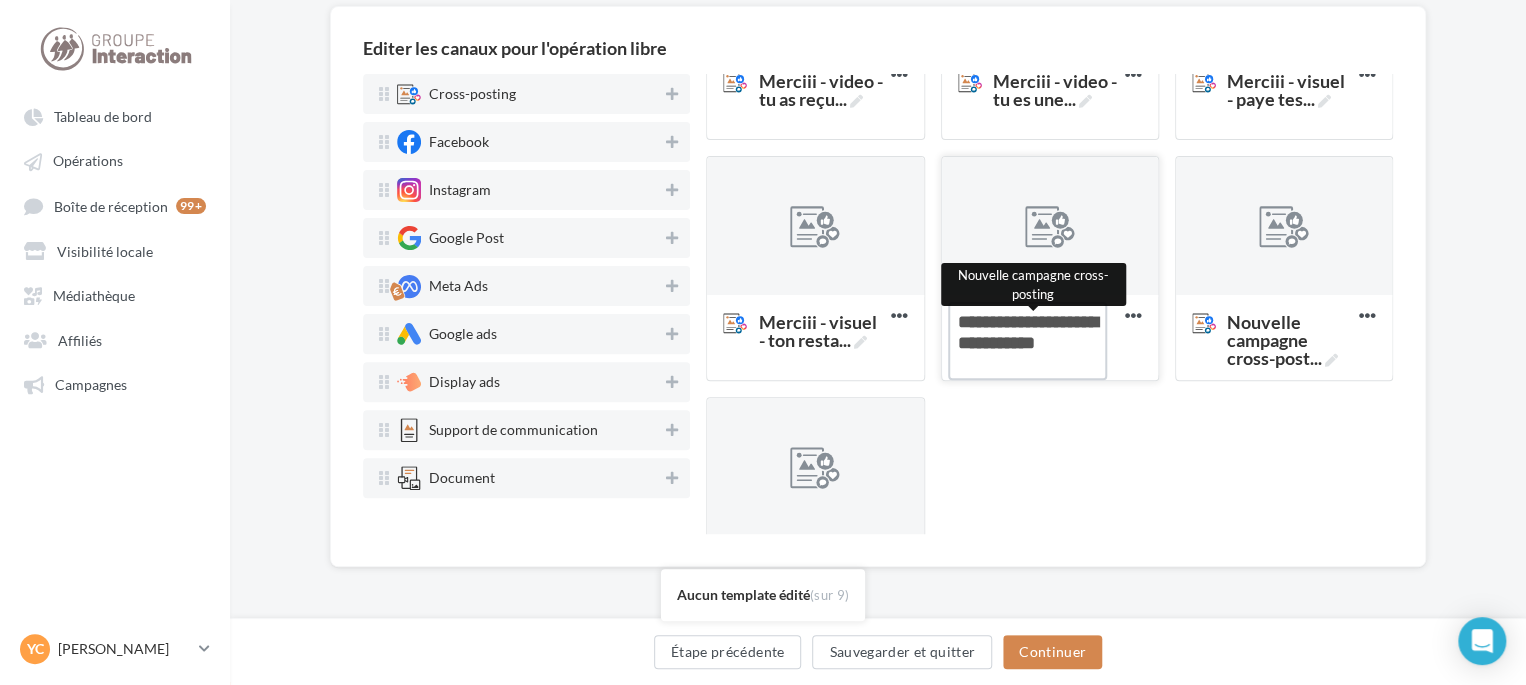 click on "Nouvelle campagne cross-post ...
Nouvelle campagne cross-posting" at bounding box center [1027, 341] 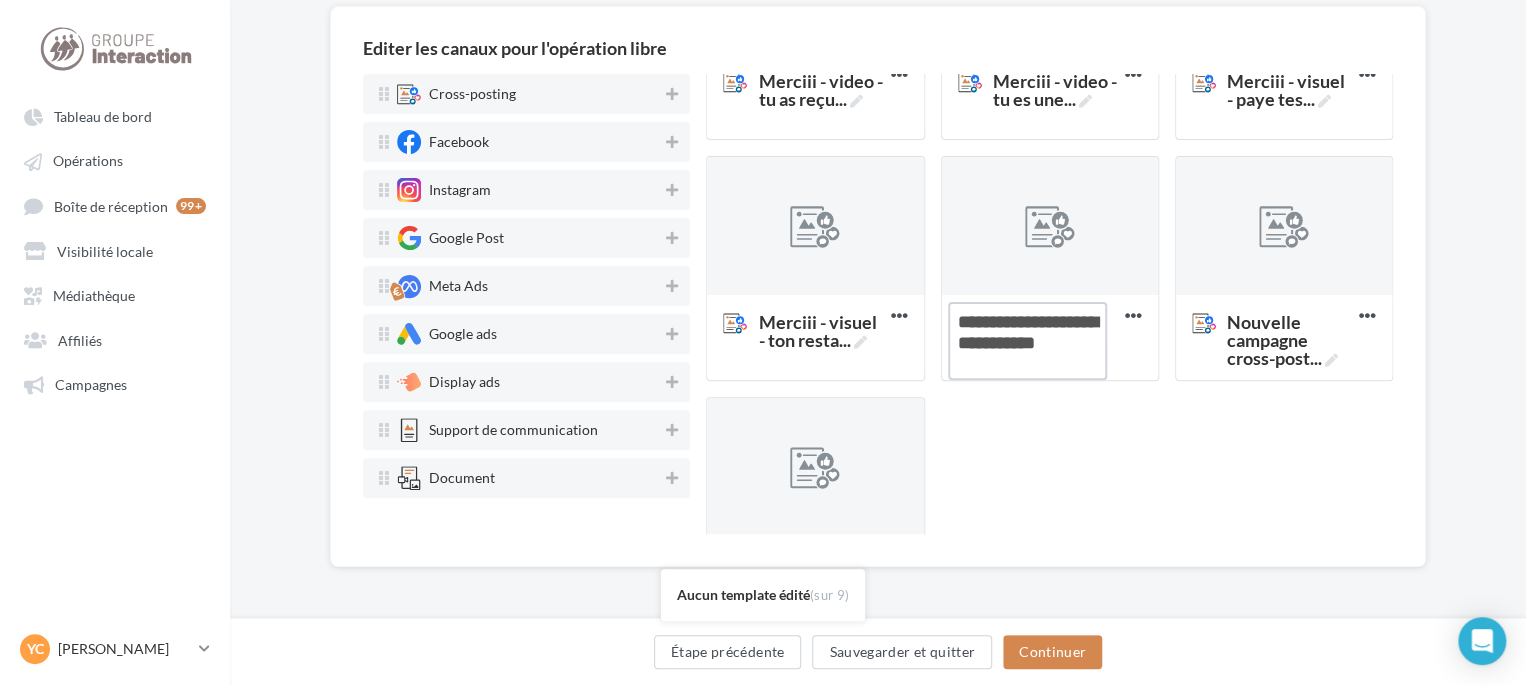 drag, startPoint x: 1017, startPoint y: 355, endPoint x: 935, endPoint y: 289, distance: 105.26158 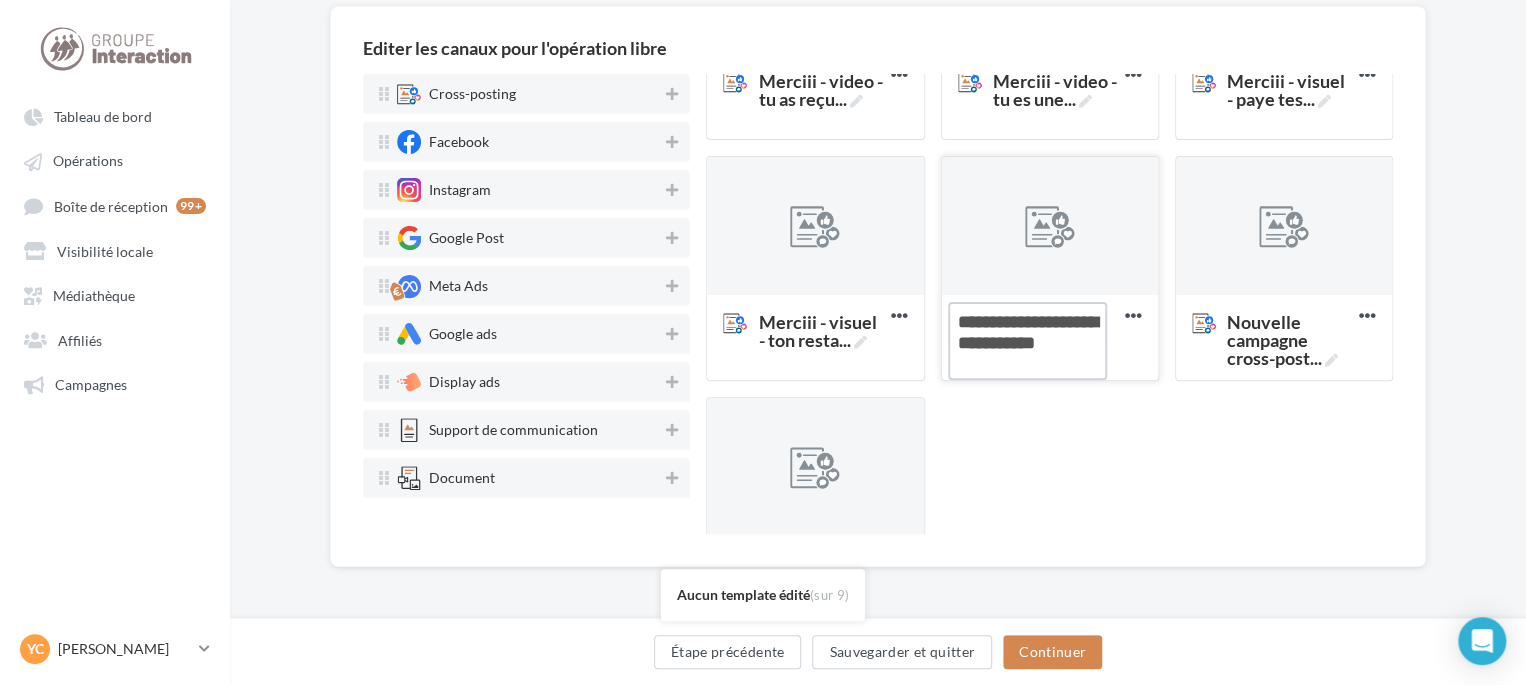 paste 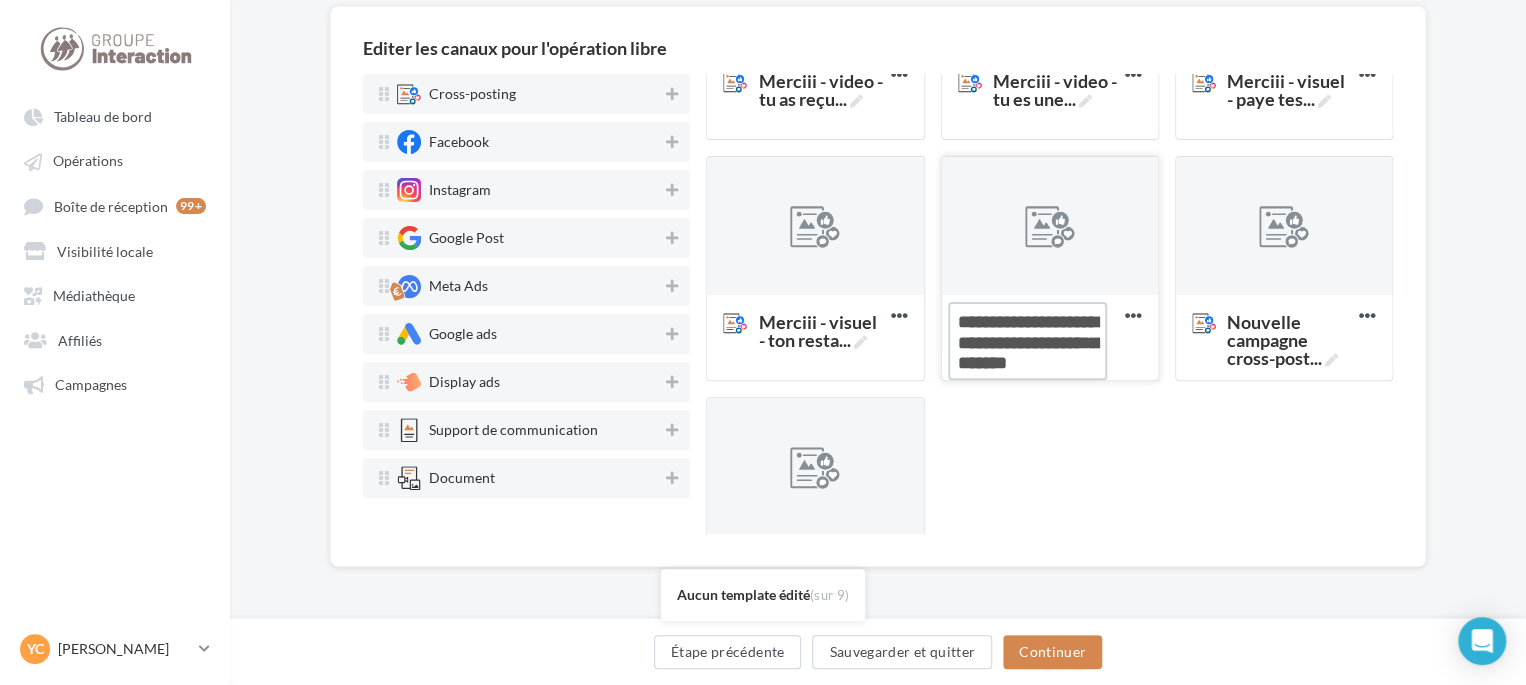 click on "Merciii - visuel - ton bille ..." at bounding box center (1027, 341) 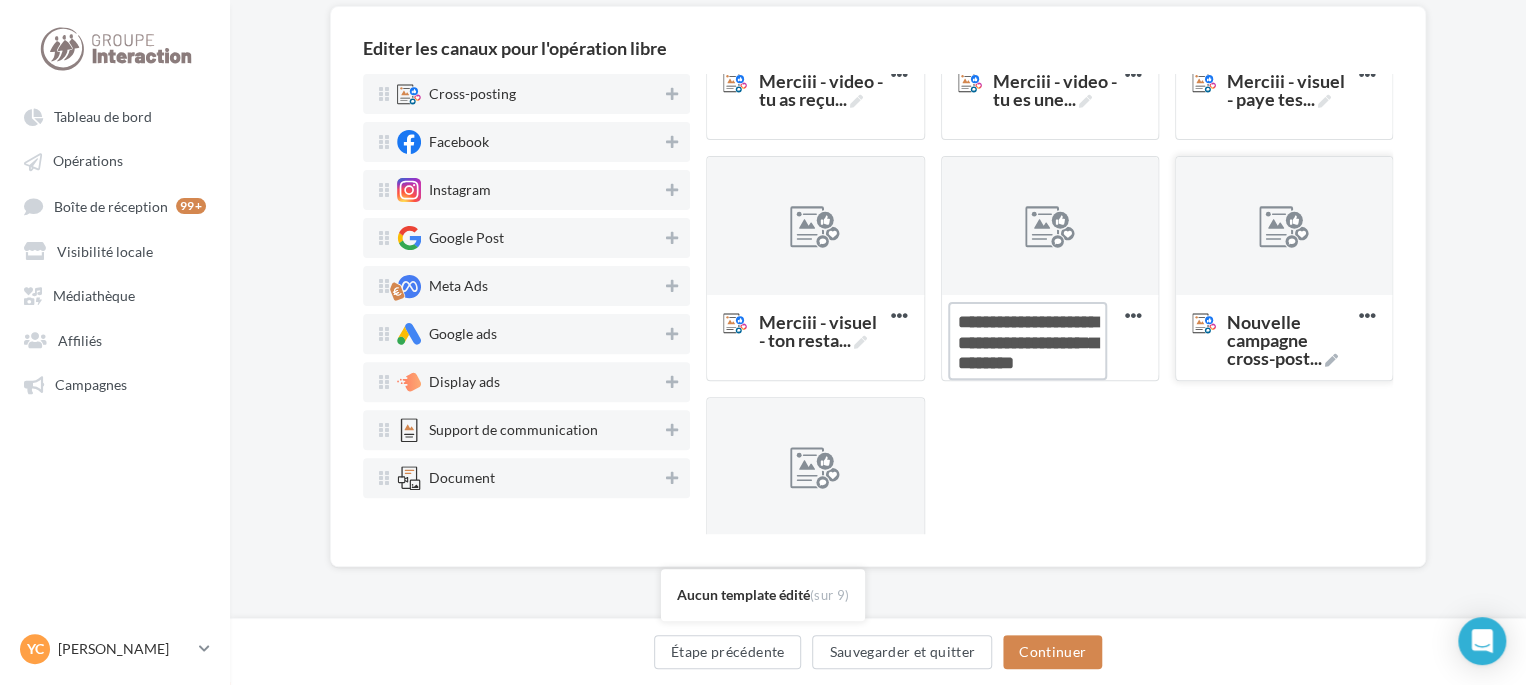 type on "**********" 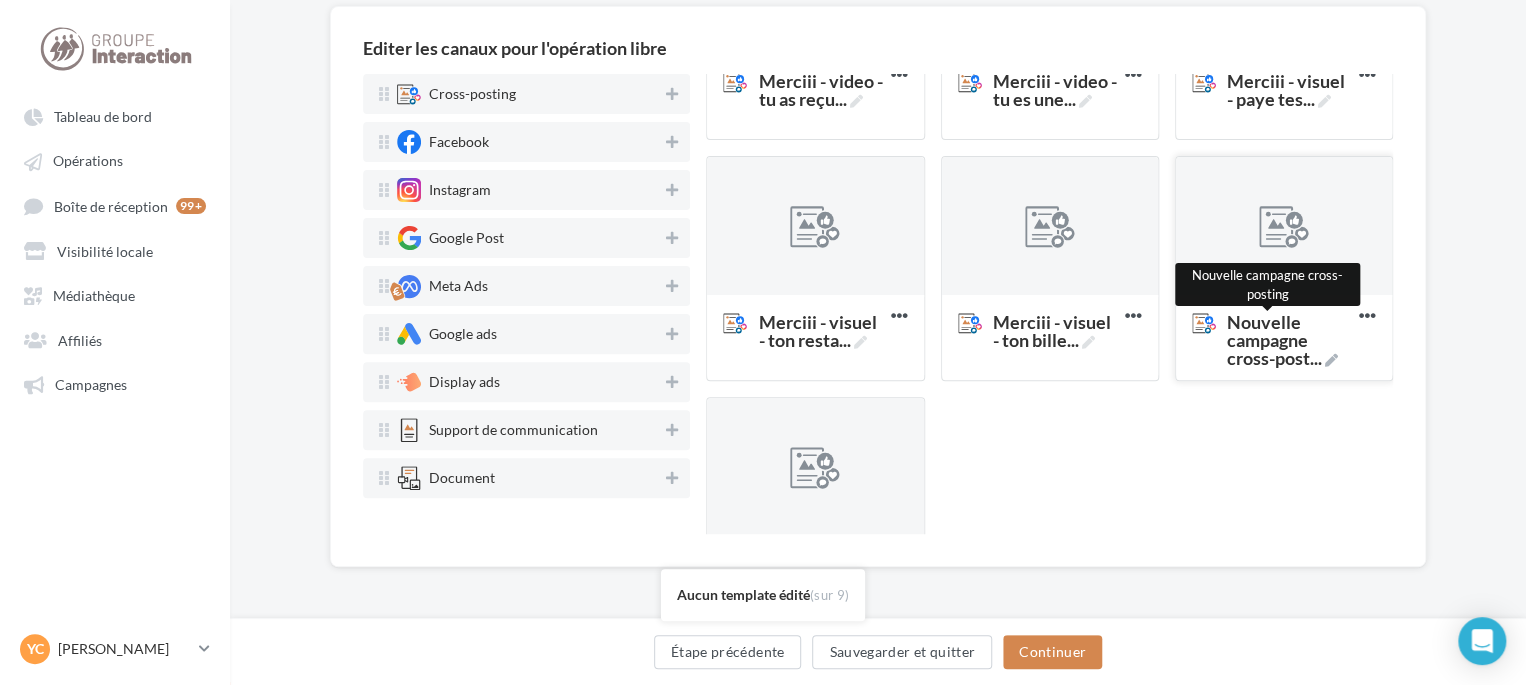 click on "Nouvelle campagne cross-post ..." at bounding box center [1289, 340] 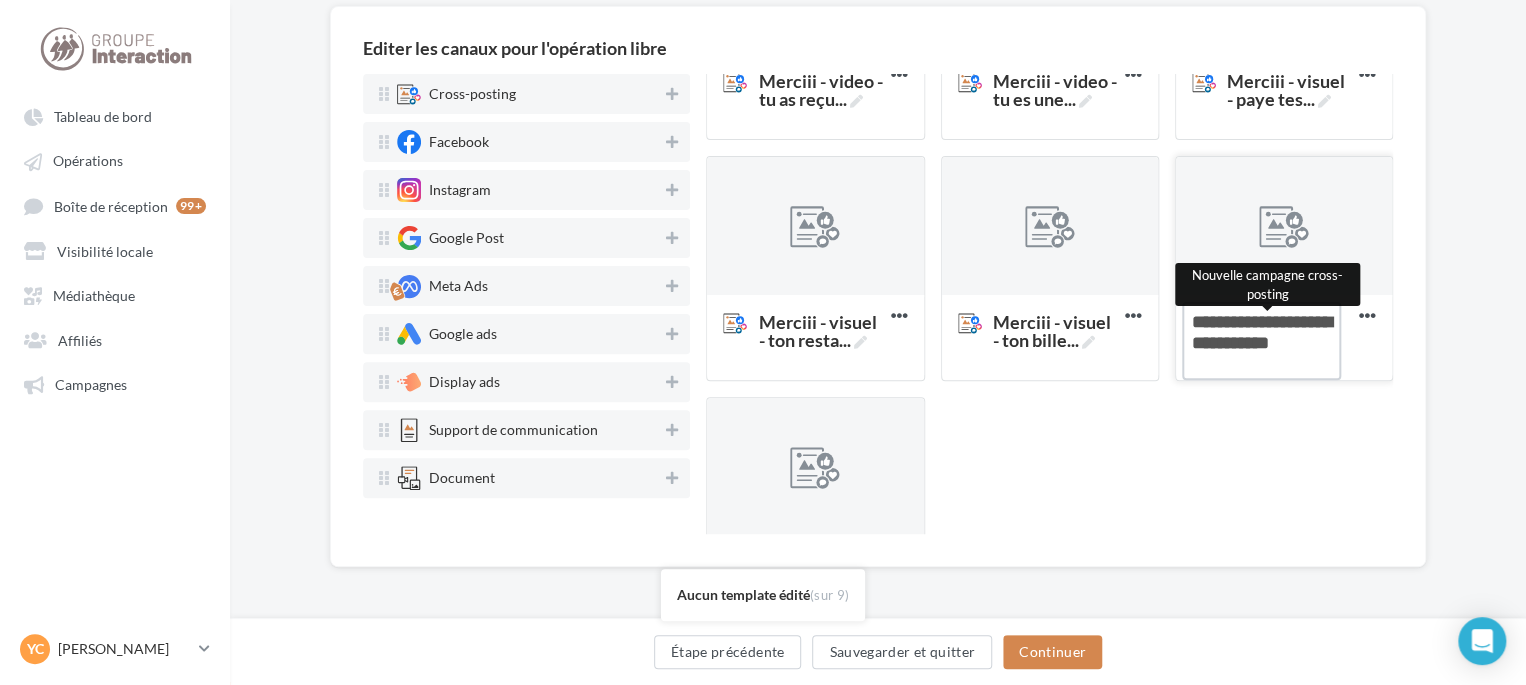 click on "Nouvelle campagne cross-post ...
Nouvelle campagne cross-posting" at bounding box center [1261, 341] 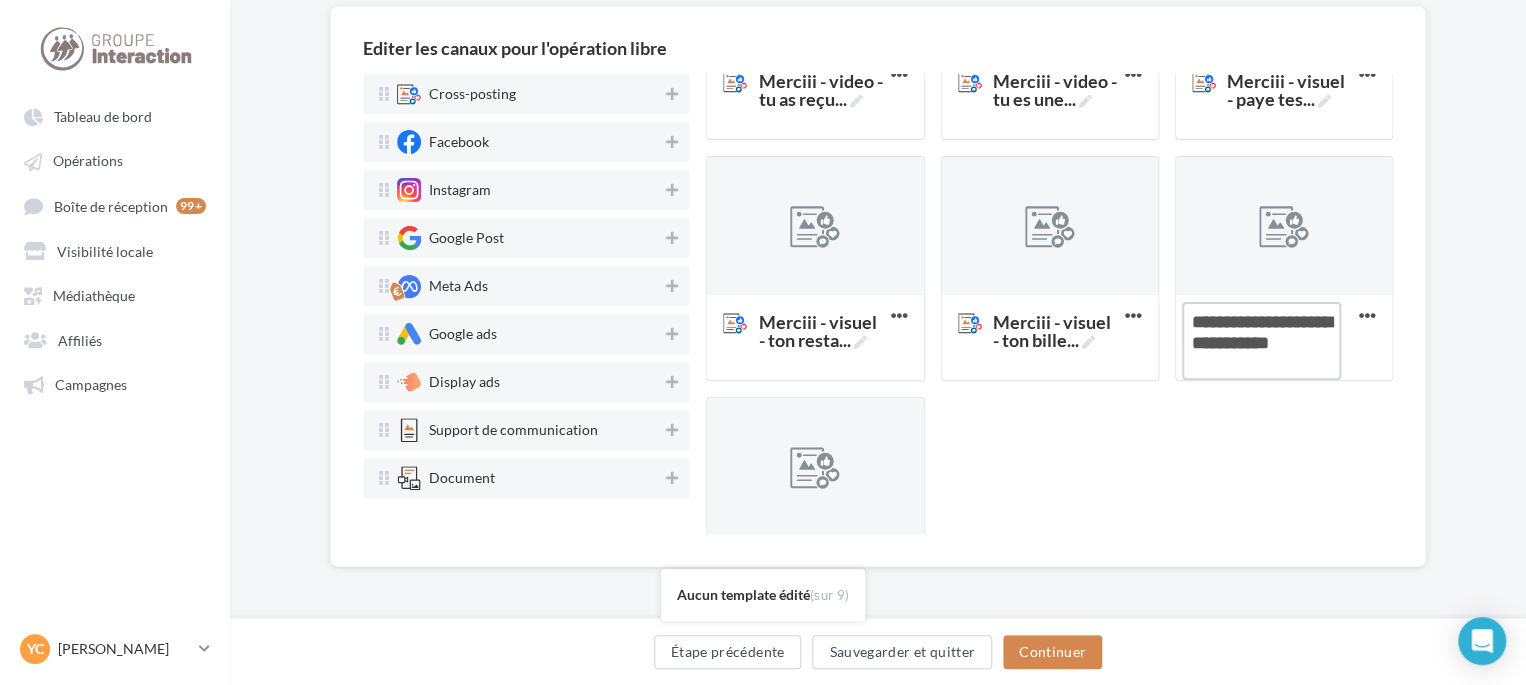 drag, startPoint x: 1254, startPoint y: 363, endPoint x: 1160, endPoint y: 309, distance: 108.40664 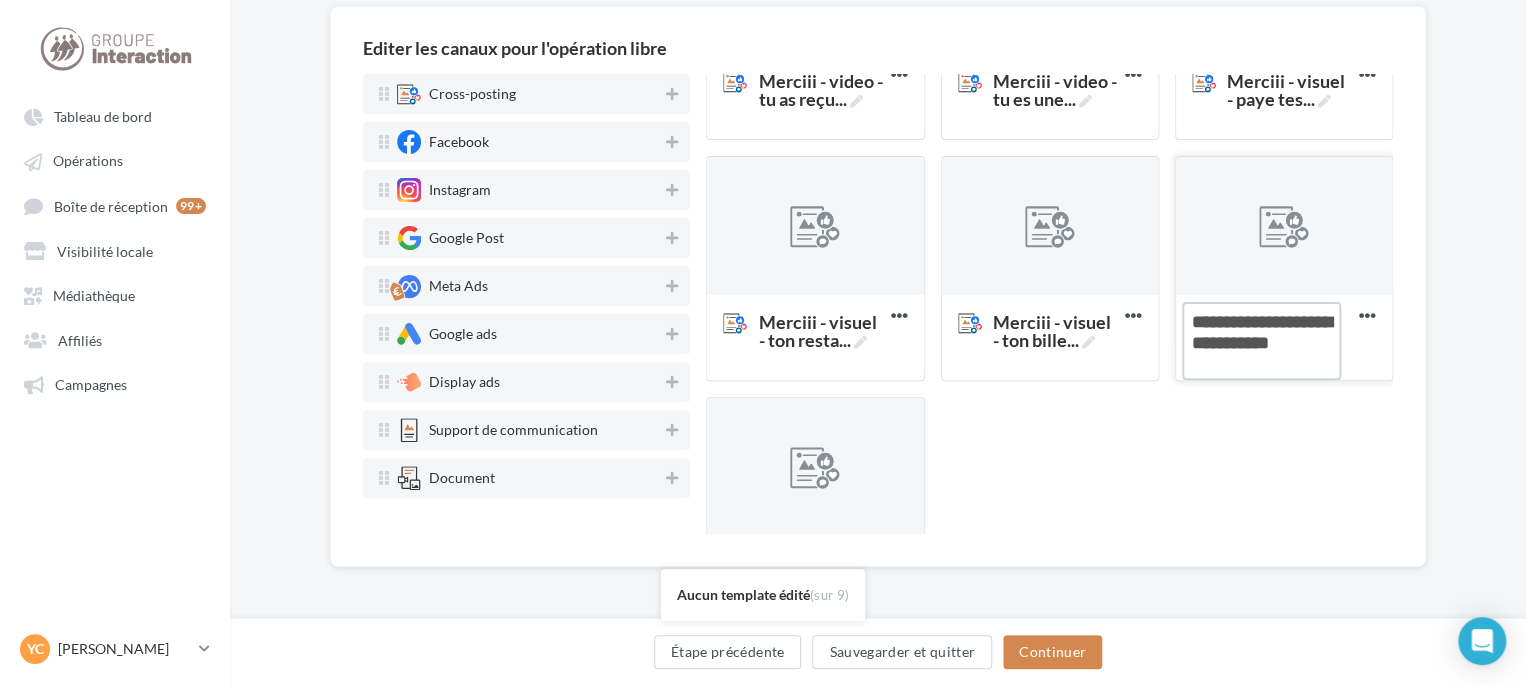 paste 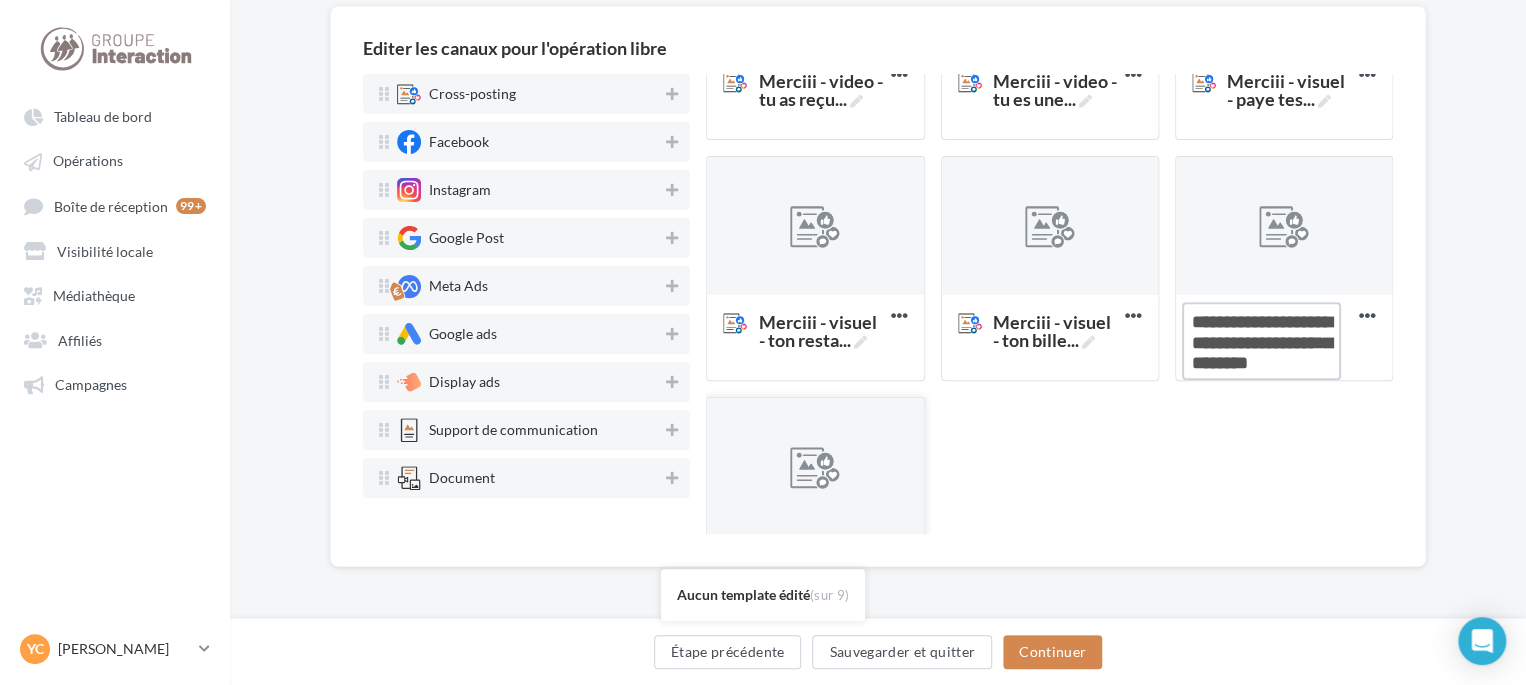 type on "**********" 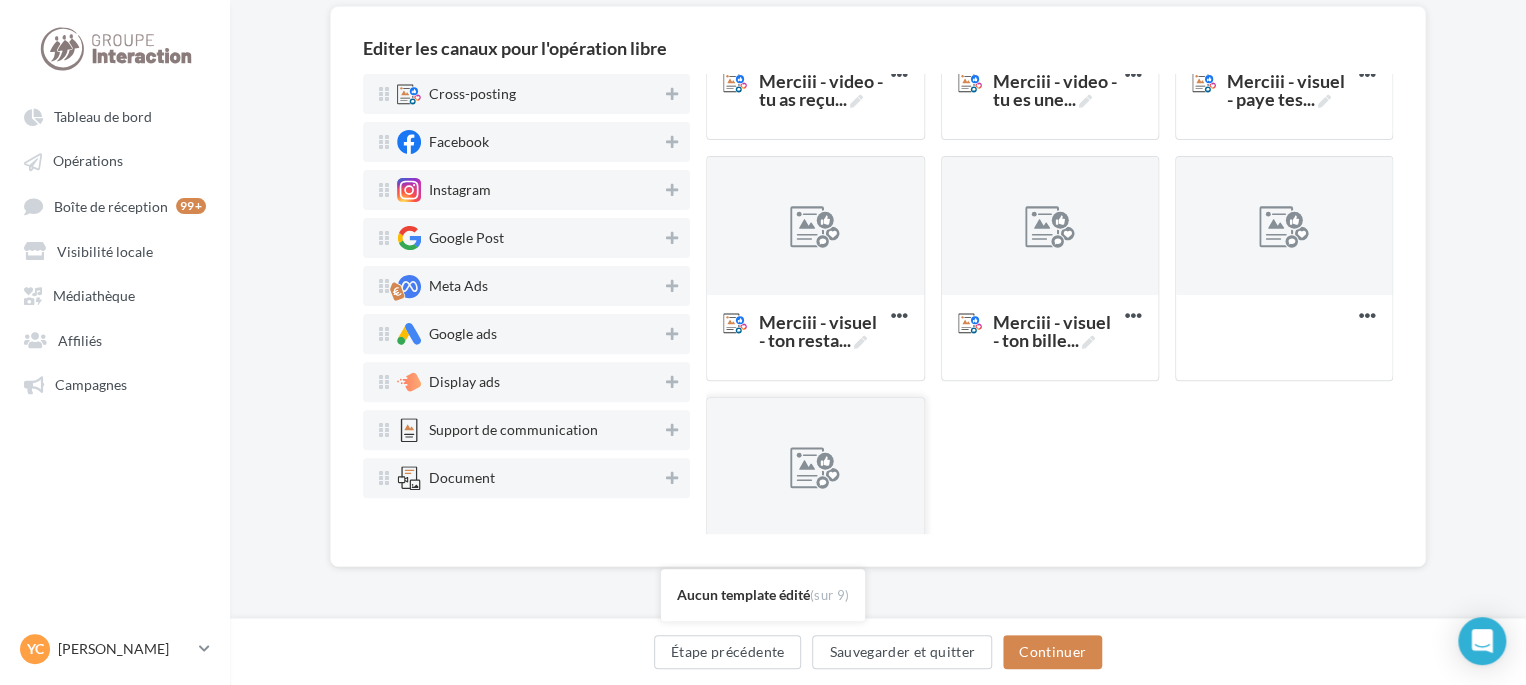 click at bounding box center [815, 468] 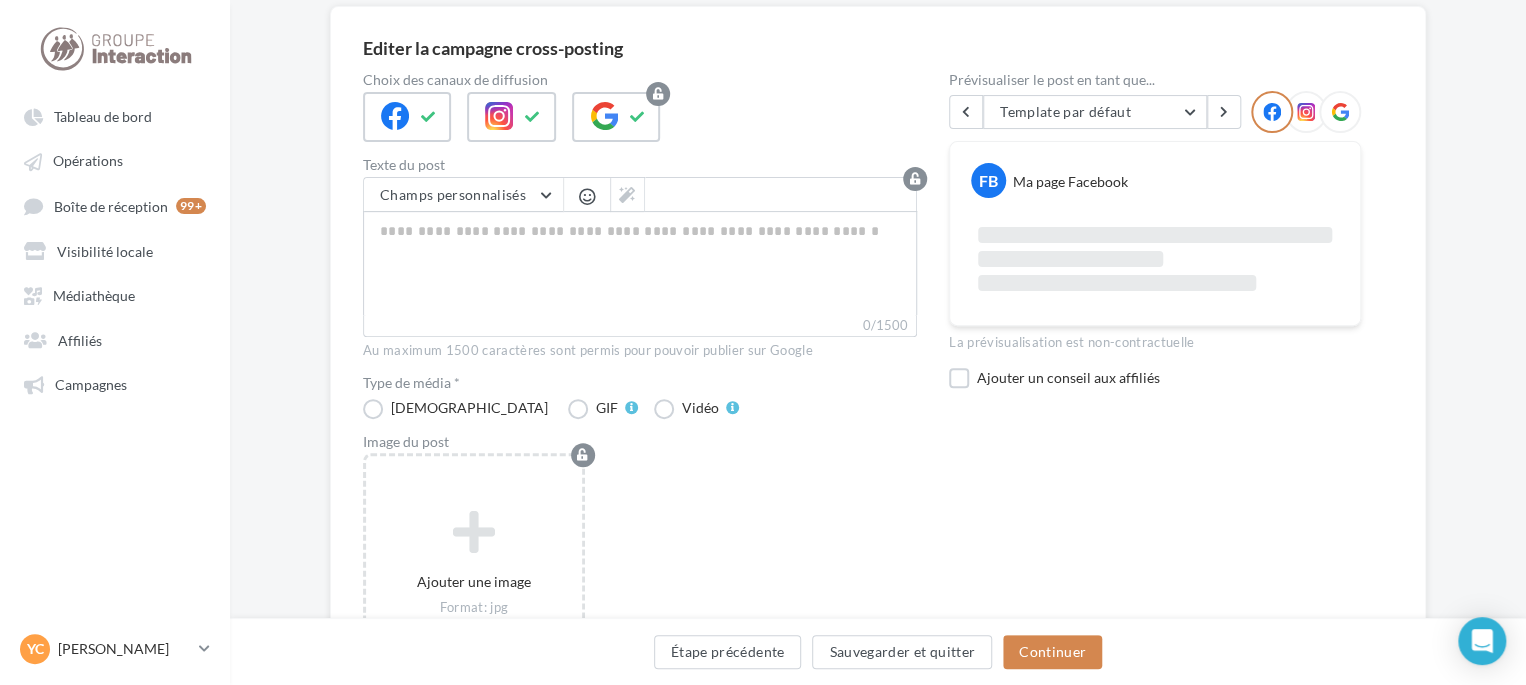 click on "Étape précédente   Sauvegarder et quitter   Continuer" at bounding box center (878, 651) 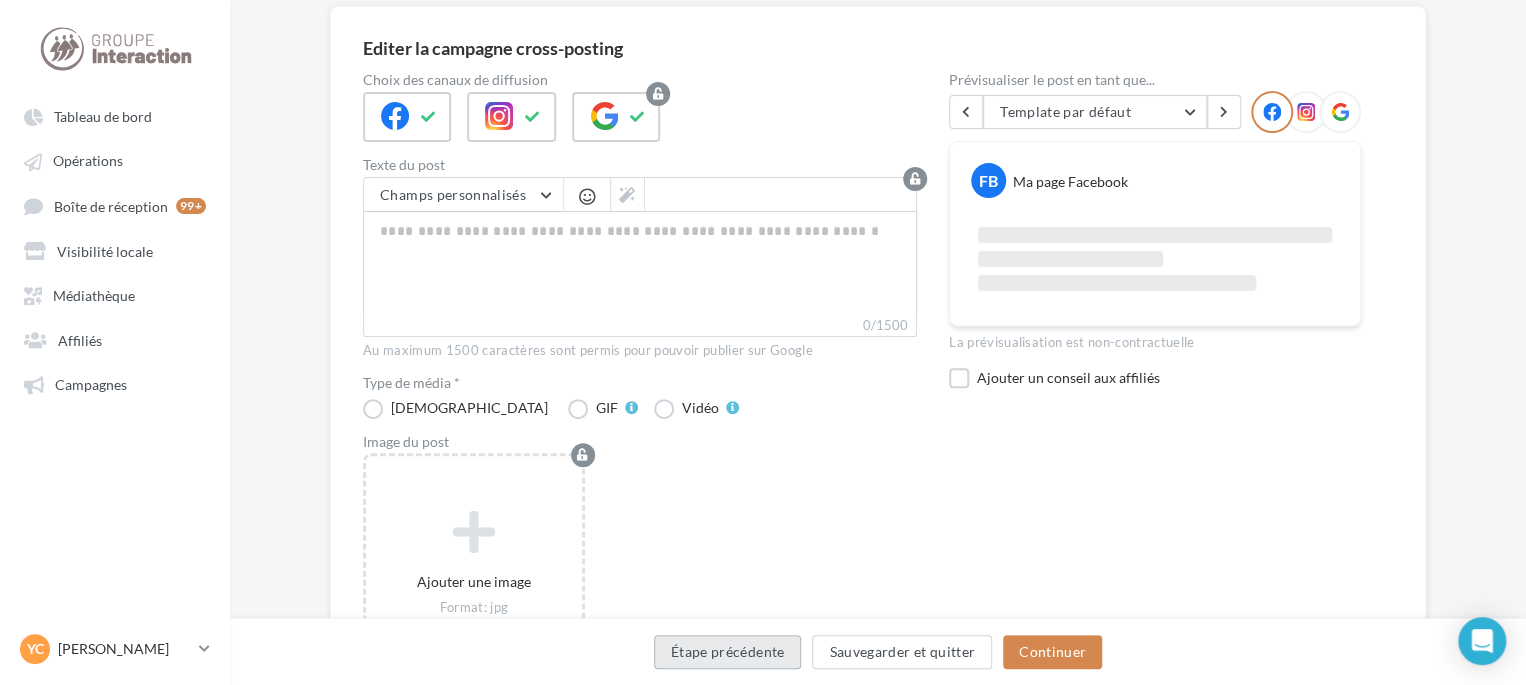click on "Étape précédente" at bounding box center [728, 652] 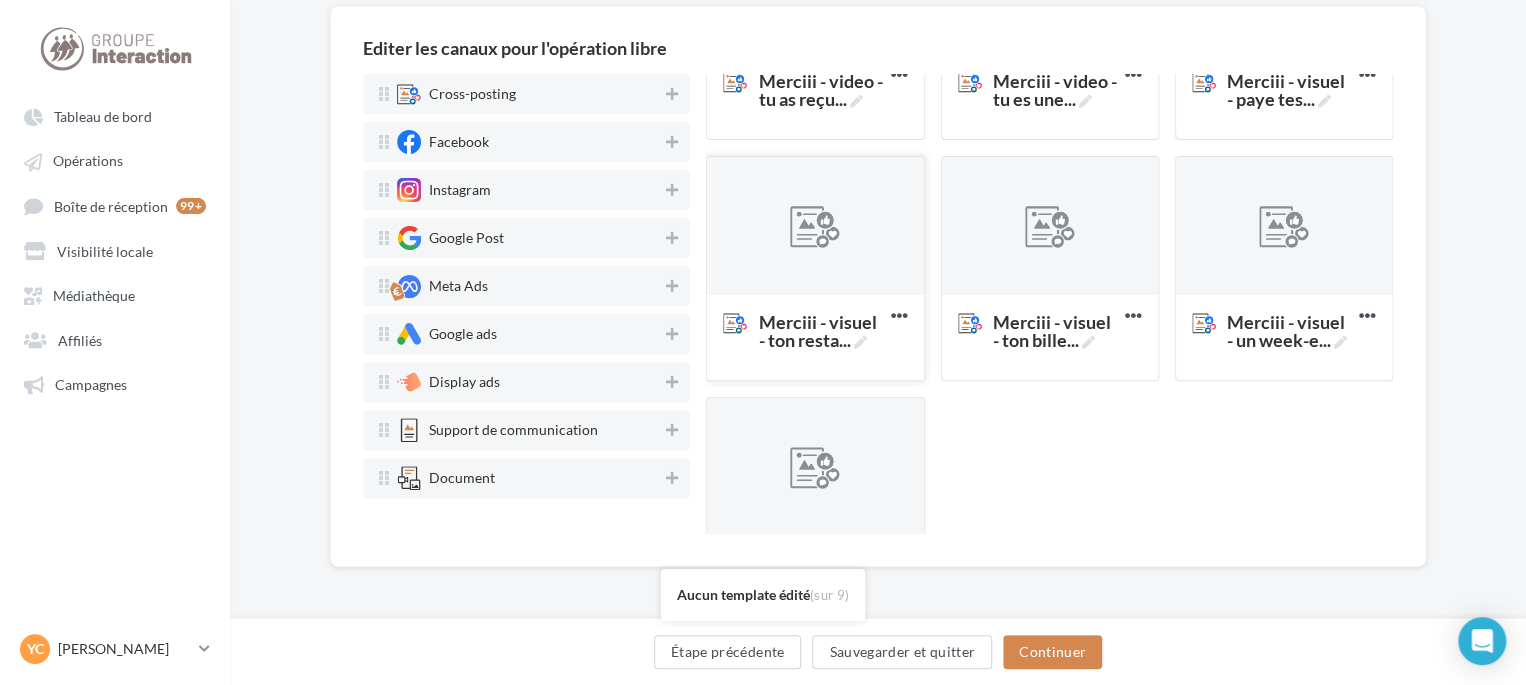 scroll, scrollTop: 520, scrollLeft: 0, axis: vertical 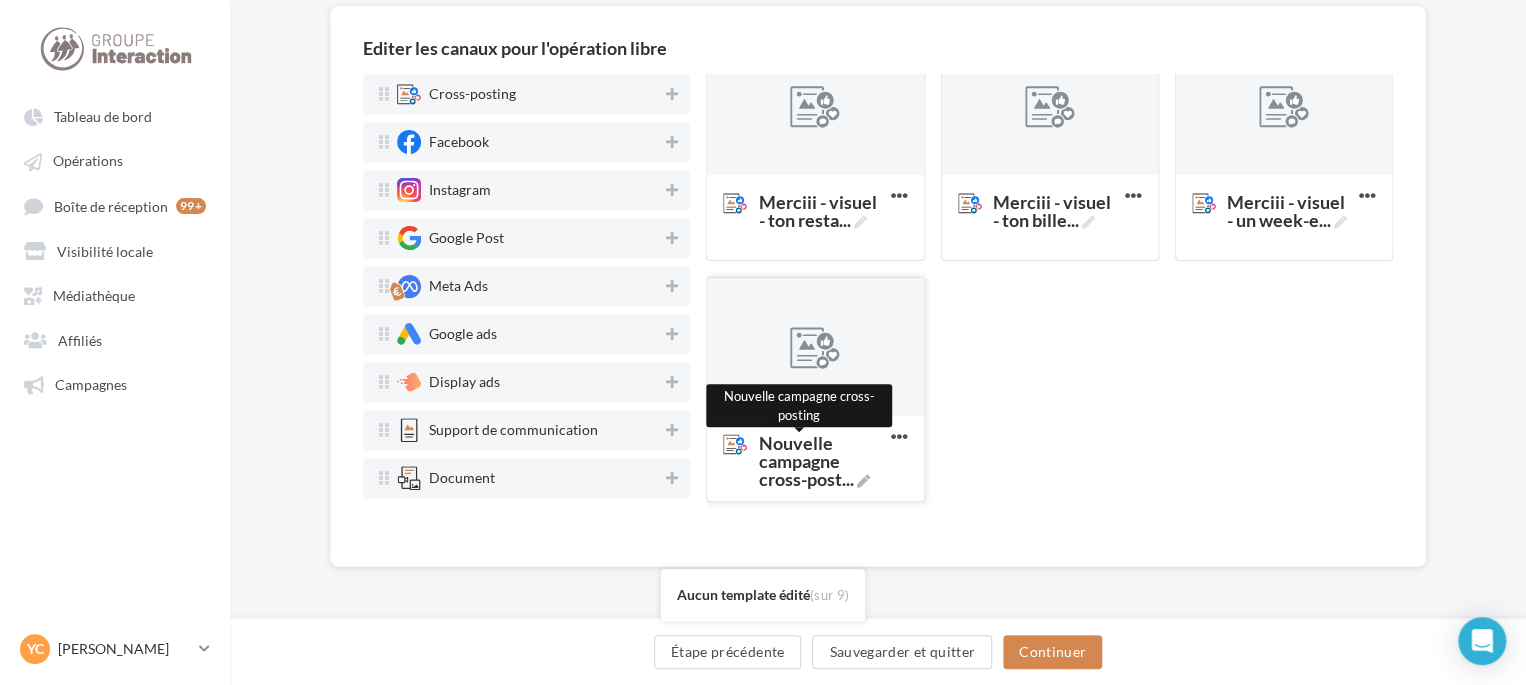 click on "Nouvelle campagne cross-post ..." at bounding box center [820, 461] 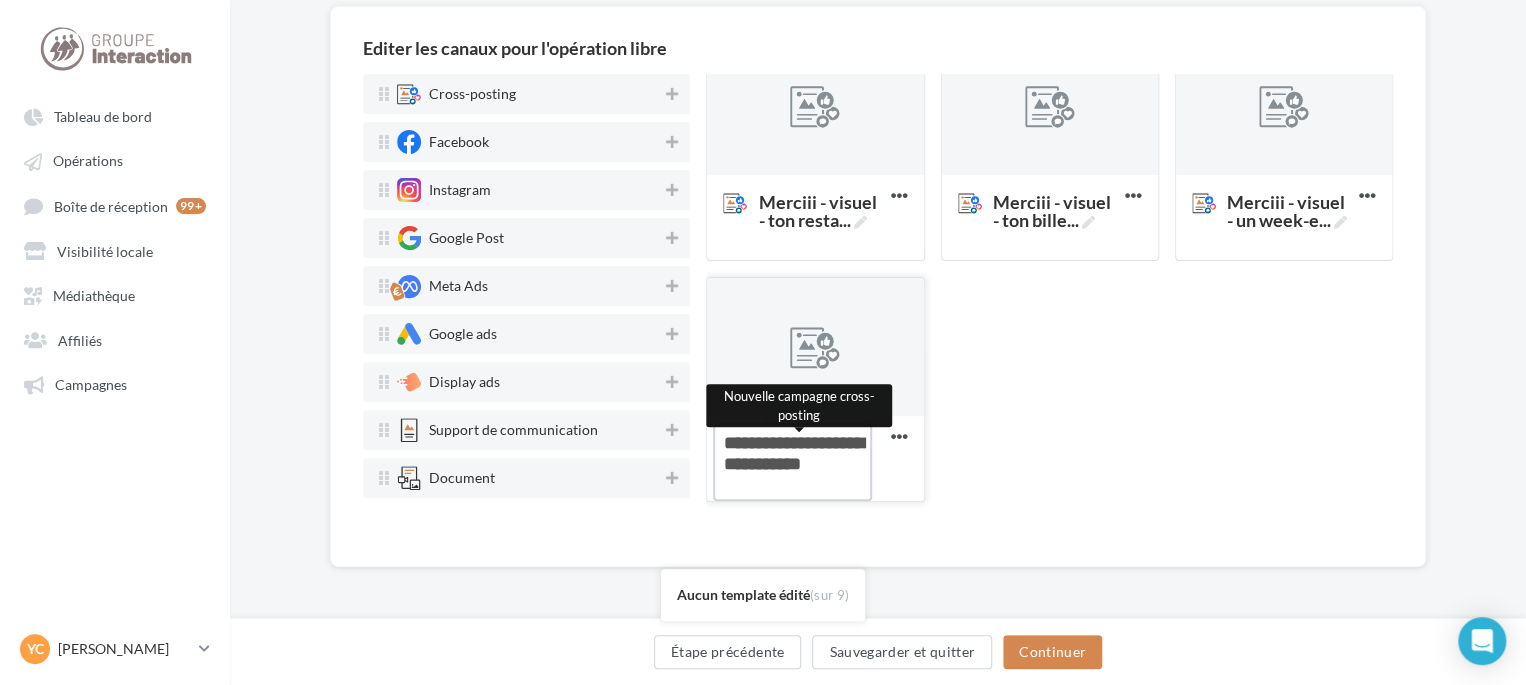click on "Nouvelle campagne cross-post ...
Nouvelle campagne cross-posting" at bounding box center [792, 462] 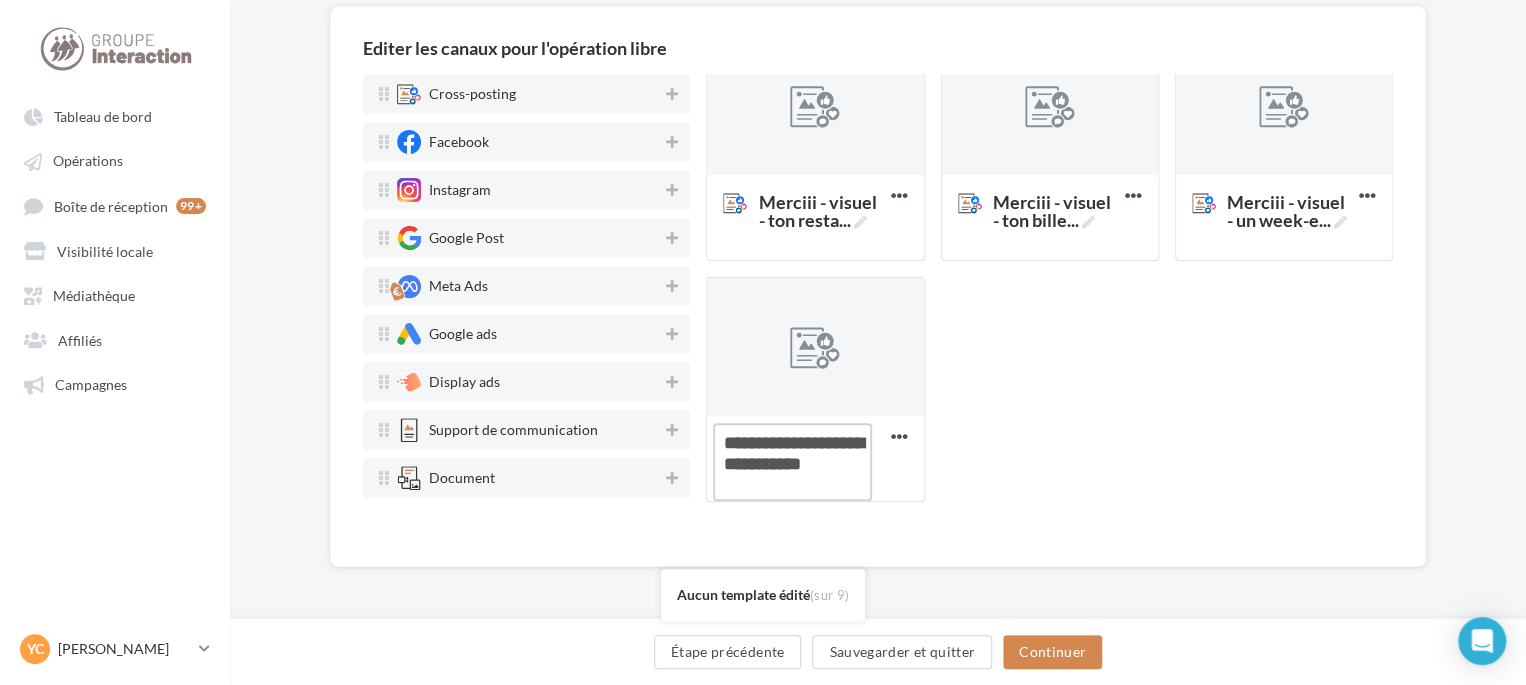 drag, startPoint x: 805, startPoint y: 484, endPoint x: 704, endPoint y: 429, distance: 115.00435 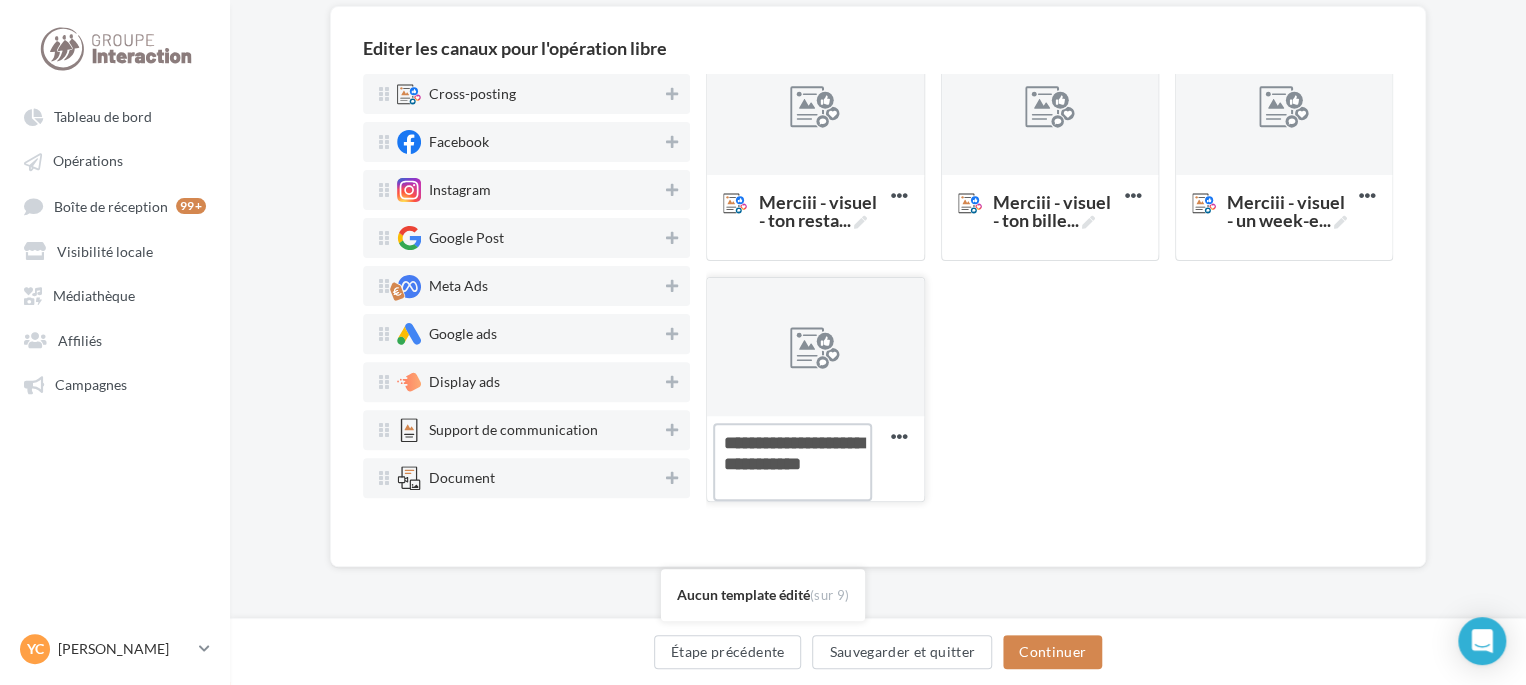 paste 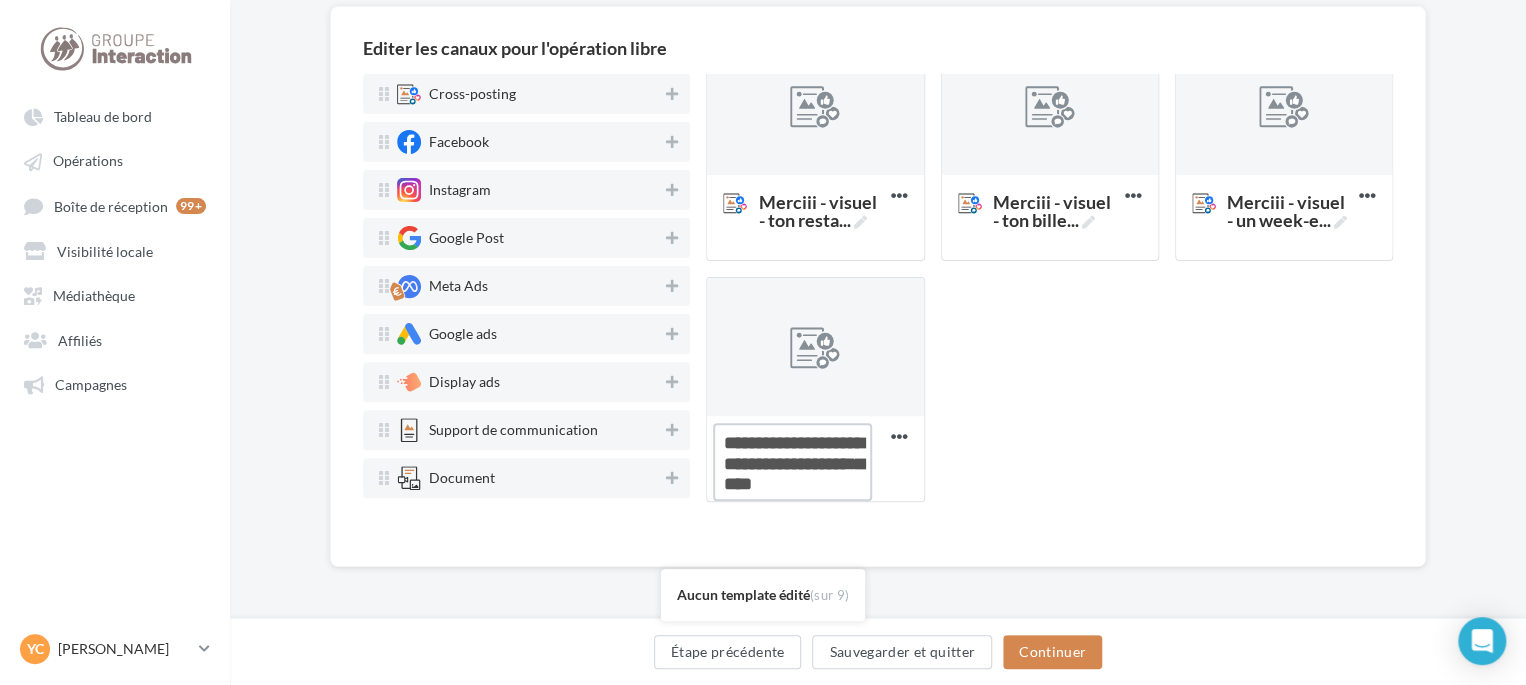 type on "**********" 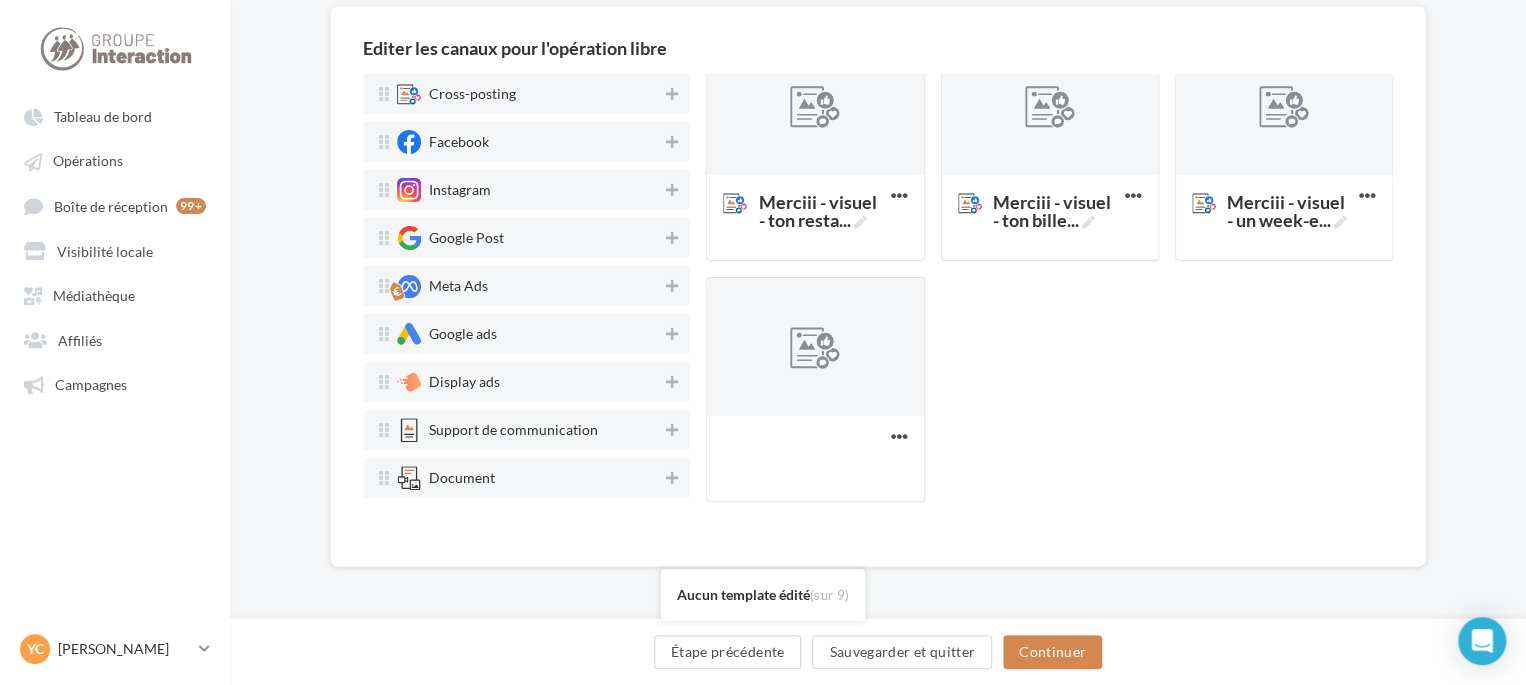 click on "Déposez le canal souhaité ici                                Merciii - video - tu arrives ...   Supprimer                                Merciii - video - devine qui ...   Supprimer                                Merciii - video - tu as reçu ...   Supprimer                                Merciii - video - tu es une  ...   Supprimer                                Merciii - visuel - paye tes  ...   Supprimer                                Merciii - visuel - ton resta ...   Supprimer                                Merciii - visuel - ton bille ...   Supprimer                                Merciii - visuel - un week-e ...   Supprimer                                Merciii - visuel - plonge da ...   Supprimer" at bounding box center [1057, 36] 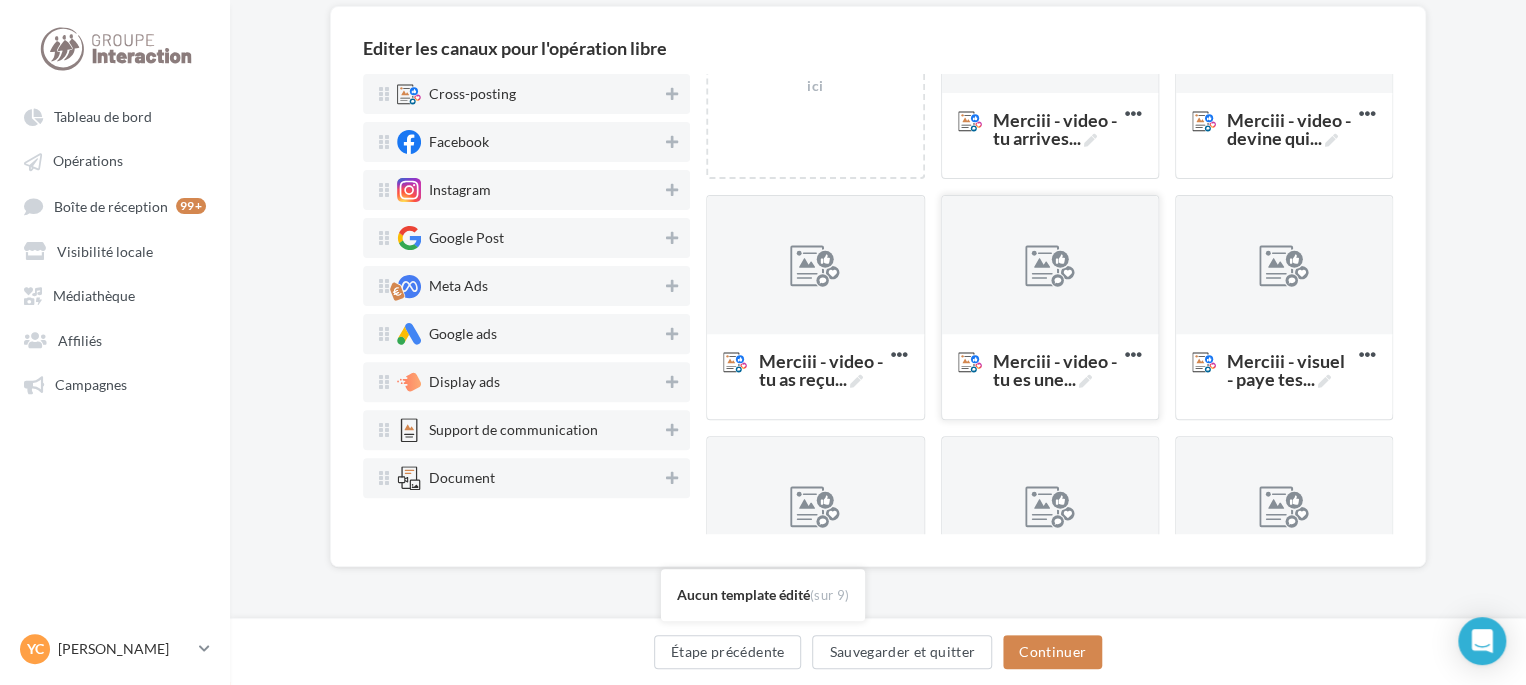 scroll, scrollTop: 0, scrollLeft: 0, axis: both 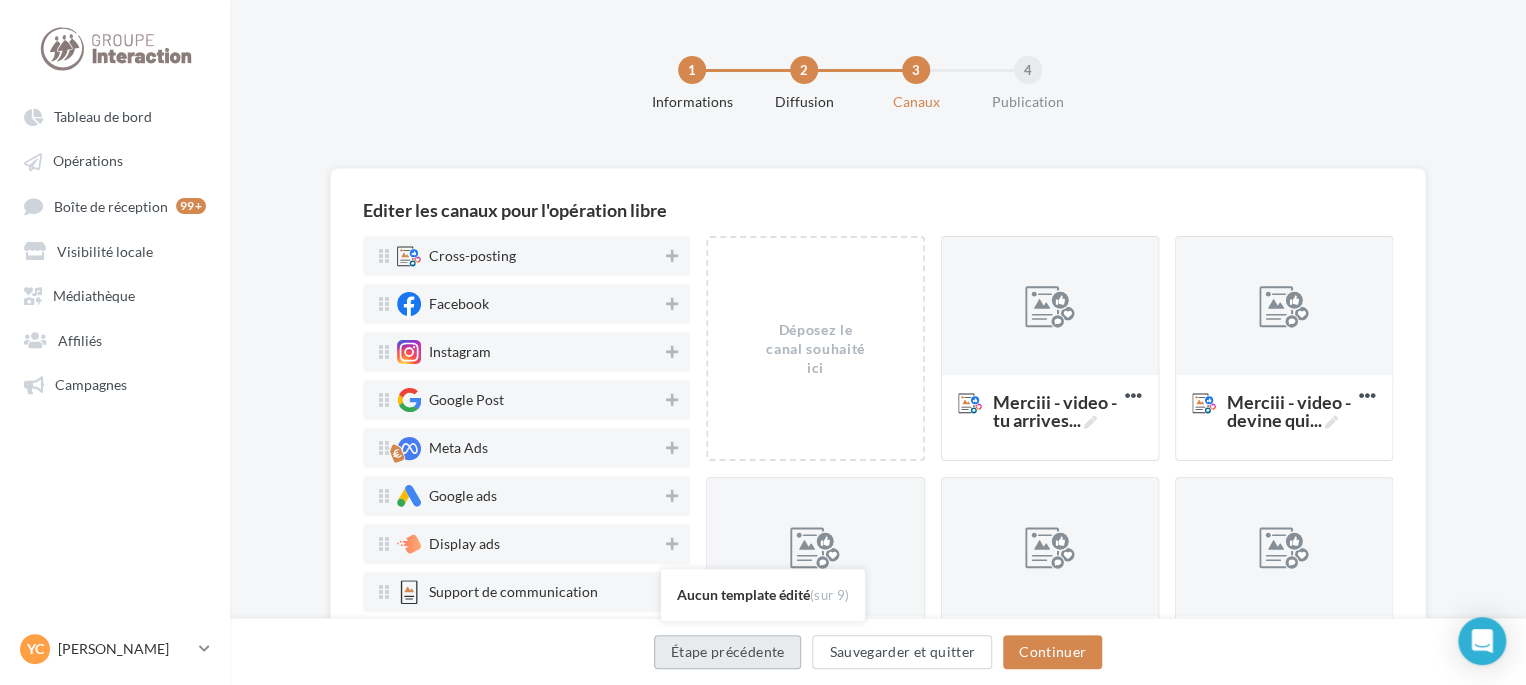 click on "Étape précédente" at bounding box center [728, 652] 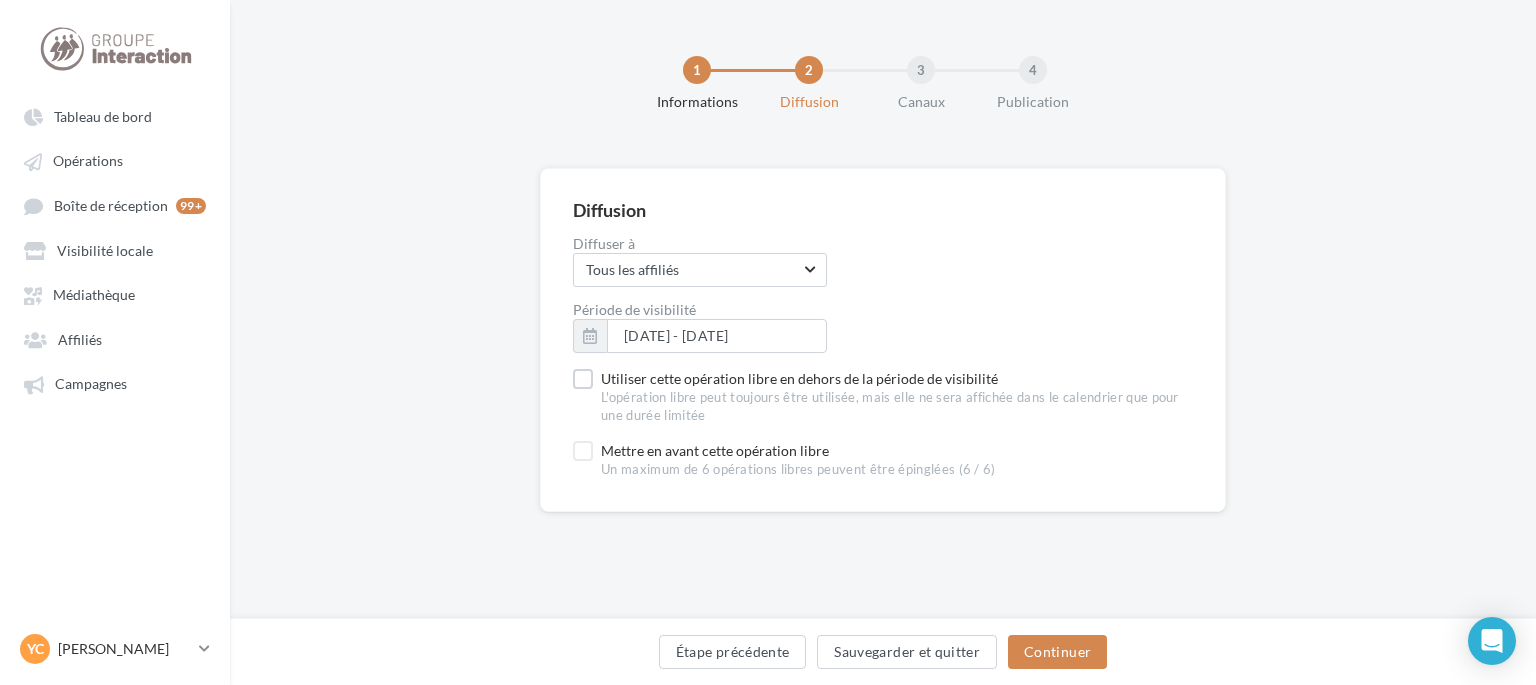 click on "Diffusion Diffuser à Tous les affiliés   Tous les affiliés       Aucun choix disponible Merci de spécifier le partage Période de visibilité   [DATE] - [DATE]   Utiliser cette opération libre en dehors de la période de visibilité  L'opération libre peut toujours être utilisée, mais elle ne sera affichée dans le calendrier que pour une durée limitée Mettre en avant cette opération libre  Un maximum de 6 opérations libres peuvent être épinglées (6 / 6)" at bounding box center [883, 340] 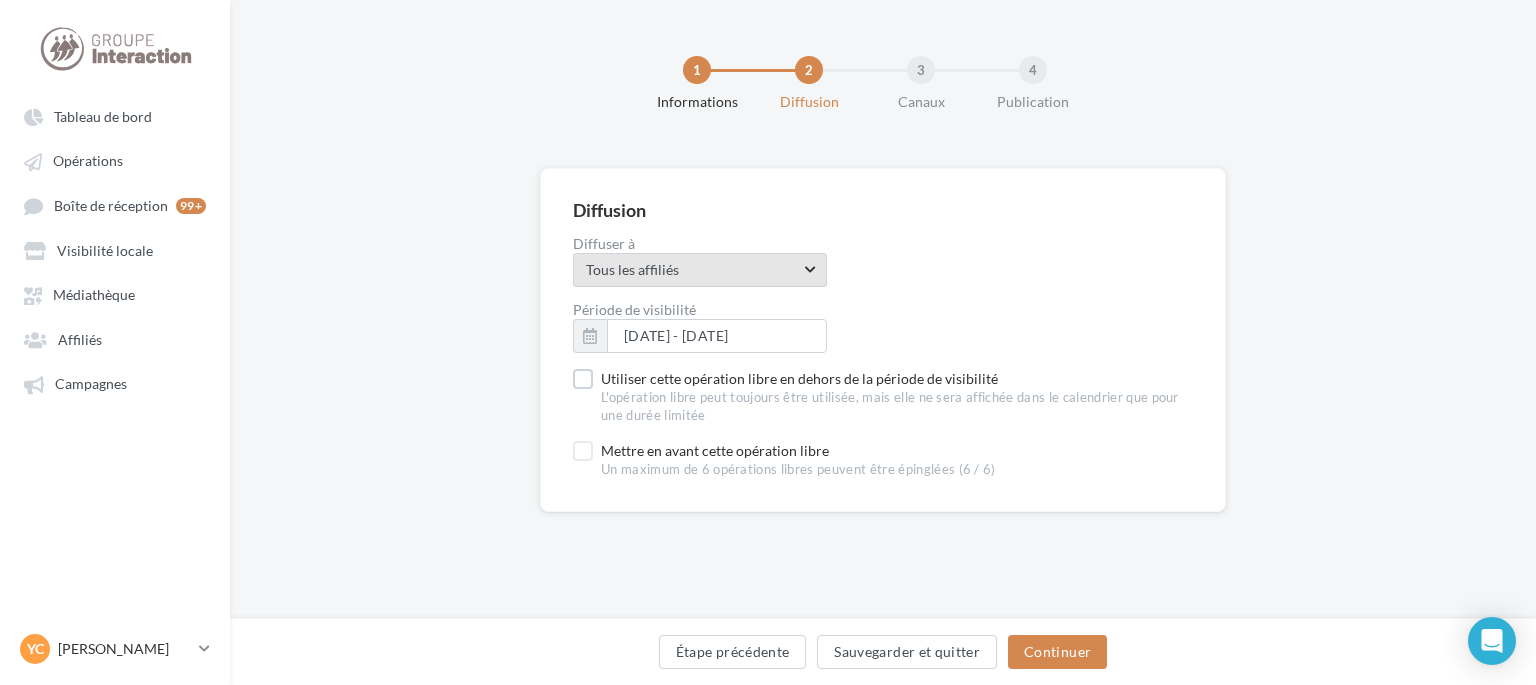 click on "Tous les affiliés" at bounding box center (693, 270) 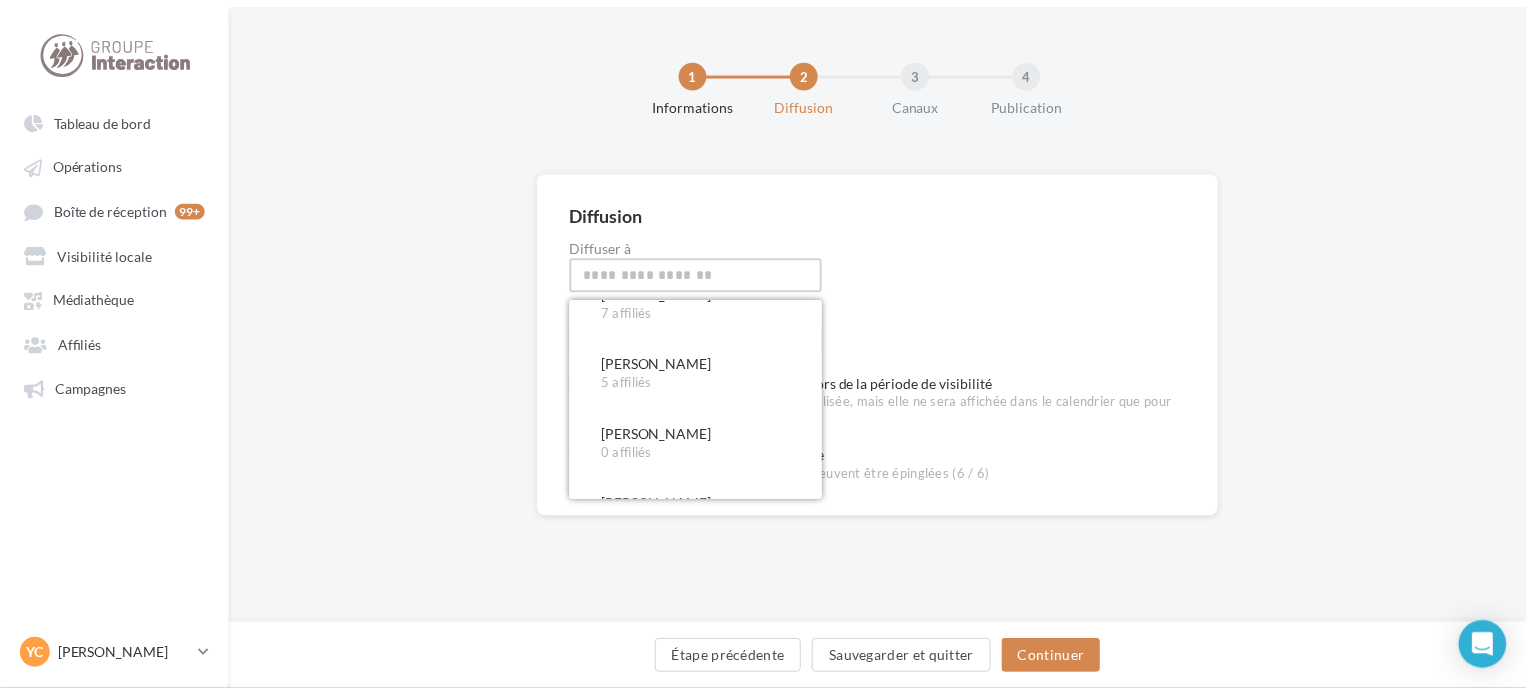 scroll, scrollTop: 800, scrollLeft: 0, axis: vertical 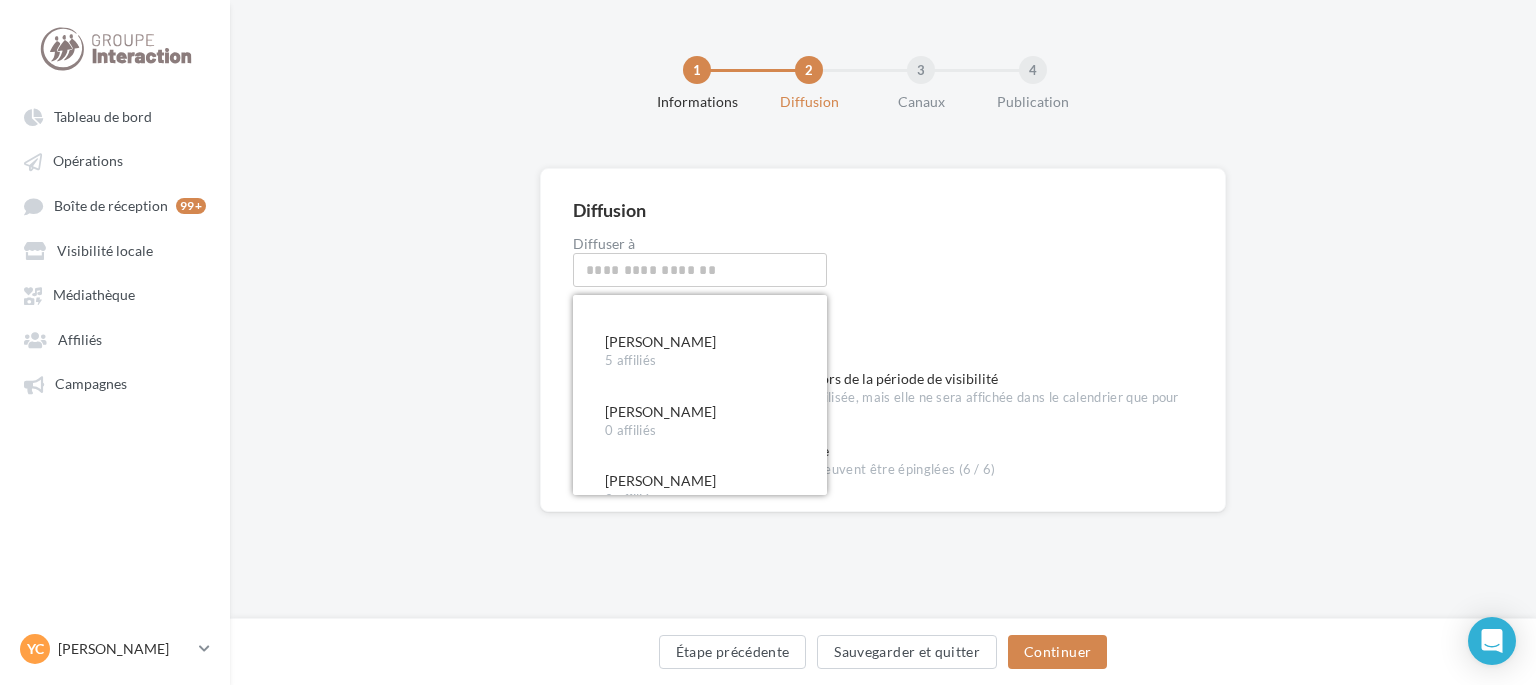 click on "Diffusion Diffuser à Tous les affiliés   Tous les affiliés       Tous les affiliés Bêta test [DATE] affiliés Interaction Intérim 150 affiliés [PERSON_NAME] 3 affiliés [PERSON_NAME] 4 affiliés [PERSON_NAME] 1 affiliés [PERSON_NAME] 9 affiliés [PERSON_NAME] 5 affiliés [PERSON_NAME] 8 affiliés [PERSON_NAME] 6 affiliés [PERSON_NAME] 8 affiliés [PERSON_NAME] 7 affiliés [PERSON_NAME] 5 affiliés [PERSON_NAME] 0 affiliés [PERSON_NAME] 3 affiliés [PERSON_NAME] 9 affiliés [PERSON_NAME] 4 affiliés [PERSON_NAME] 4 affiliés [PERSON_NAME] 4 affiliés [PERSON_NAME] 21 affiliés Nawel	AMEUR 5 affiliés [PERSON_NAME] 4 affiliés [PERSON_NAME] 16 affiliés [PERSON_NAME] 7 affiliés [PERSON_NAME] 0 affiliés [PERSON_NAME] 6 affiliés [PERSON_NAME] 2 affiliés [PERSON_NAME] 3 affiliés [PERSON_NAME] 5 affiliés [PERSON_NAME] 13 affiliés [PERSON_NAME] 3 affiliés [PERSON_NAME] 3 affiliés [PERSON_NAME] 5 affiliés [PERSON_NAME] 13 affiliés" at bounding box center (883, 372) 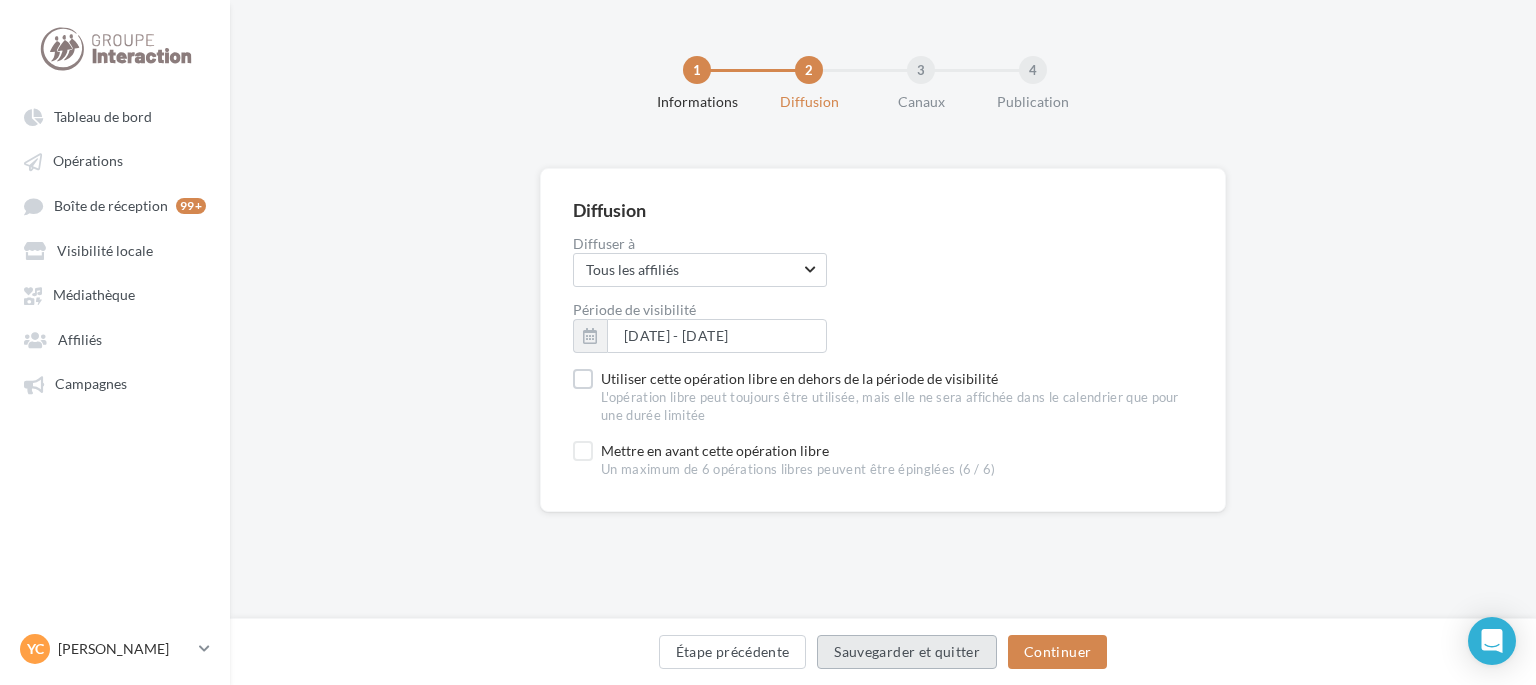 click on "Sauvegarder et quitter" at bounding box center [907, 652] 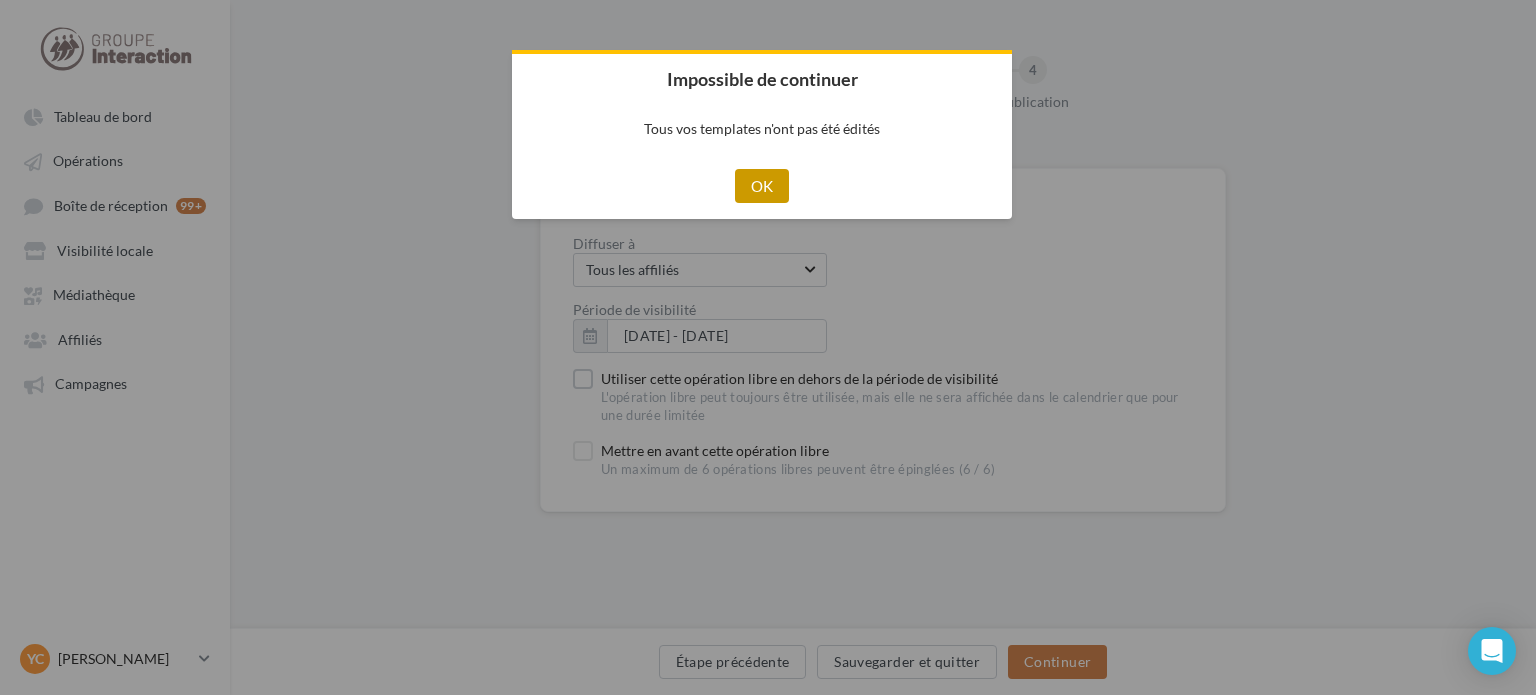 click on "OK" at bounding box center [762, 186] 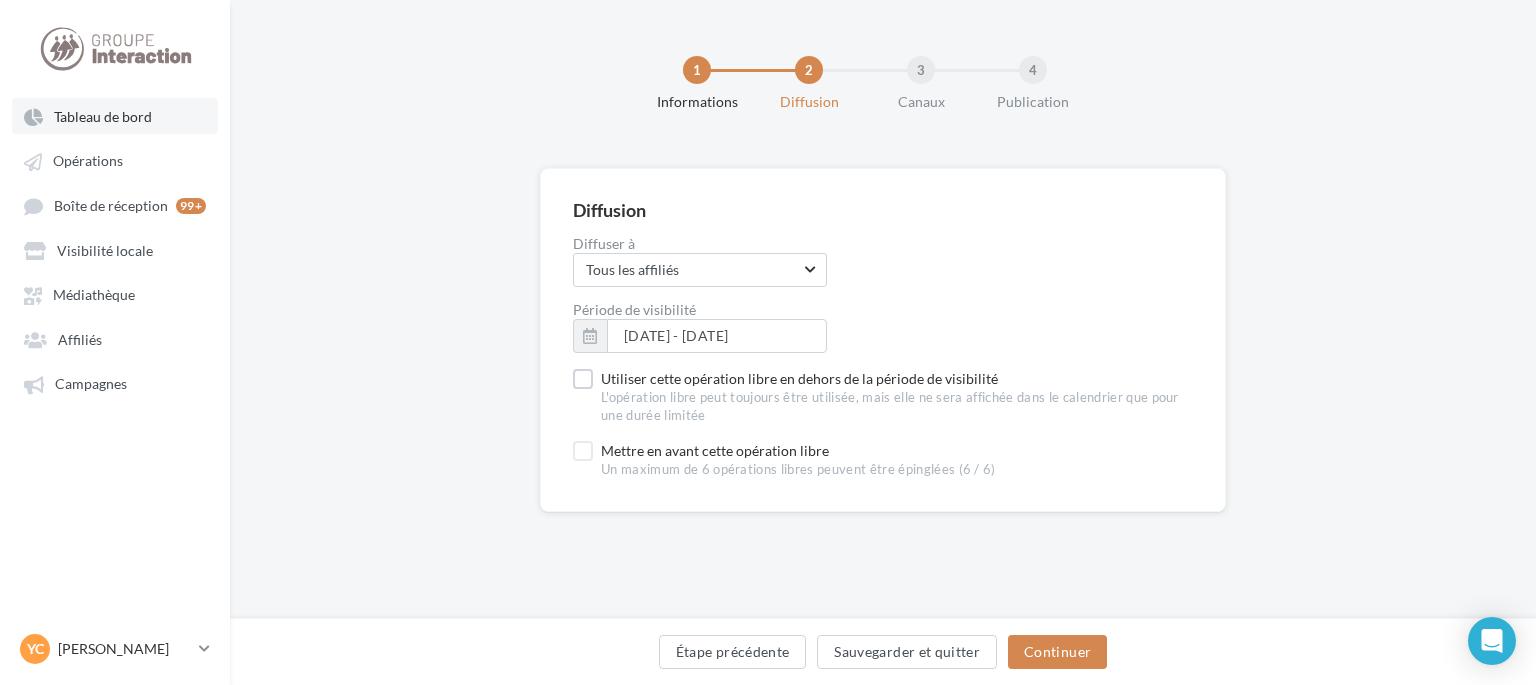 click on "Tableau de bord" at bounding box center (115, 116) 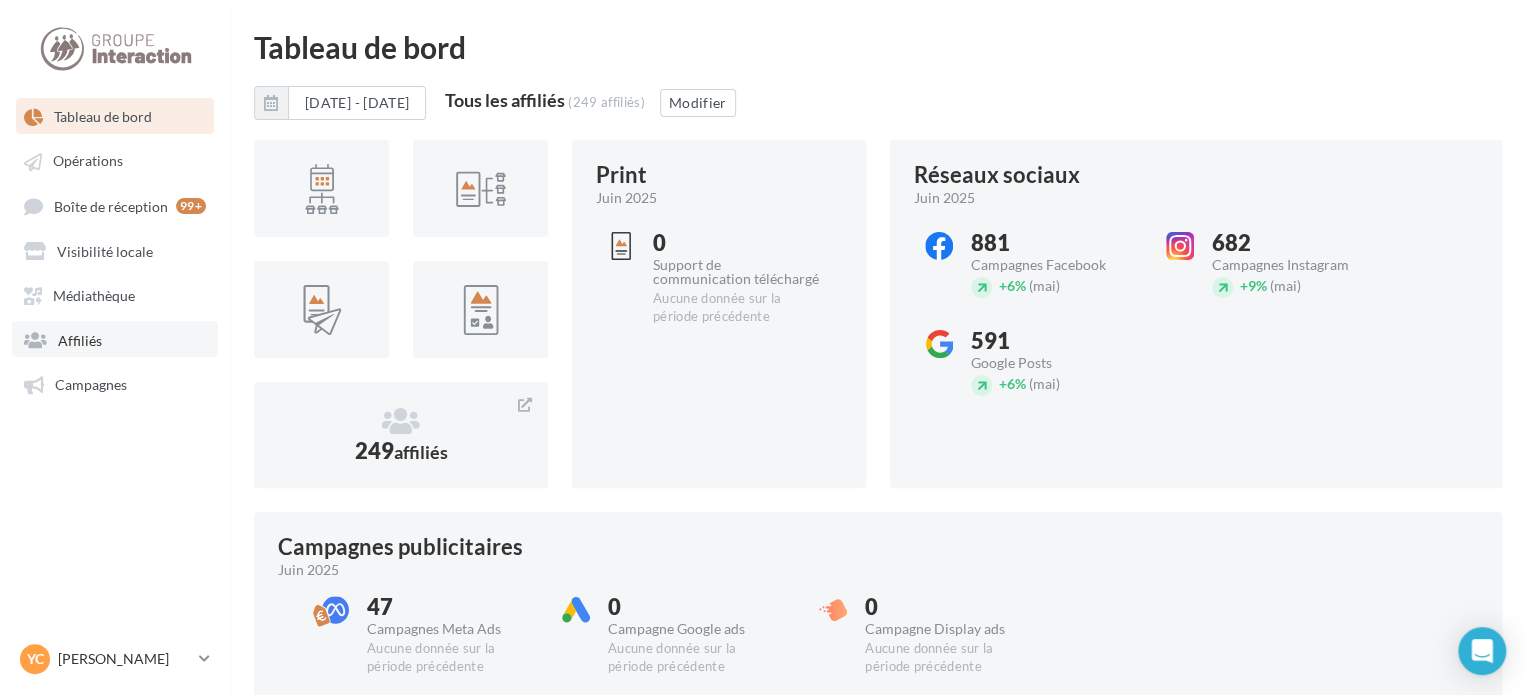 click on "Affiliés" at bounding box center (115, 339) 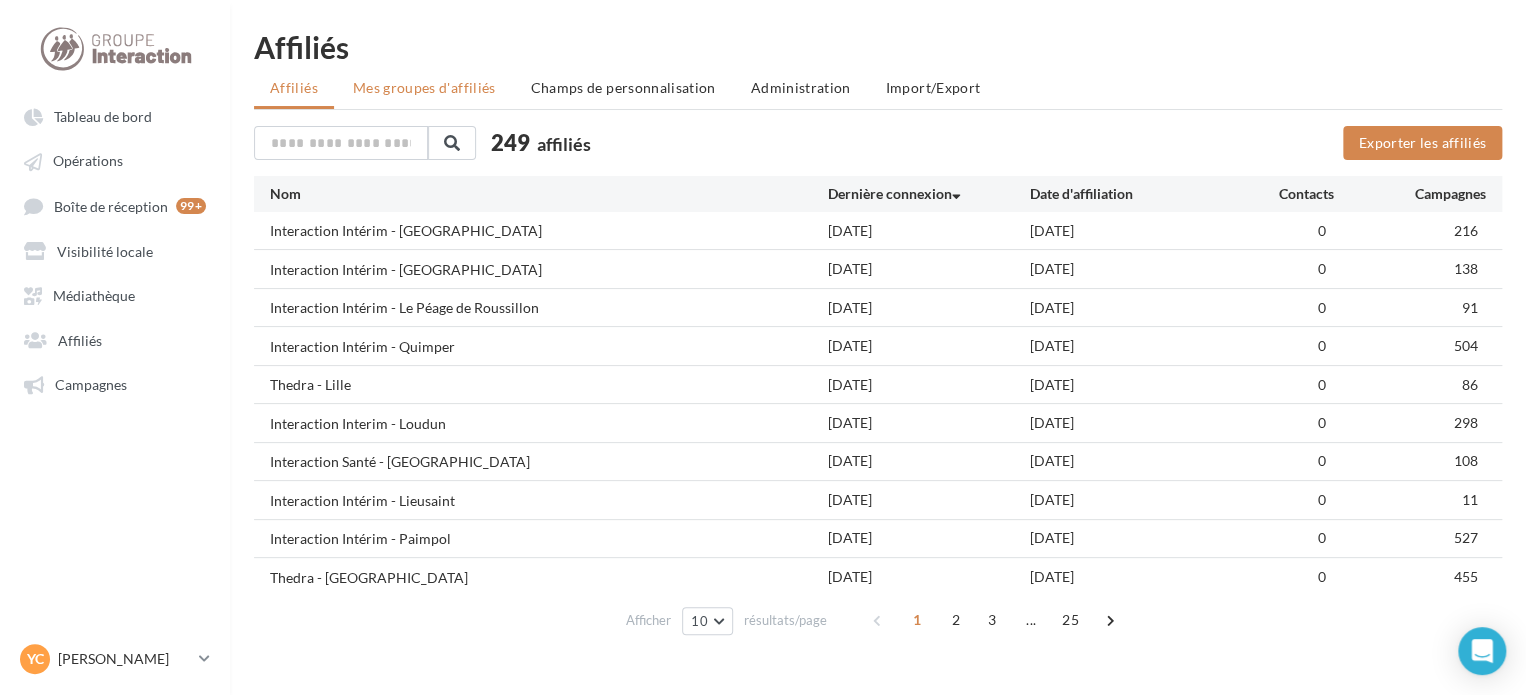 click on "Mes groupes d'affiliés" at bounding box center (424, 87) 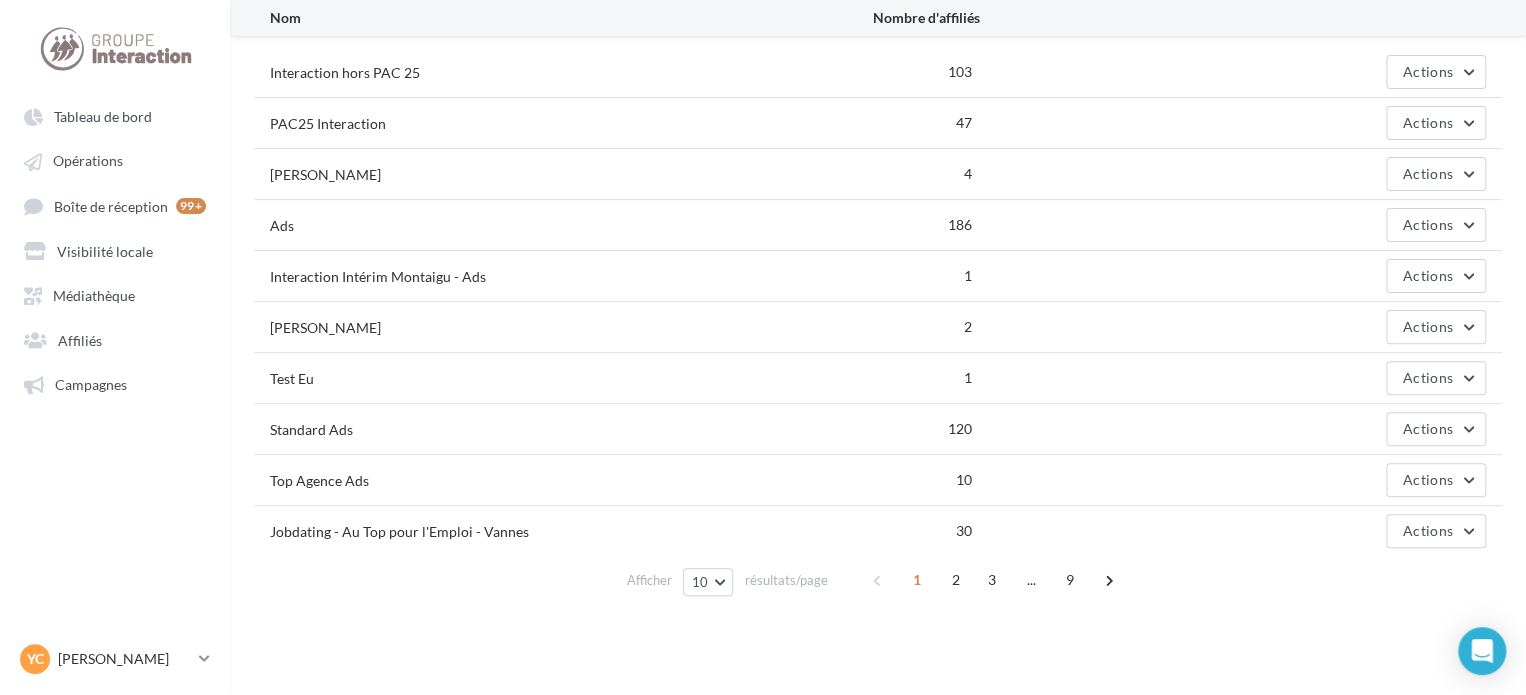 scroll, scrollTop: 0, scrollLeft: 0, axis: both 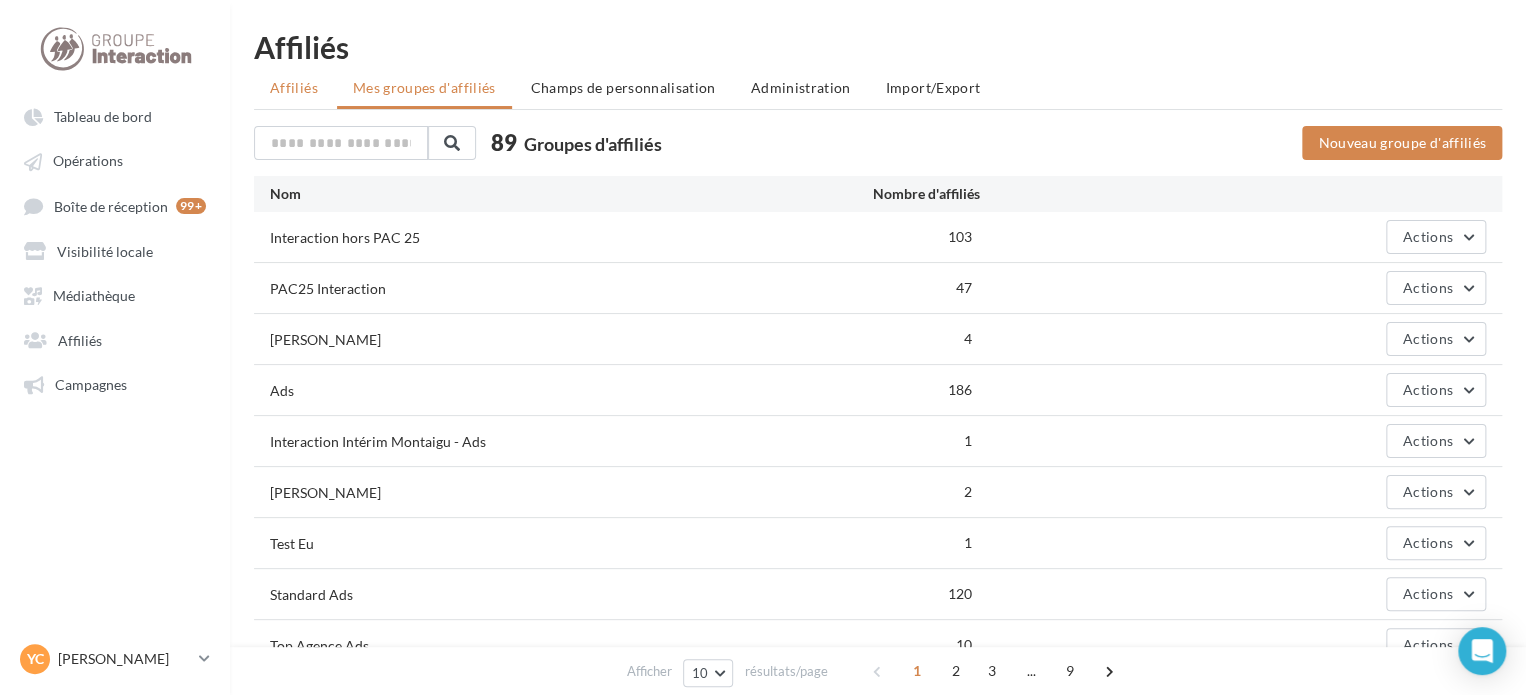 click on "Affiliés" at bounding box center (294, 87) 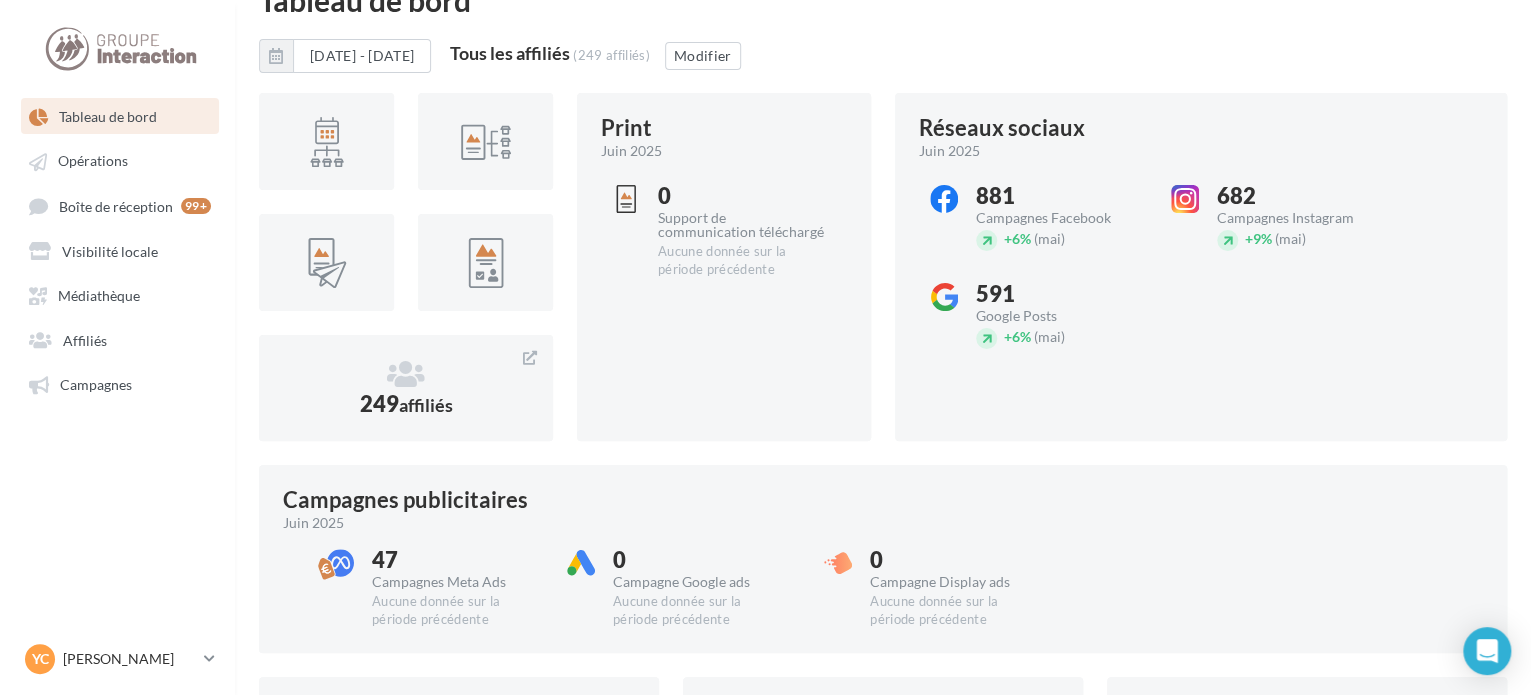 scroll, scrollTop: 0, scrollLeft: 0, axis: both 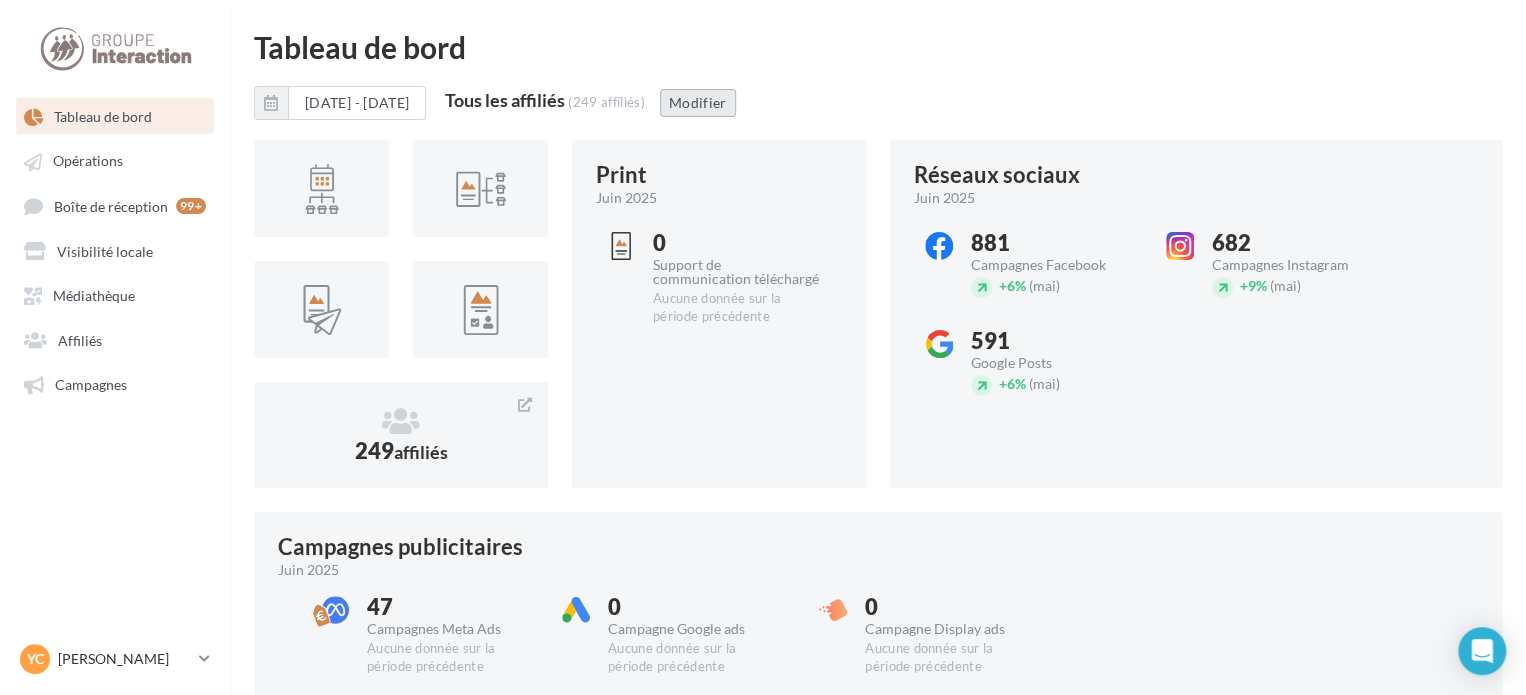 click on "Modifier" at bounding box center [698, 103] 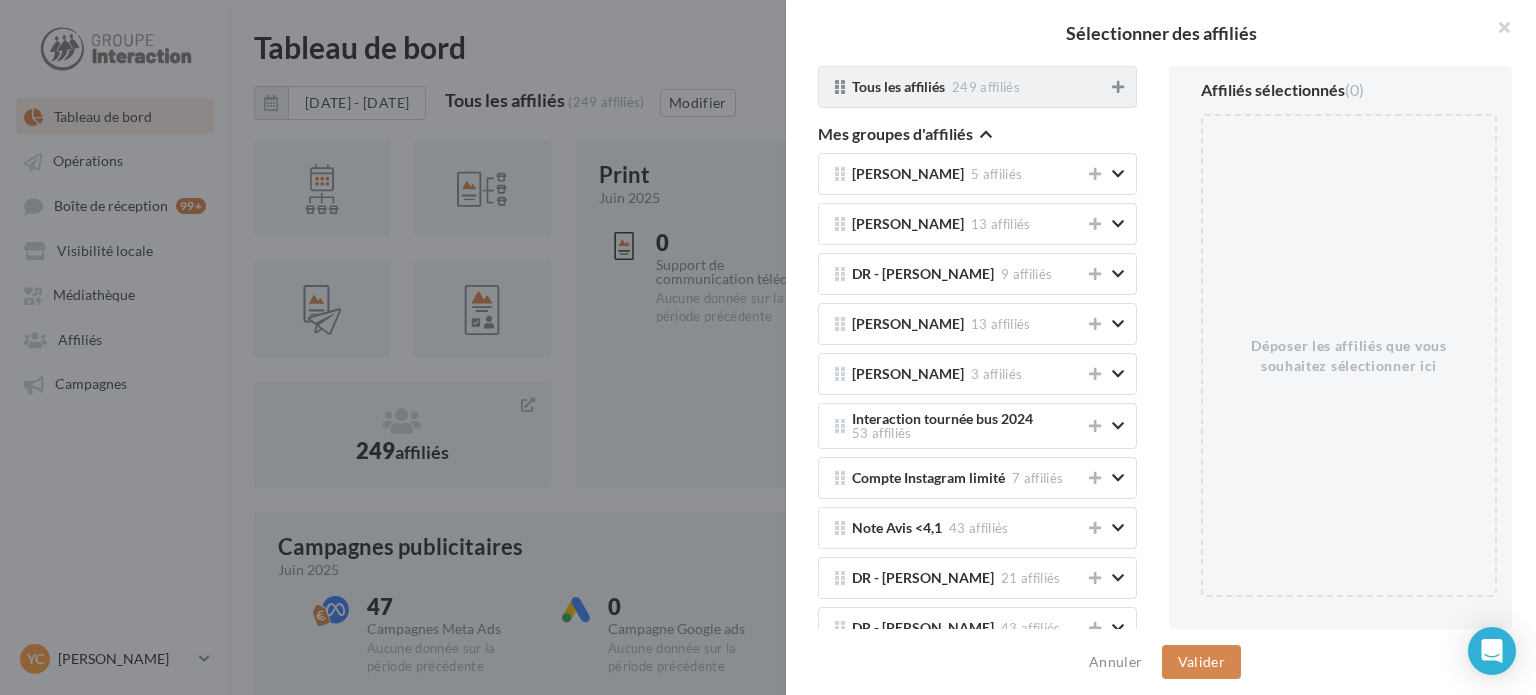 click at bounding box center (1118, 87) 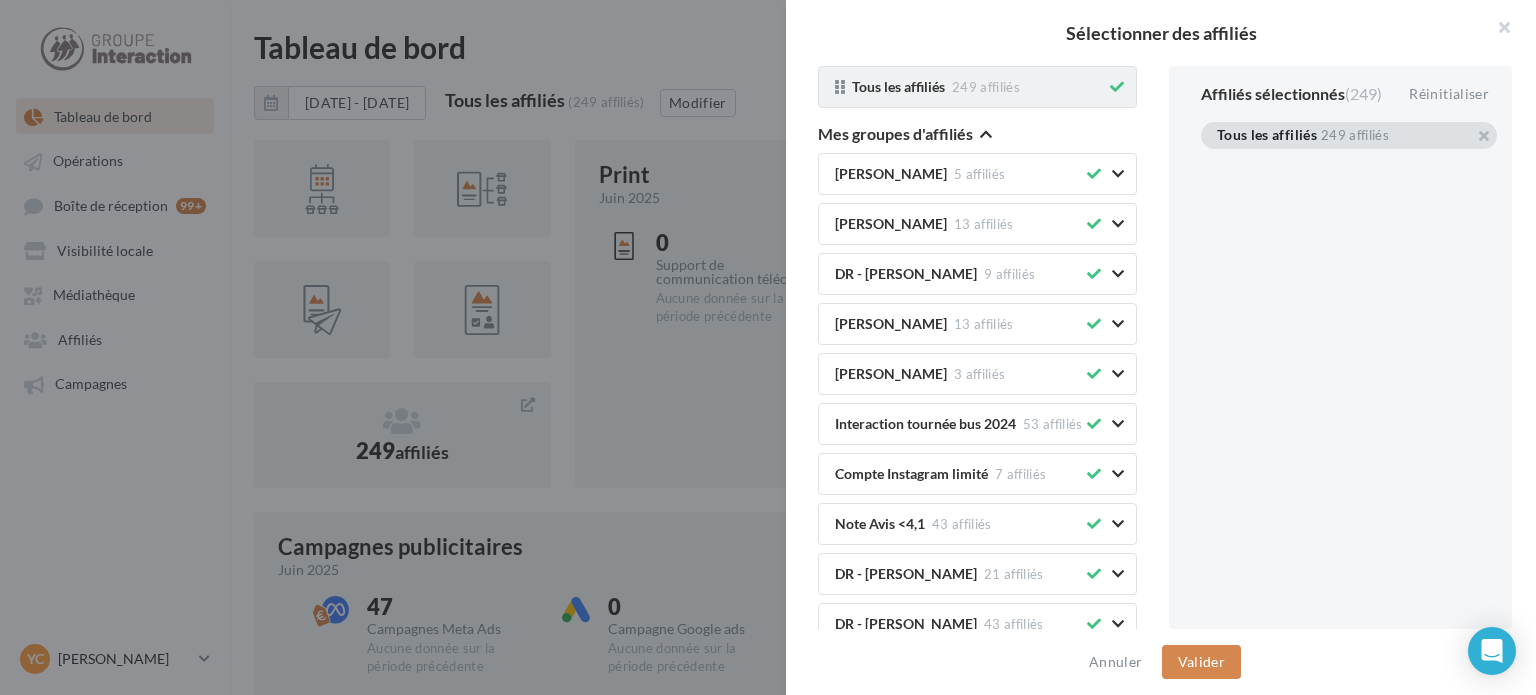 click at bounding box center (1117, 87) 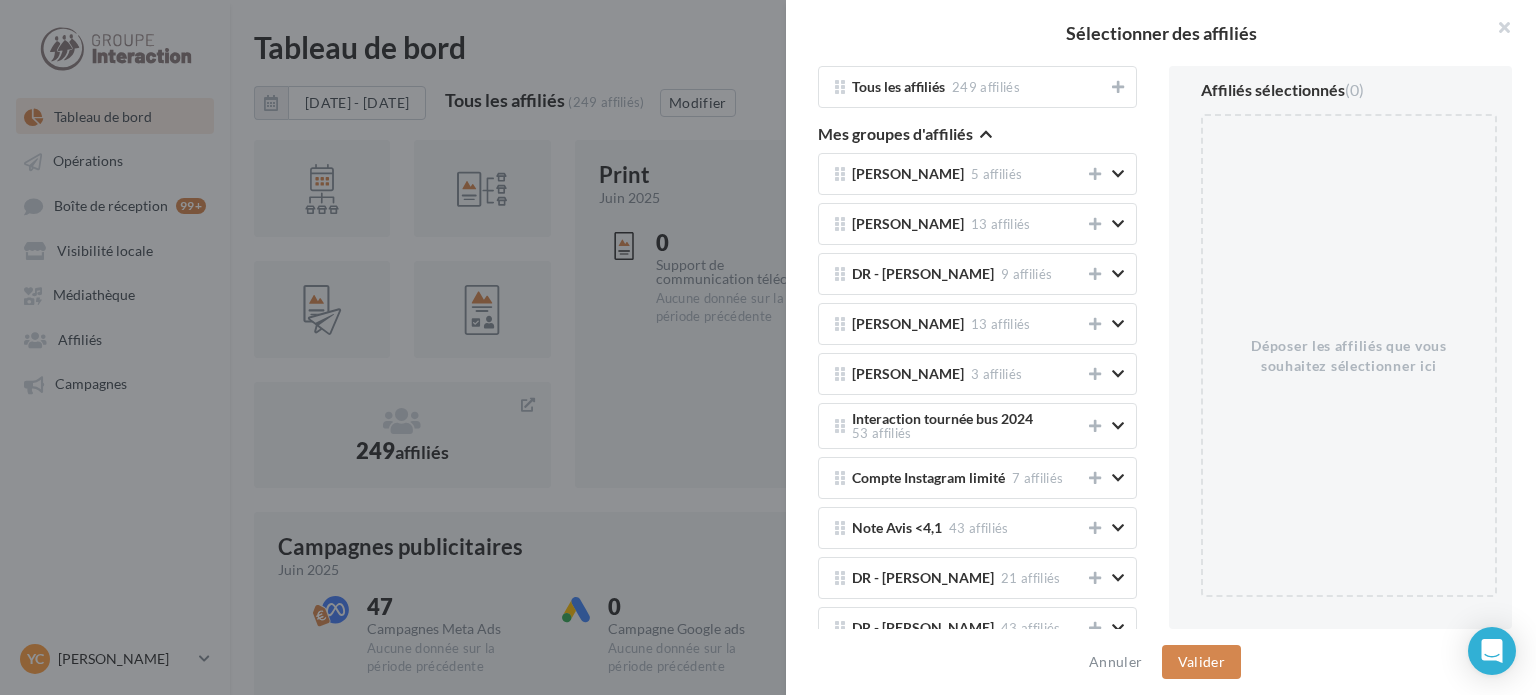 click at bounding box center (986, 134) 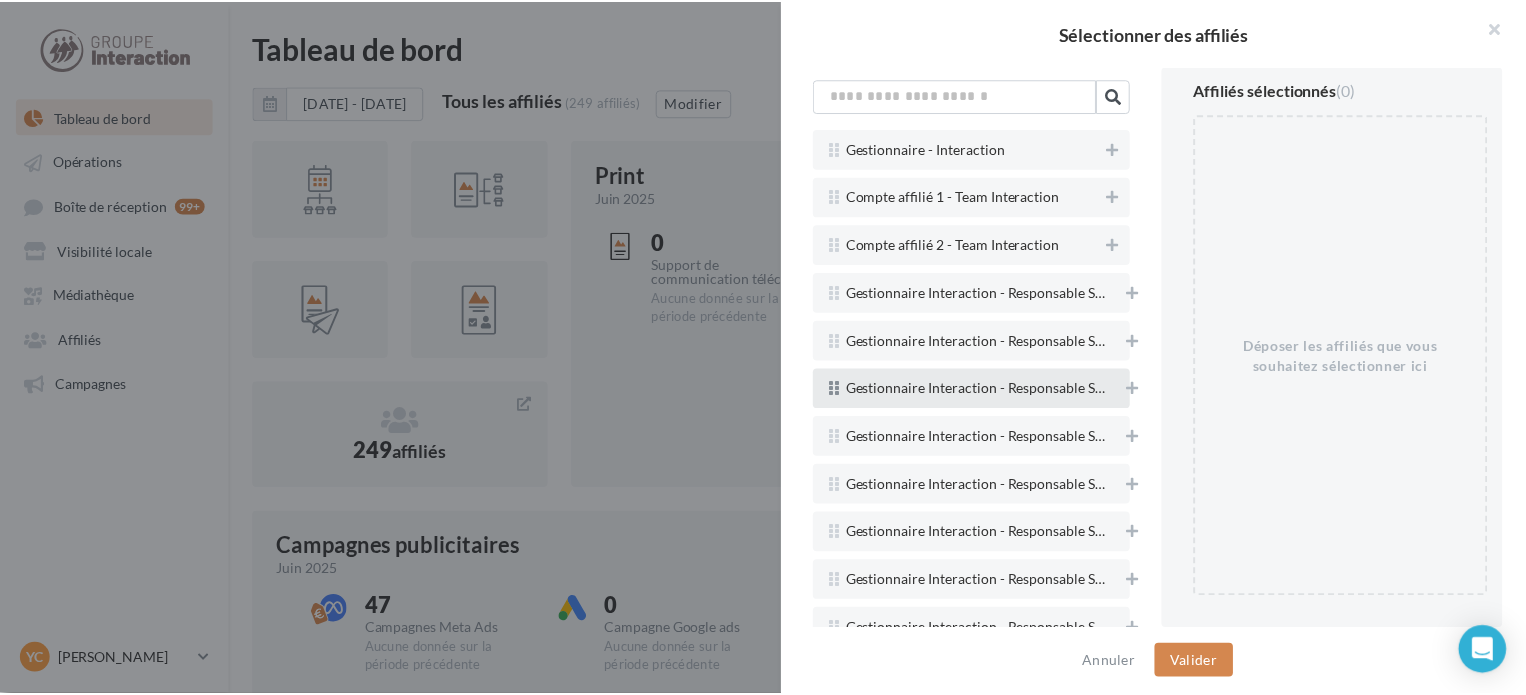 scroll, scrollTop: 0, scrollLeft: 0, axis: both 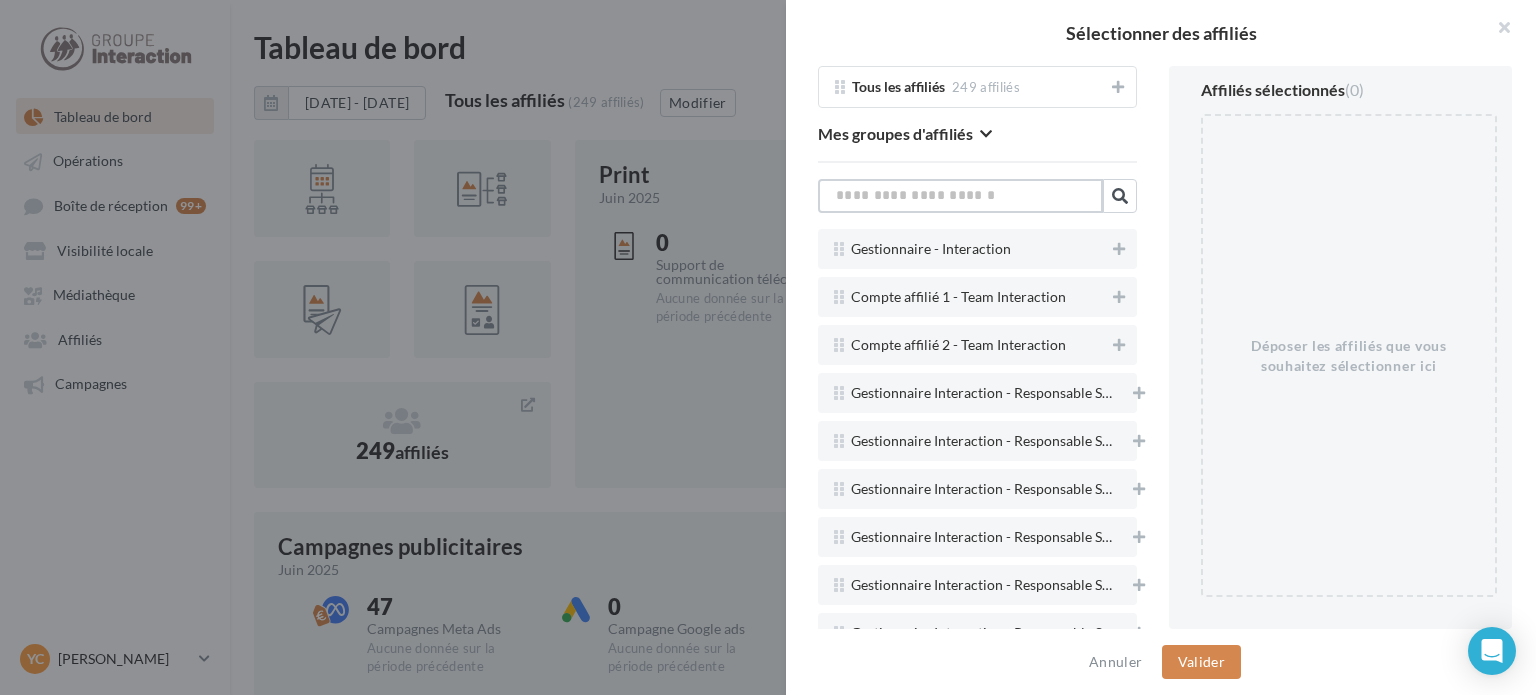 click at bounding box center [960, 196] 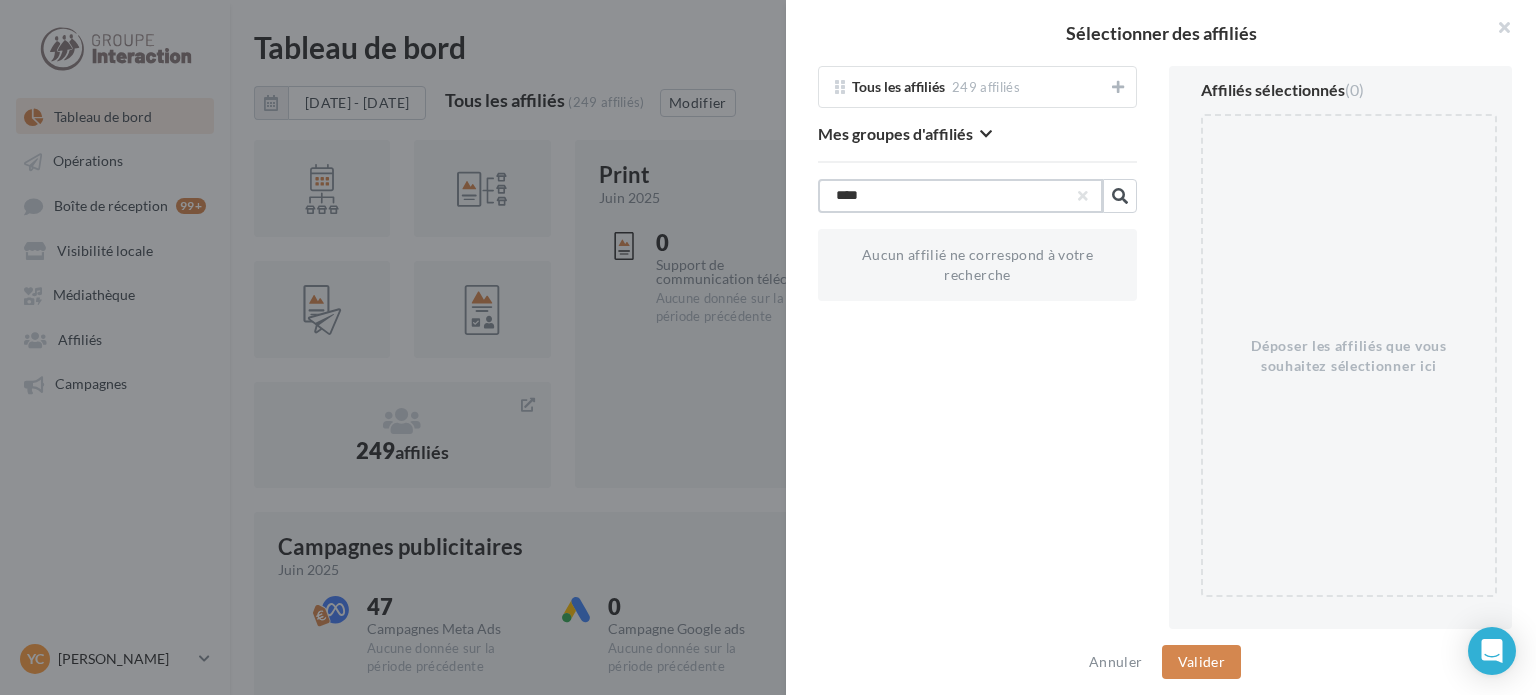 type on "*****" 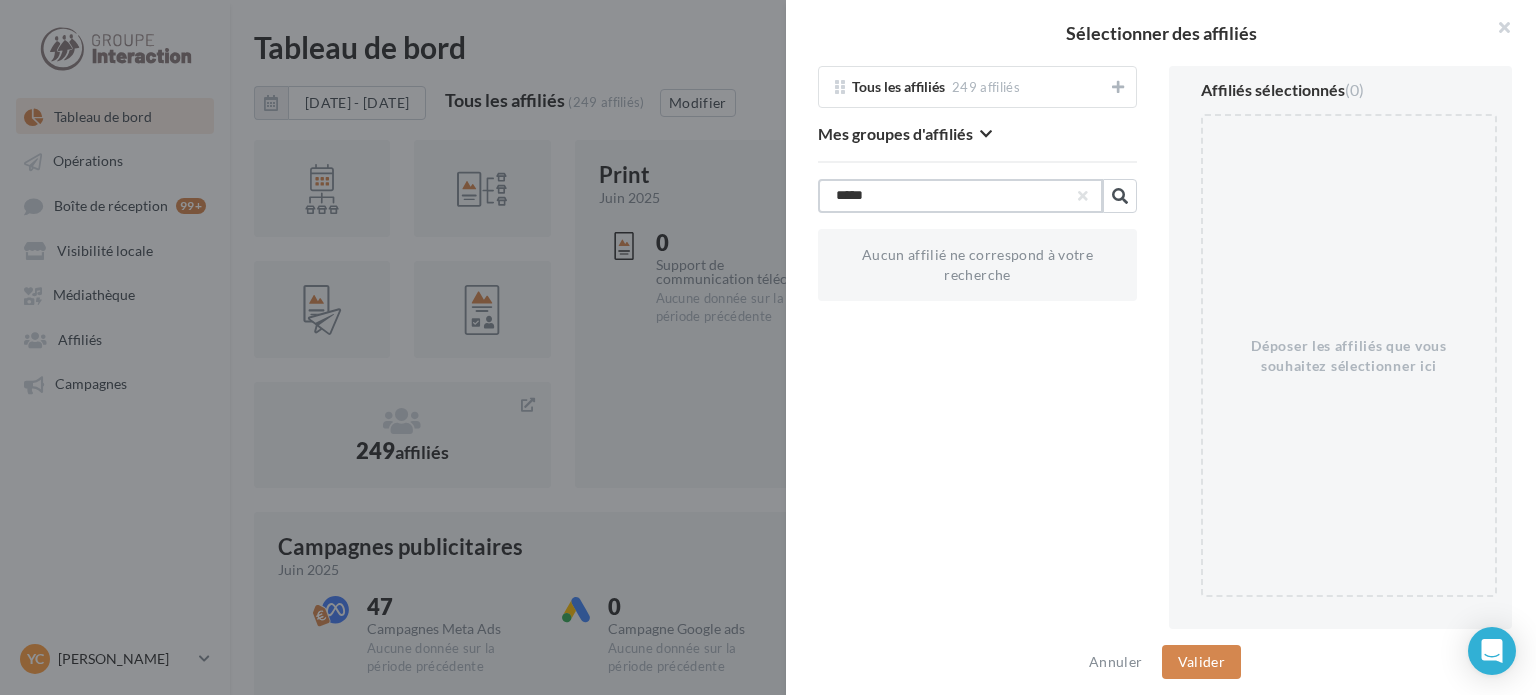 drag, startPoint x: 978, startPoint y: 187, endPoint x: 799, endPoint y: 224, distance: 182.78403 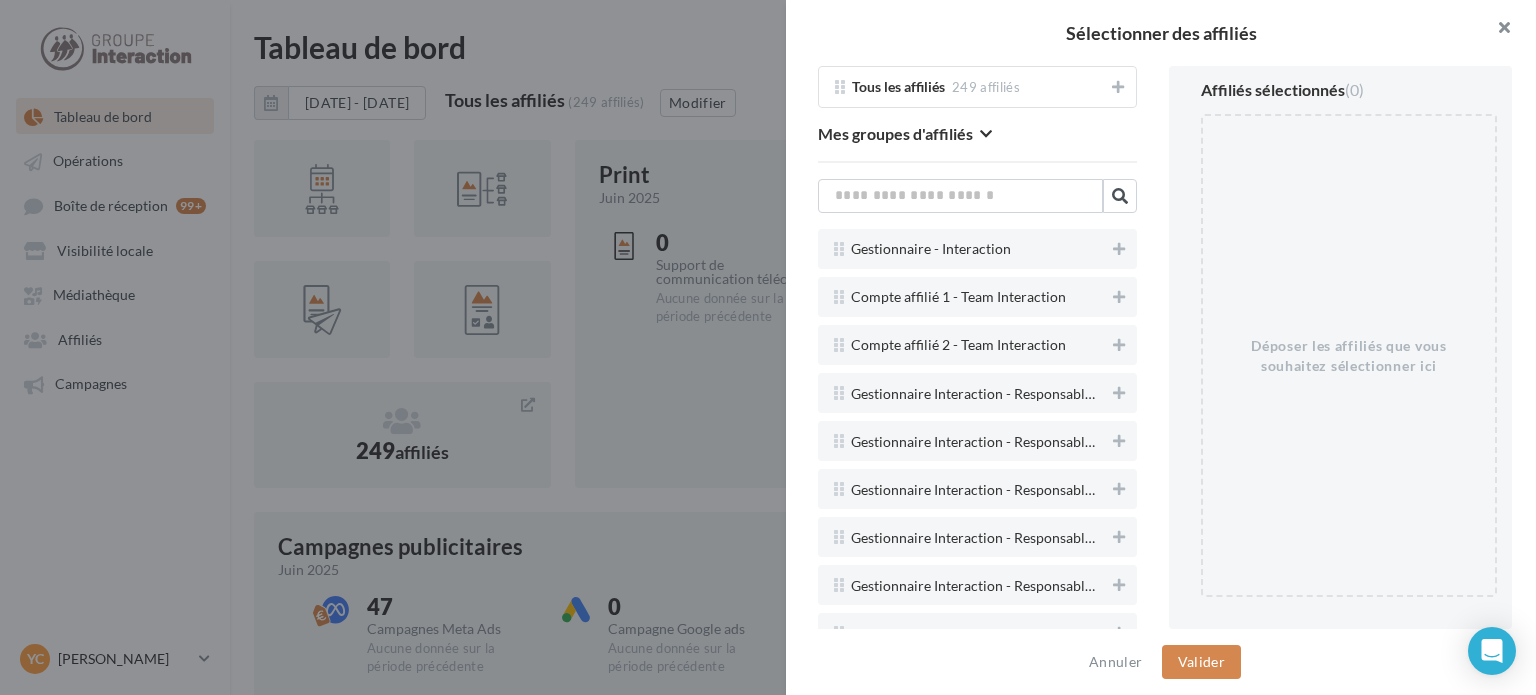 click at bounding box center [1496, 30] 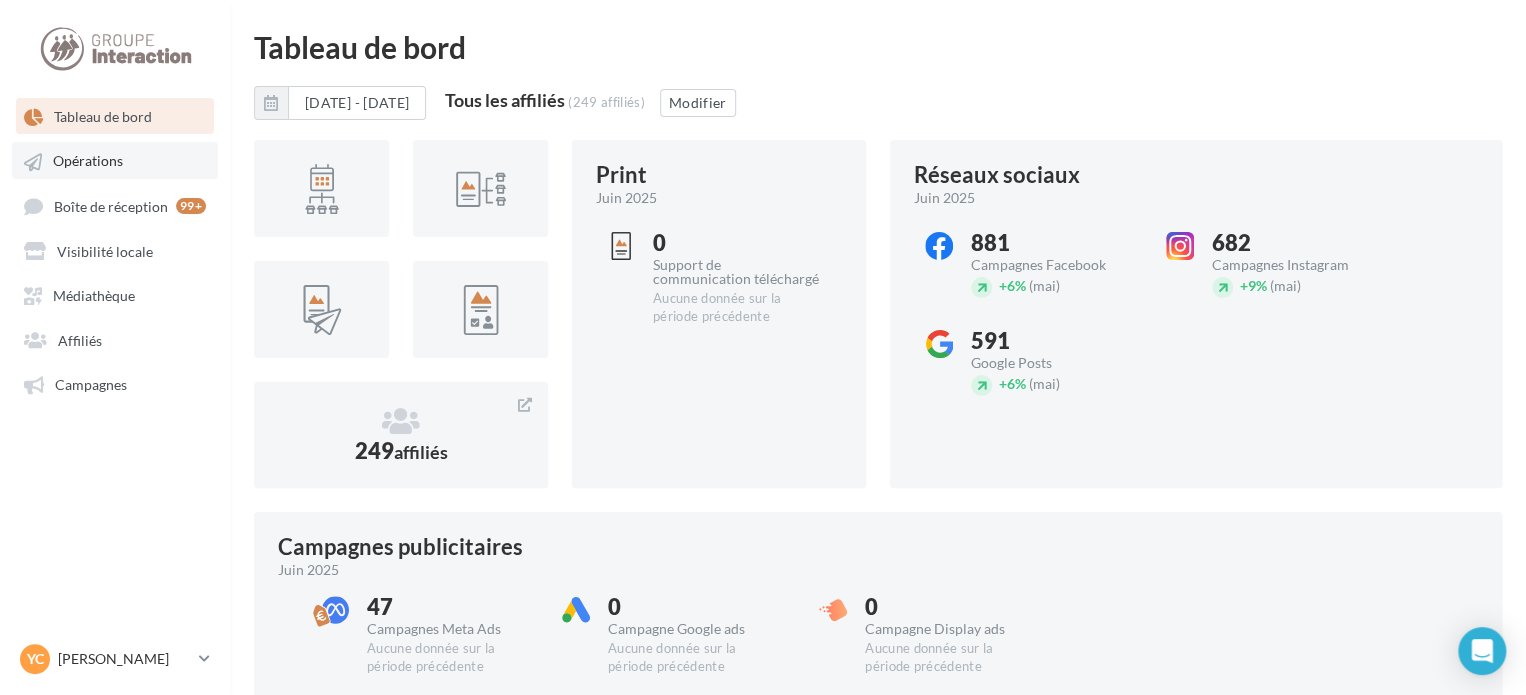 click on "Opérations" at bounding box center [115, 160] 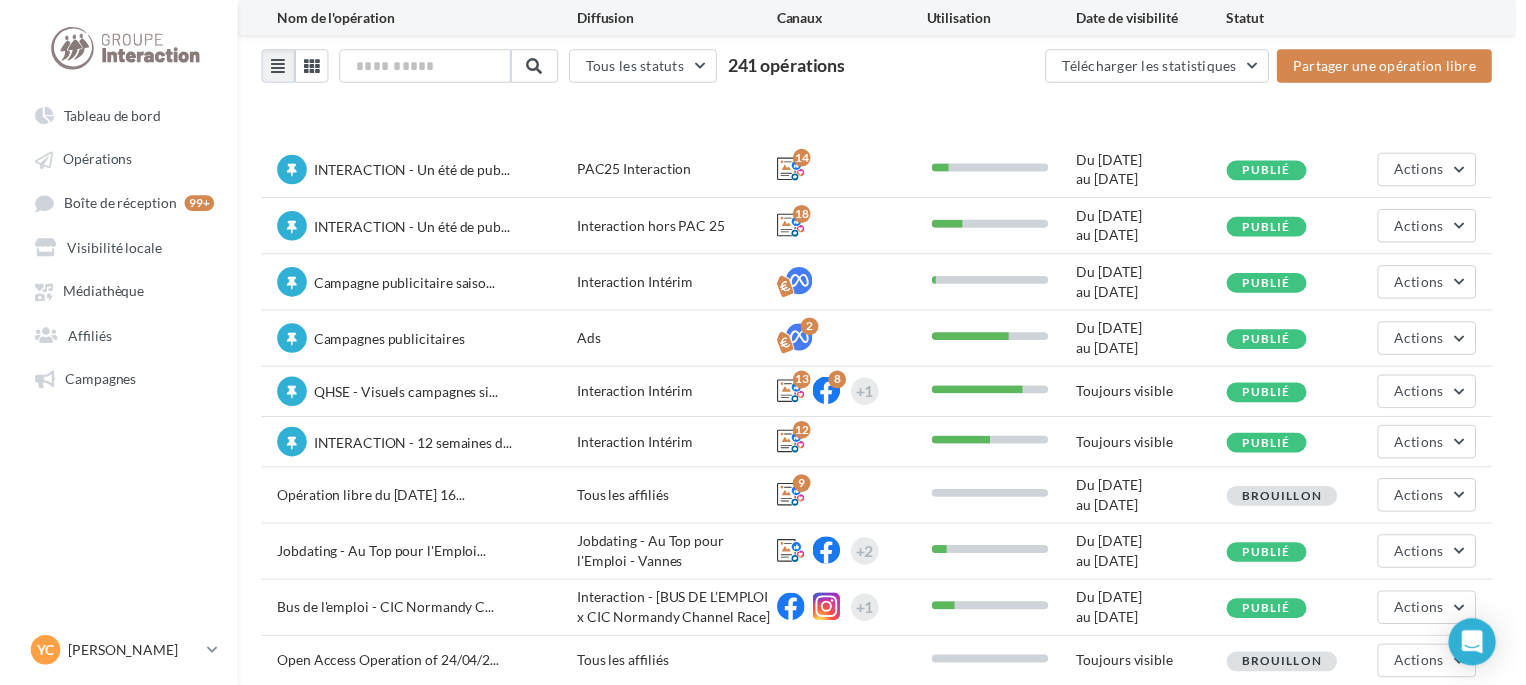 scroll, scrollTop: 0, scrollLeft: 0, axis: both 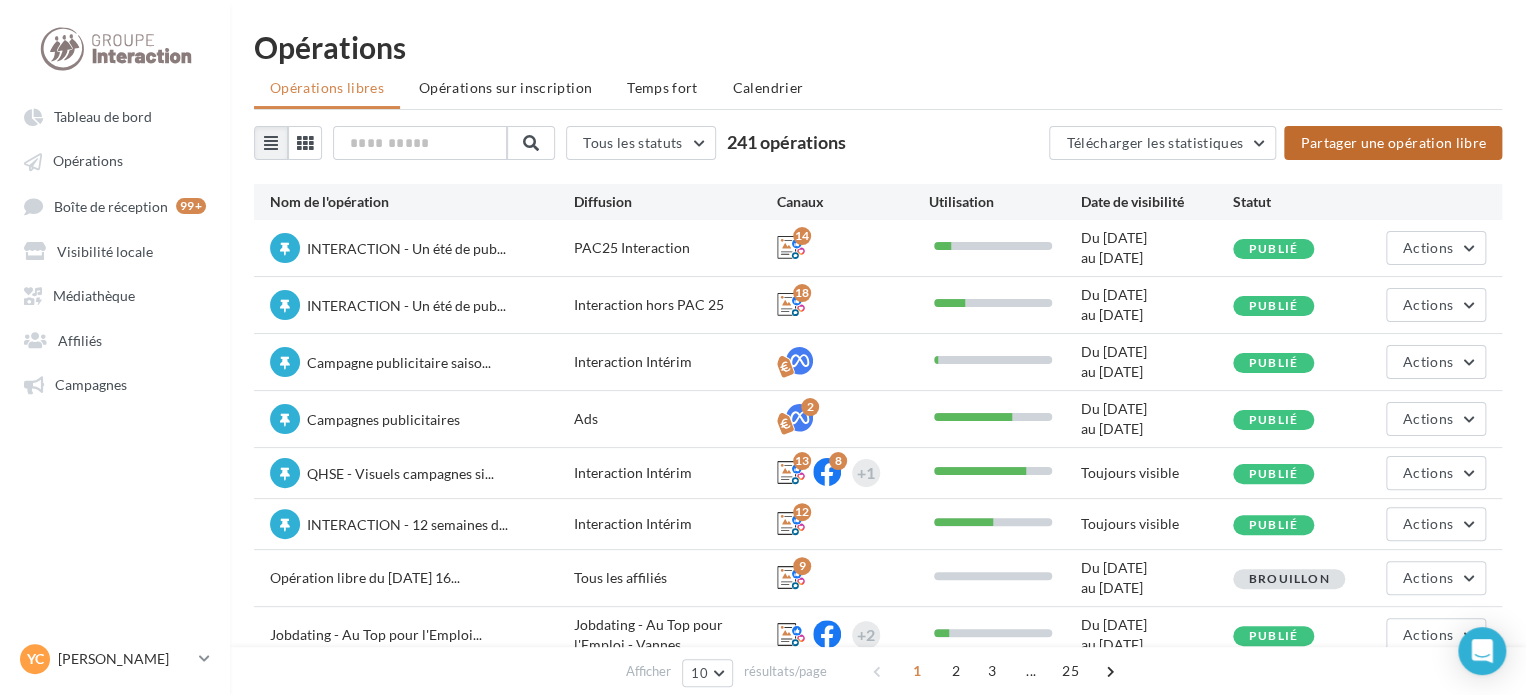 click on "Partager une opération libre" at bounding box center [1393, 143] 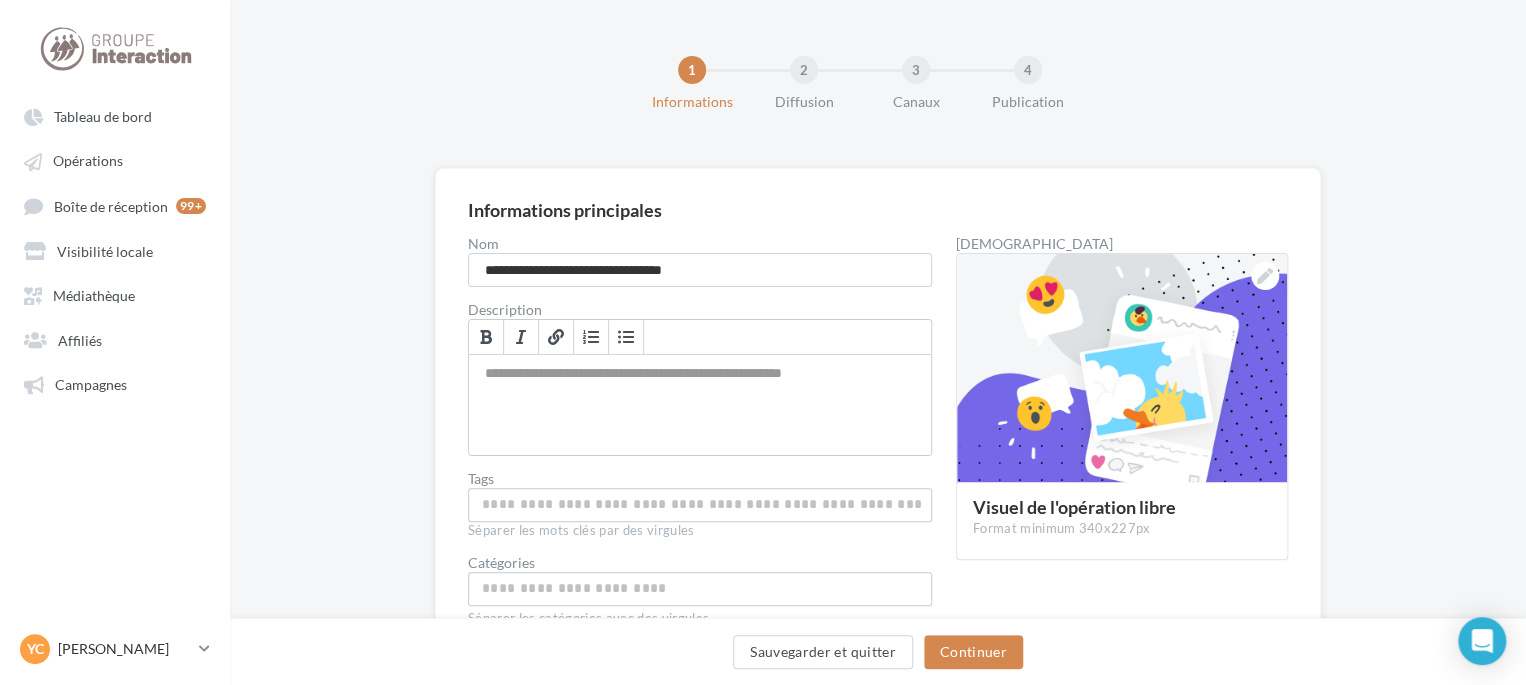 drag, startPoint x: 1192, startPoint y: 0, endPoint x: 554, endPoint y: 95, distance: 645.0341 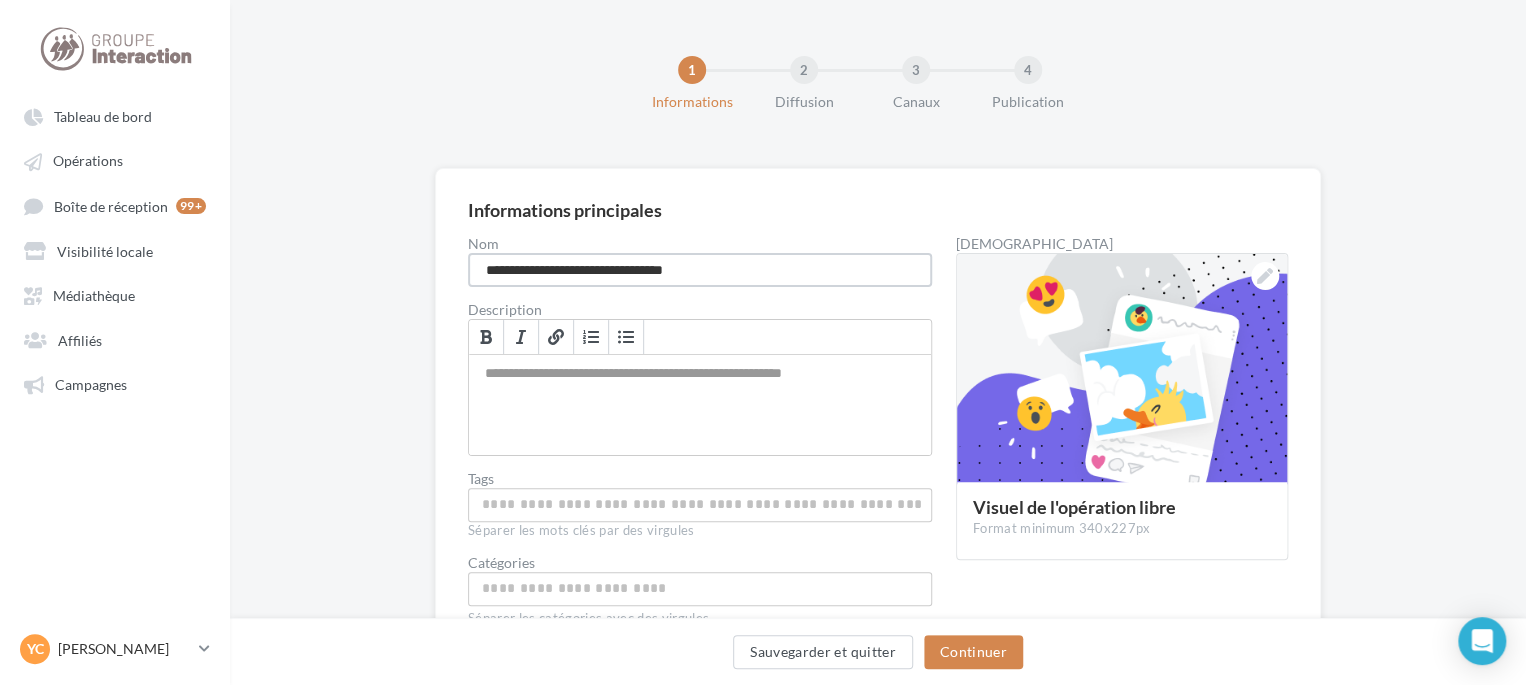 drag, startPoint x: 806, startPoint y: 278, endPoint x: 421, endPoint y: 246, distance: 386.32758 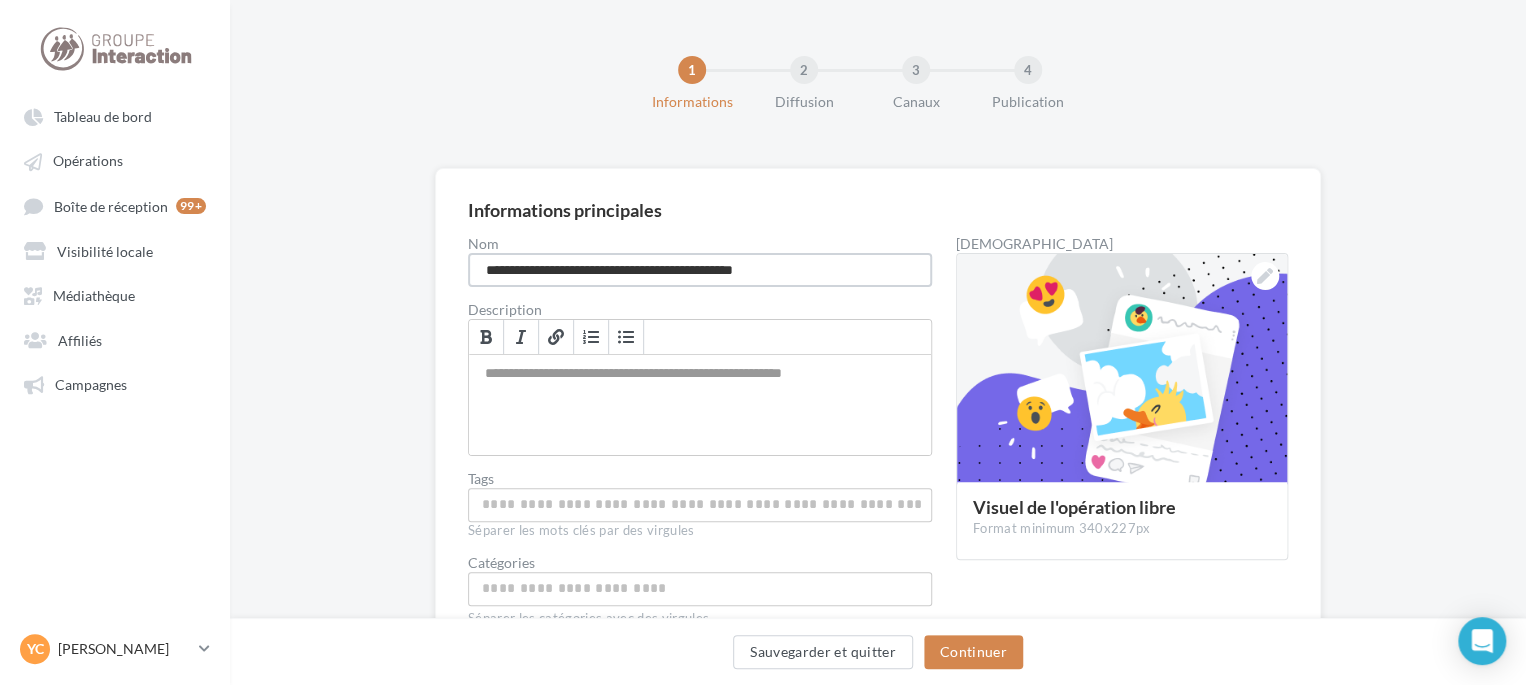 click on "**********" at bounding box center (700, 270) 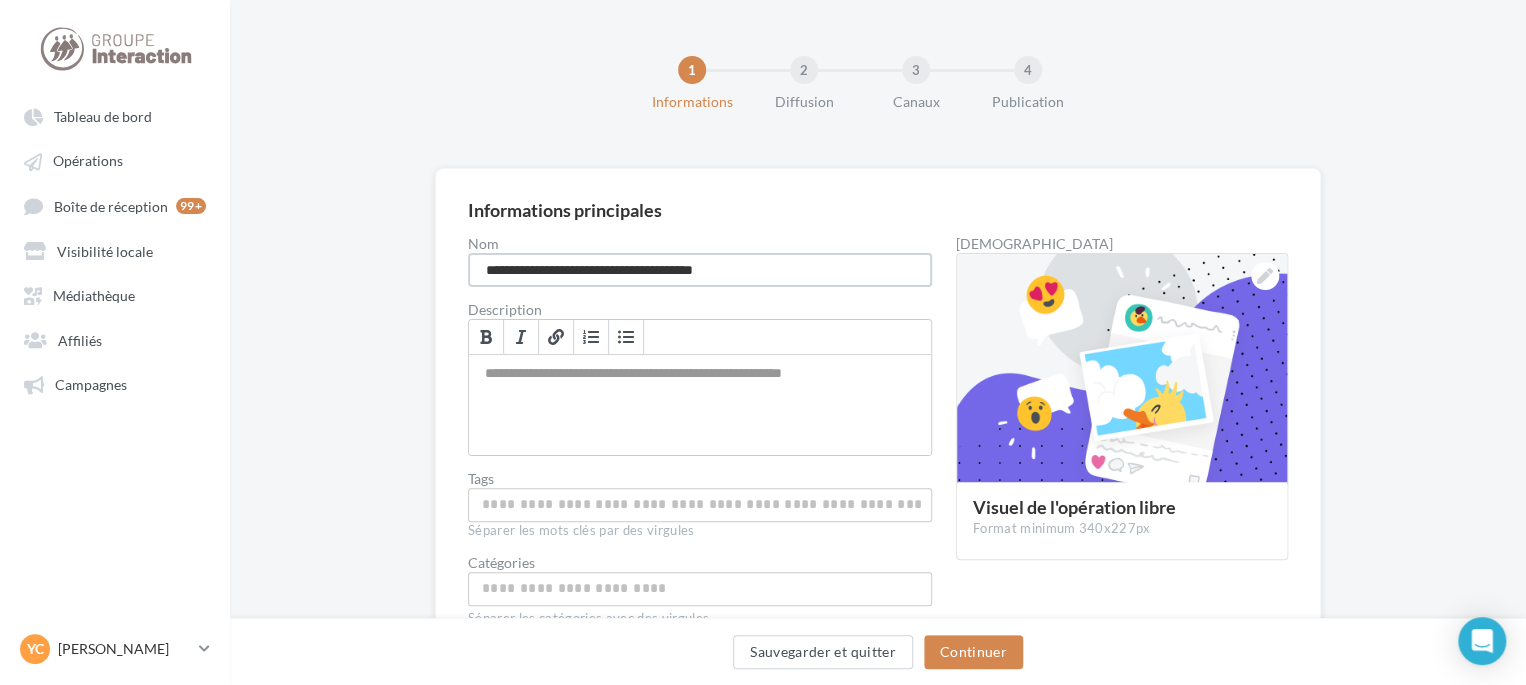 drag, startPoint x: 820, startPoint y: 282, endPoint x: 809, endPoint y: 276, distance: 12.529964 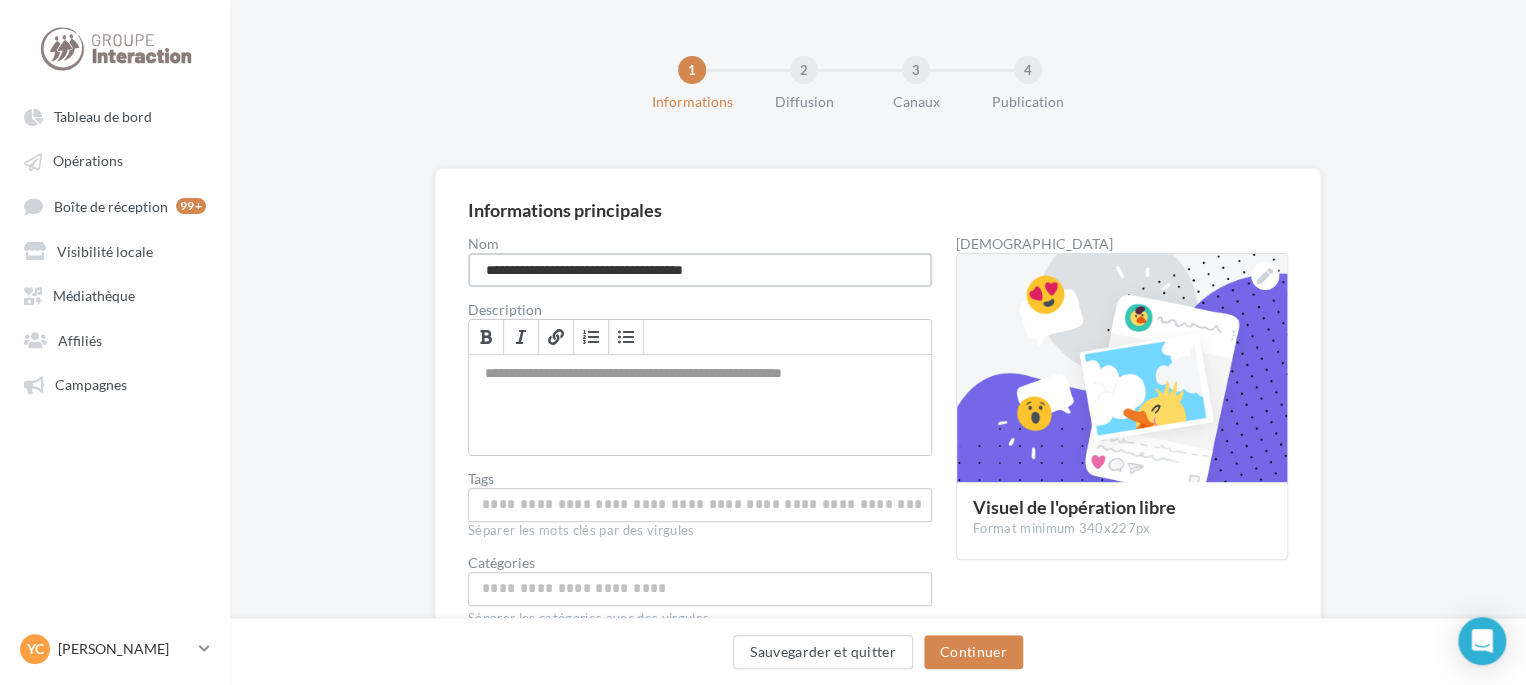 type on "**********" 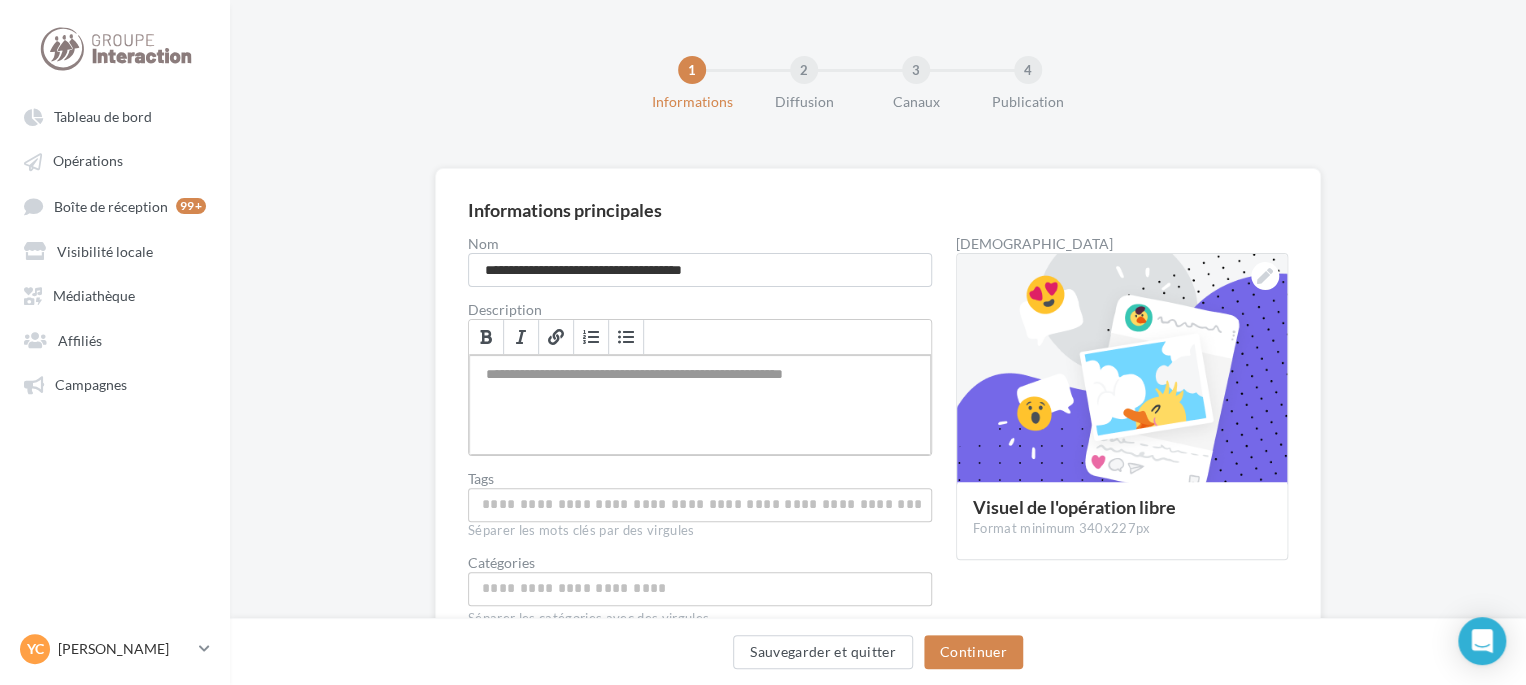 click at bounding box center (700, 405) 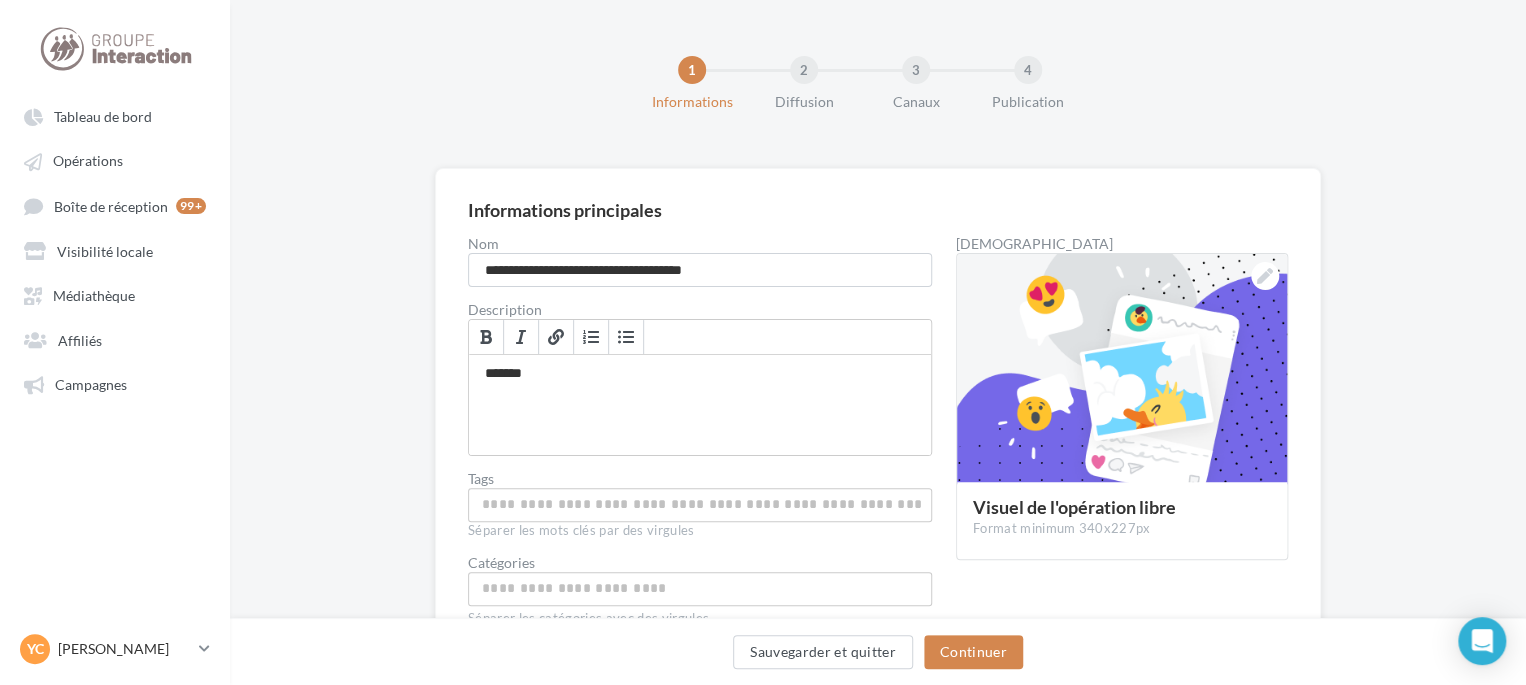 scroll, scrollTop: 0, scrollLeft: 0, axis: both 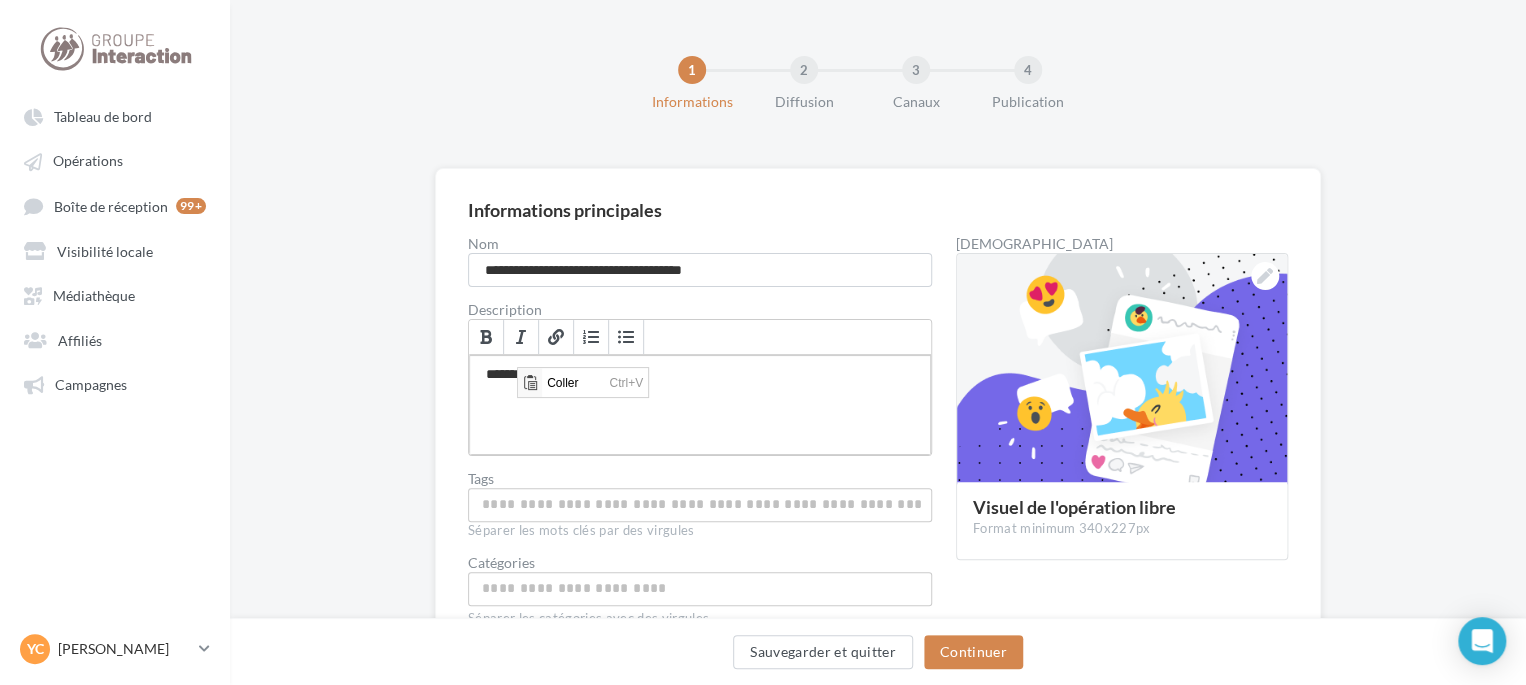 click on "*******" at bounding box center (700, 405) 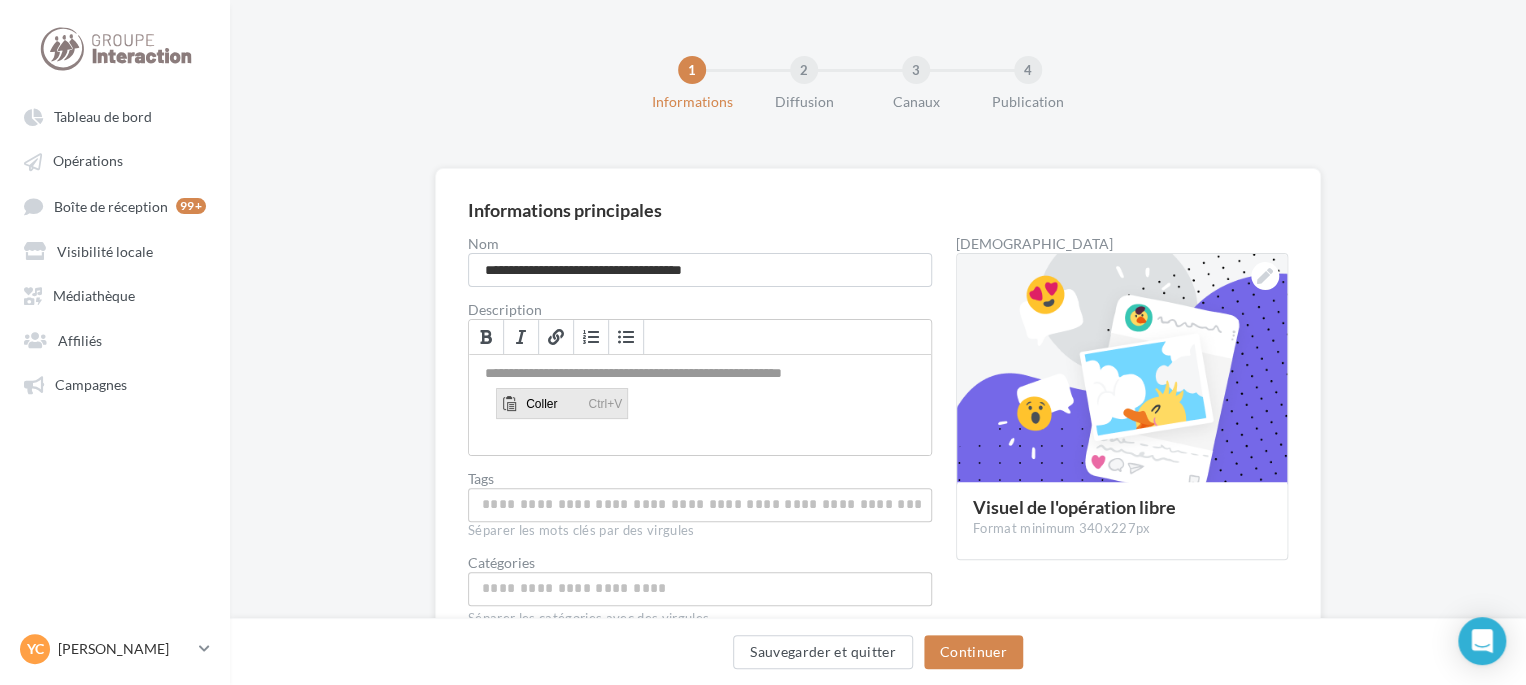 click on "Coller" at bounding box center [552, 403] 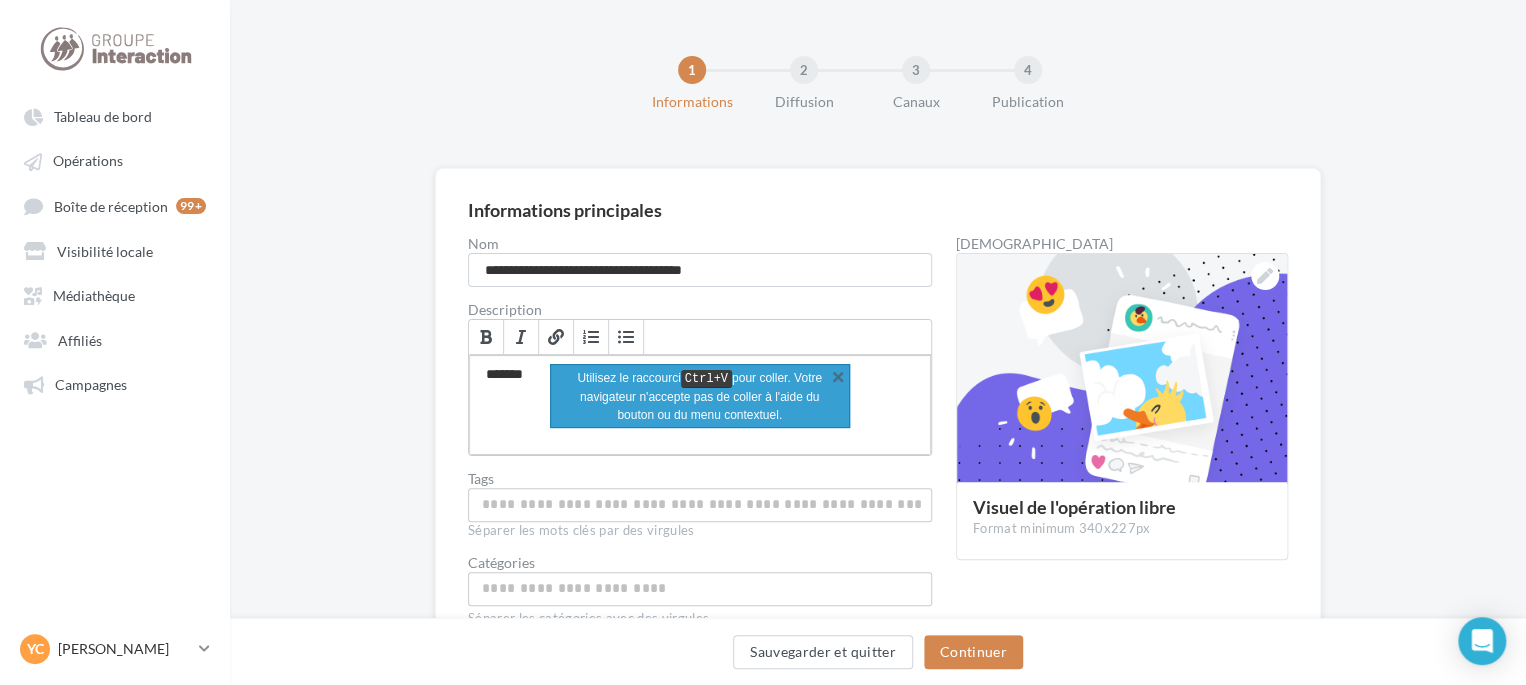 click on "*******" at bounding box center [700, 405] 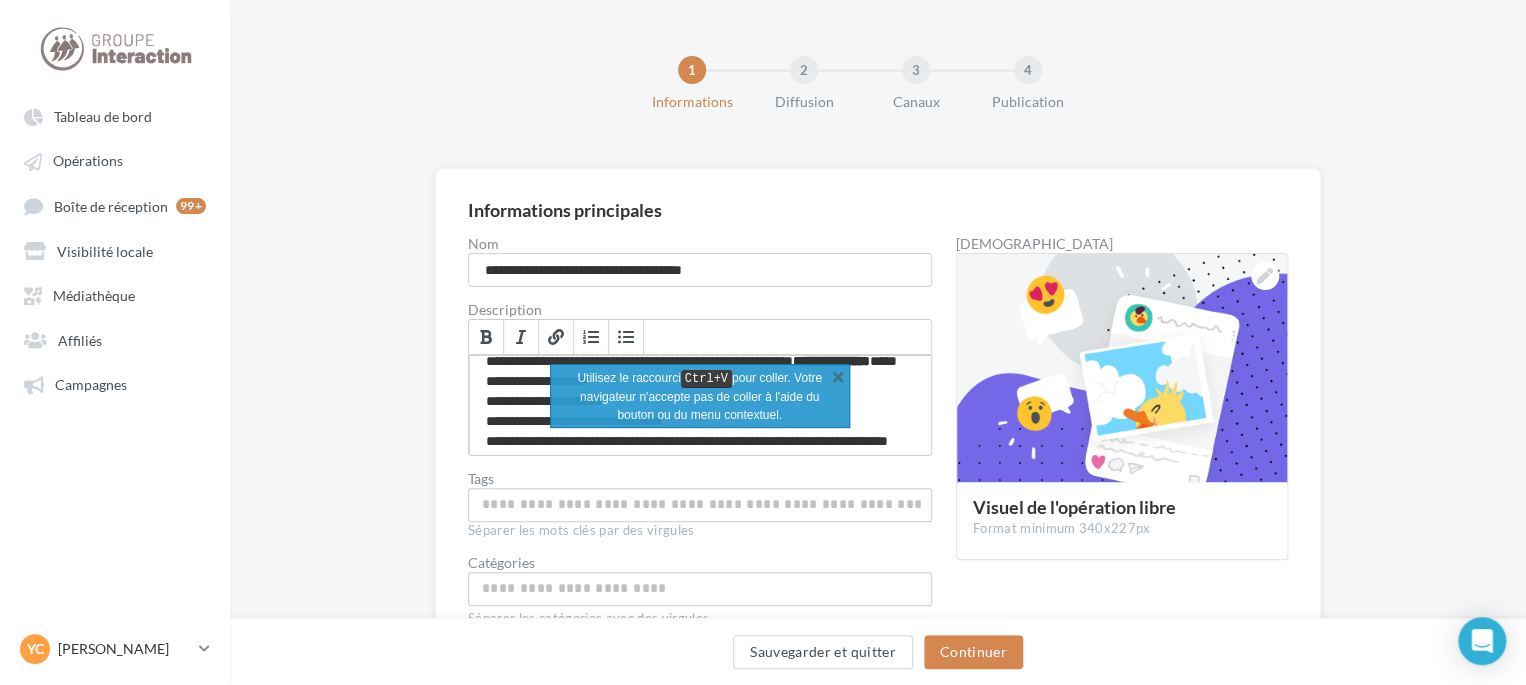 scroll, scrollTop: 0, scrollLeft: 0, axis: both 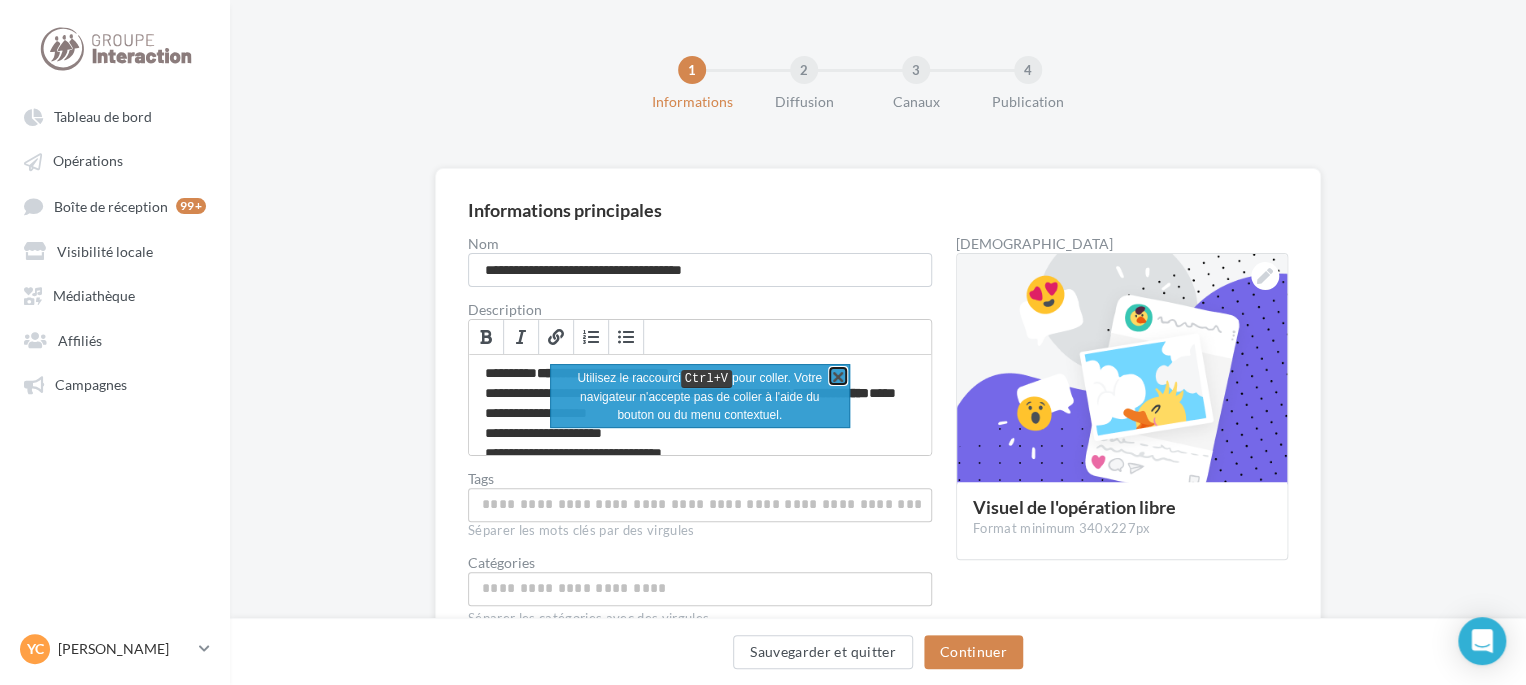 click on "X" at bounding box center [838, 376] 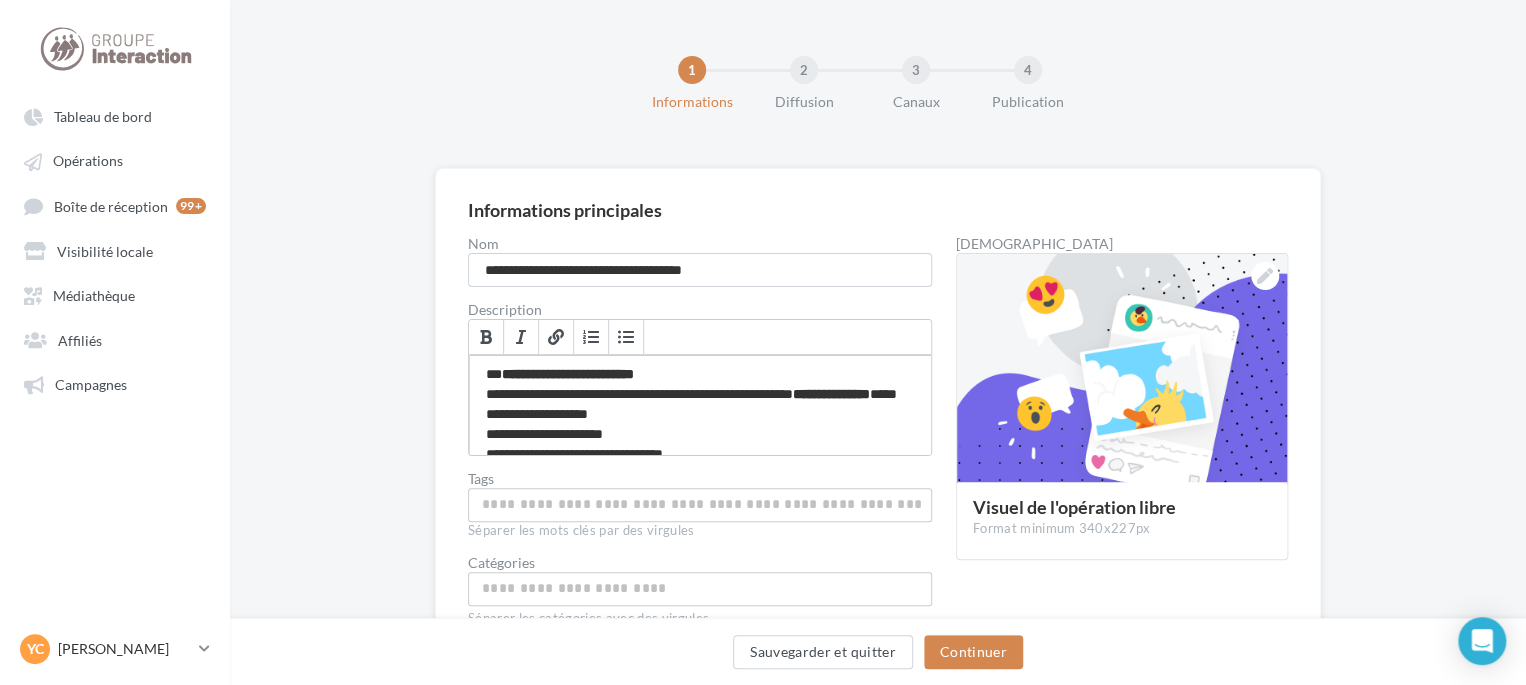 click on "**********" at bounding box center [568, 374] 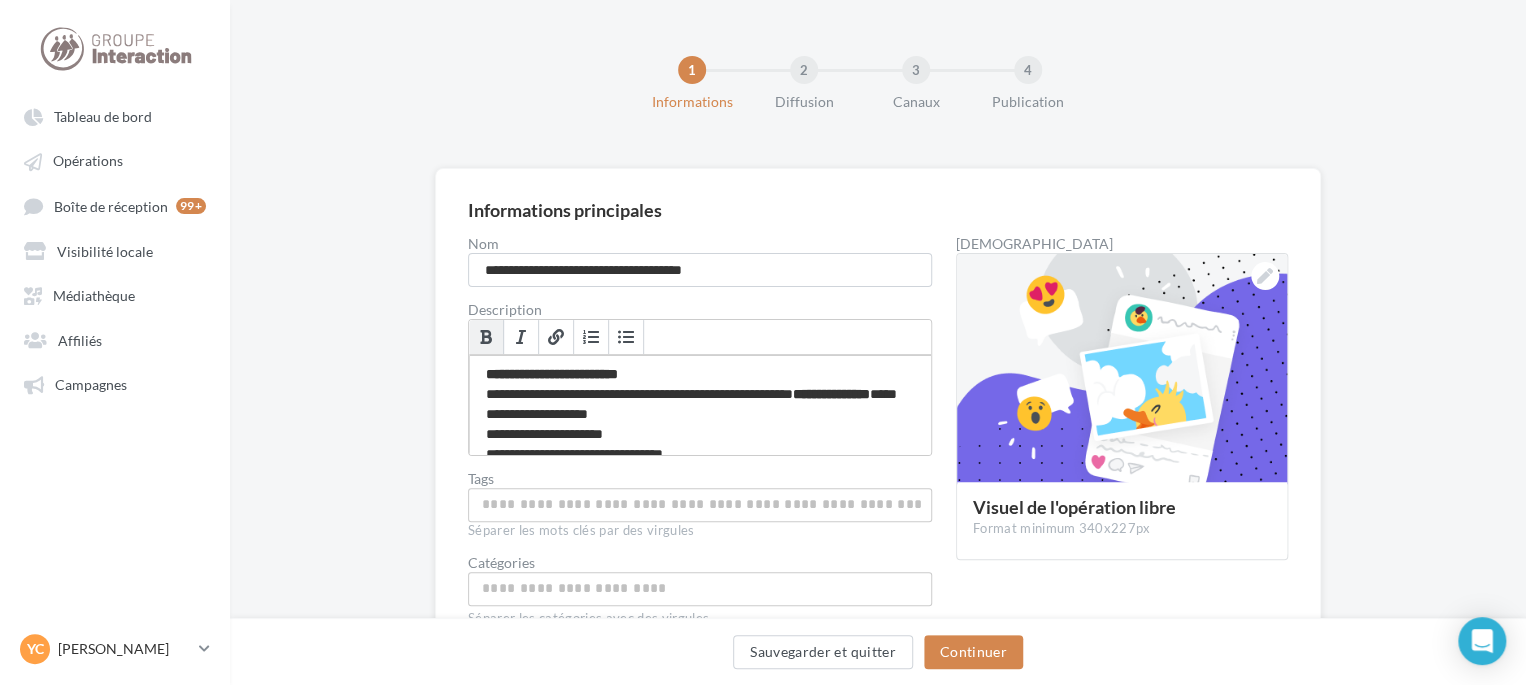 click on "**********" at bounding box center (552, 374) 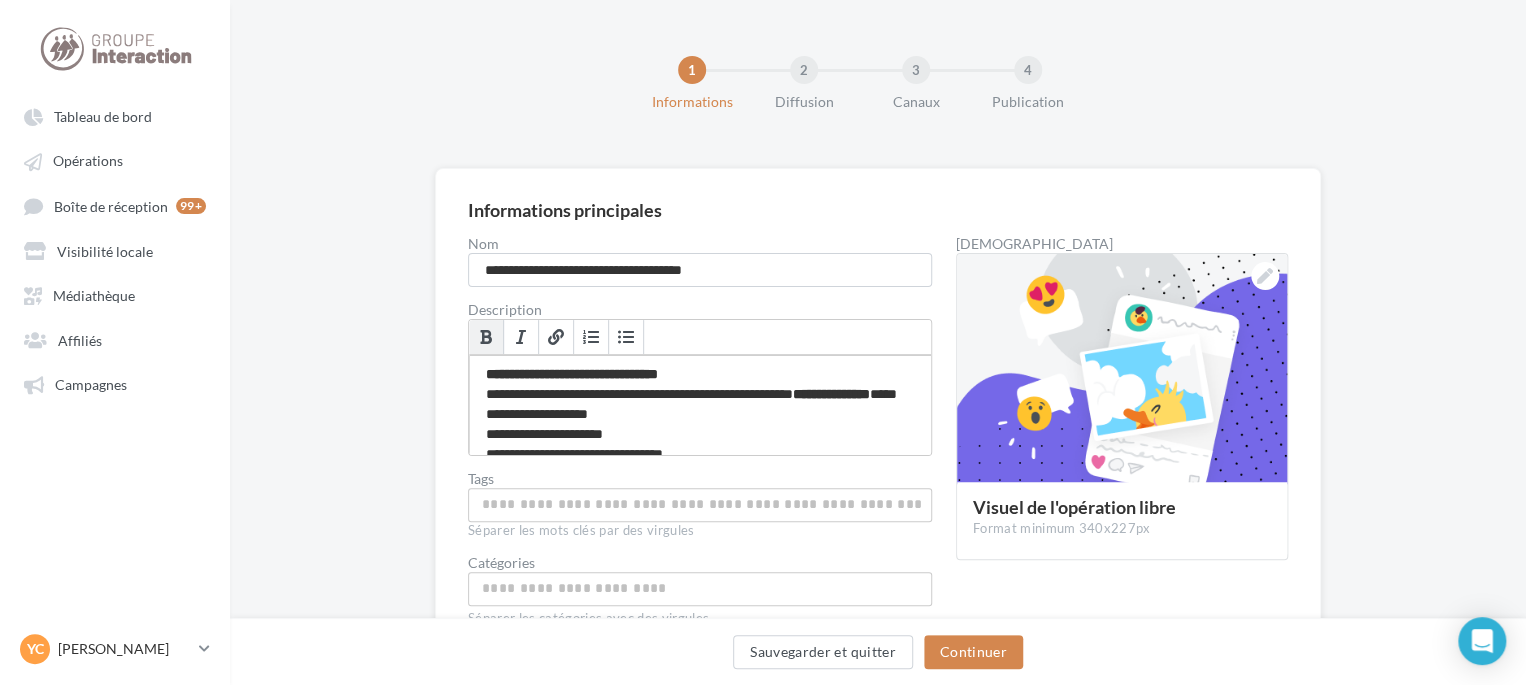 click on "**********" at bounding box center [700, 405] 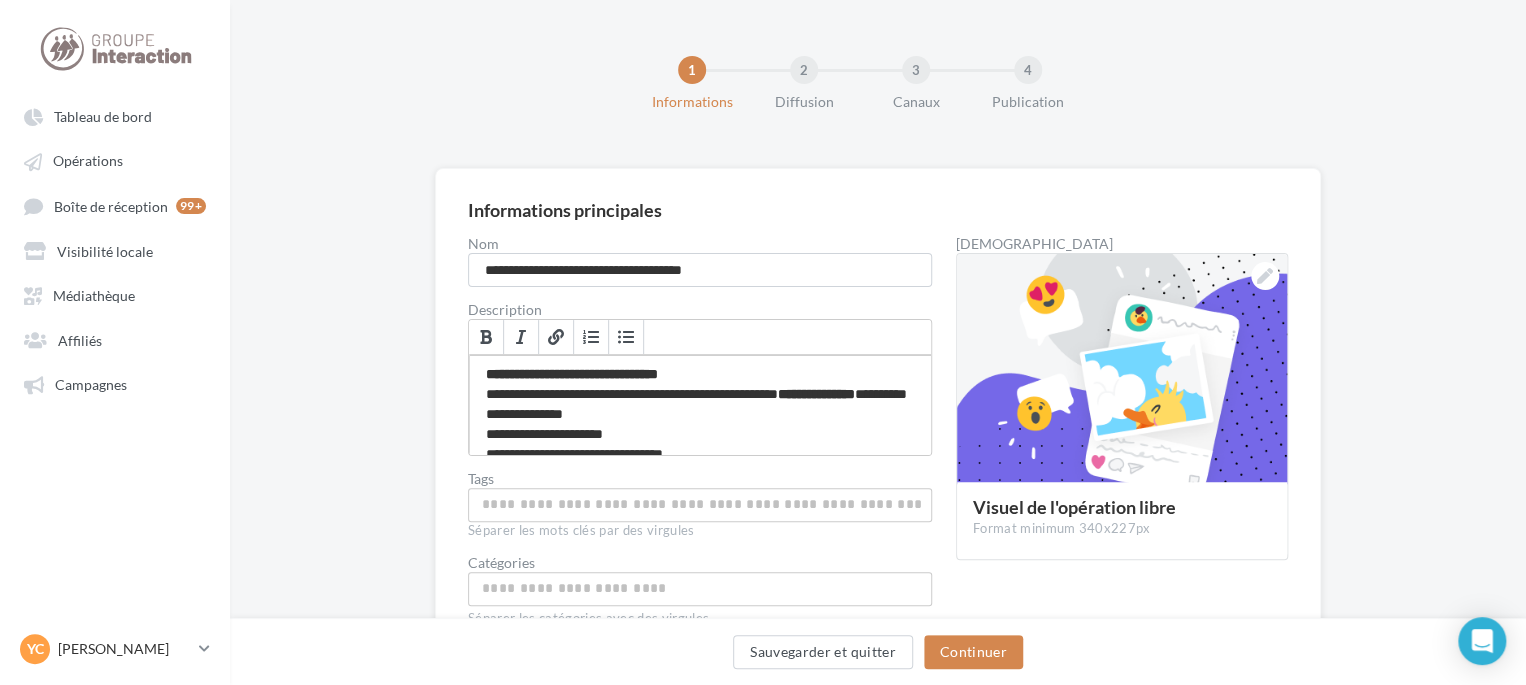 click on "**********" at bounding box center [700, 405] 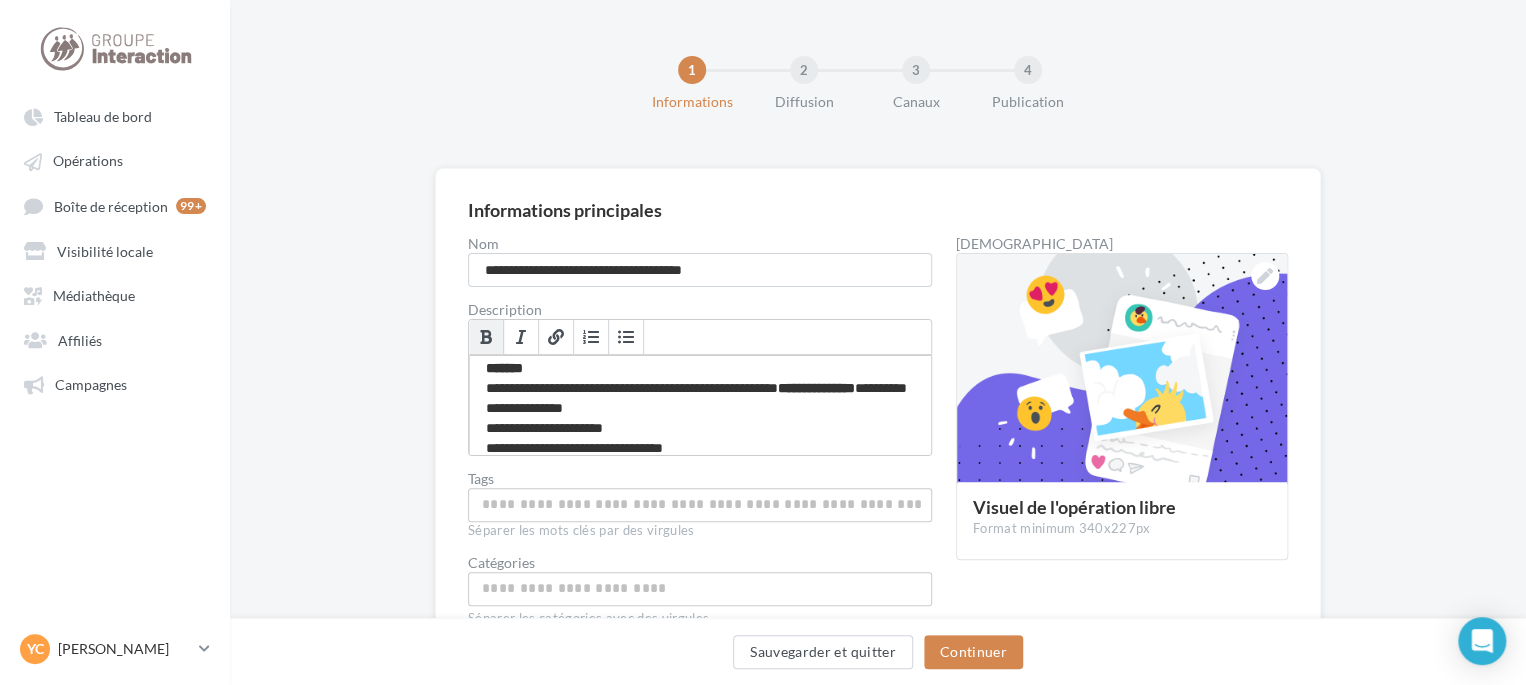 scroll, scrollTop: 40, scrollLeft: 0, axis: vertical 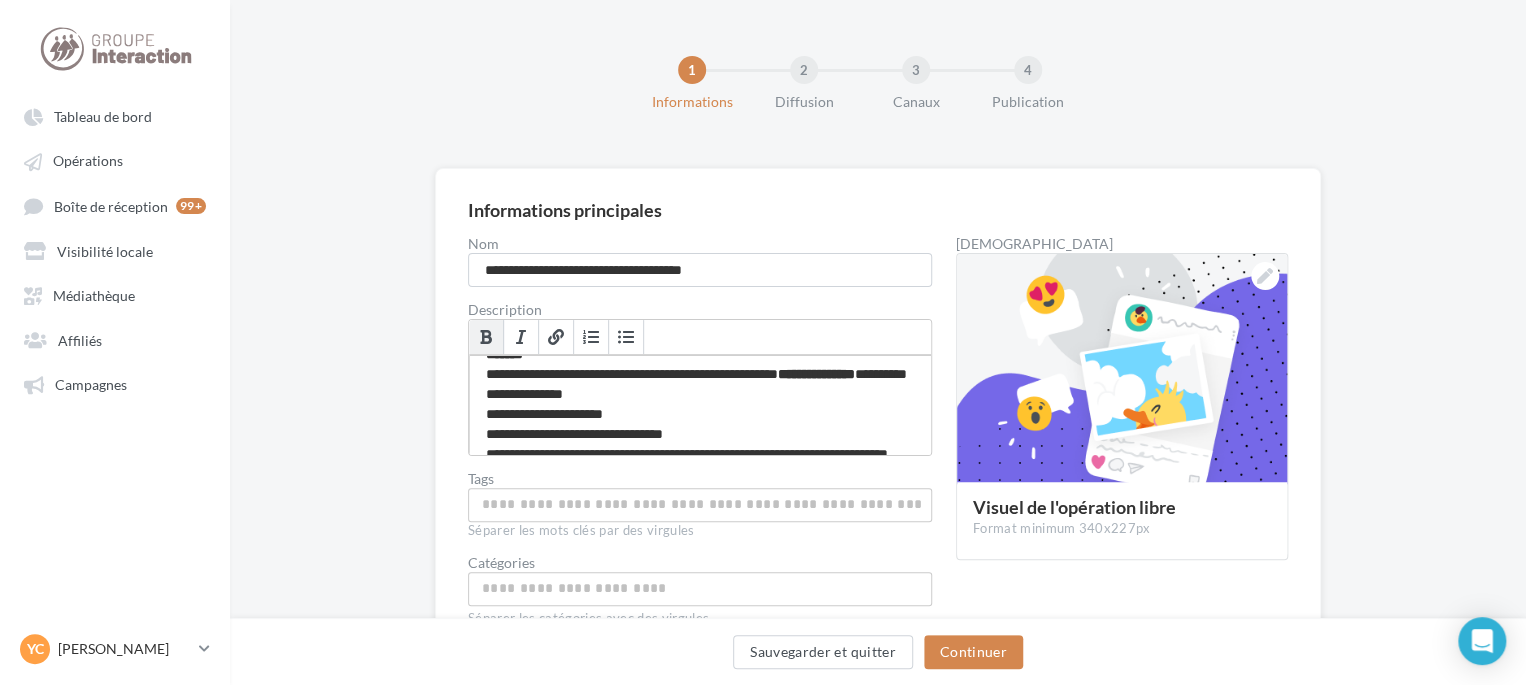 click on "**********" at bounding box center (700, 405) 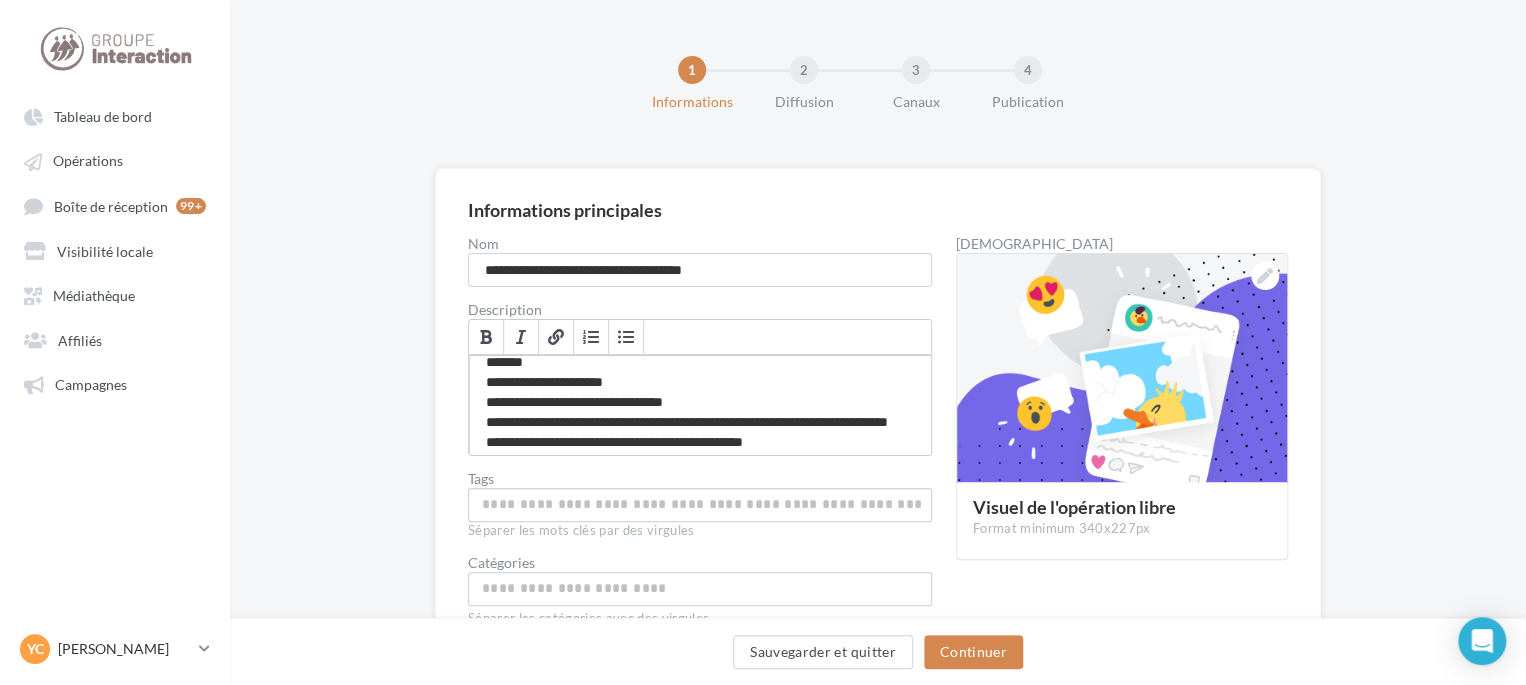 scroll, scrollTop: 117, scrollLeft: 0, axis: vertical 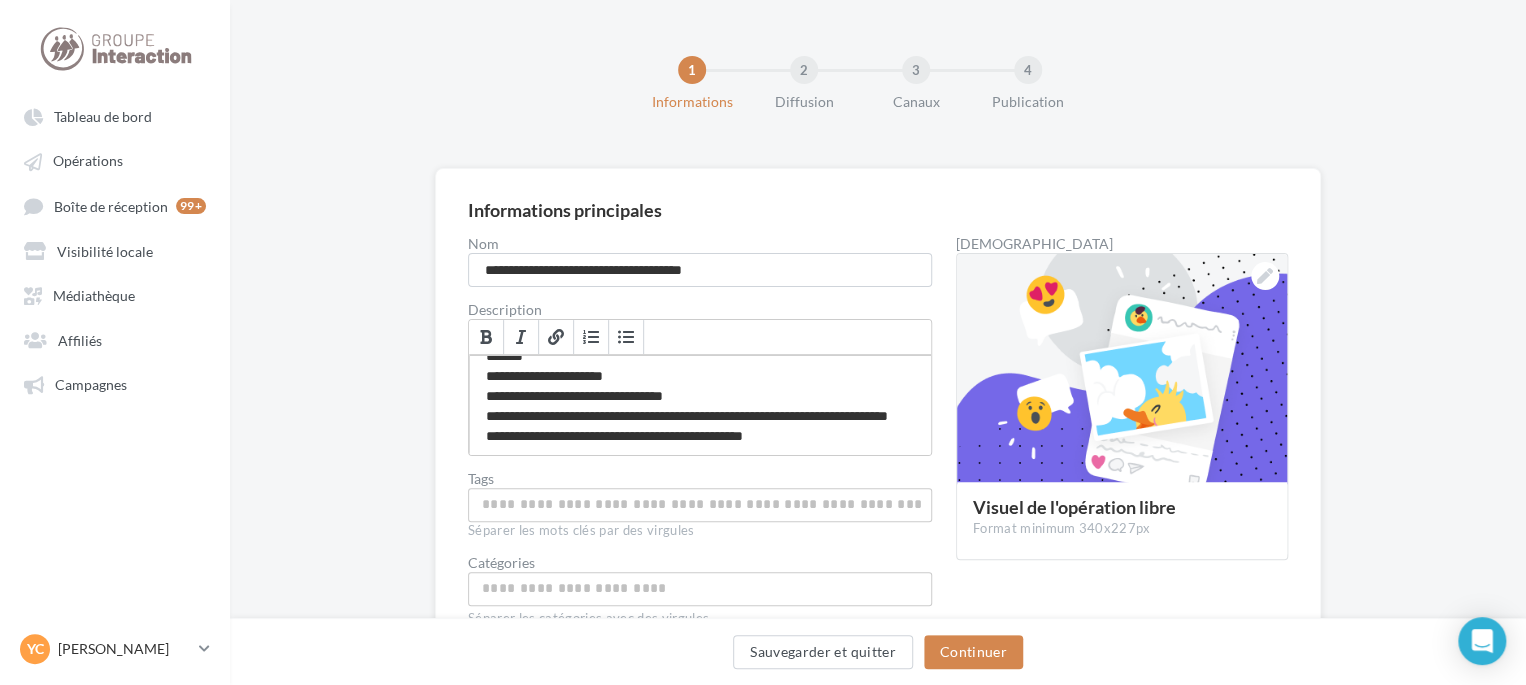 click on "**********" at bounding box center [700, 405] 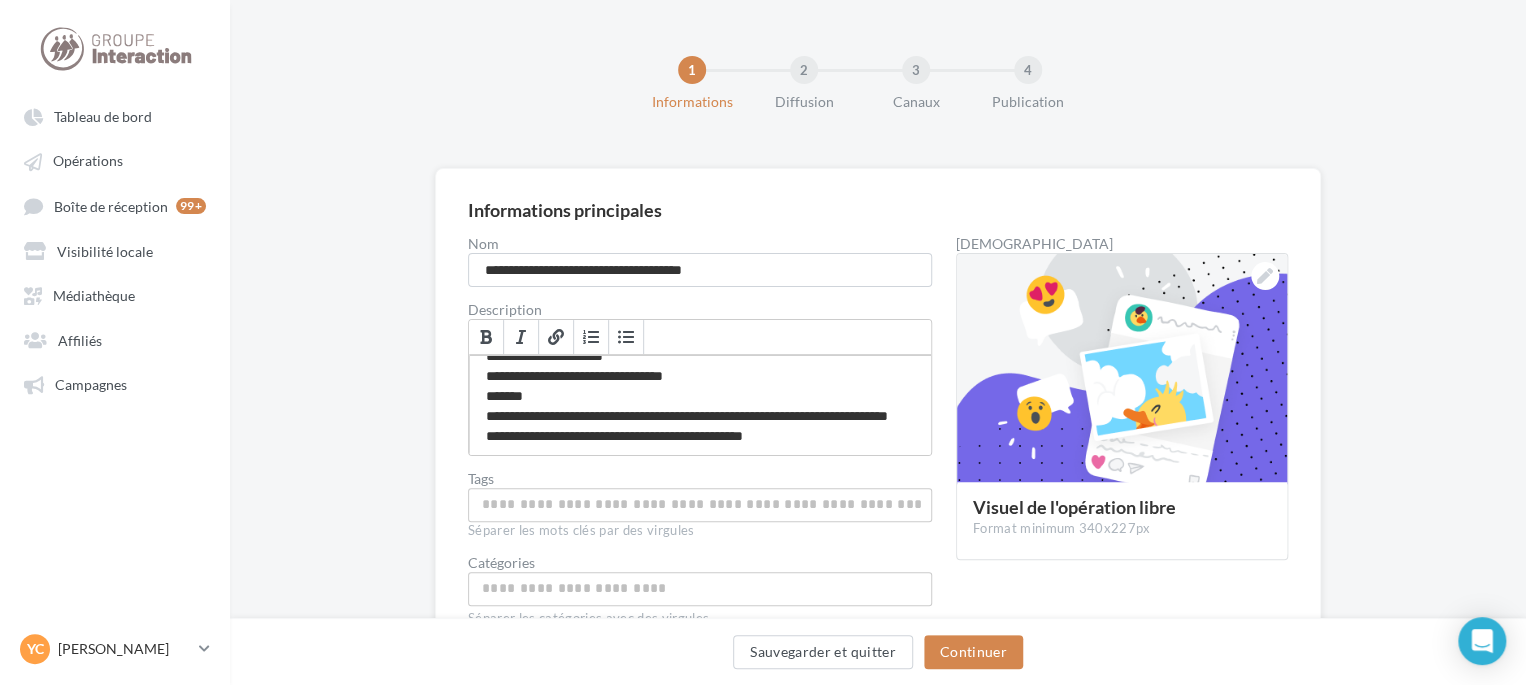 scroll, scrollTop: 137, scrollLeft: 0, axis: vertical 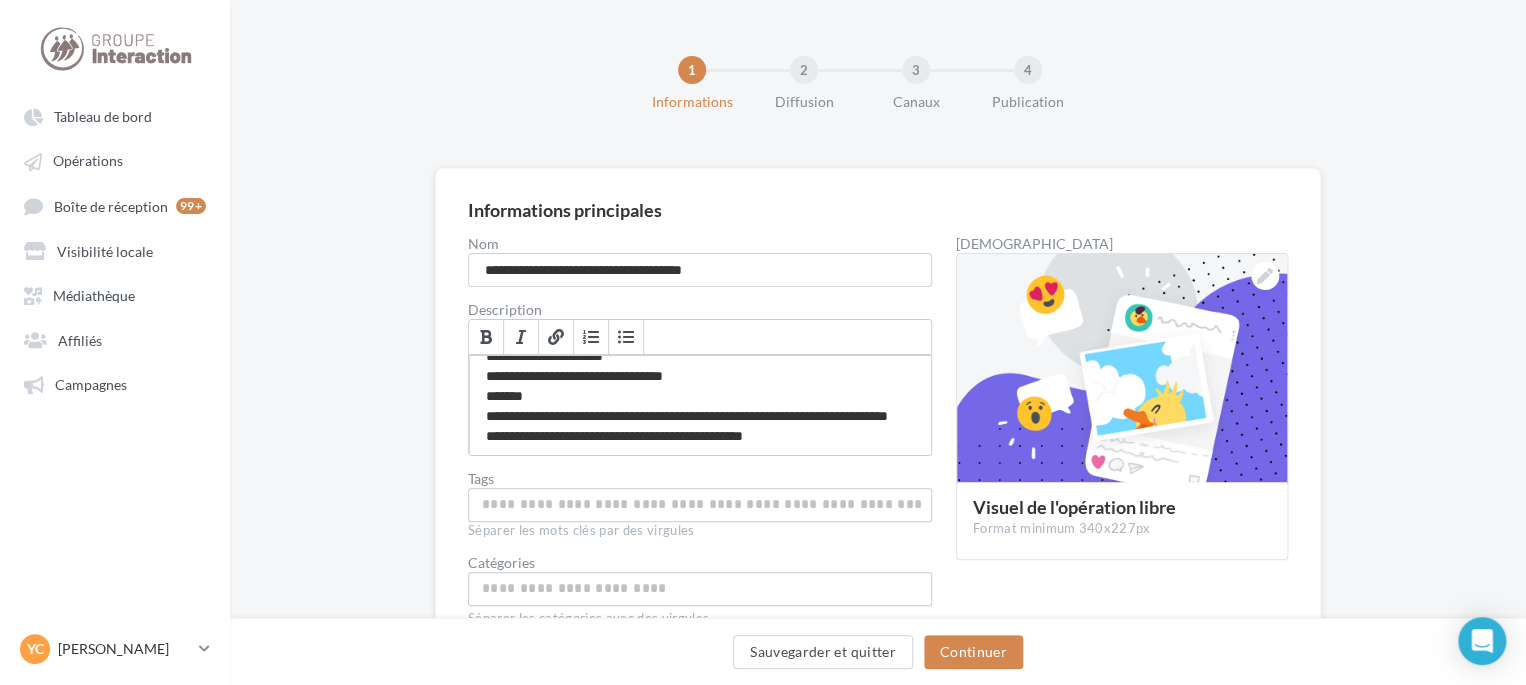 click on "**********" at bounding box center (700, 405) 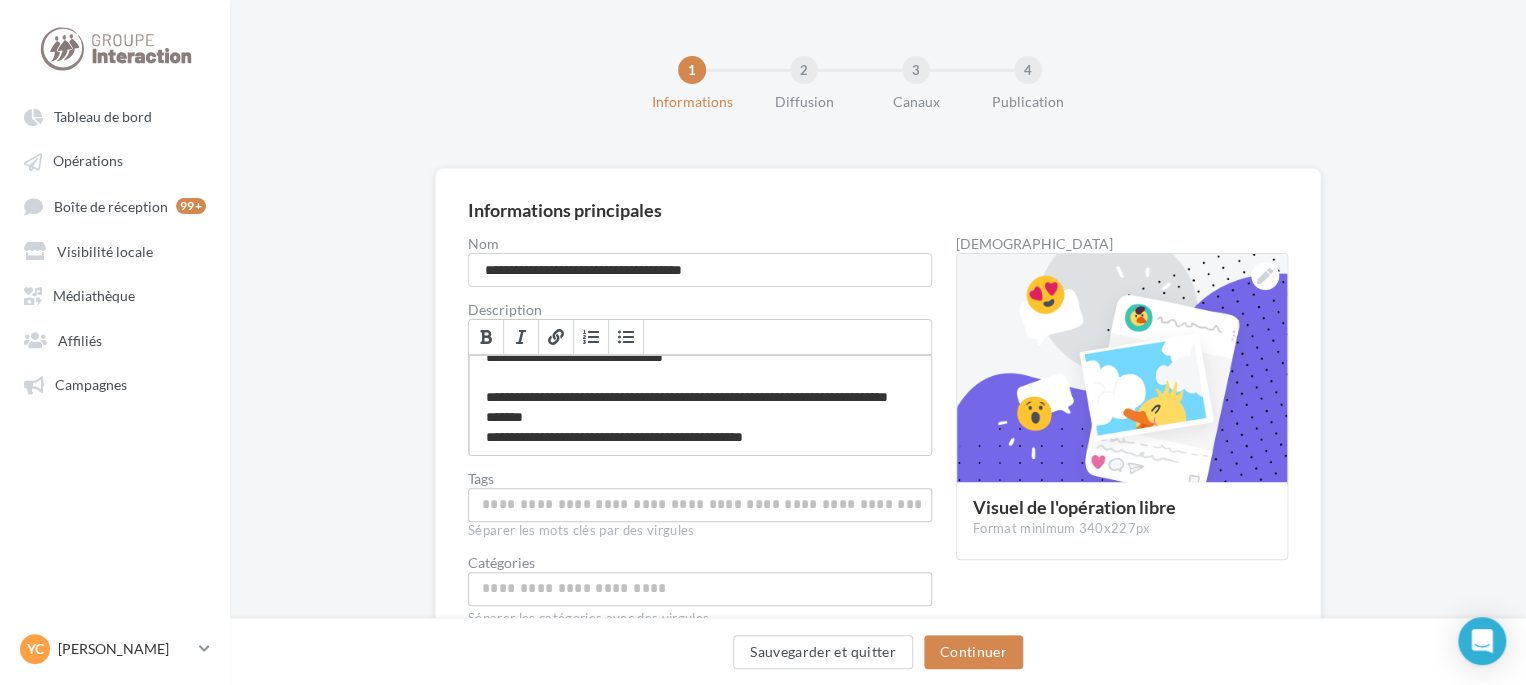 scroll, scrollTop: 157, scrollLeft: 0, axis: vertical 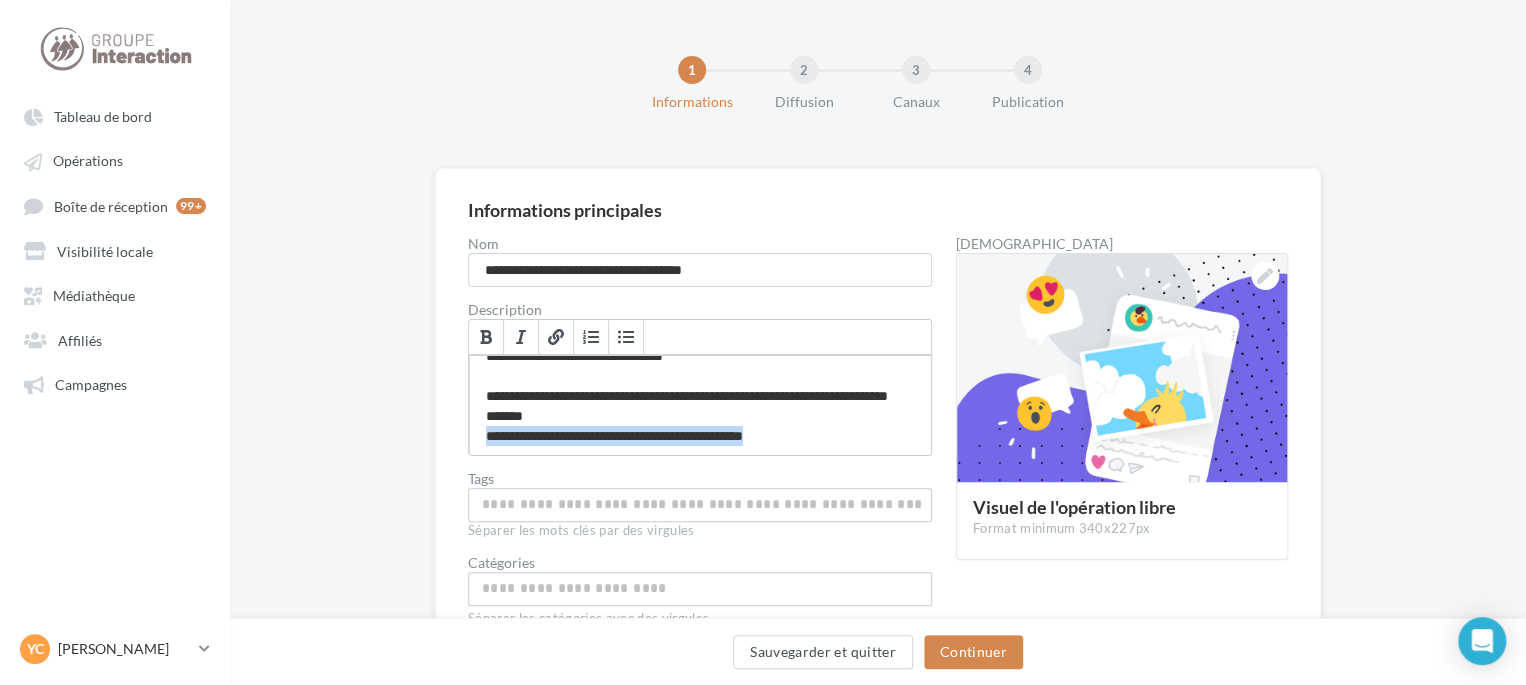 drag, startPoint x: 811, startPoint y: 431, endPoint x: 472, endPoint y: 440, distance: 339.11945 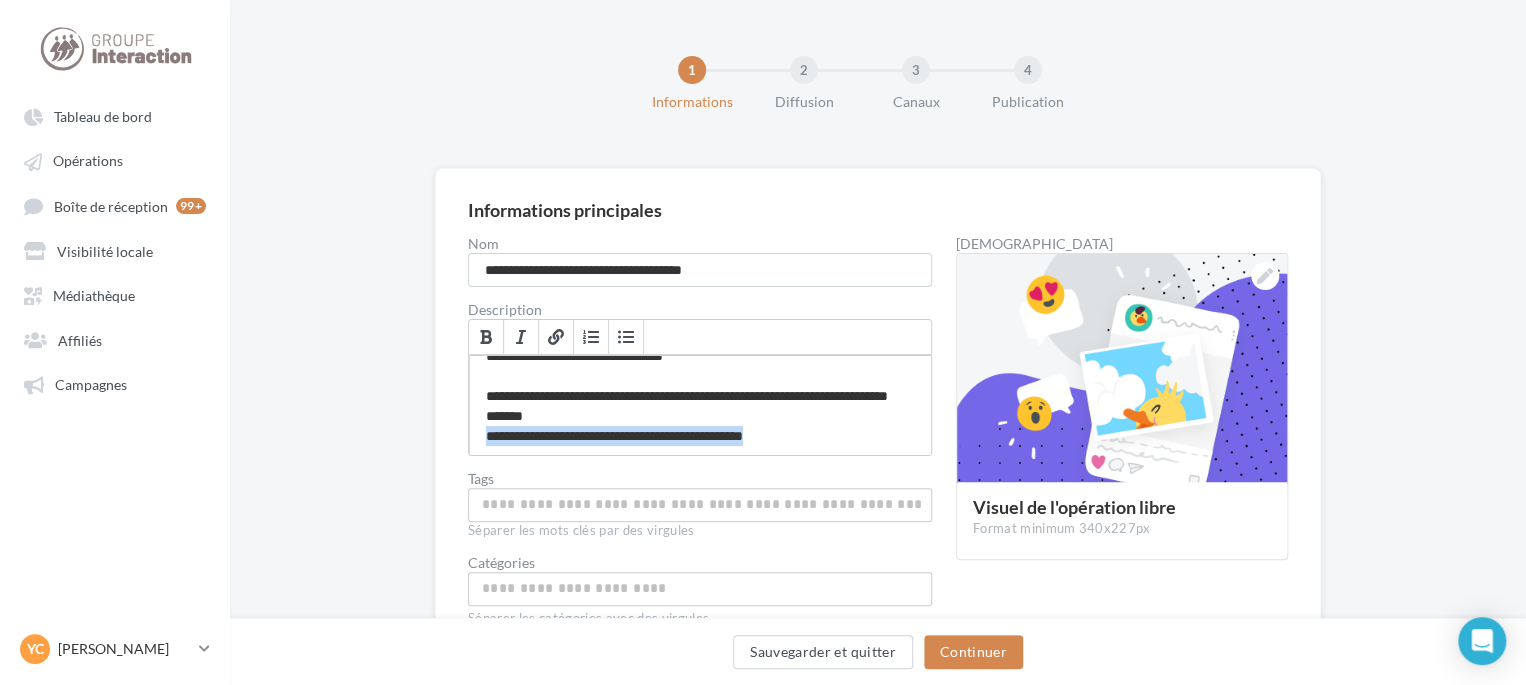 click on "**********" at bounding box center [700, 405] 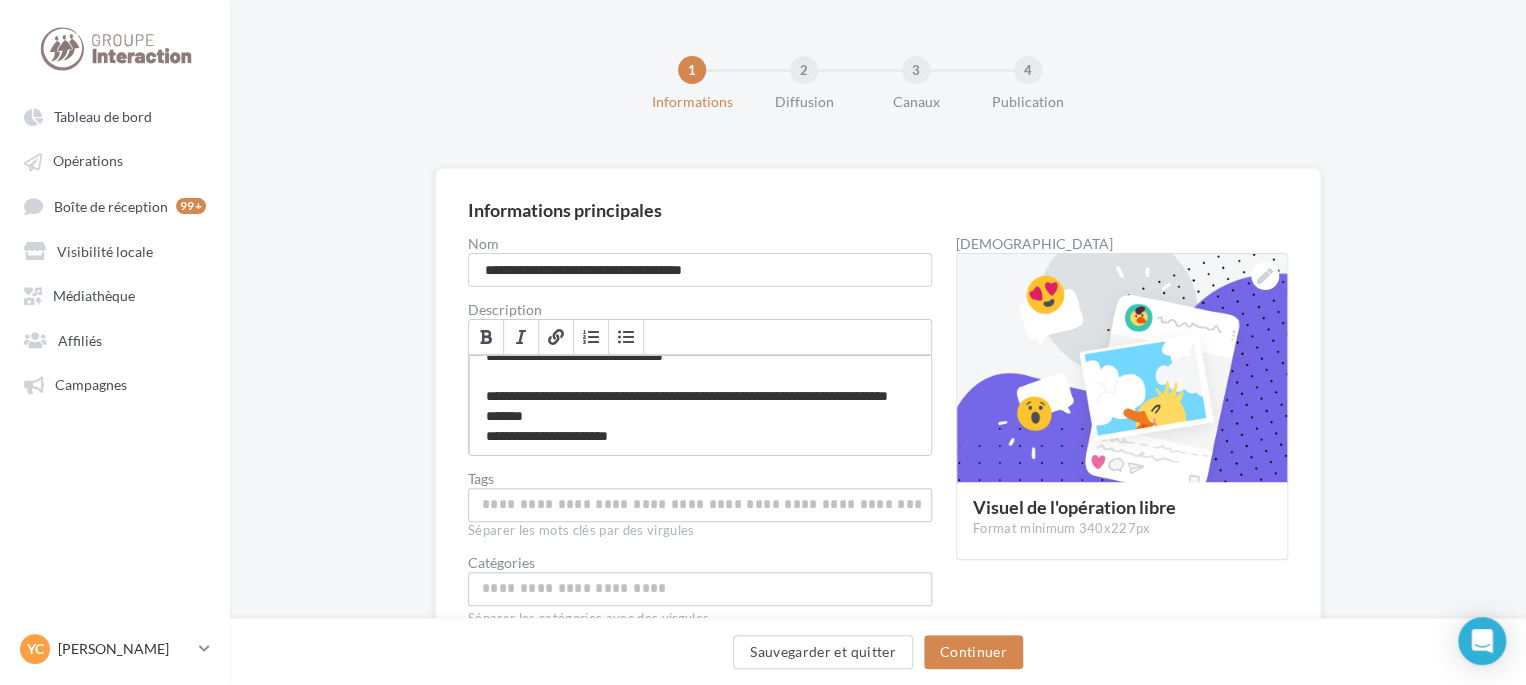 click on "**********" at bounding box center [700, 405] 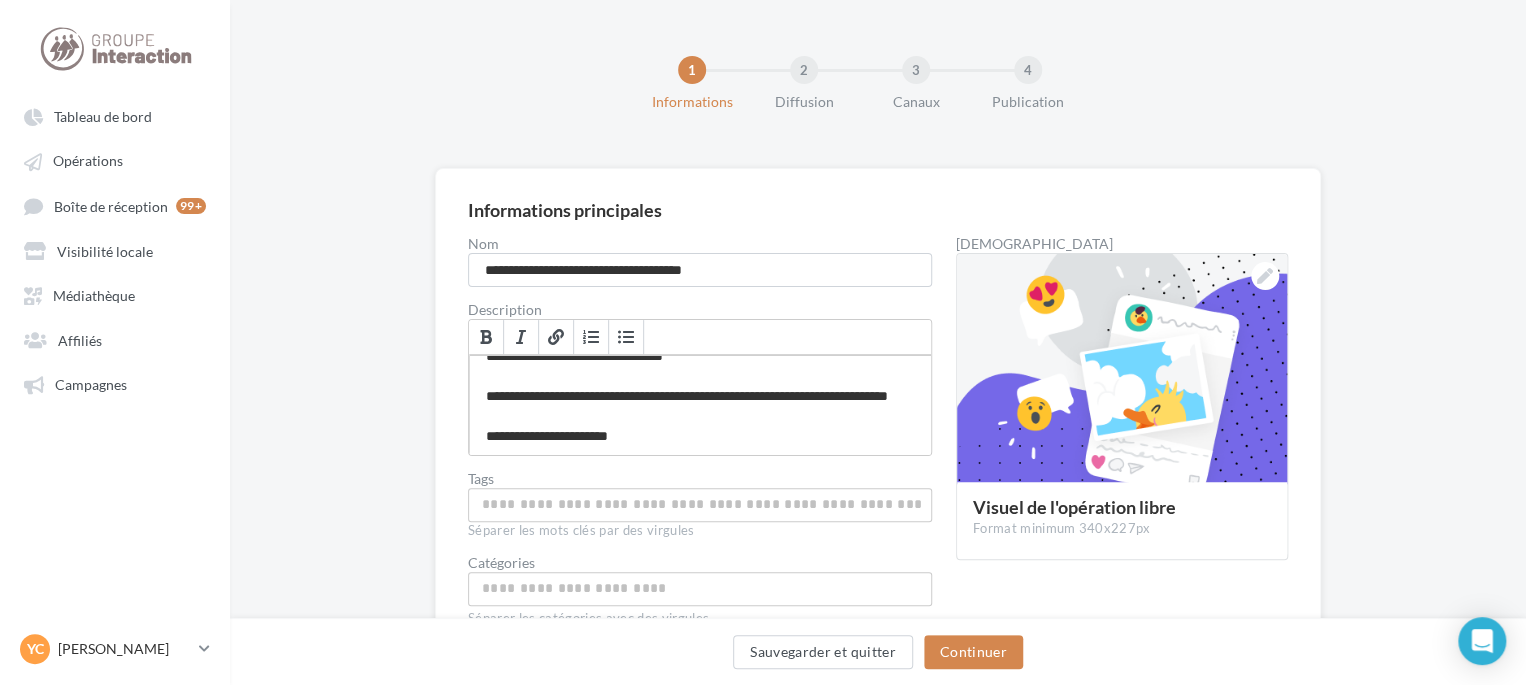 click on "**********" at bounding box center [700, 405] 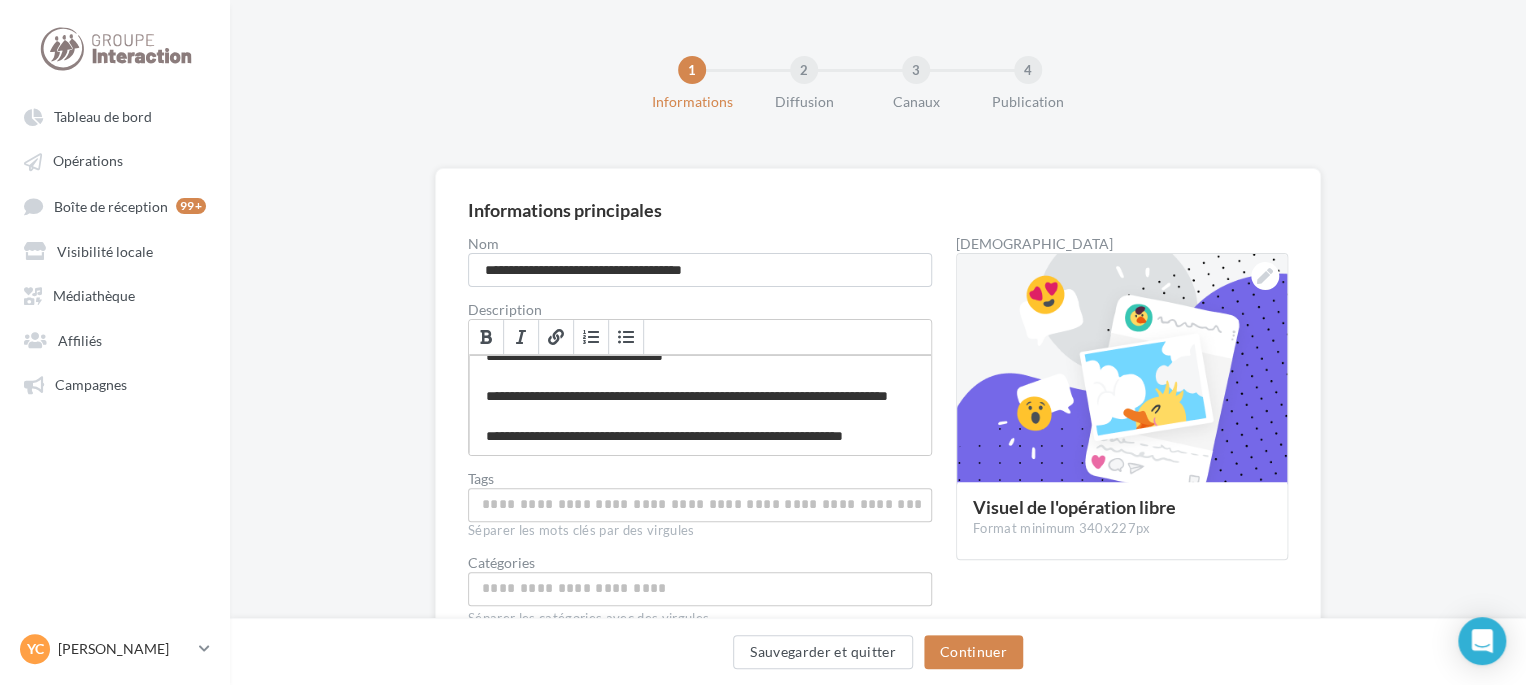 scroll, scrollTop: 168, scrollLeft: 0, axis: vertical 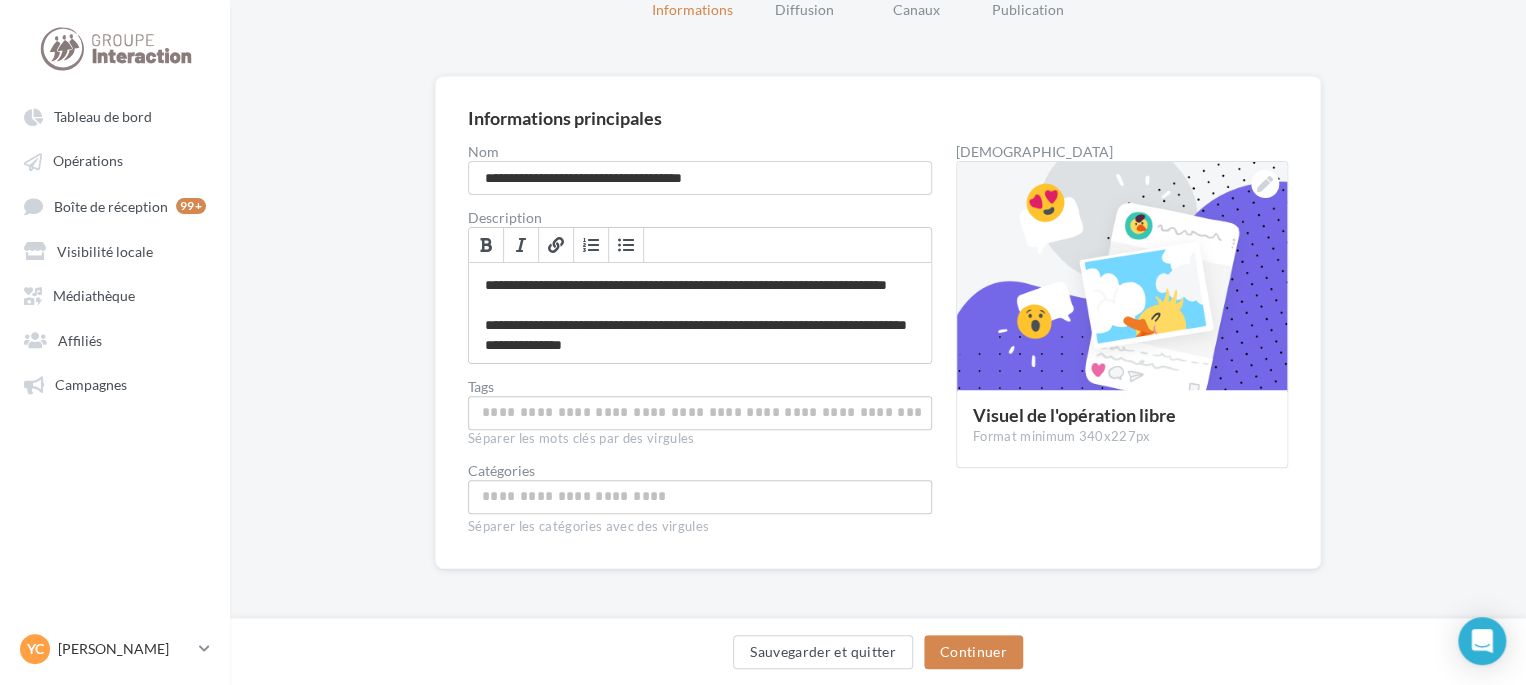 click at bounding box center [700, 412] 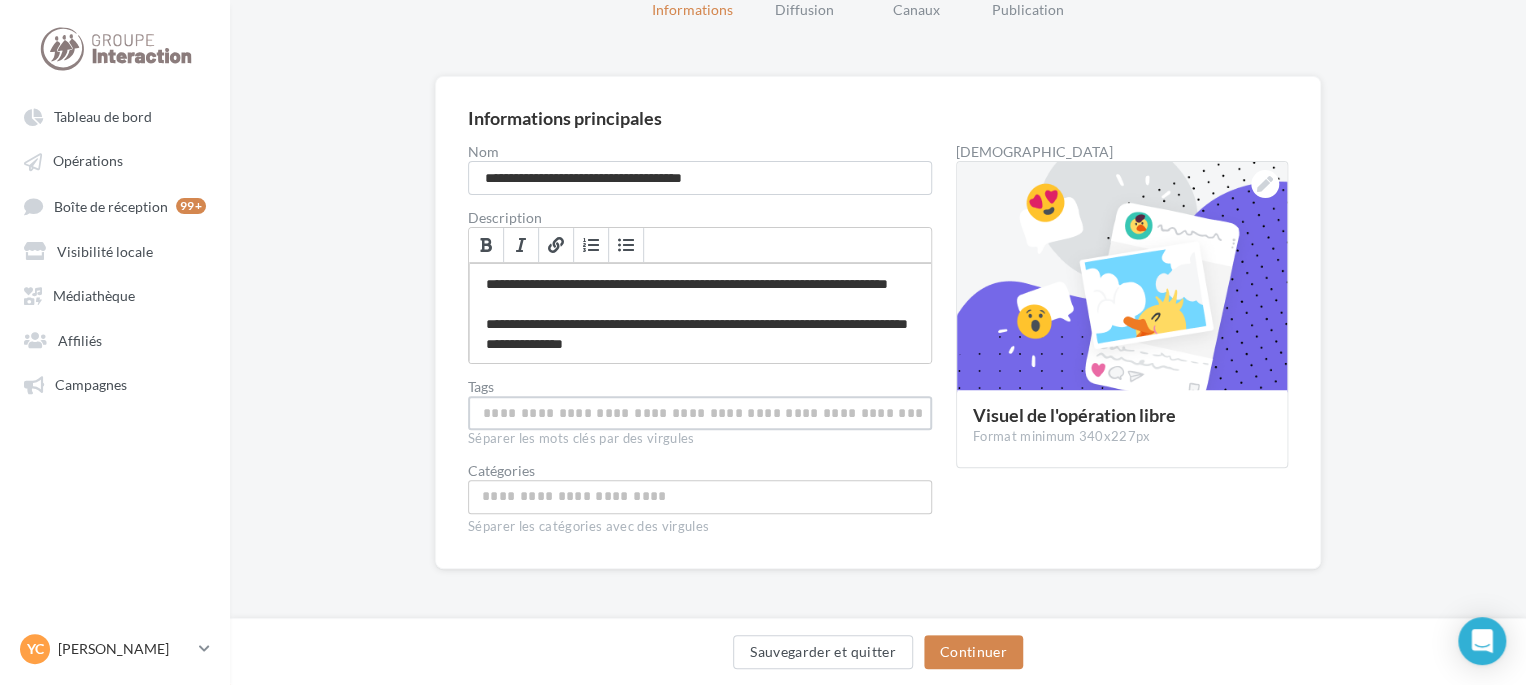 scroll, scrollTop: 177, scrollLeft: 0, axis: vertical 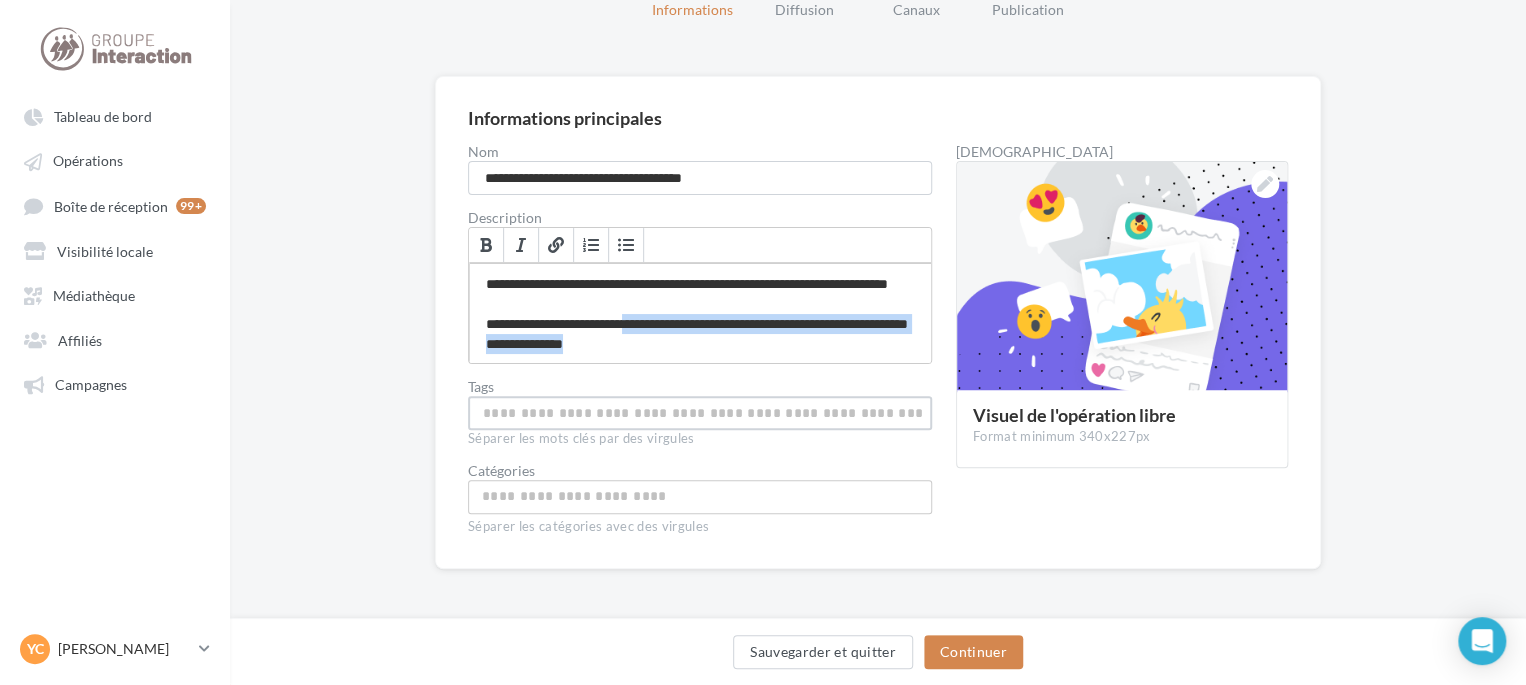 drag, startPoint x: 635, startPoint y: 322, endPoint x: 664, endPoint y: 345, distance: 37.01351 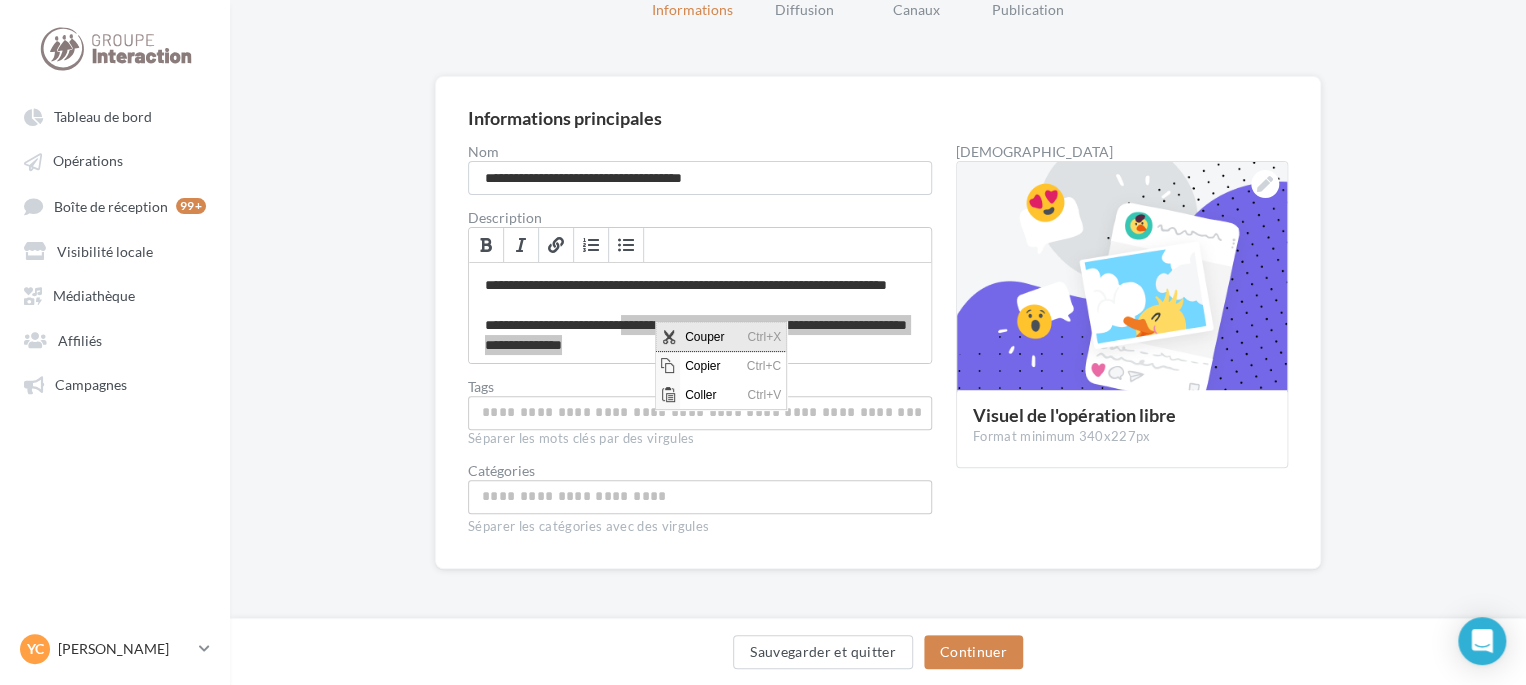 scroll, scrollTop: 176, scrollLeft: 0, axis: vertical 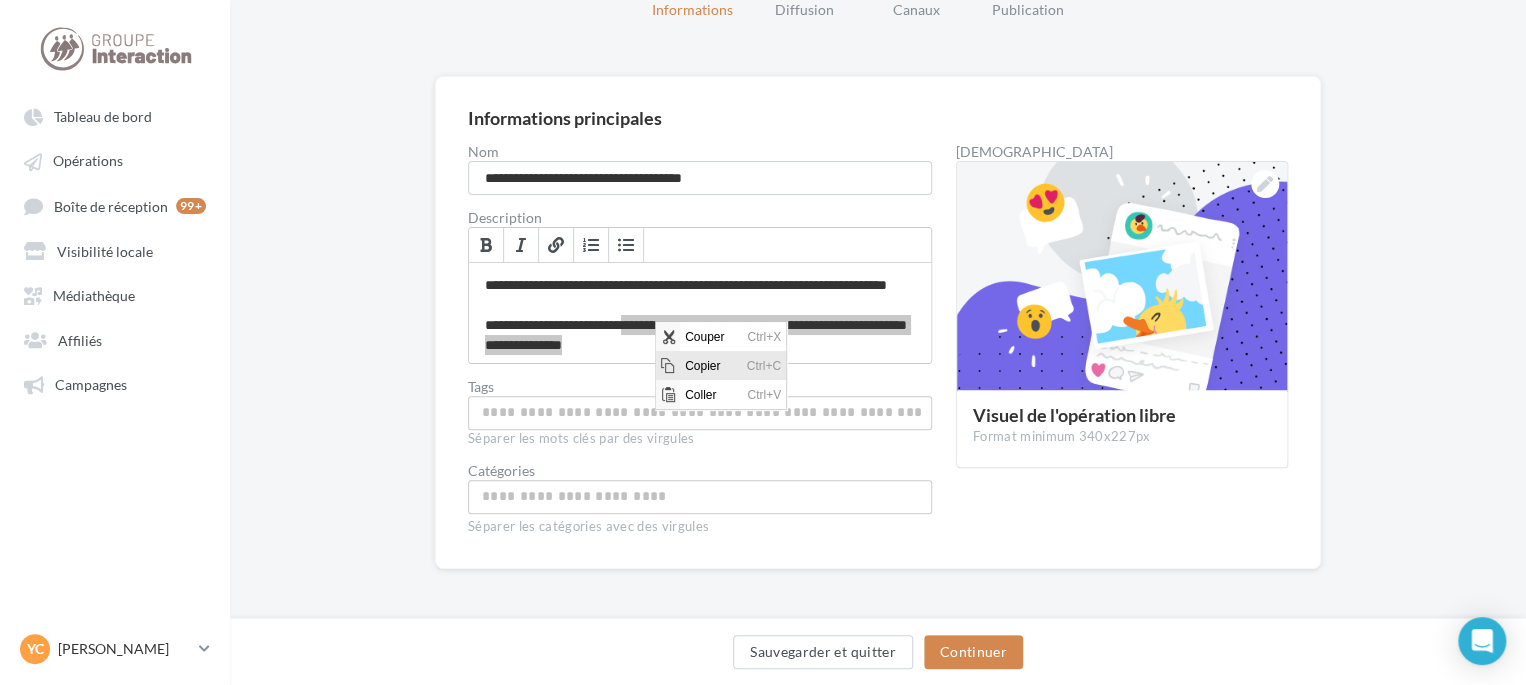 click on "Copier" at bounding box center (711, 365) 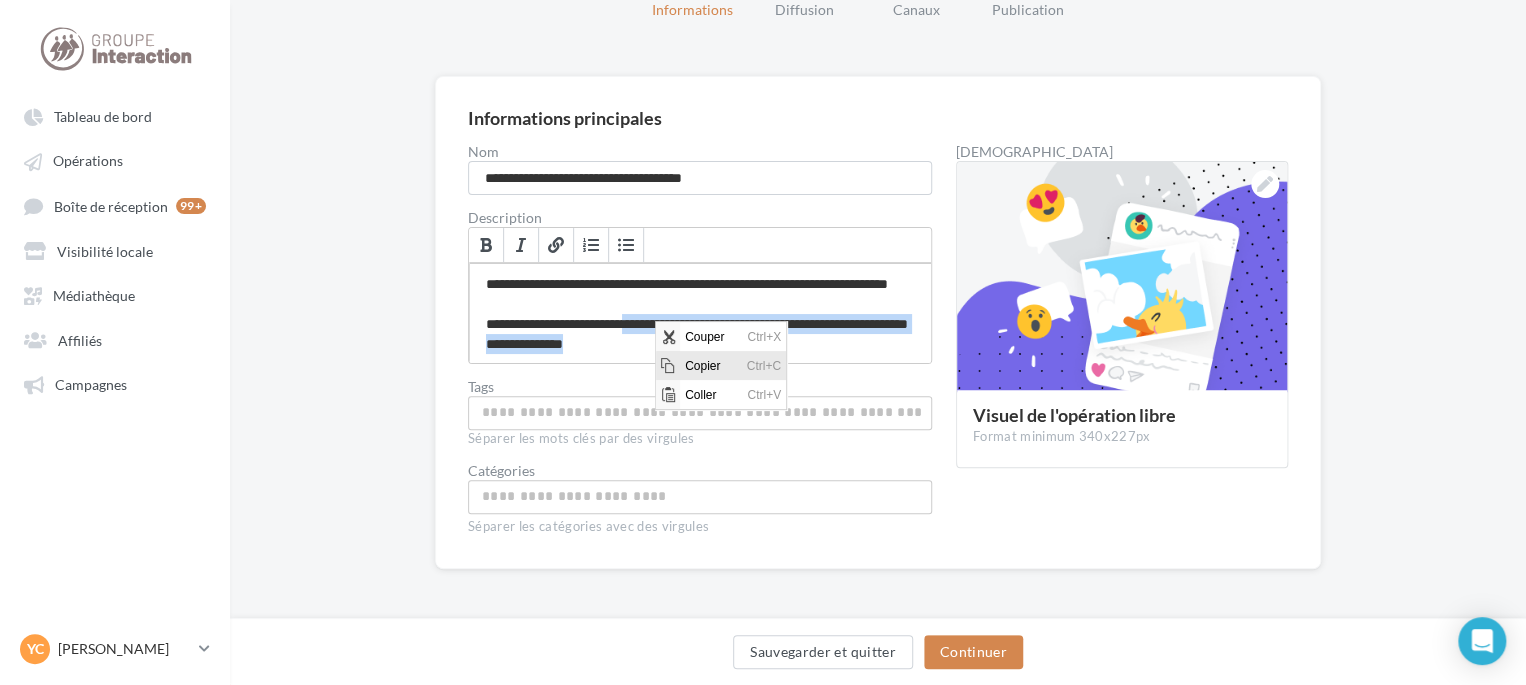copy on "**" 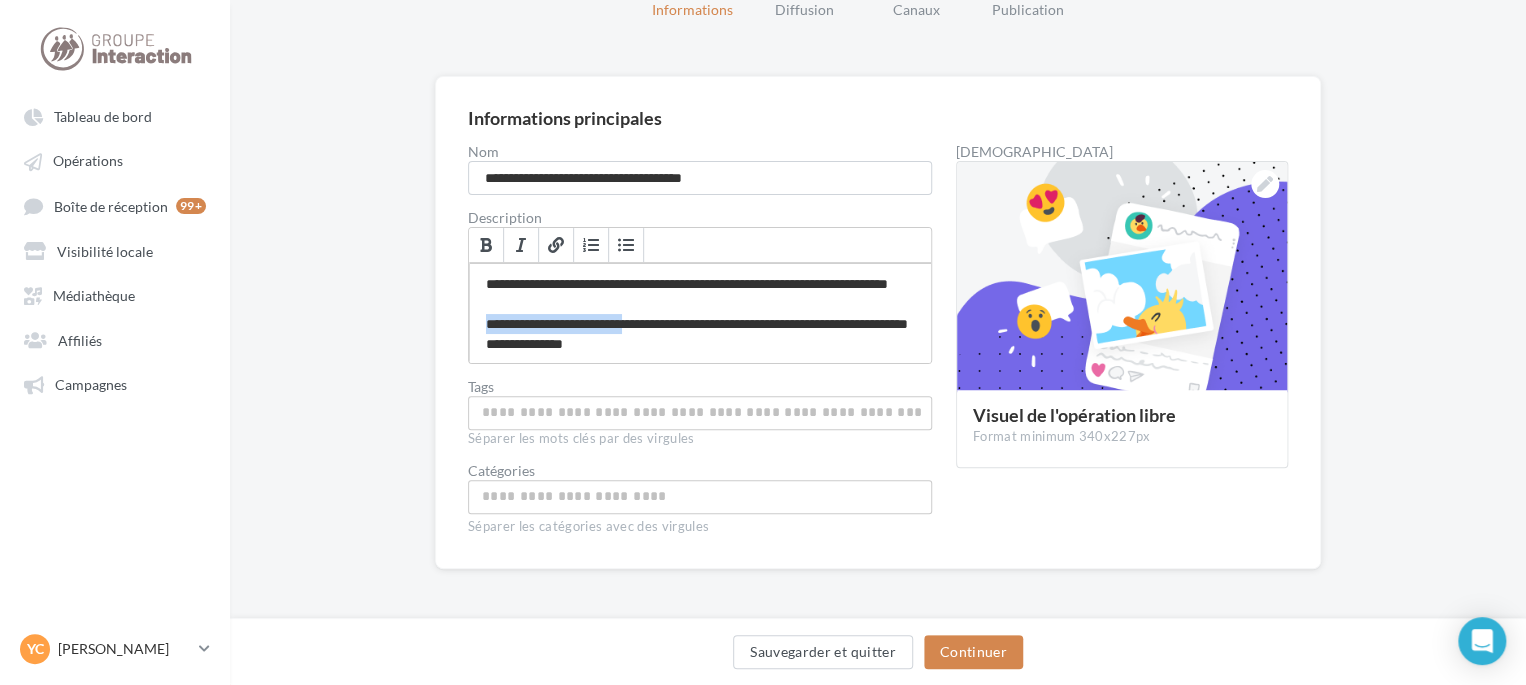 scroll, scrollTop: 176, scrollLeft: 0, axis: vertical 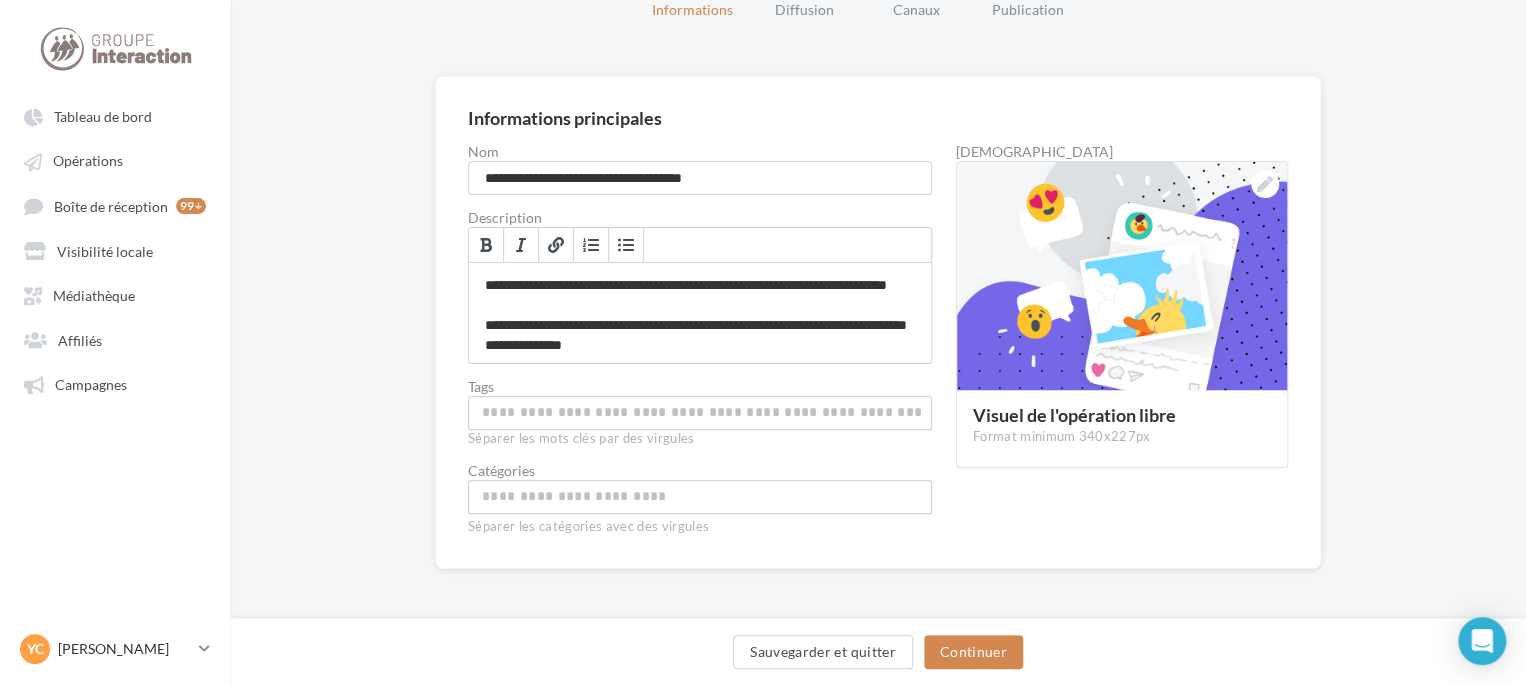 click at bounding box center (700, 412) 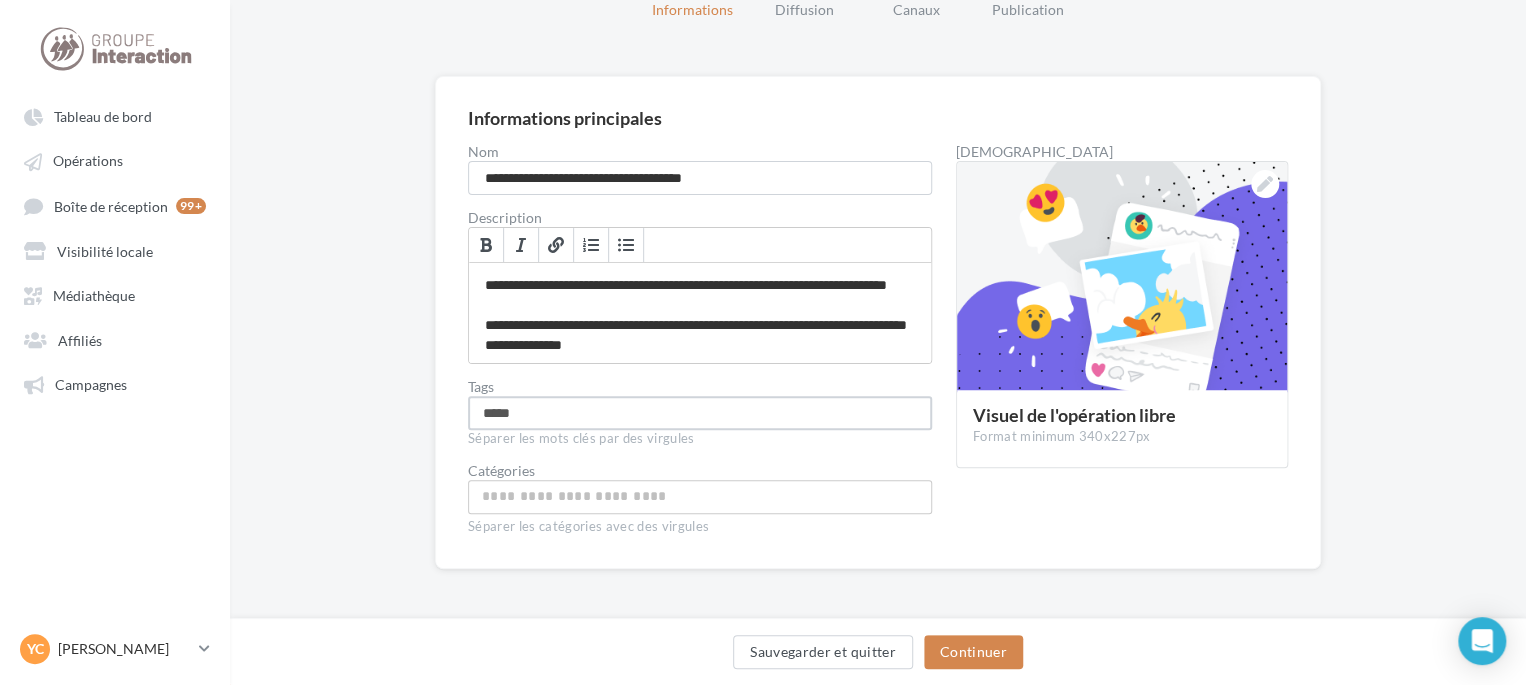type on "******" 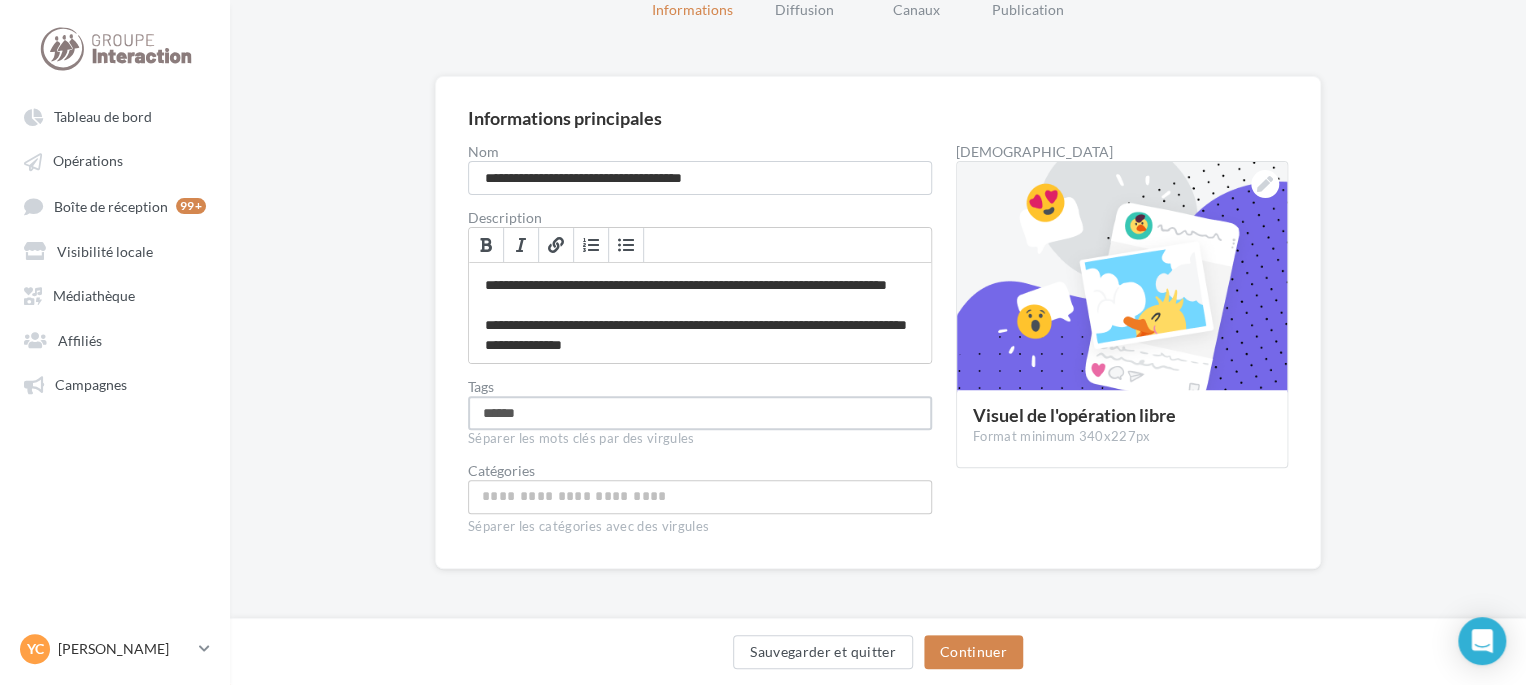 type on "*******" 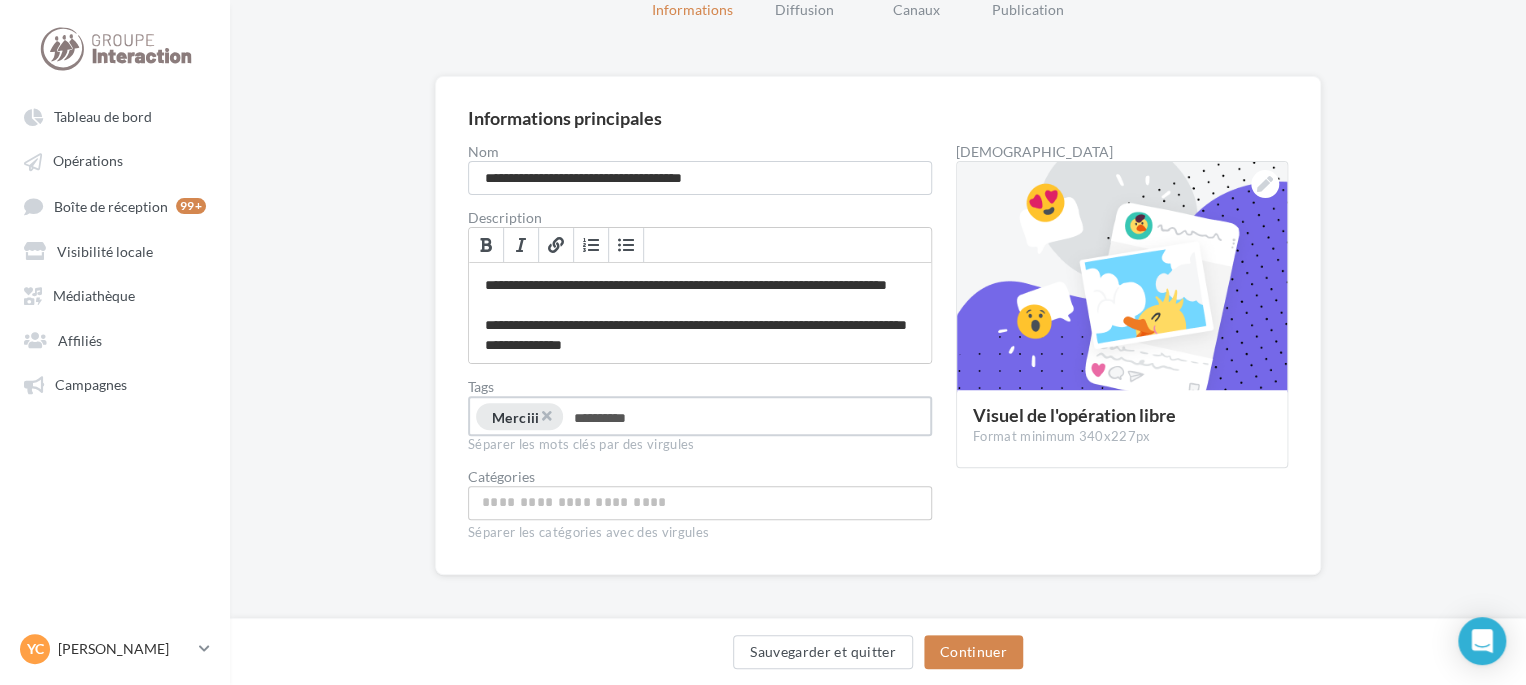 type on "**********" 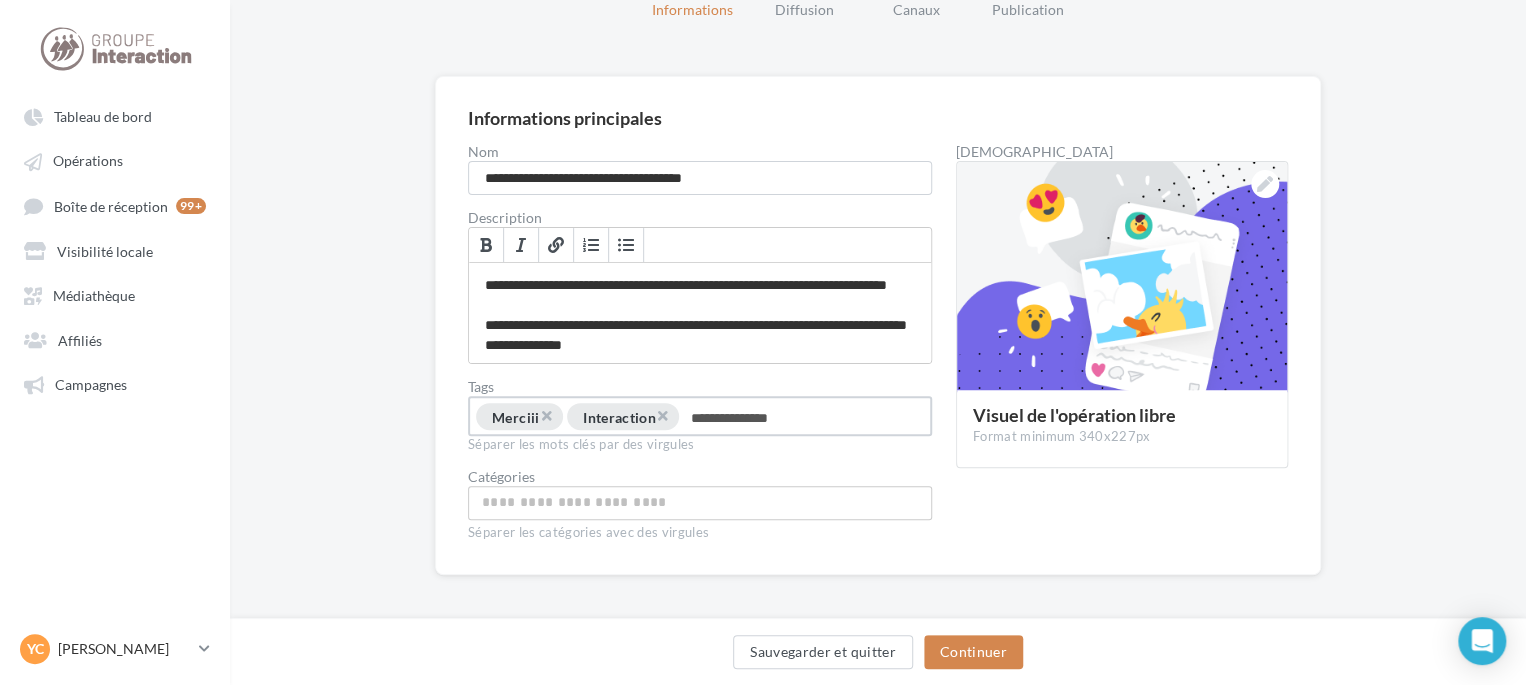 type on "**********" 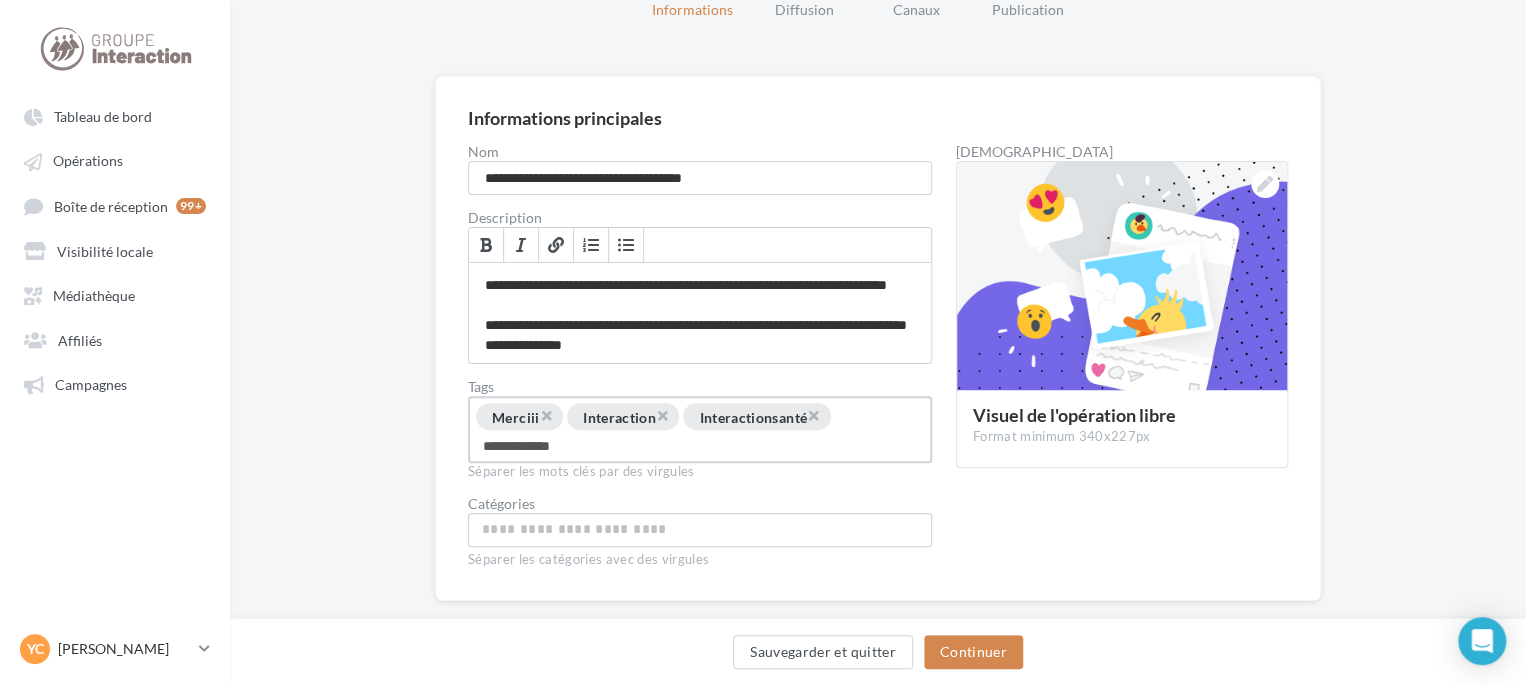 type on "**********" 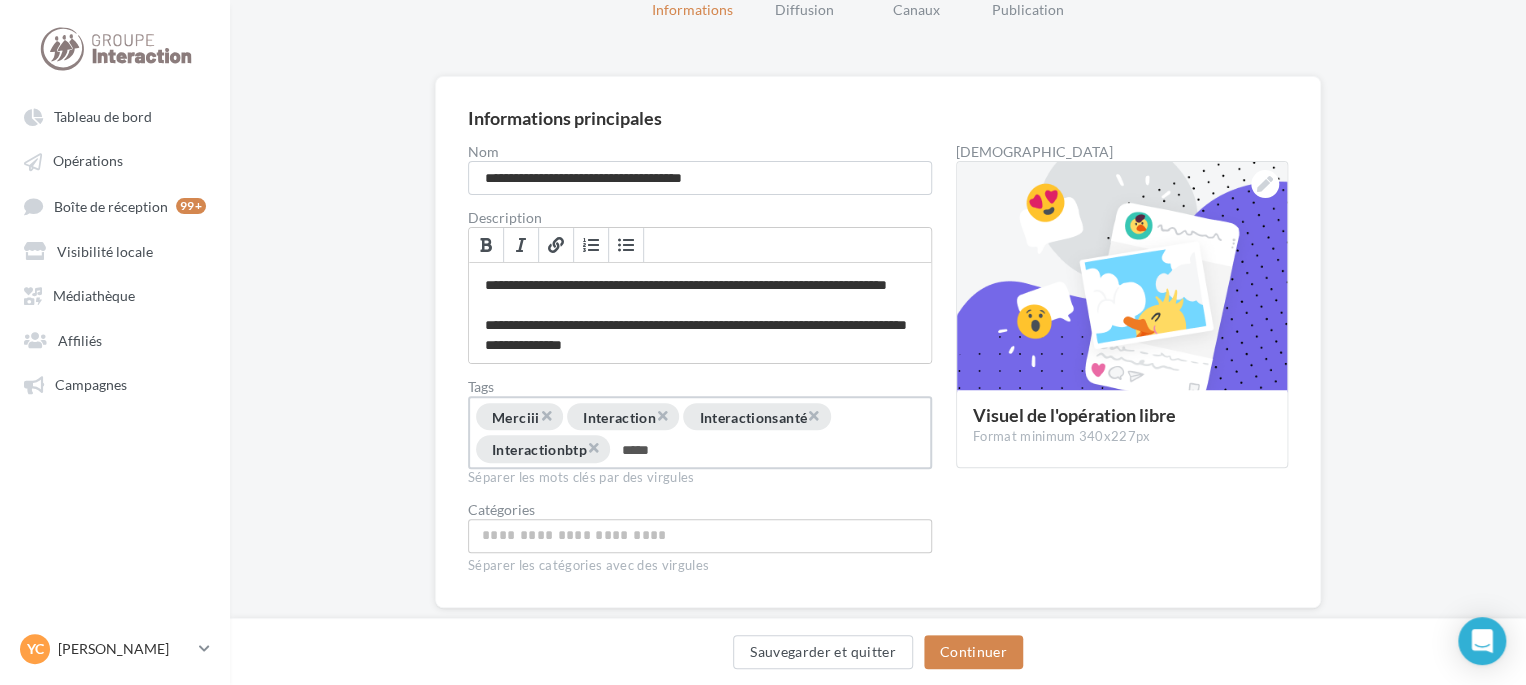 type on "******" 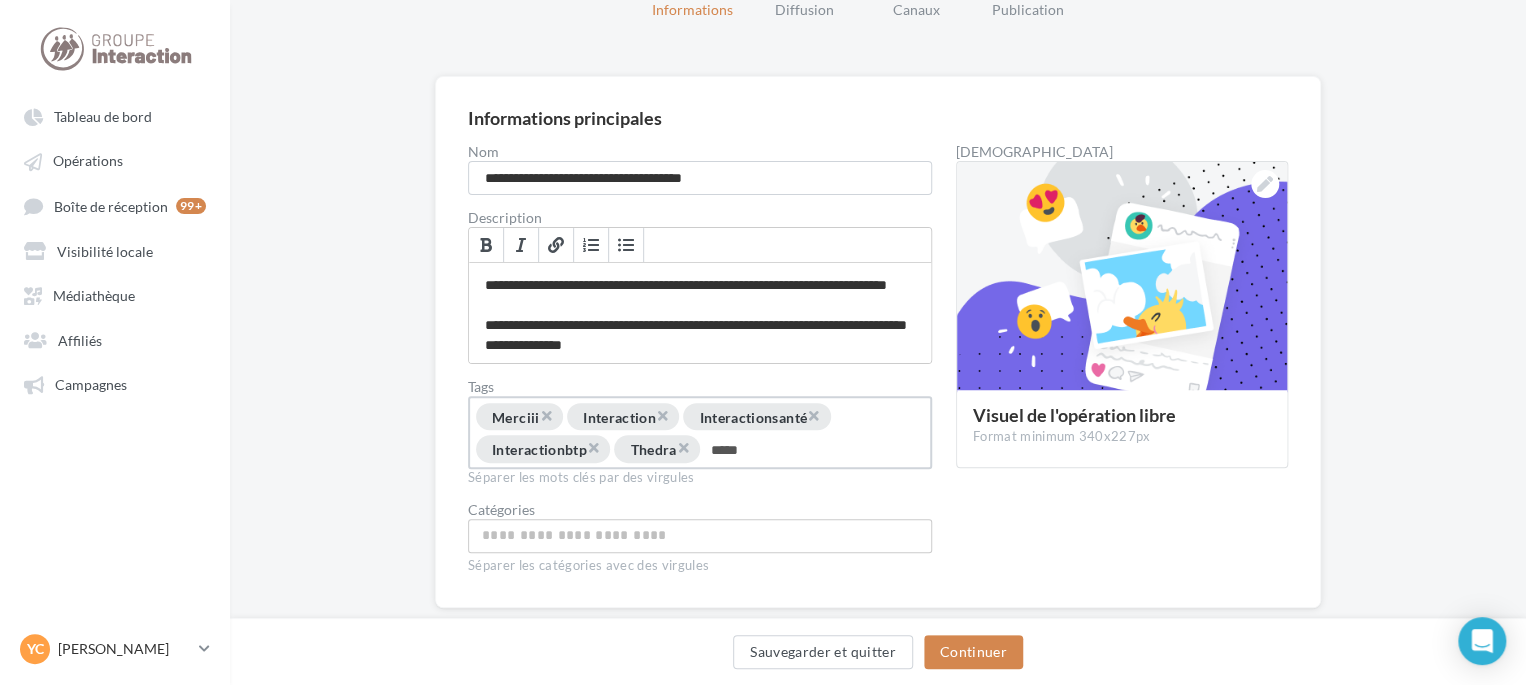 type on "******" 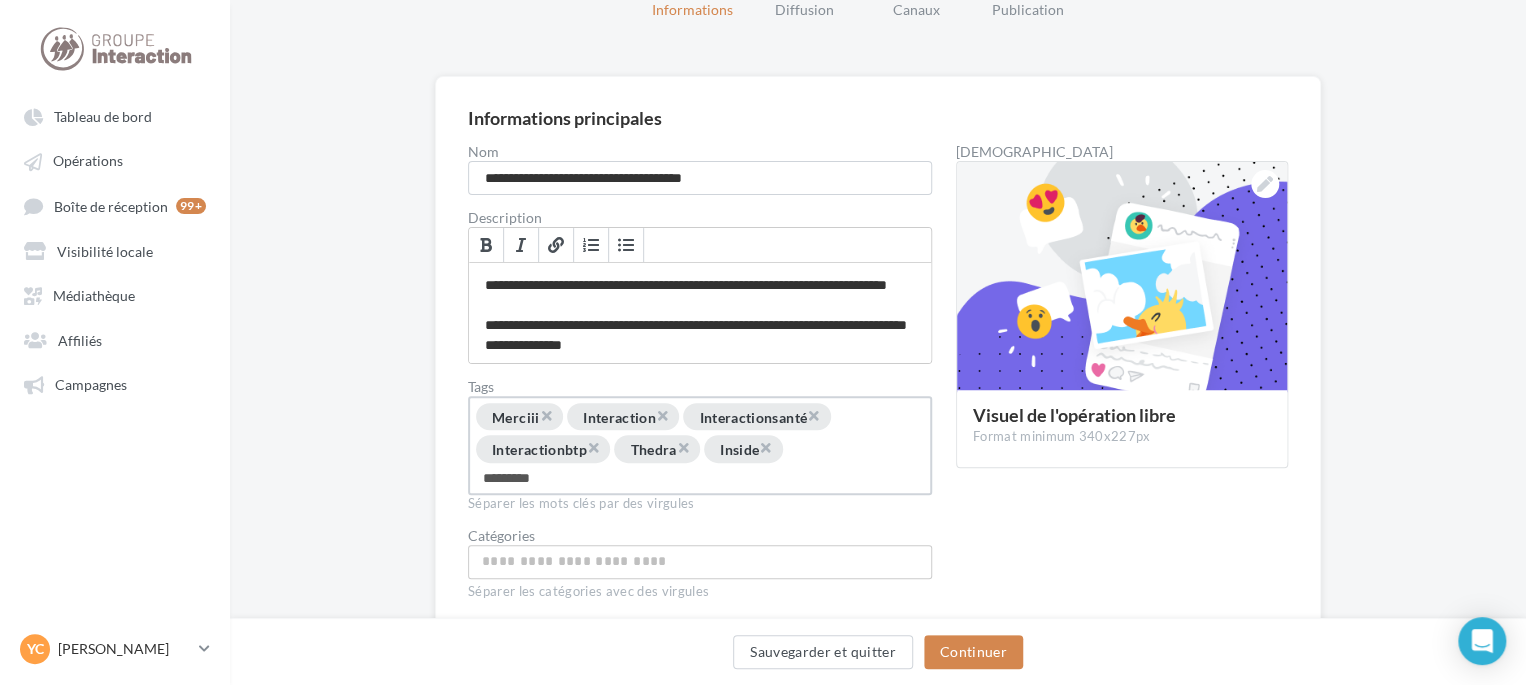 type on "**********" 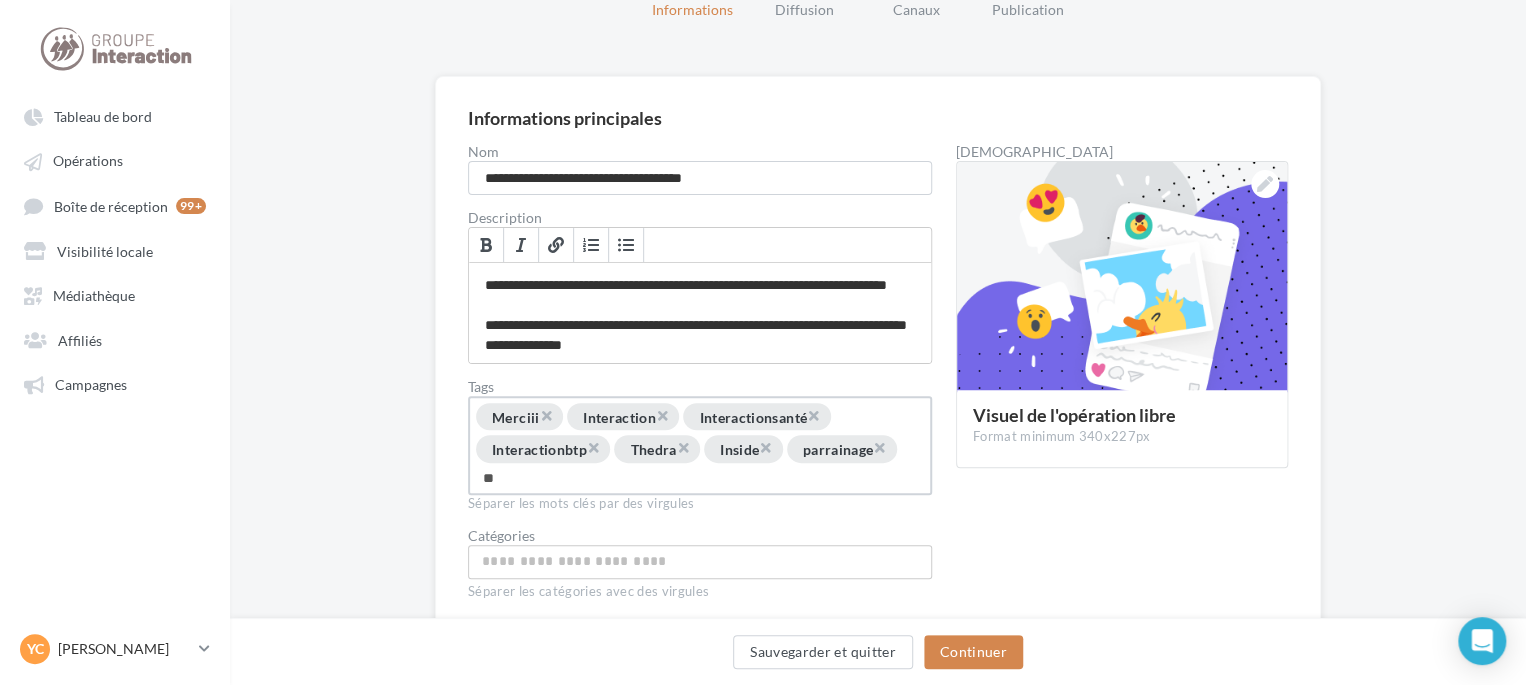 type on "***" 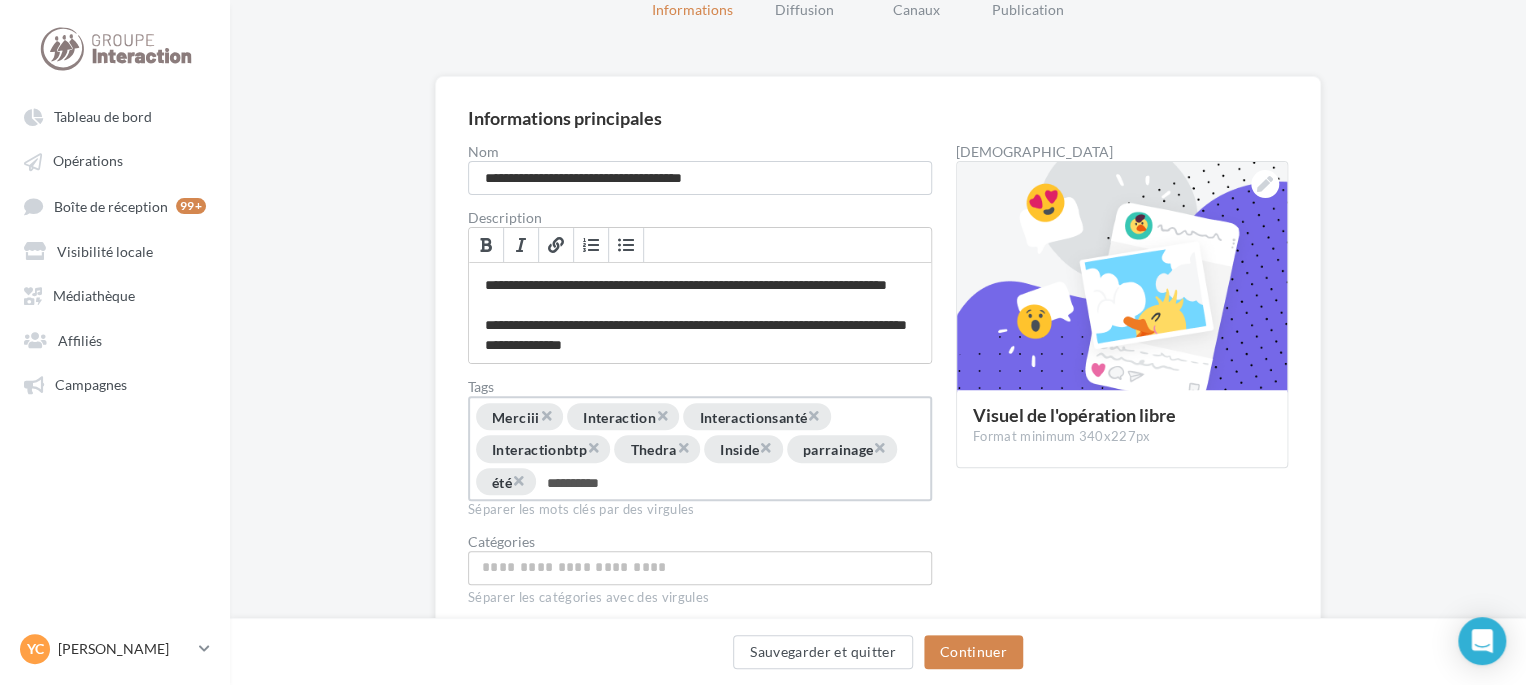 type on "**********" 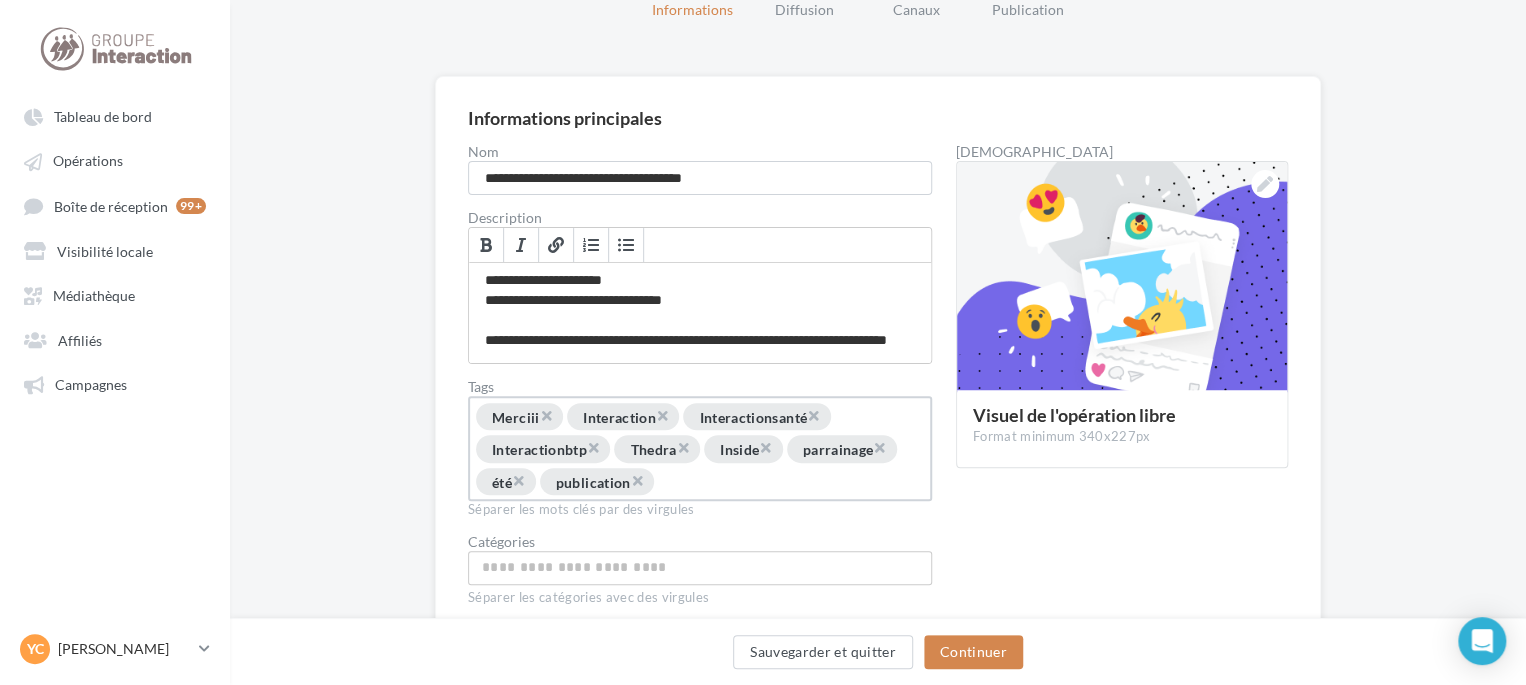 scroll, scrollTop: 0, scrollLeft: 0, axis: both 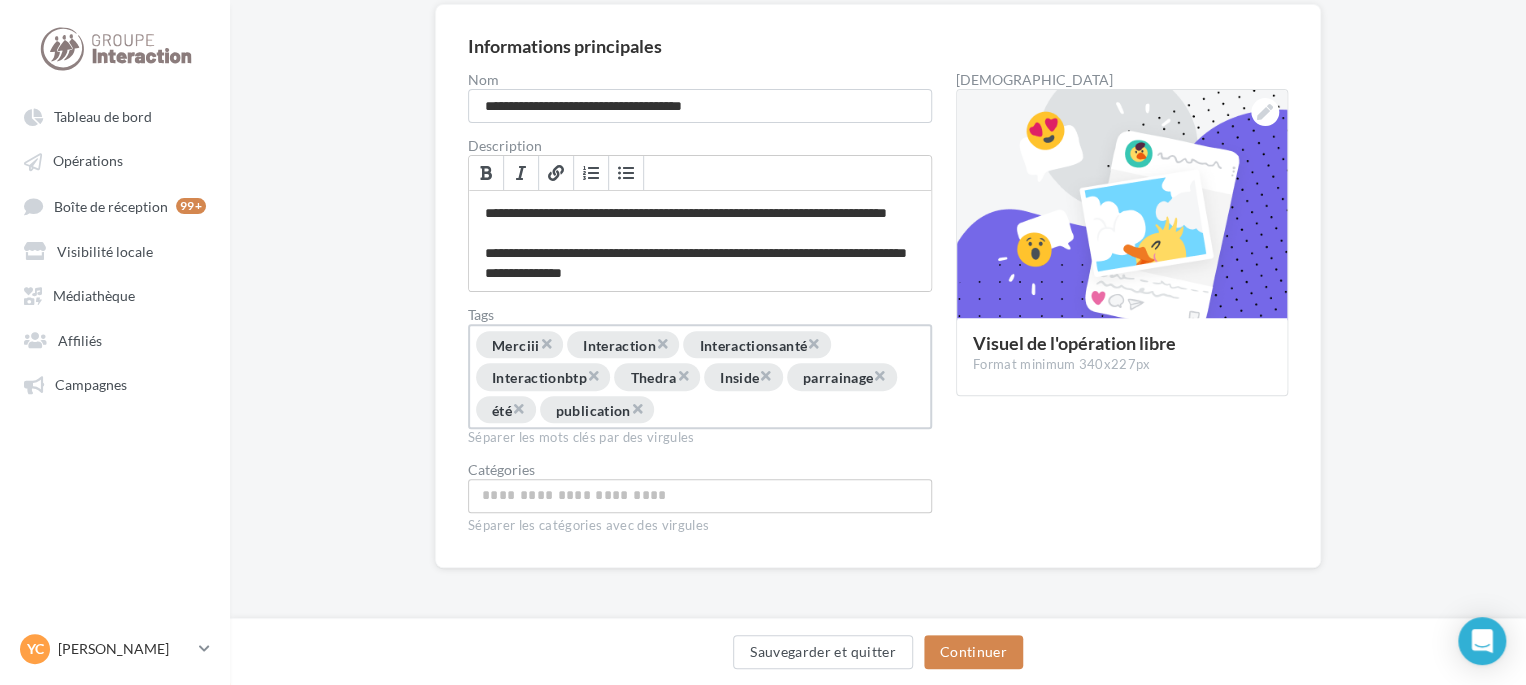 click at bounding box center [730, 410] 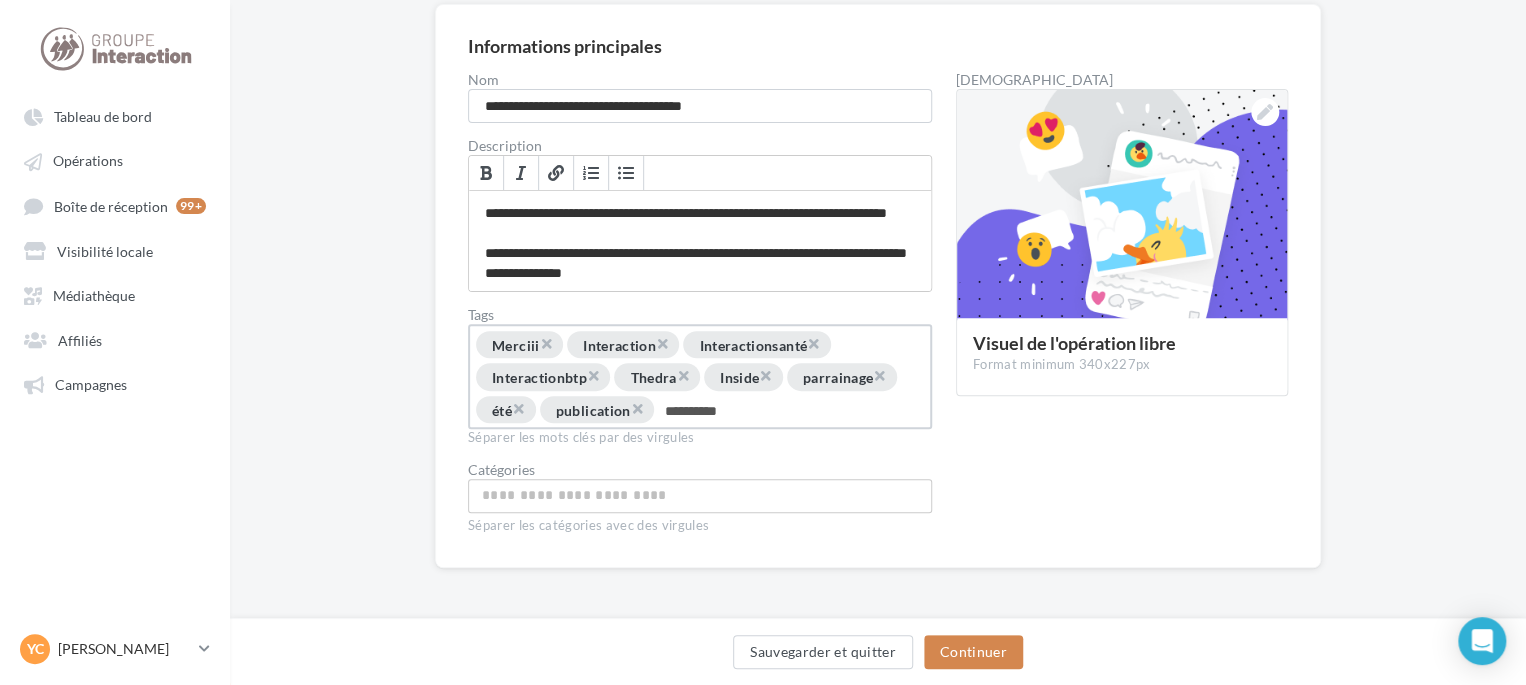 type on "**********" 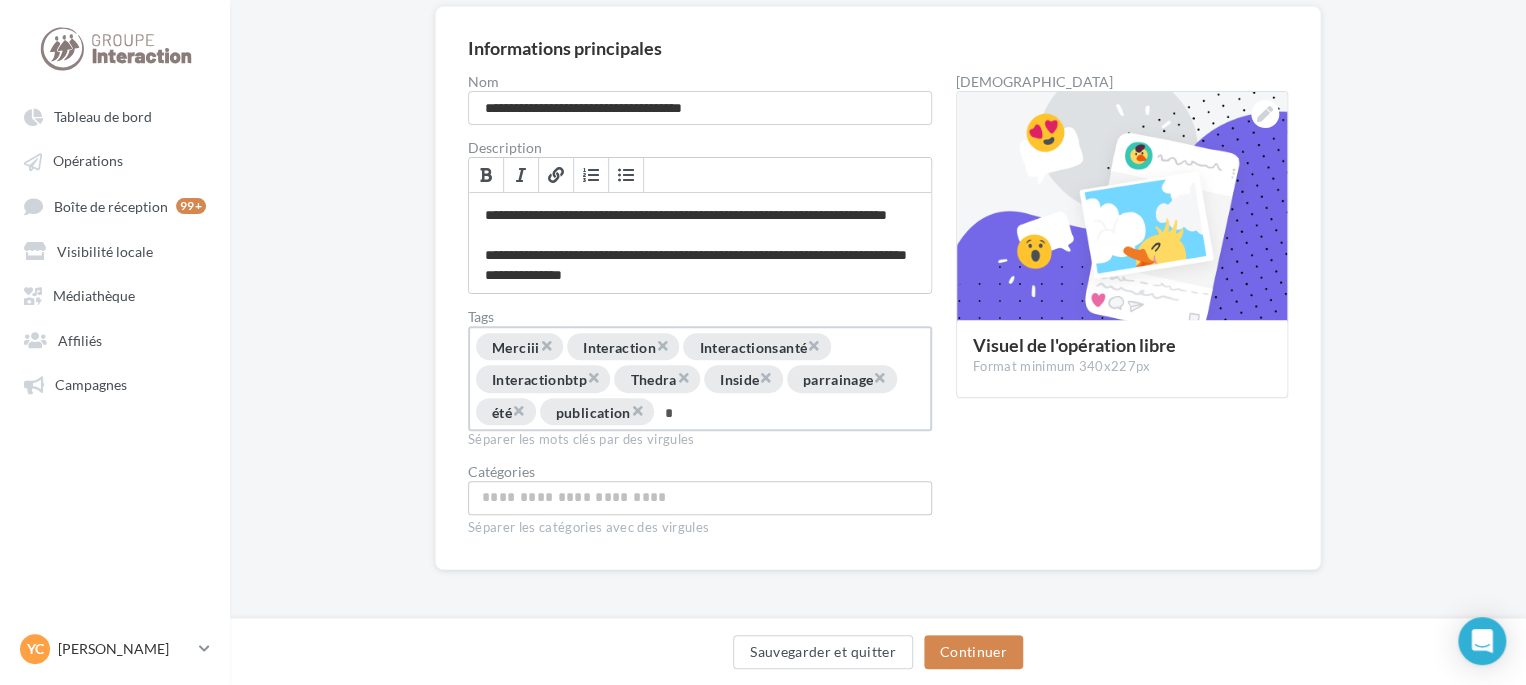 scroll, scrollTop: 164, scrollLeft: 0, axis: vertical 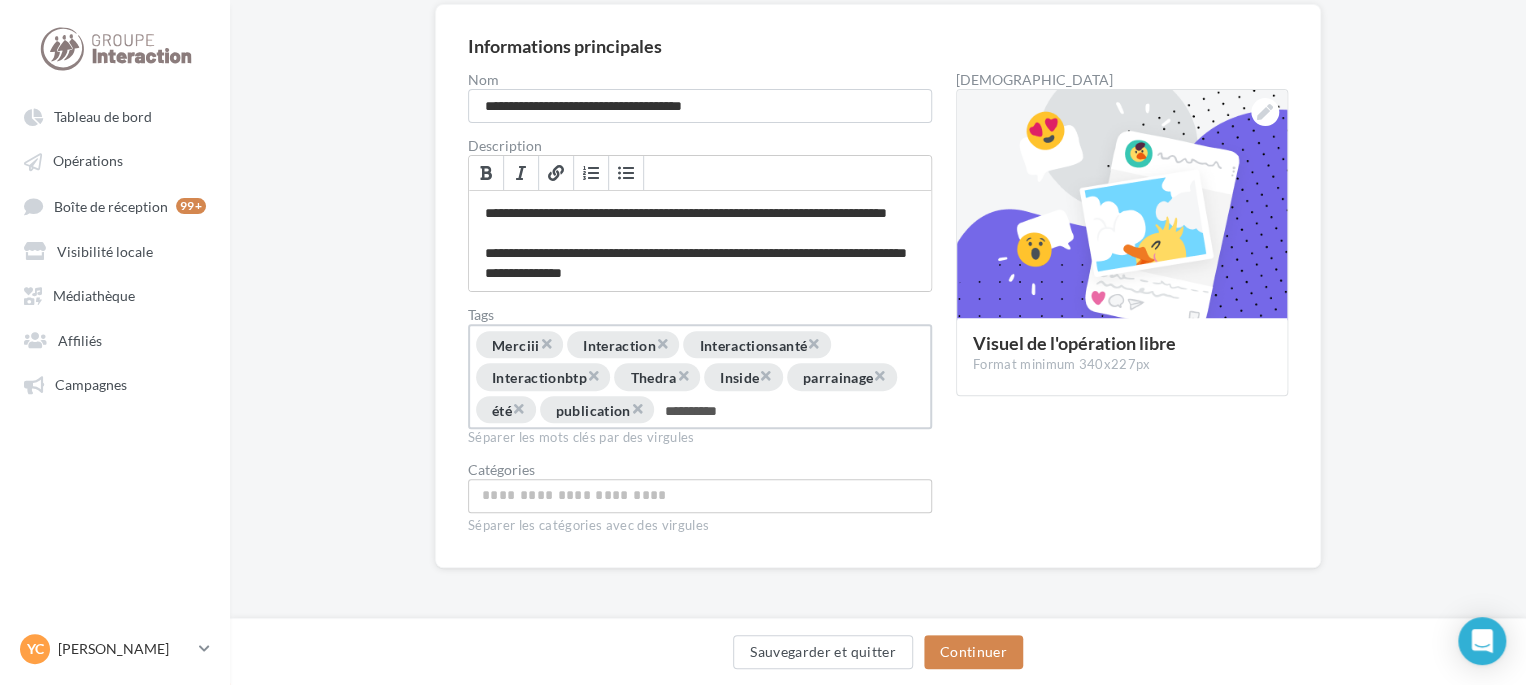 type on "**********" 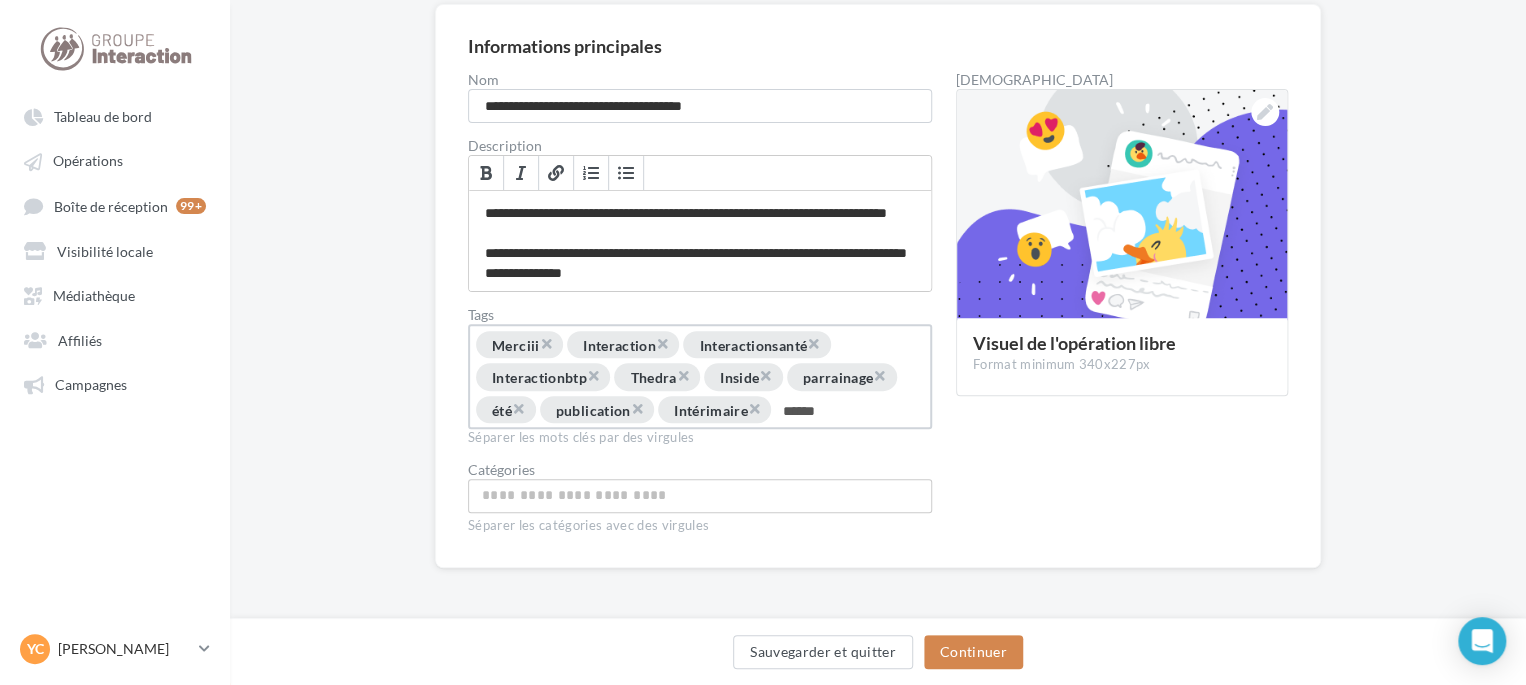 type on "*******" 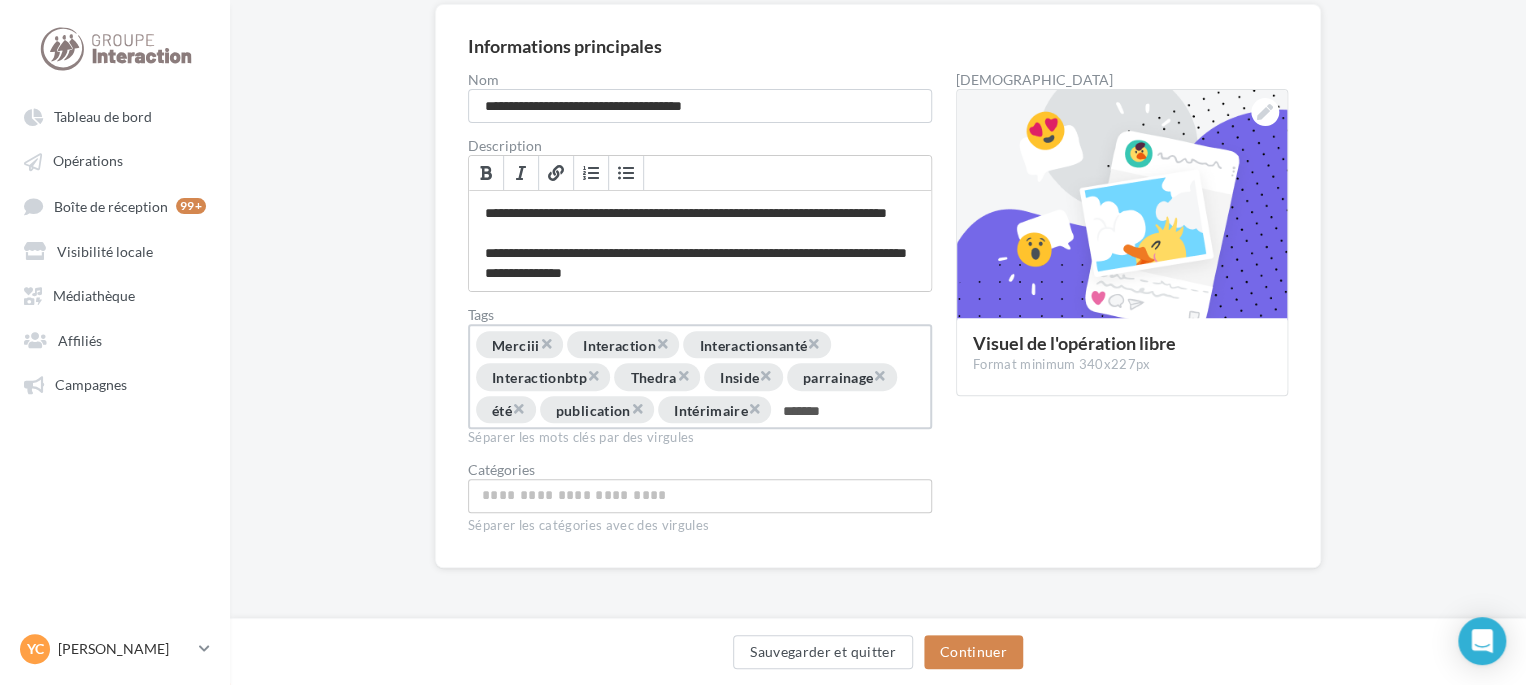 type 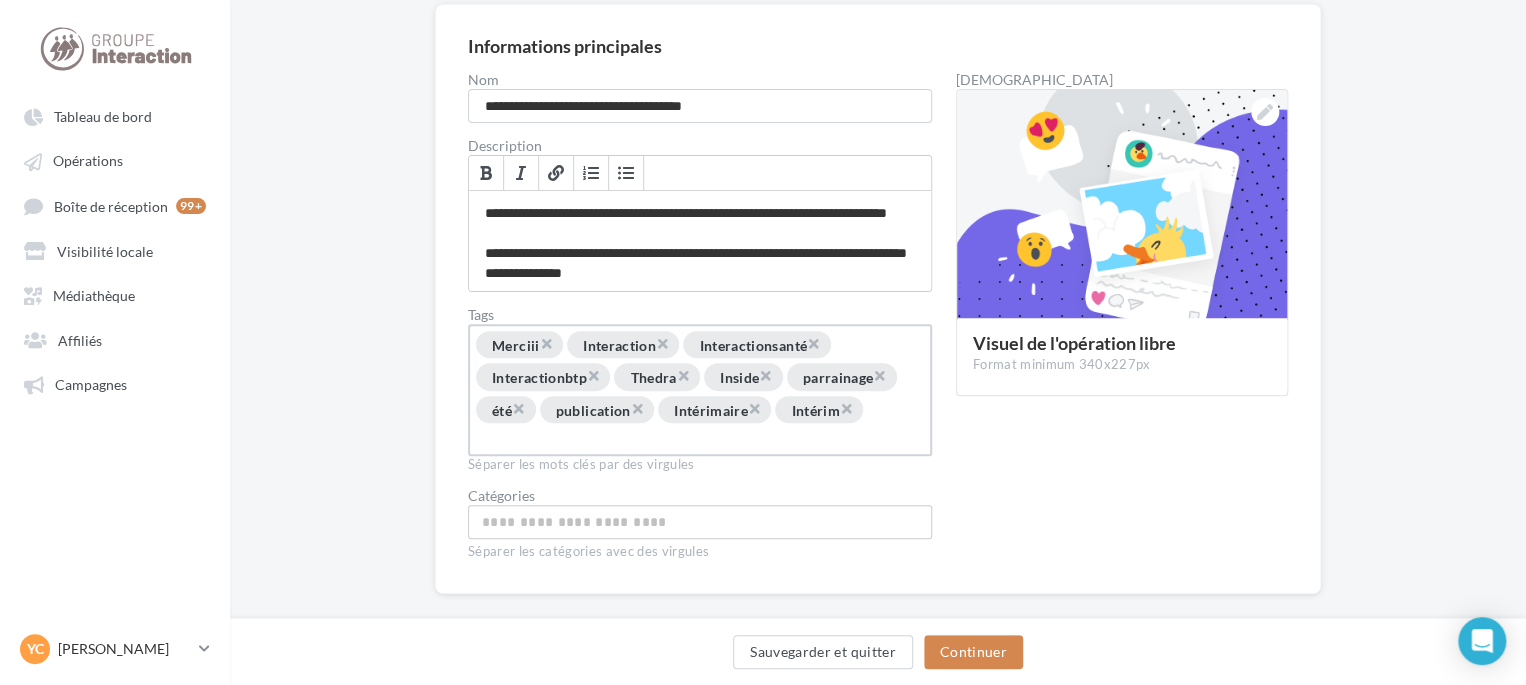 click at bounding box center (700, 521) 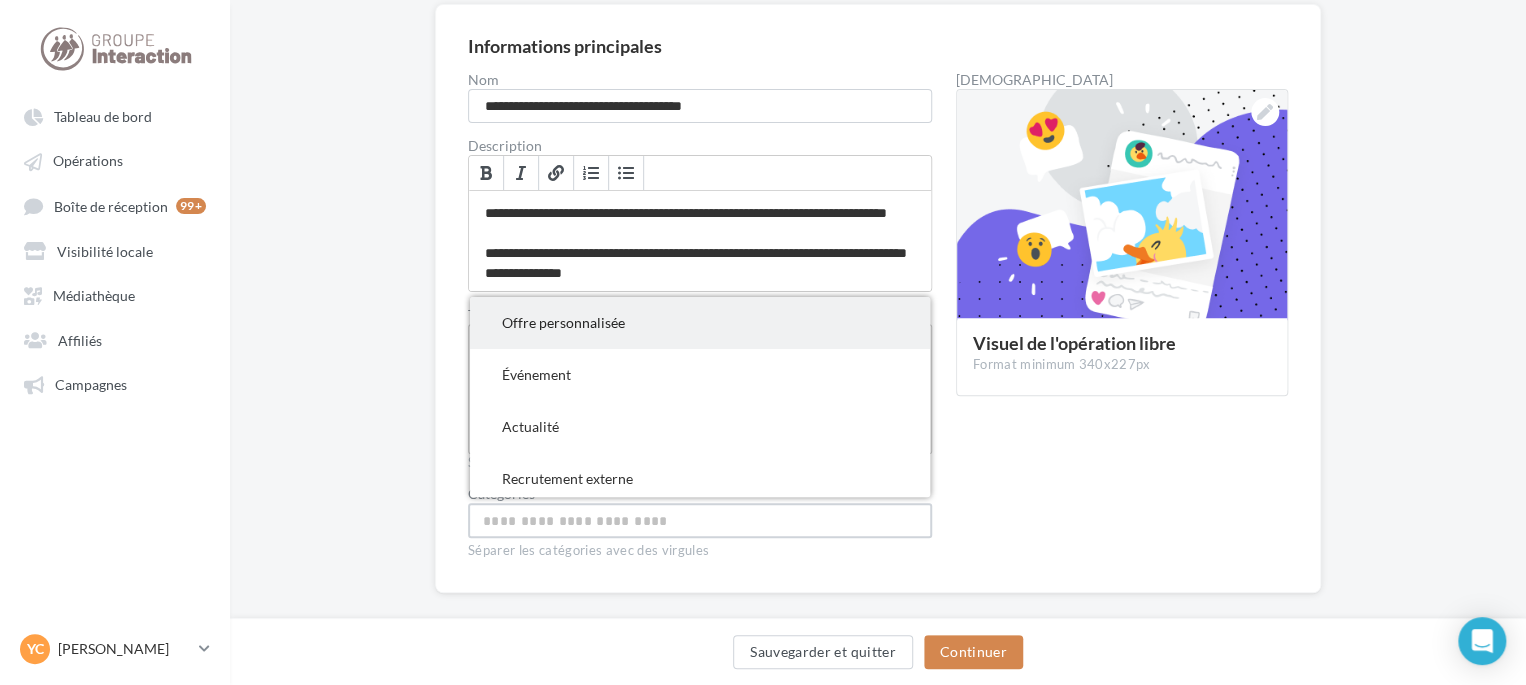 click on "Offre personnalisée" at bounding box center [563, 322] 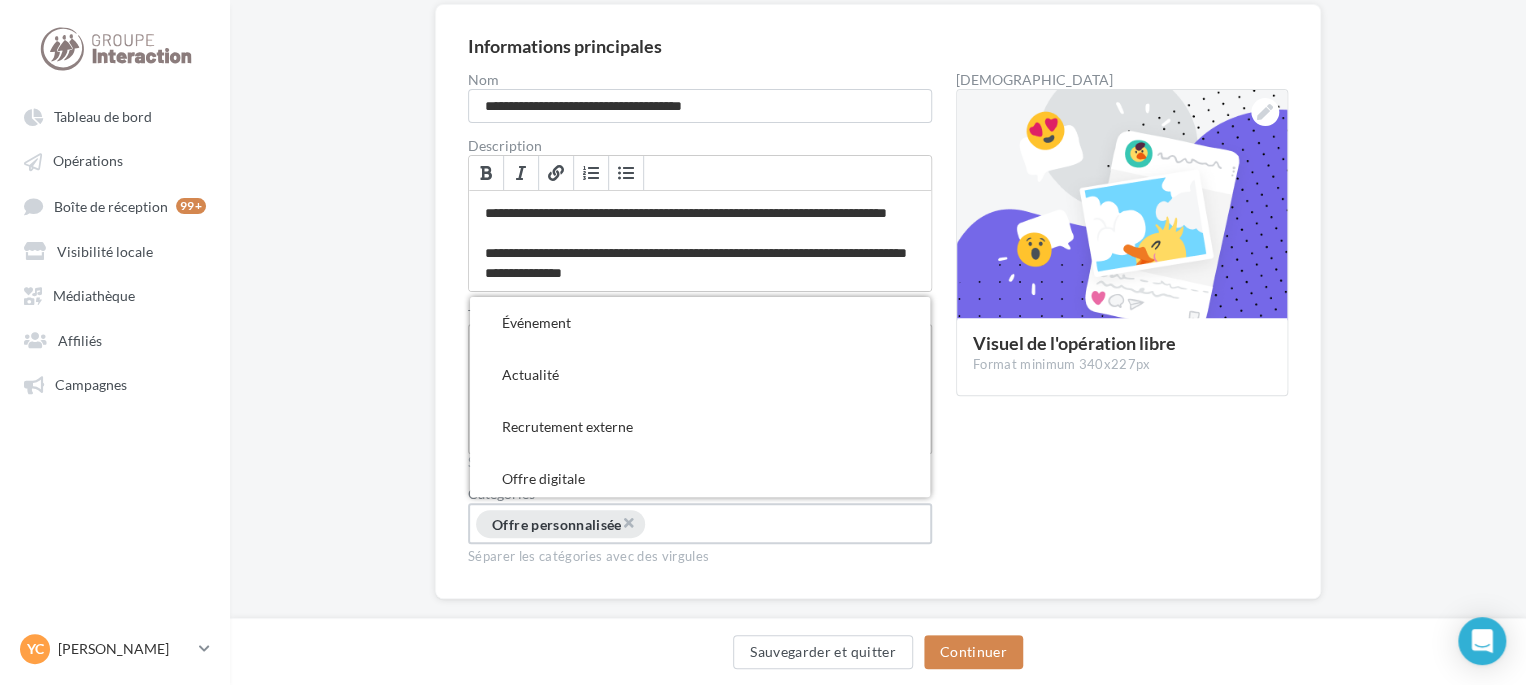 click on "**********" at bounding box center [886, 319] 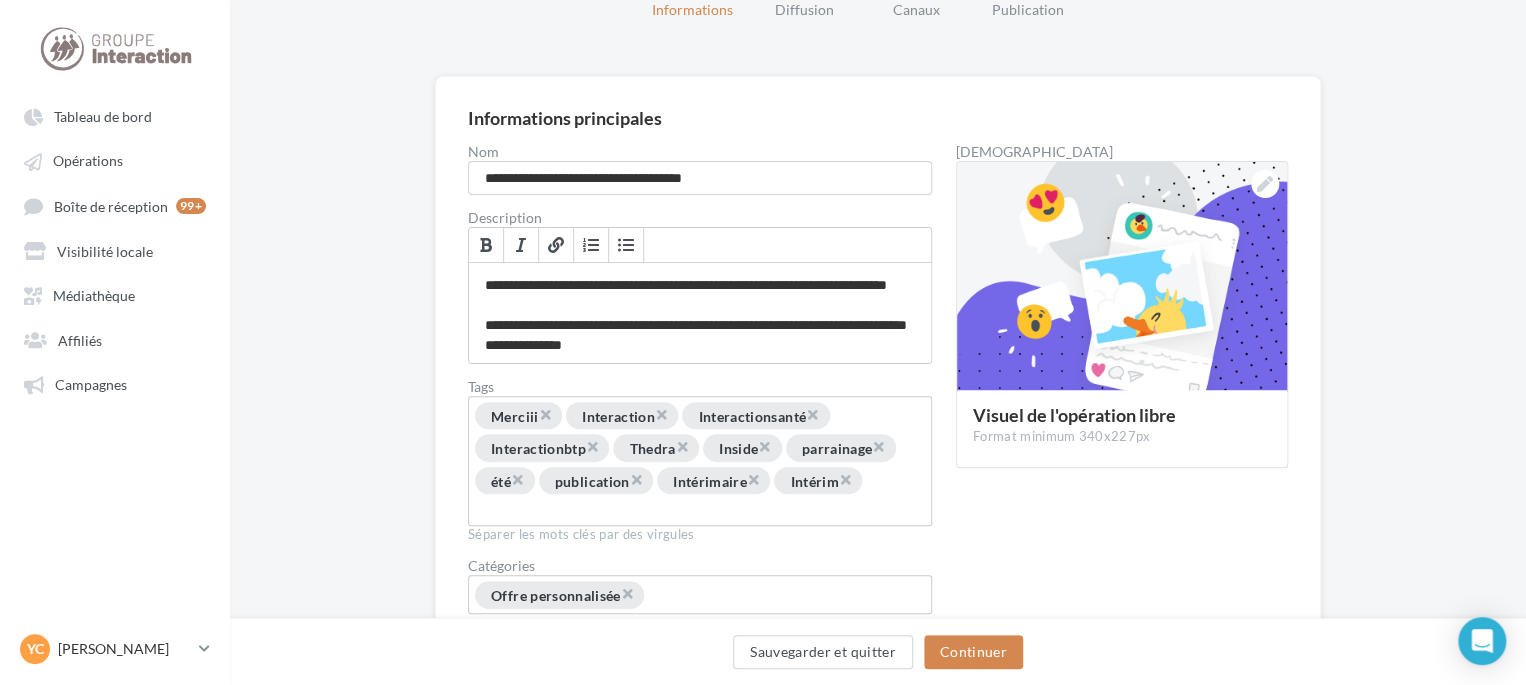 scroll, scrollTop: 192, scrollLeft: 0, axis: vertical 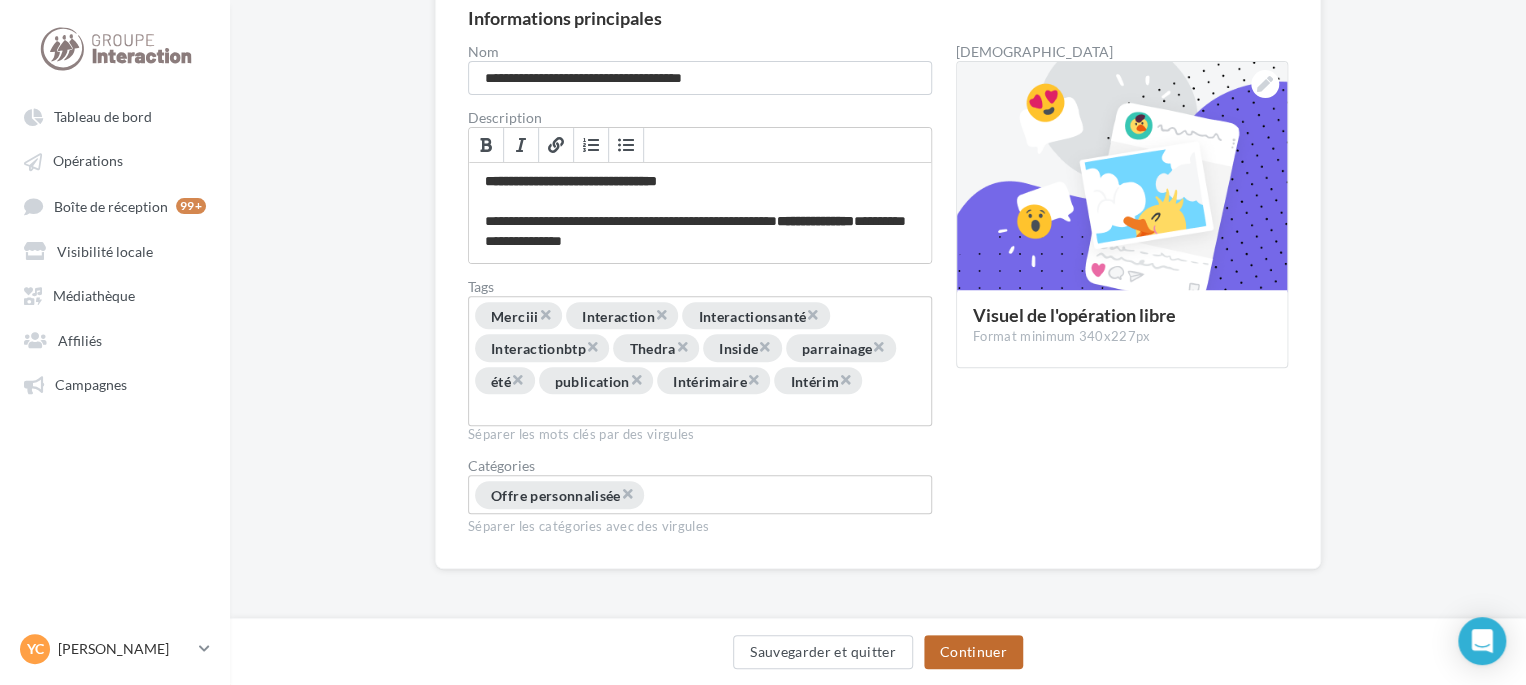 click on "Continuer" at bounding box center (973, 652) 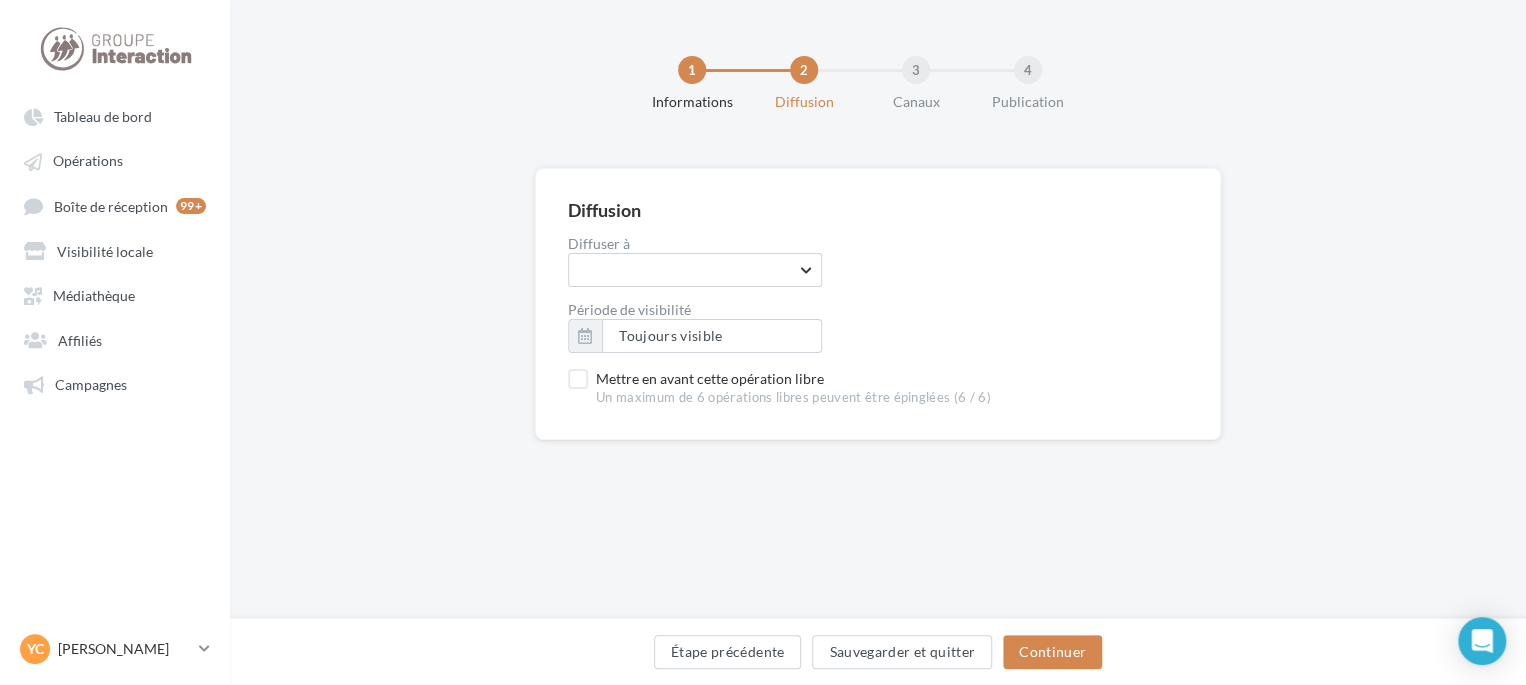 scroll, scrollTop: 0, scrollLeft: 0, axis: both 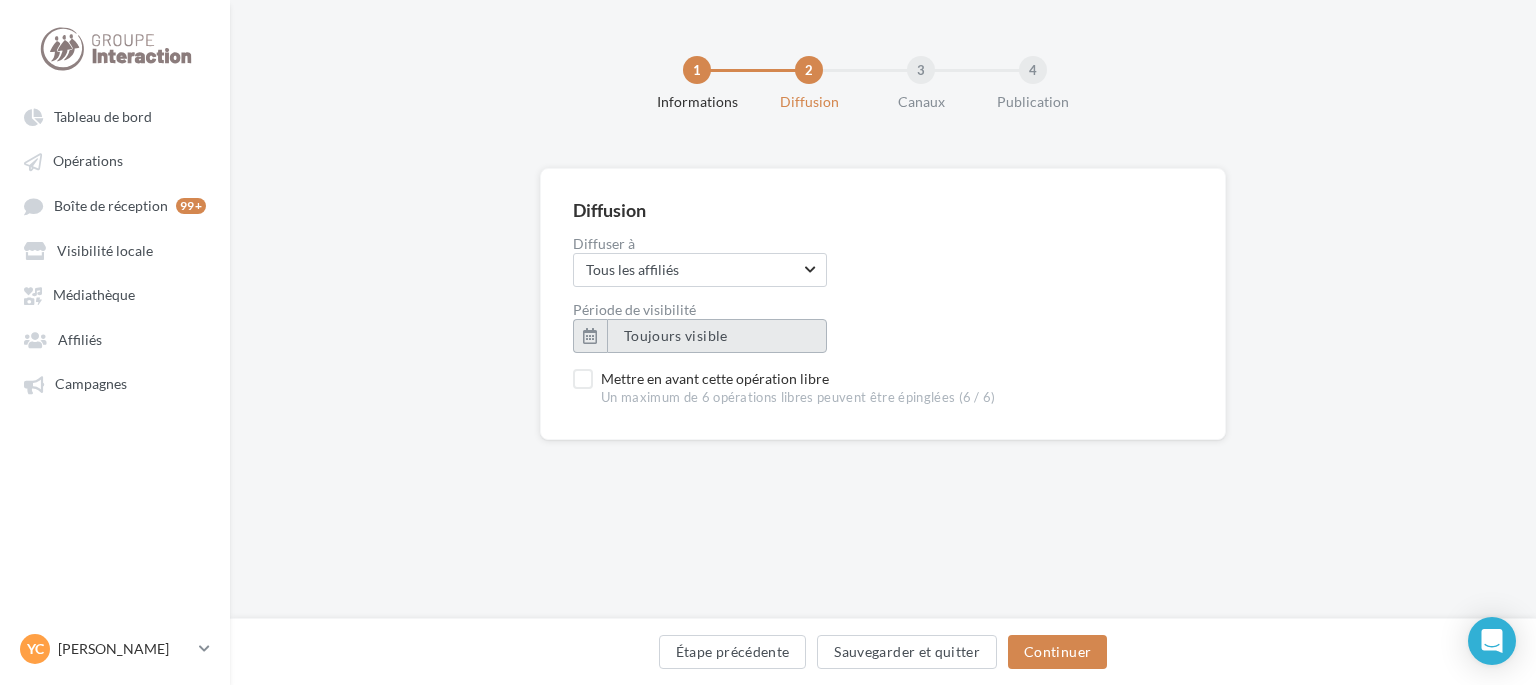 click on "Toujours visible" at bounding box center (717, 336) 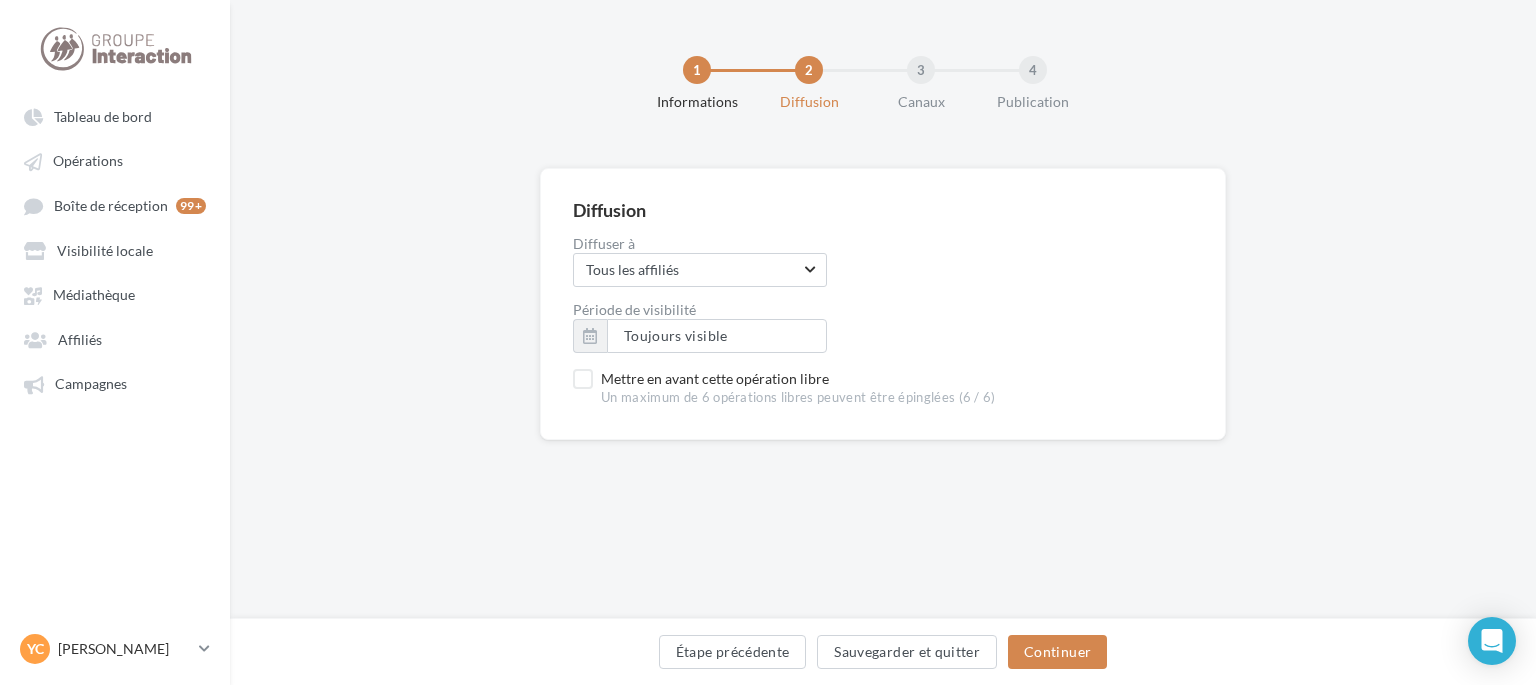 click on "Diffusion Diffuser à Tous les affiliés   Tous les affiliés       Aucun choix disponible Merci de spécifier le partage Période de visibilité   Toujours visible    Mettre en avant cette opération libre  Un maximum de 6 opérations libres peuvent être épinglées (6 / 6)" at bounding box center (883, 304) 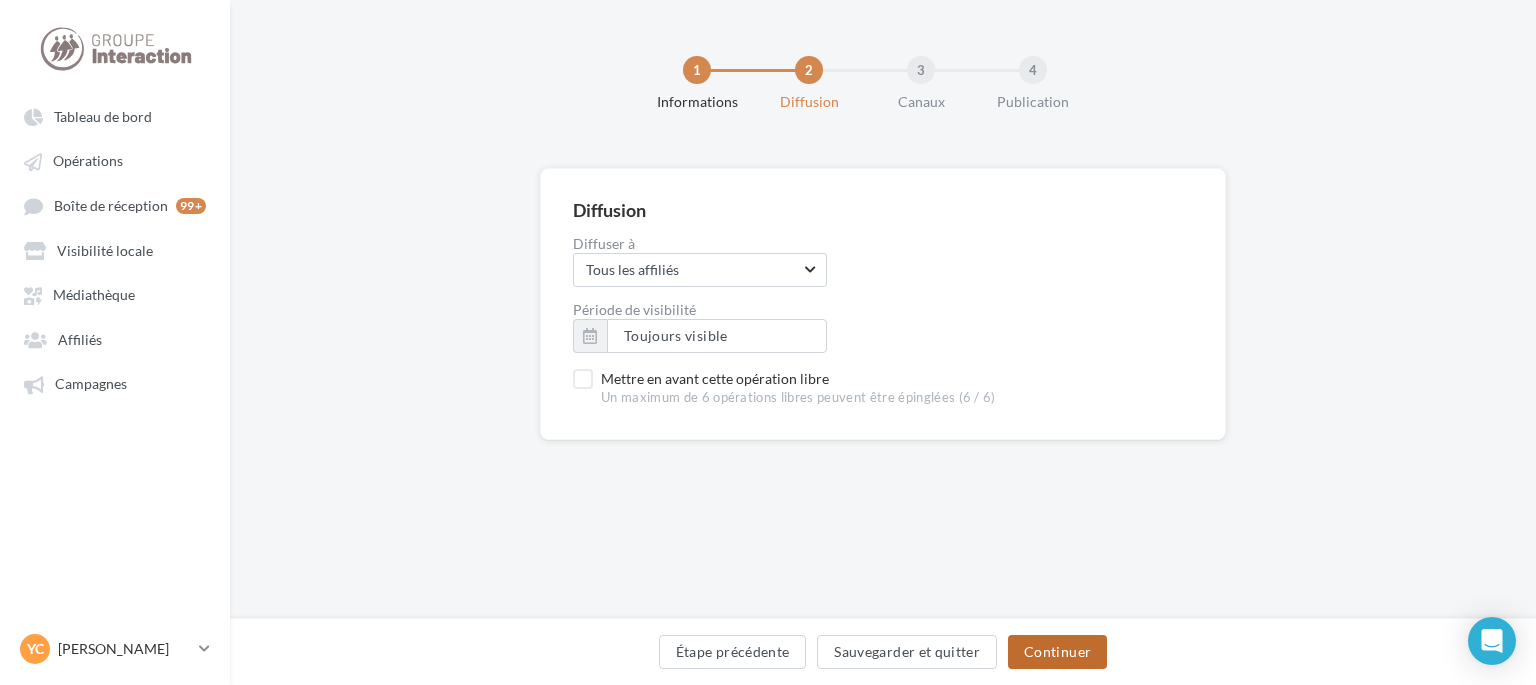 click on "Continuer" at bounding box center (1057, 652) 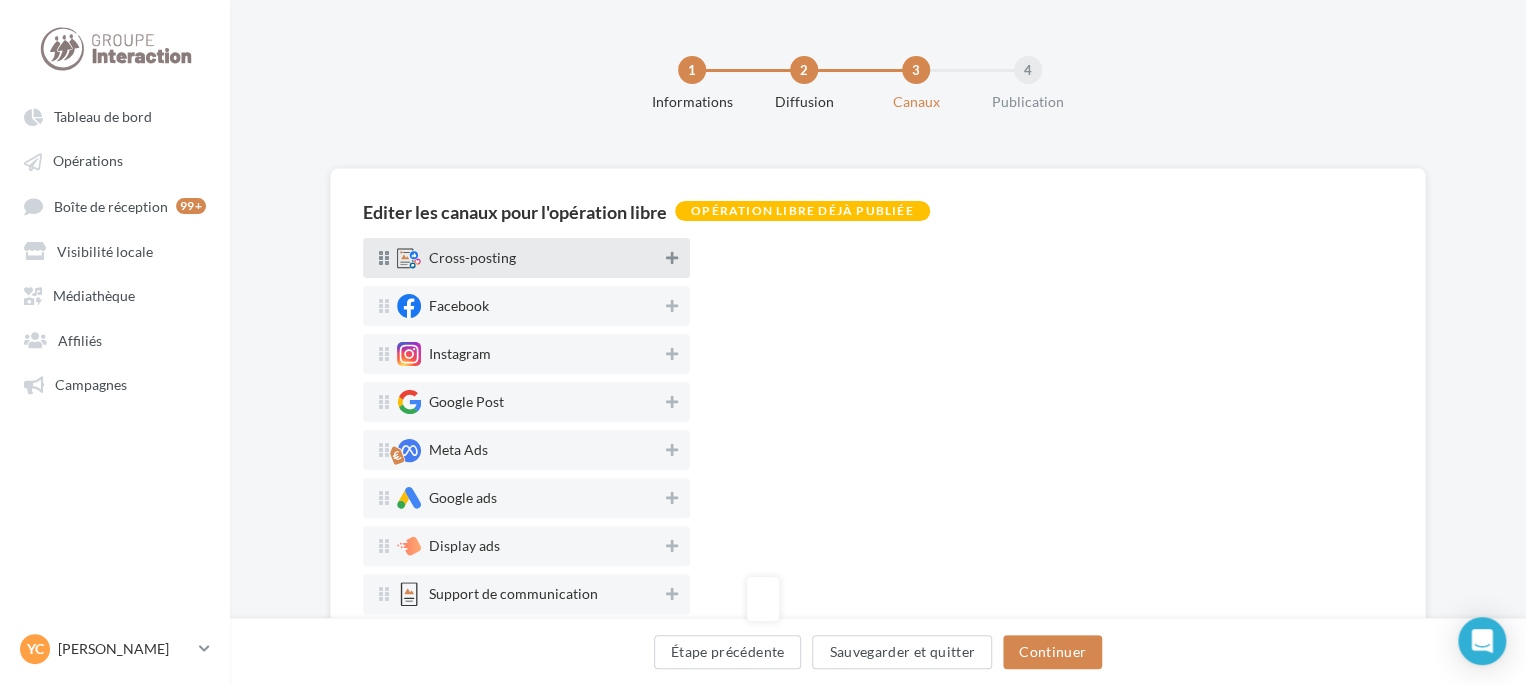 click at bounding box center [672, 258] 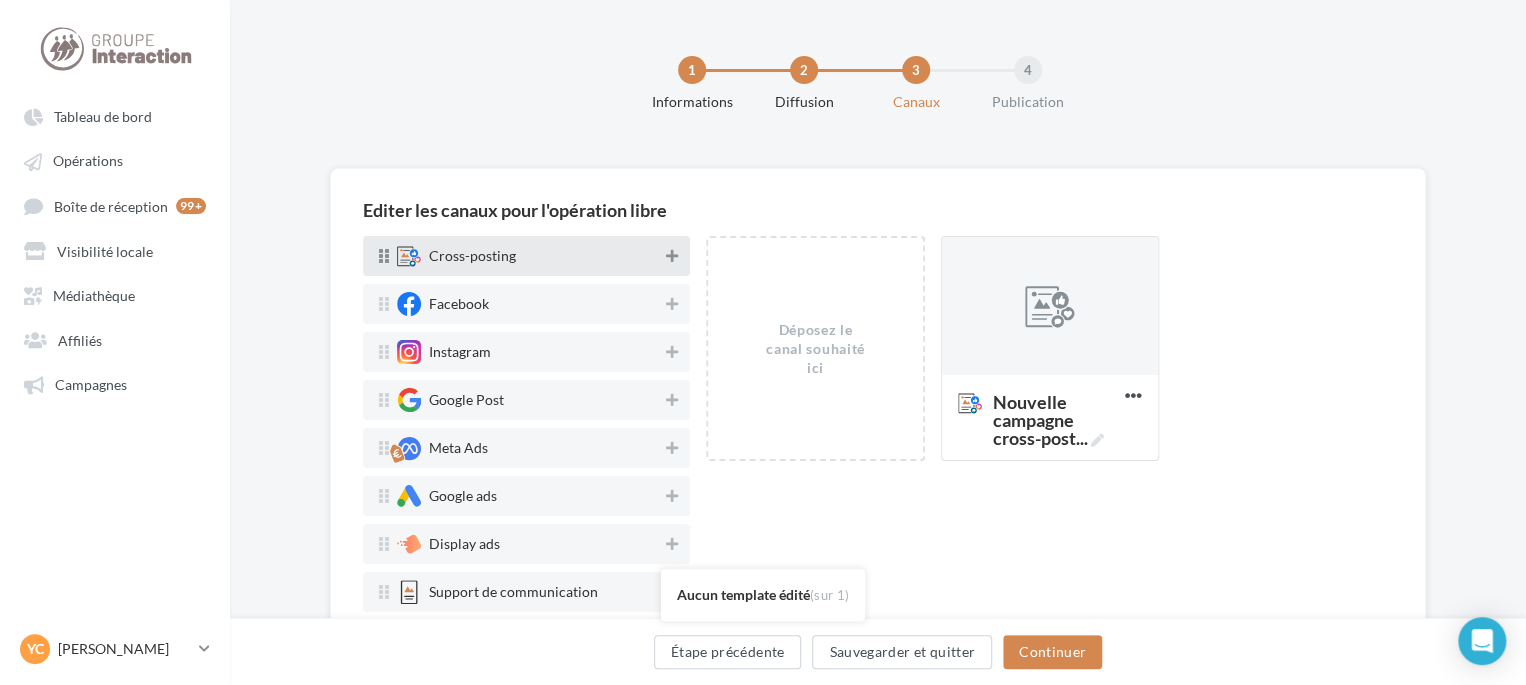 click at bounding box center [672, 256] 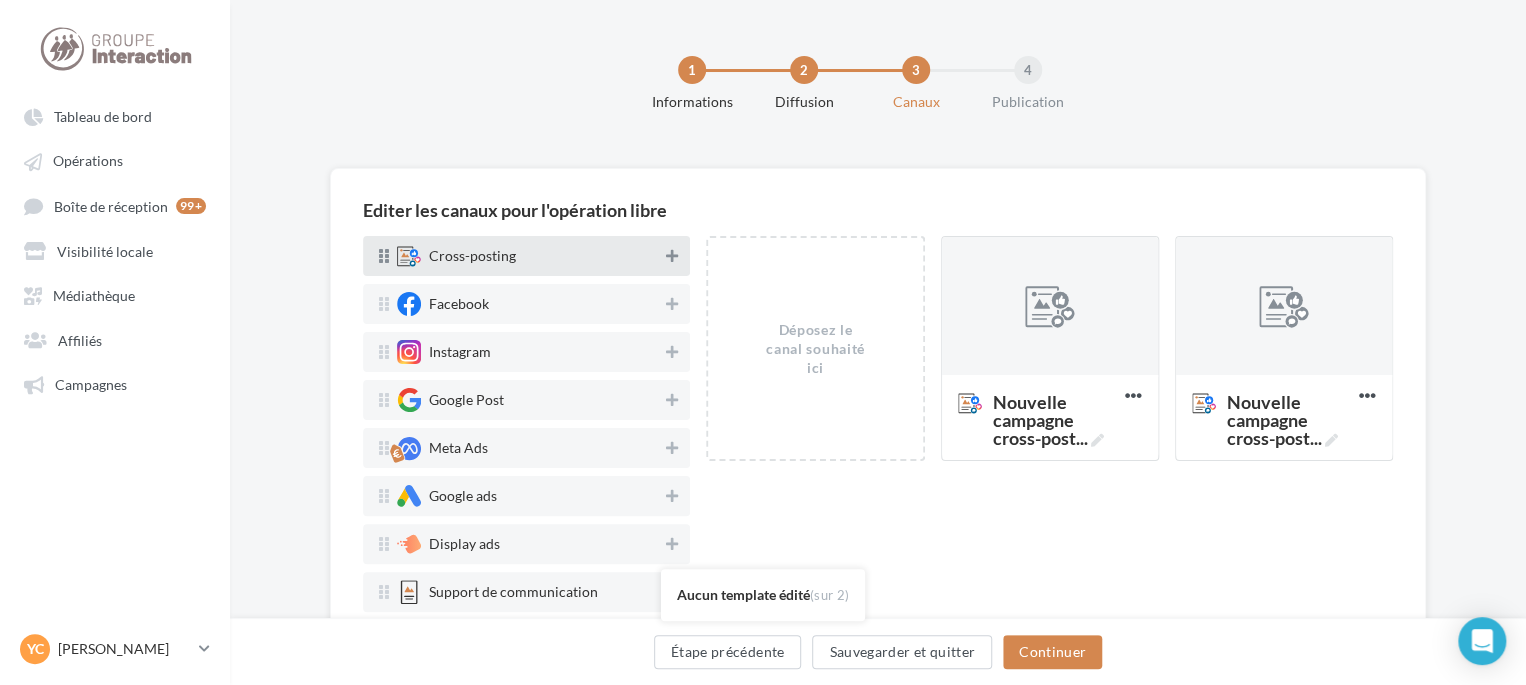 click at bounding box center [672, 256] 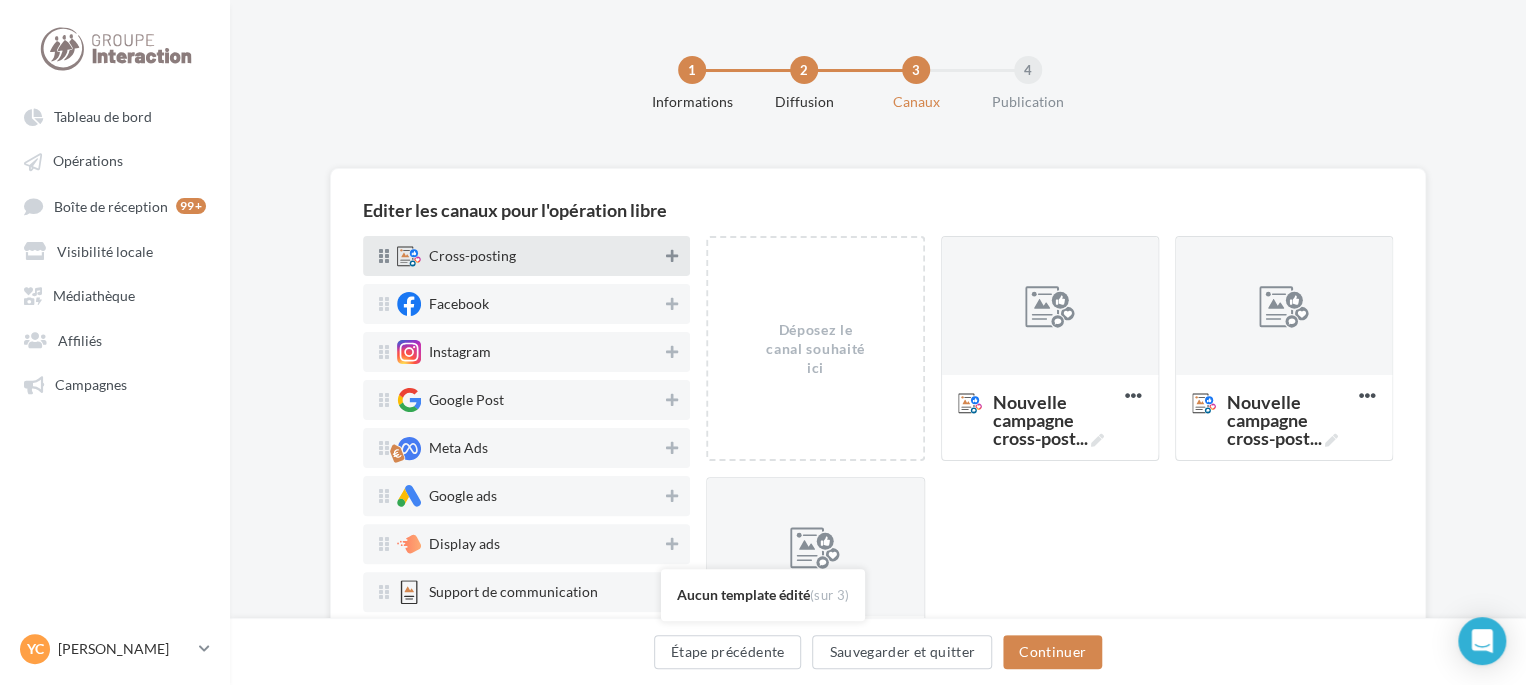 click at bounding box center [672, 256] 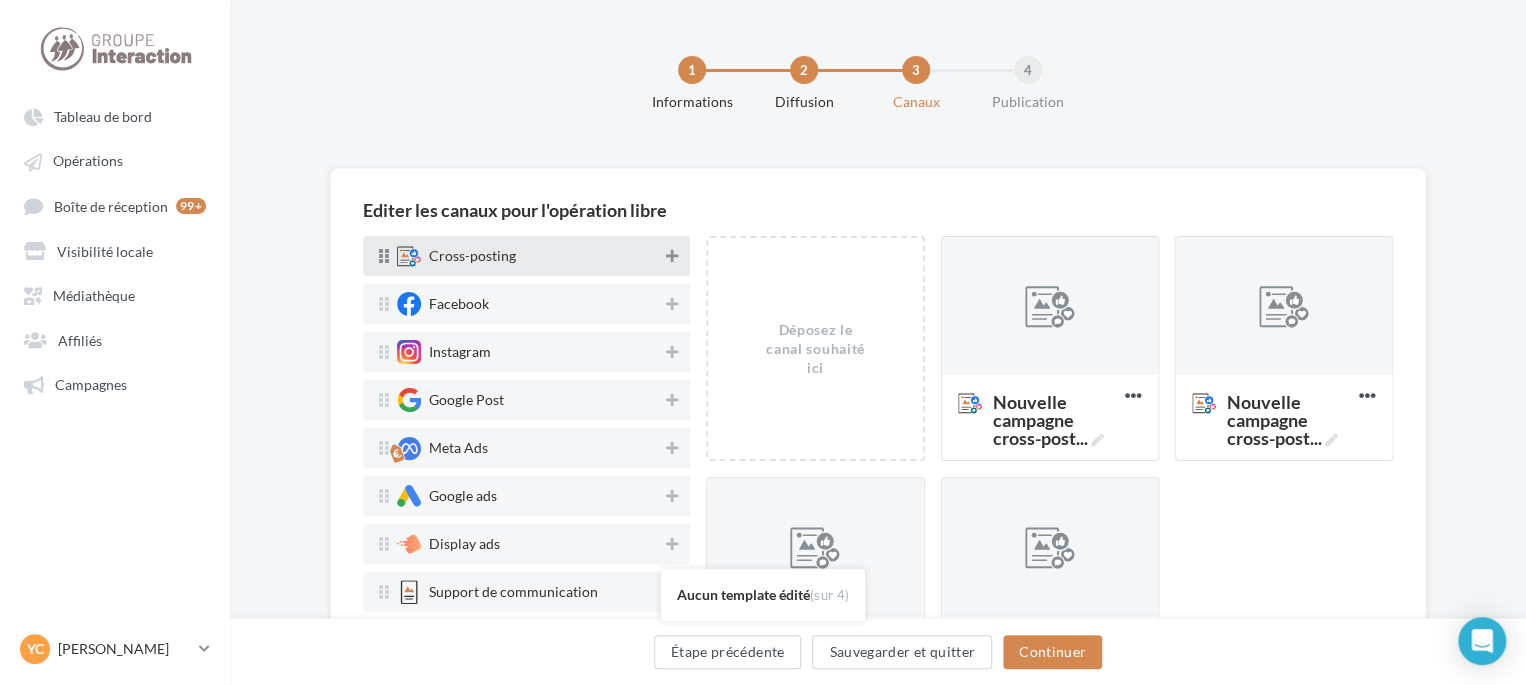click at bounding box center (672, 256) 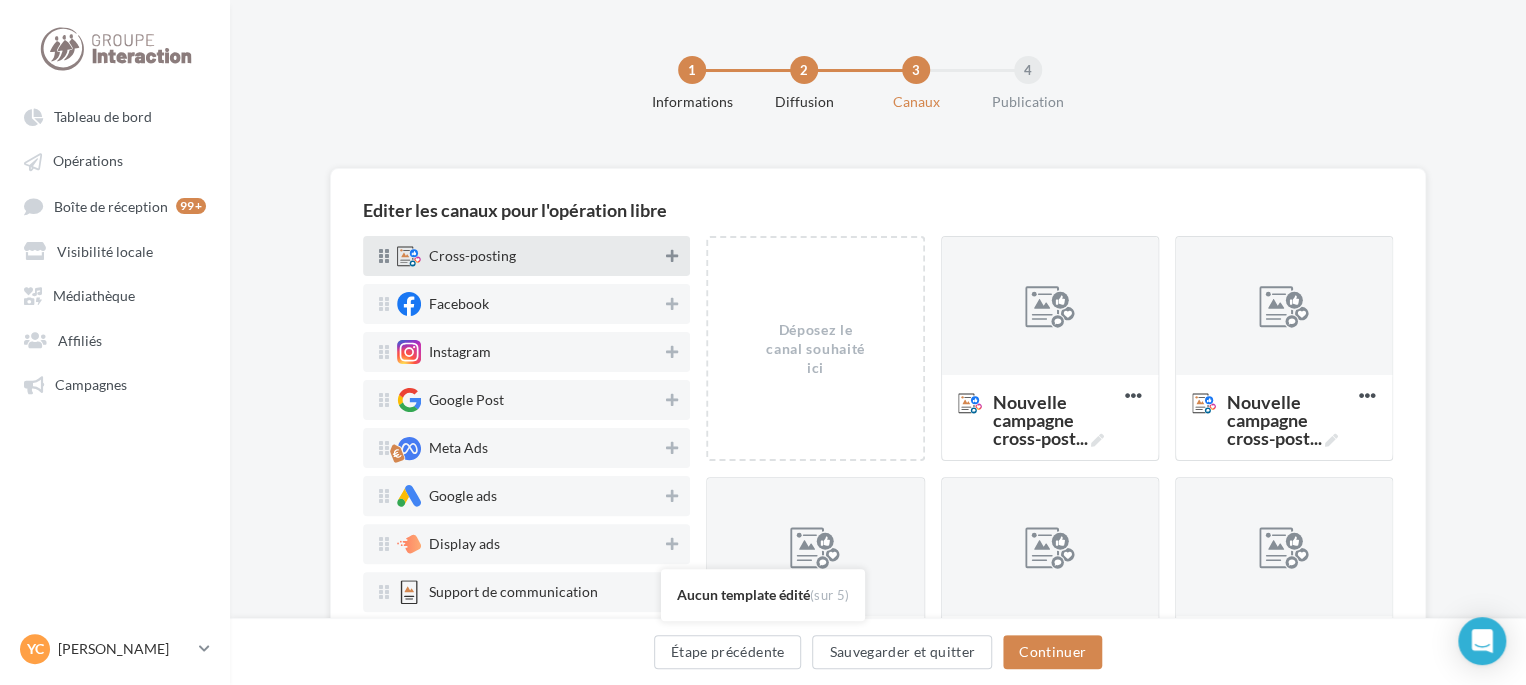 click at bounding box center (672, 256) 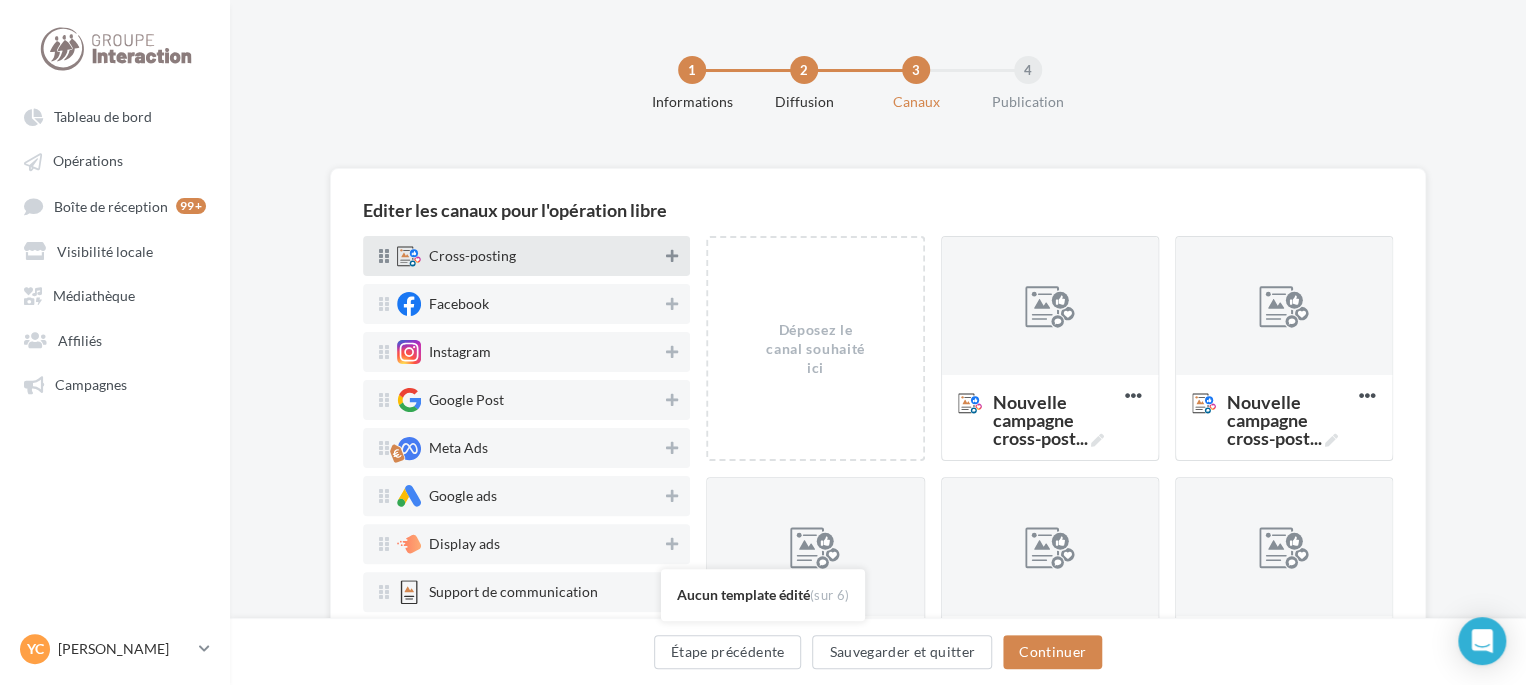 click at bounding box center (672, 256) 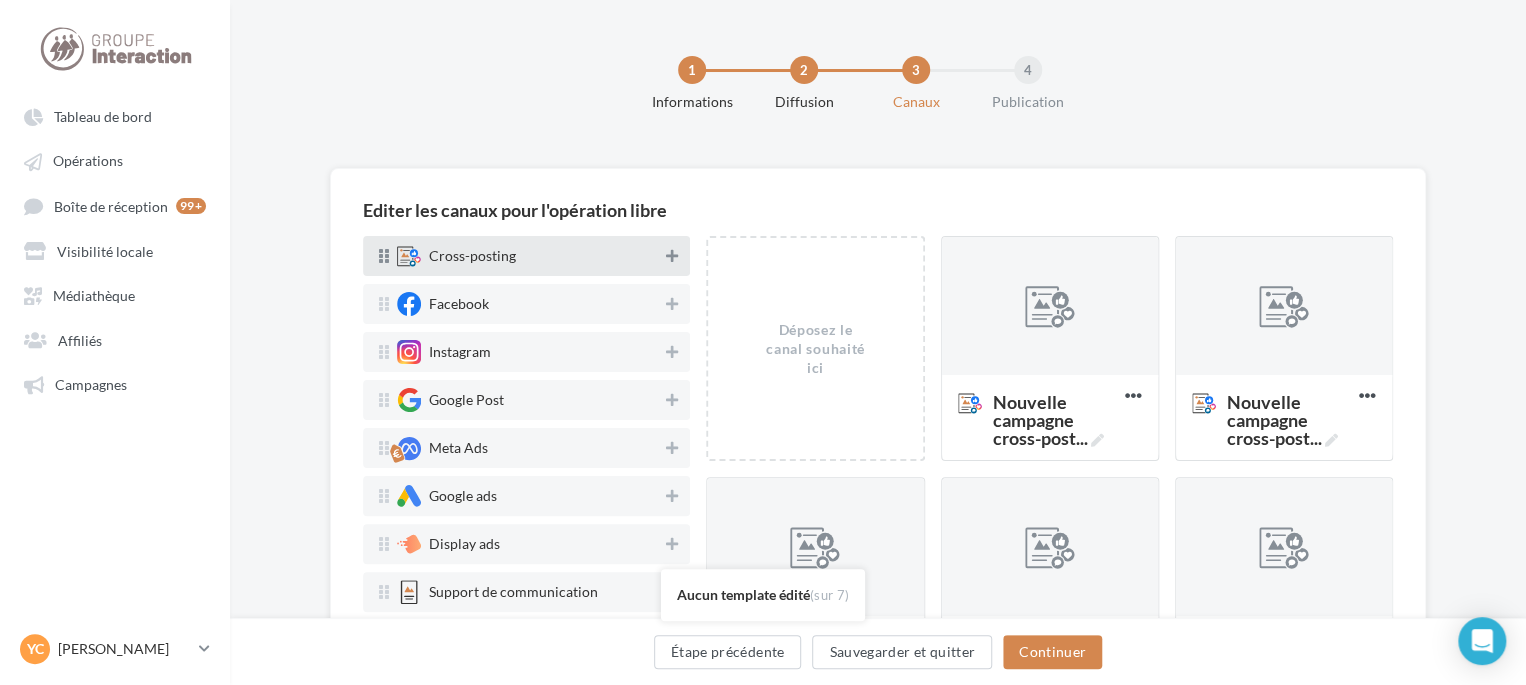 click at bounding box center [672, 256] 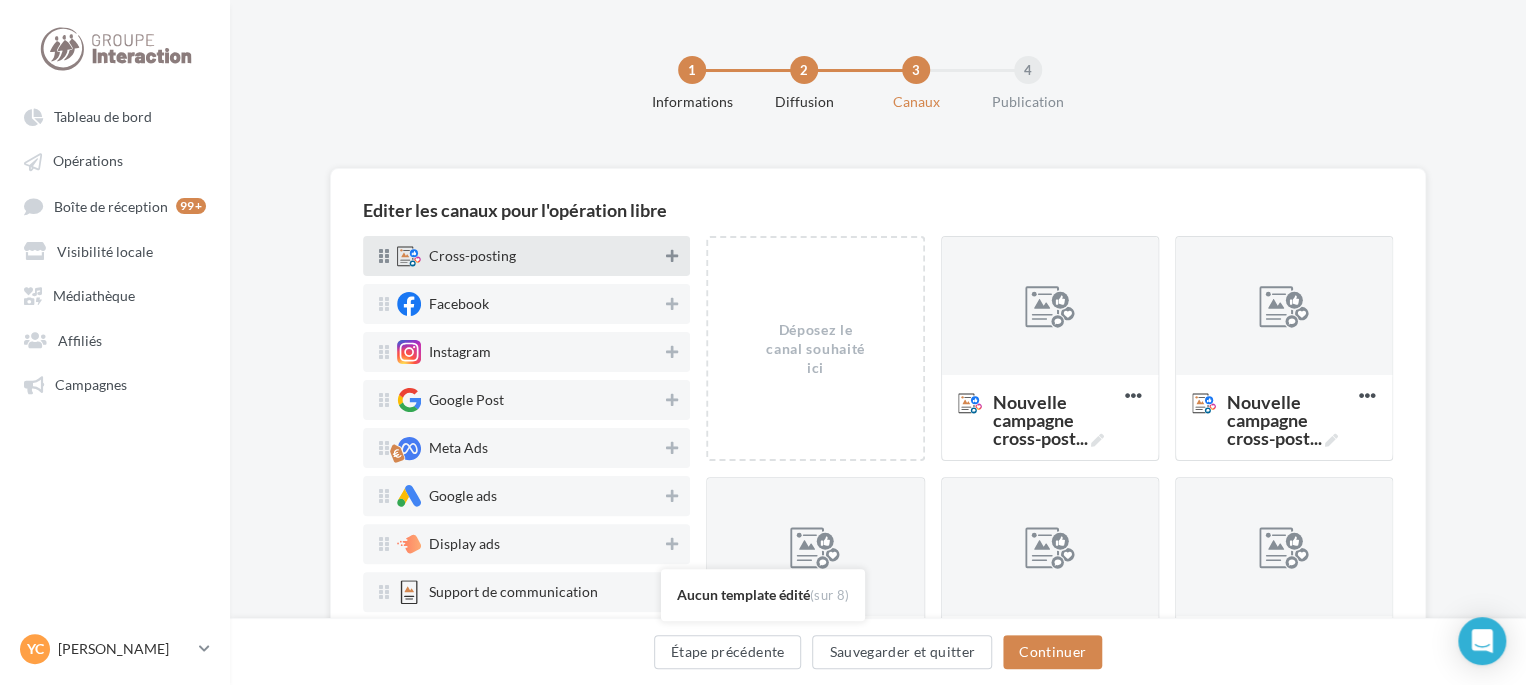 click at bounding box center (672, 256) 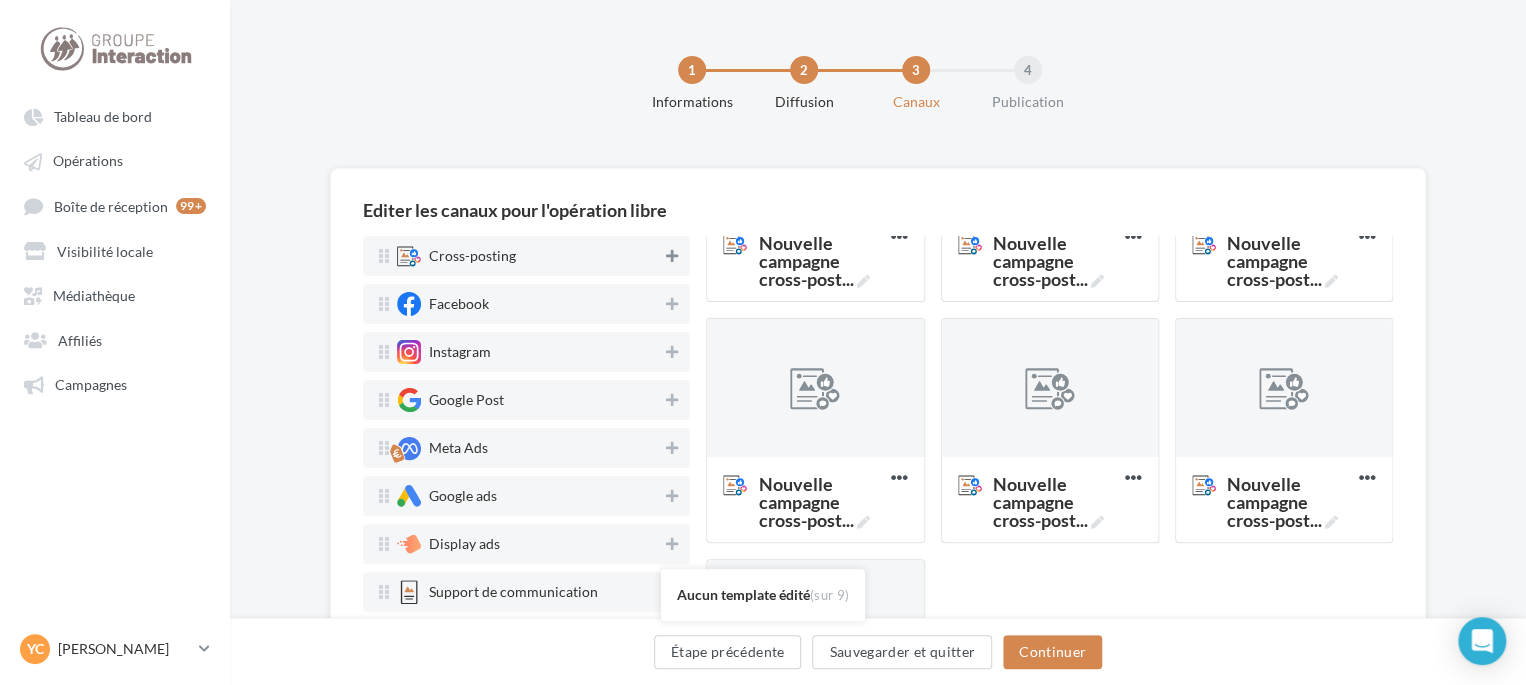 scroll, scrollTop: 100, scrollLeft: 0, axis: vertical 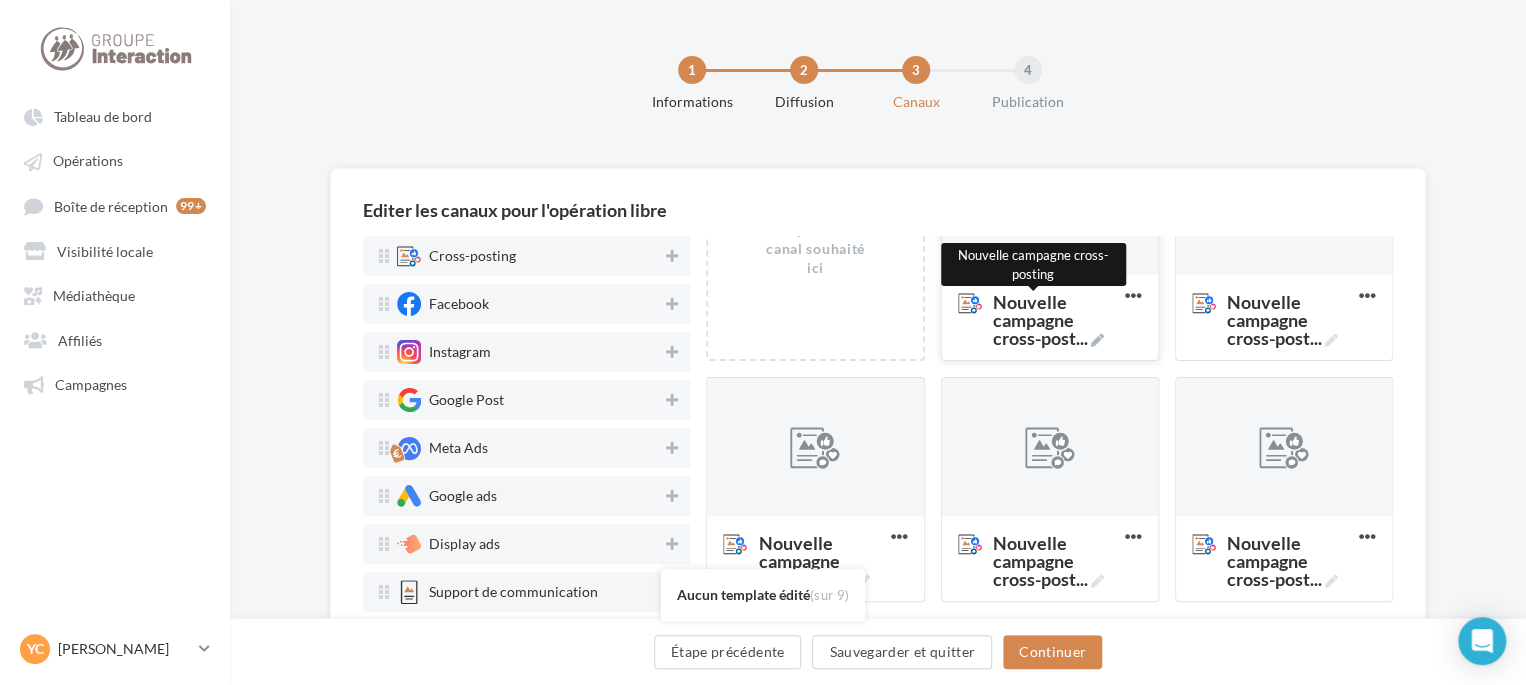 click on "Nouvelle campagne cross-post ..." at bounding box center [1055, 320] 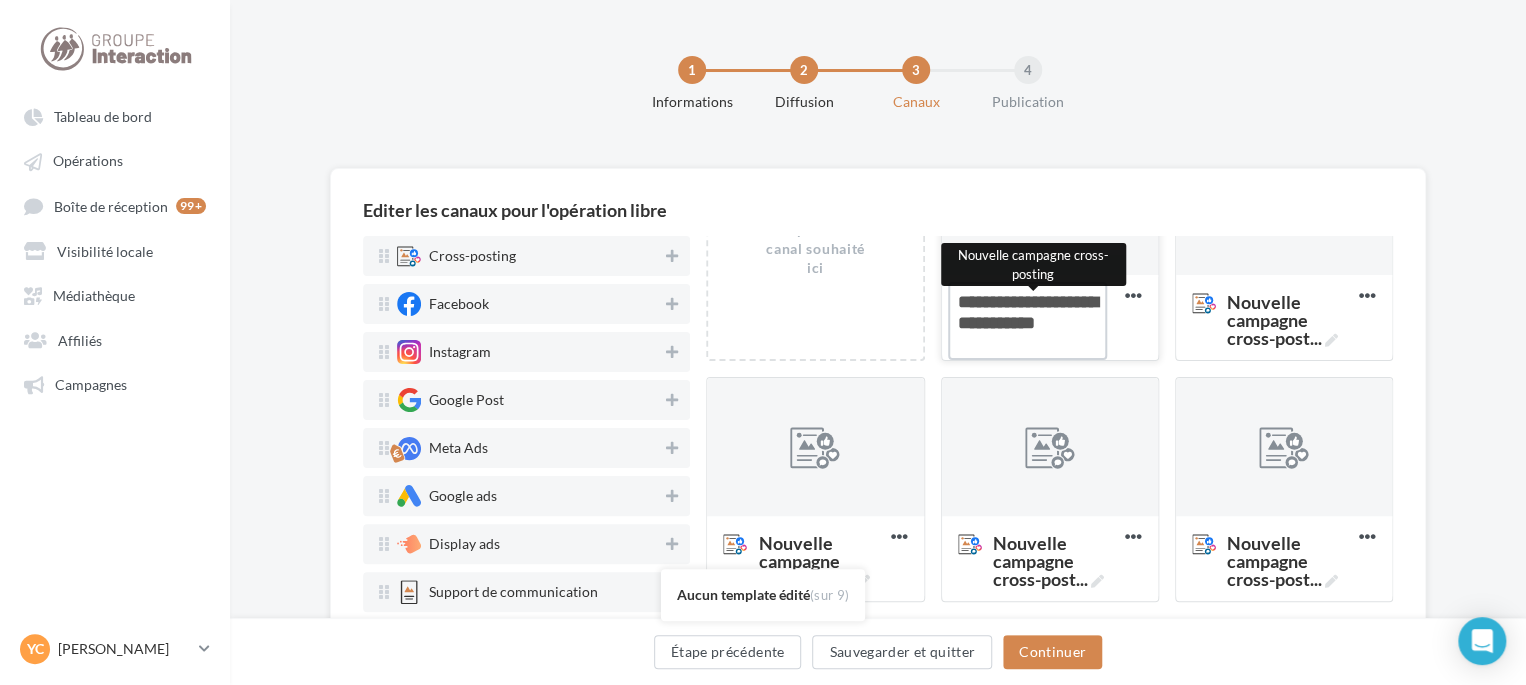 click on "Nouvelle campagne cross-post ...
Nouvelle campagne cross-posting" at bounding box center (1027, 321) 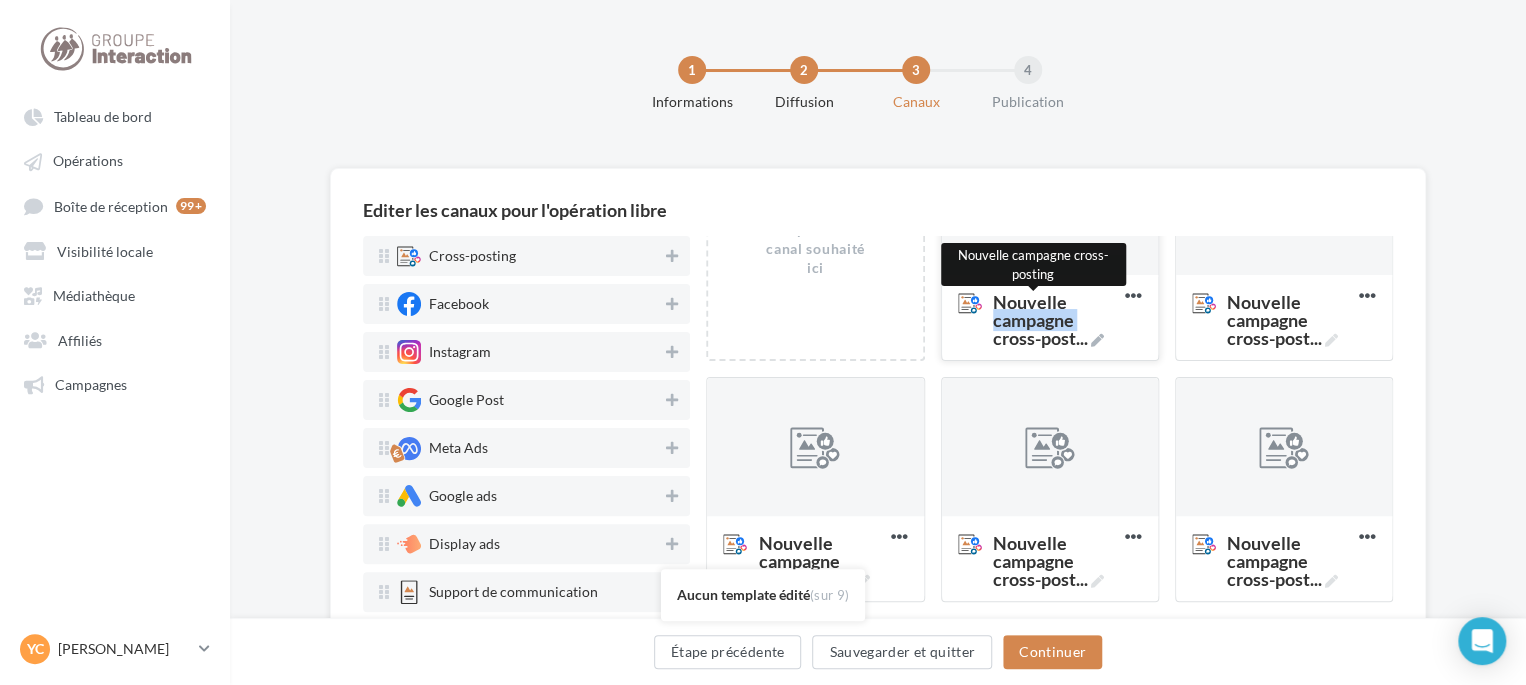 click on "Nouvelle campagne cross-post ..." at bounding box center (1055, 320) 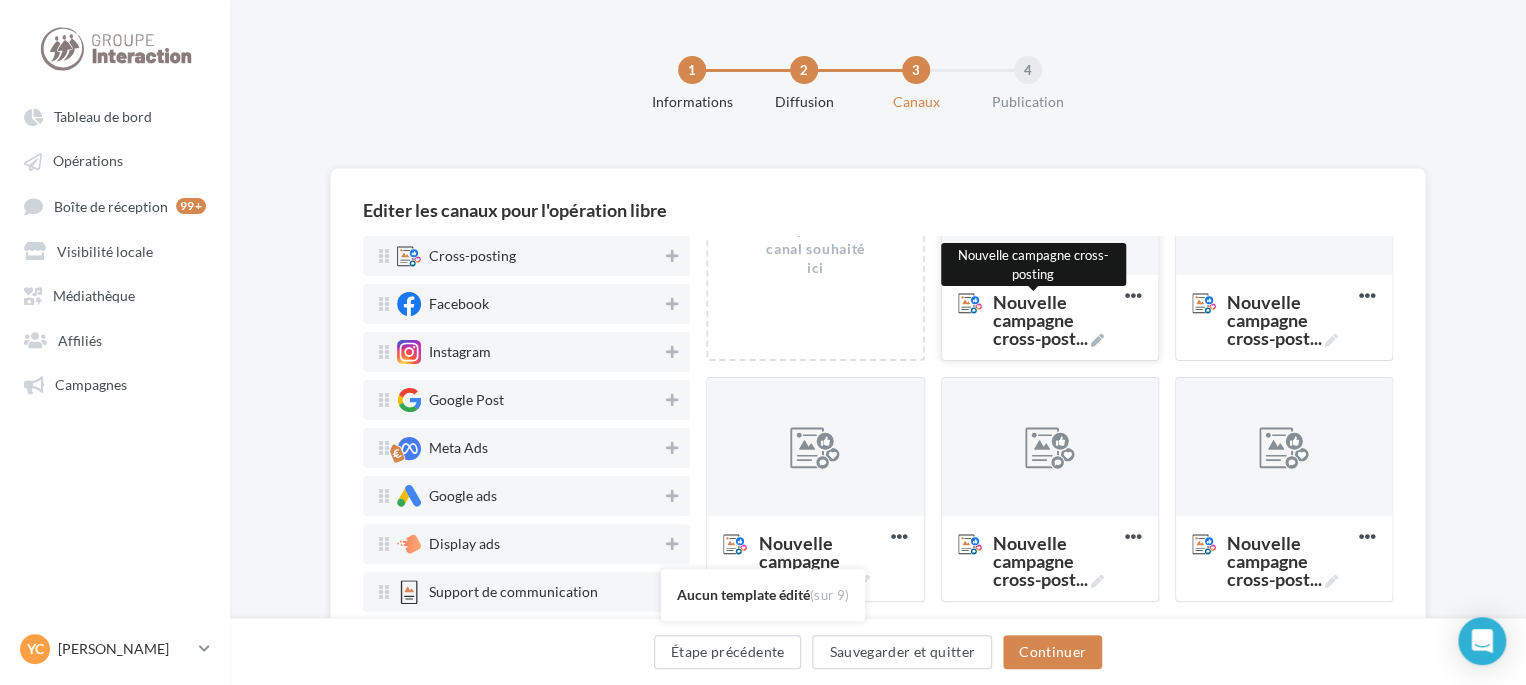 click on "Nouvelle campagne cross-post ..." at bounding box center (1055, 320) 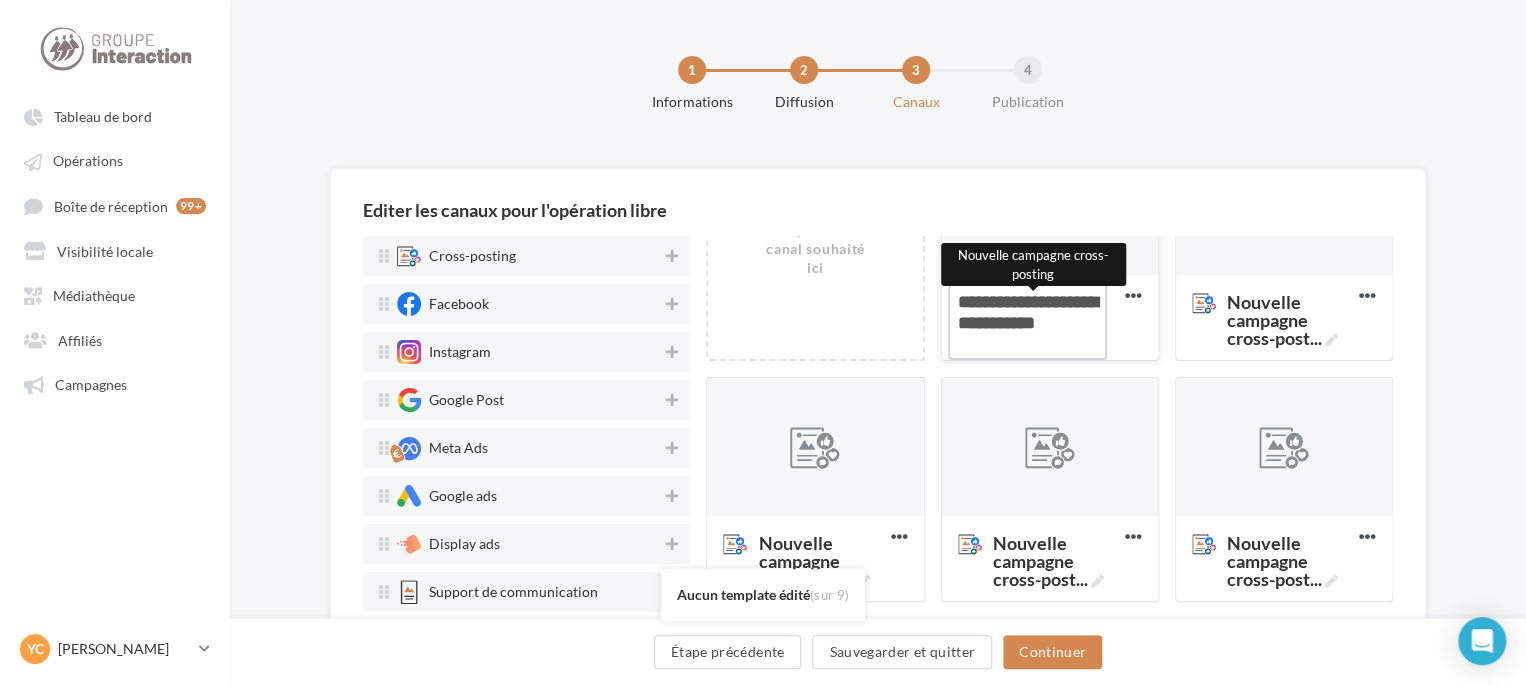 click on "Nouvelle campagne cross-post ...
Nouvelle campagne cross-posting" at bounding box center [1027, 321] 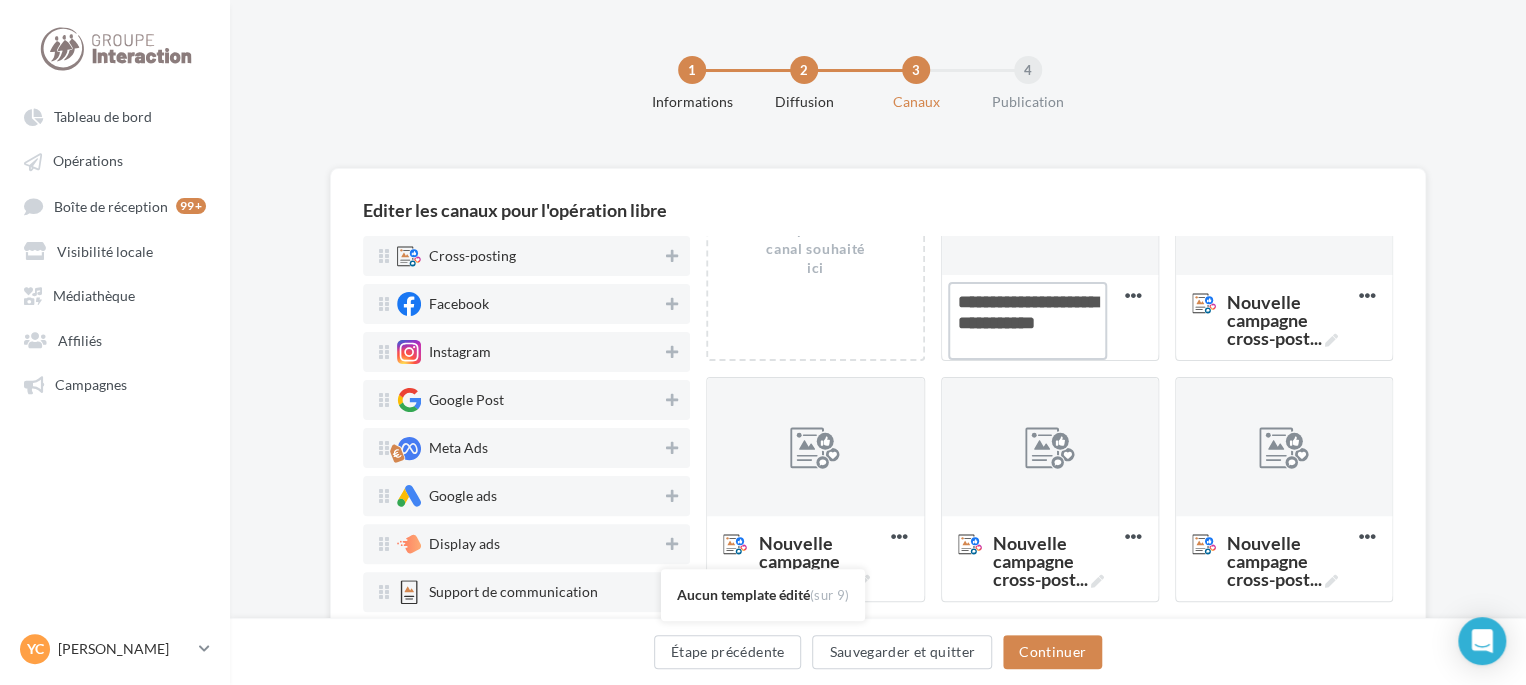 drag, startPoint x: 1017, startPoint y: 339, endPoint x: 897, endPoint y: 253, distance: 147.63469 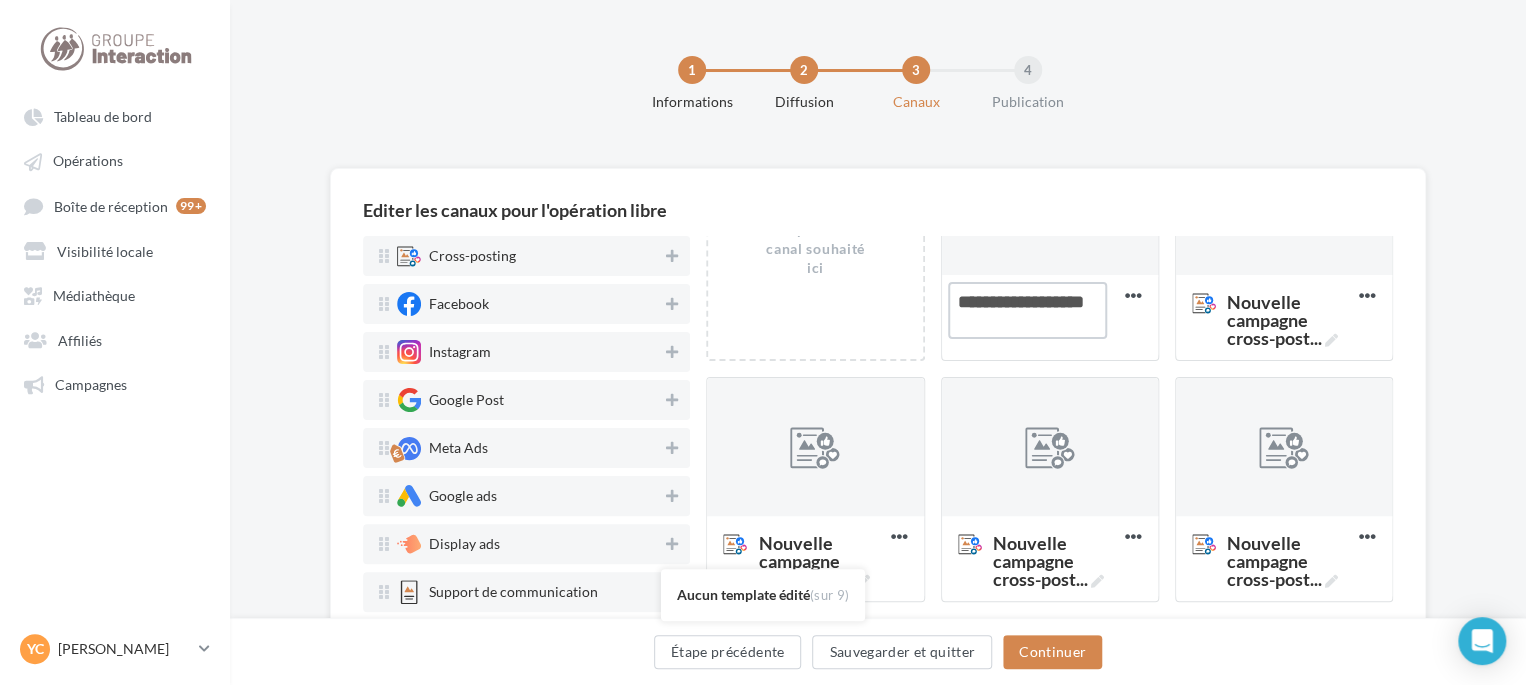 drag, startPoint x: 1075, startPoint y: 300, endPoint x: 896, endPoint y: 299, distance: 179.00279 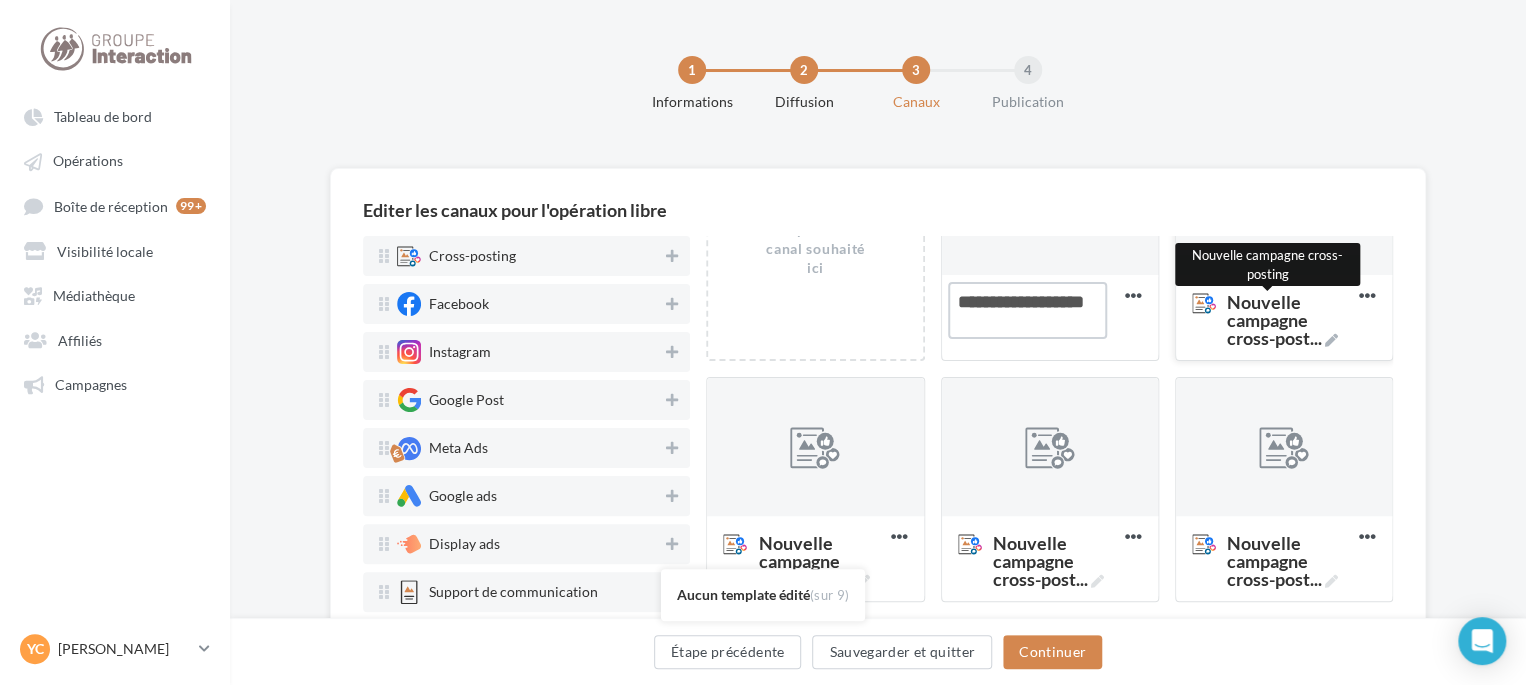type on "**********" 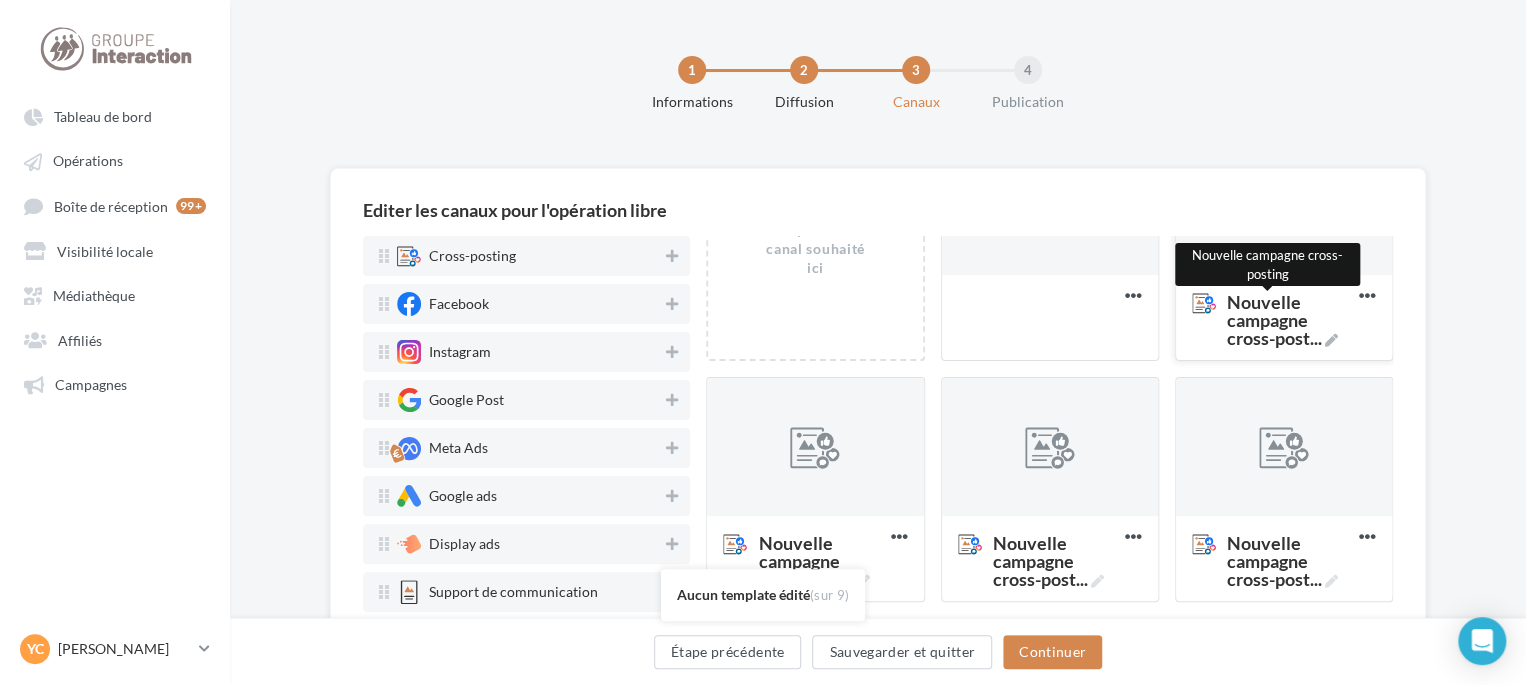 click on "Nouvelle campagne cross-post ..." at bounding box center (1289, 320) 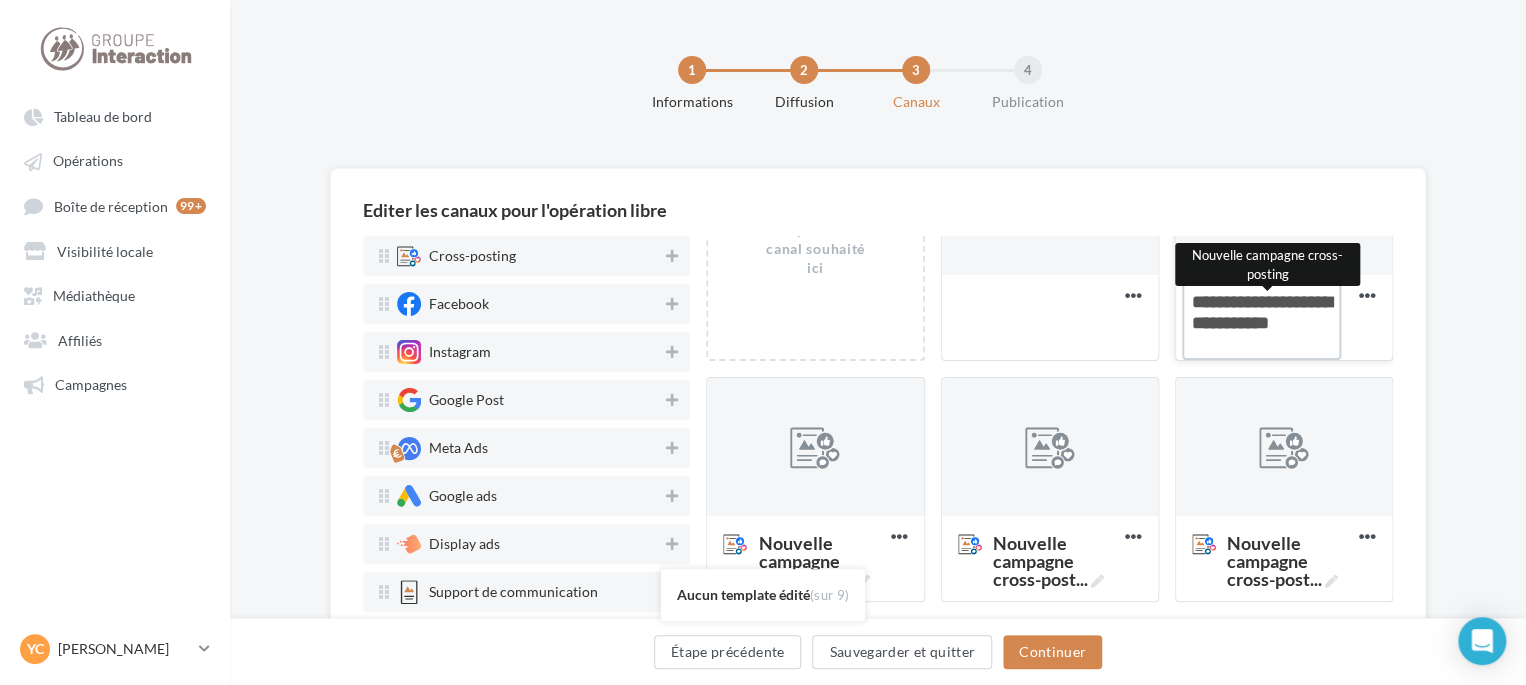 click on "Nouvelle campagne cross-post ...
Nouvelle campagne cross-posting" at bounding box center [1261, 321] 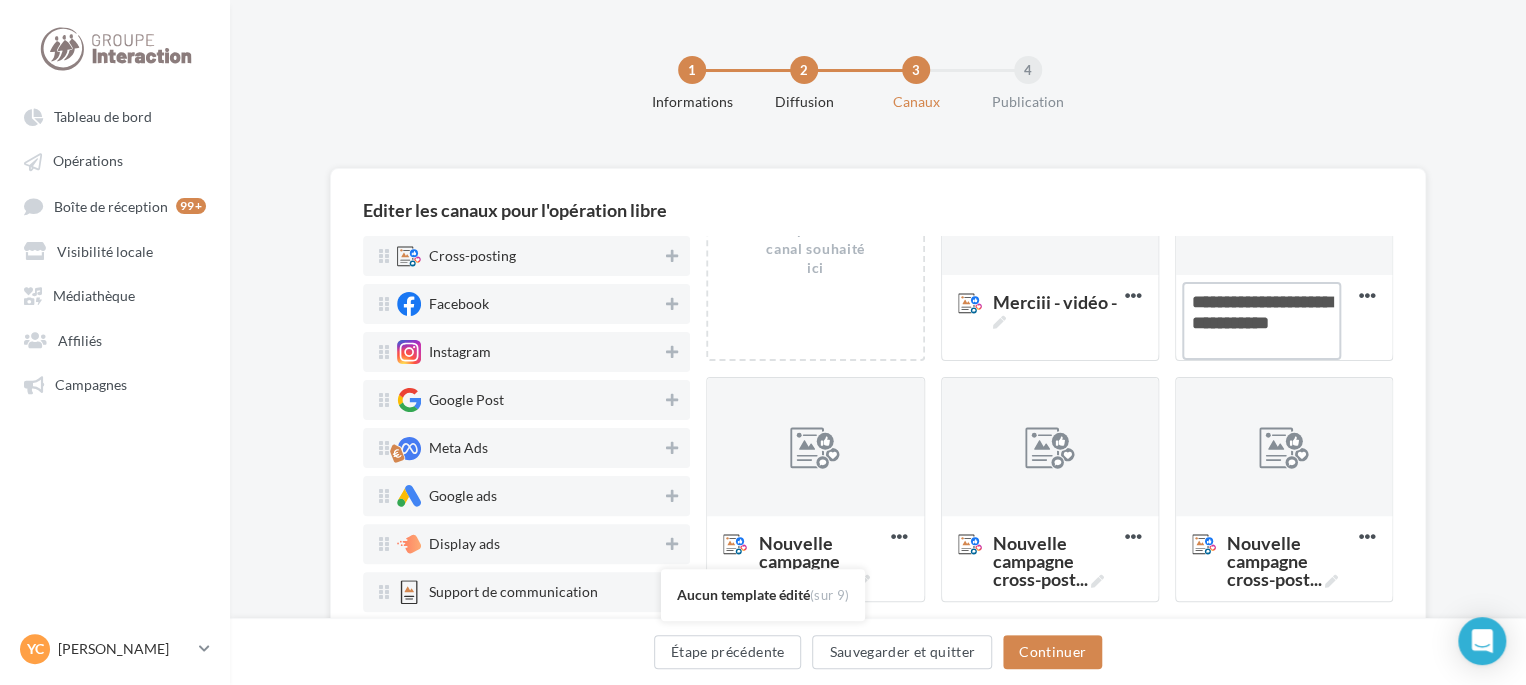 drag, startPoint x: 1268, startPoint y: 341, endPoint x: 1156, endPoint y: 270, distance: 132.60844 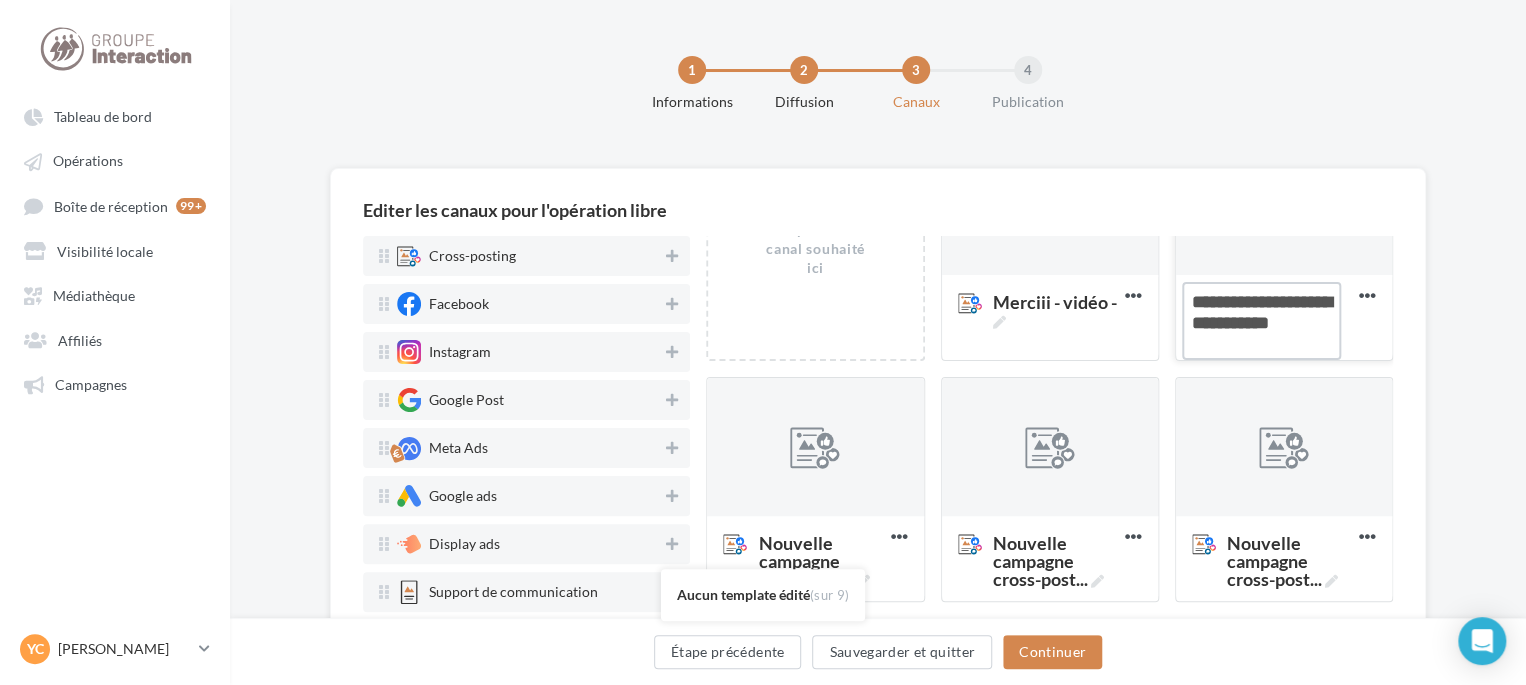 paste 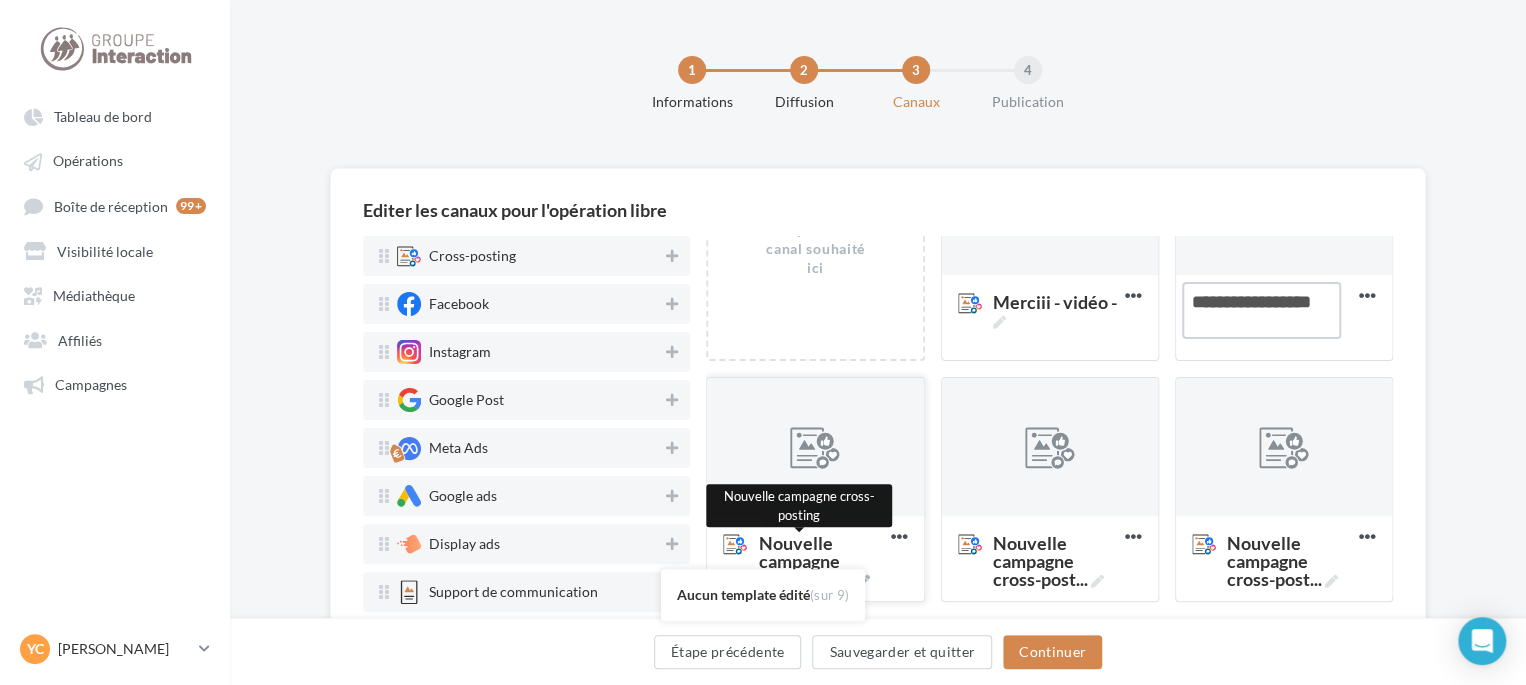 type on "**********" 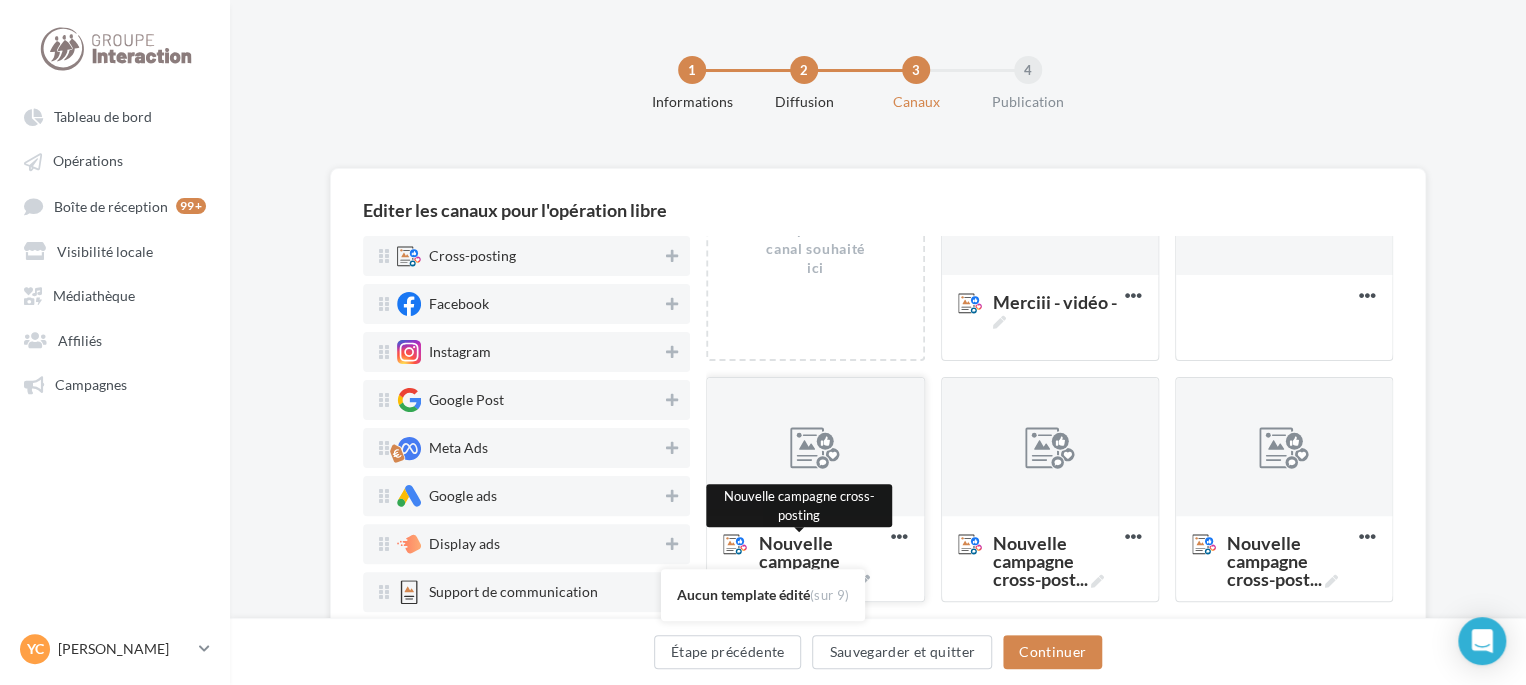 click on "Nouvelle campagne cross-post ..." at bounding box center [820, 561] 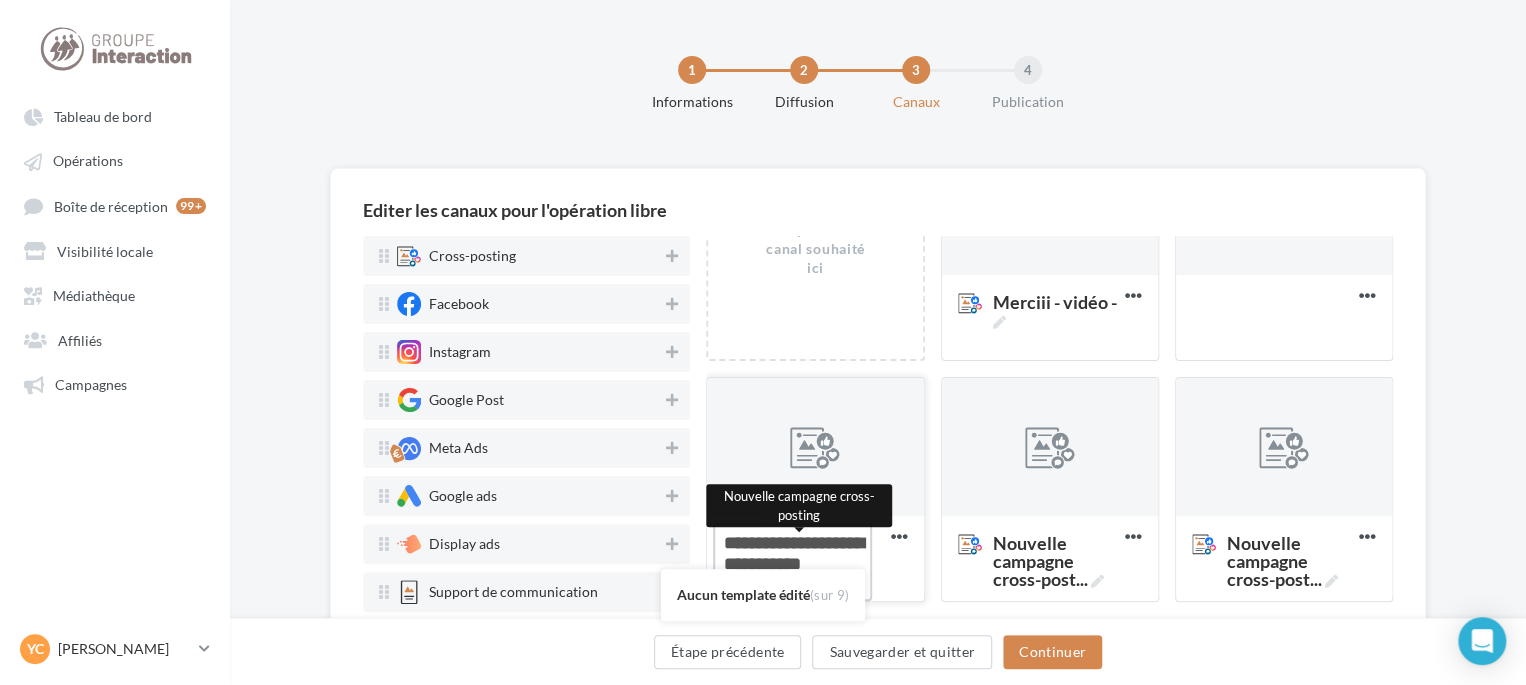 click on "Nouvelle campagne cross-post ...
Nouvelle campagne cross-posting" at bounding box center [792, 562] 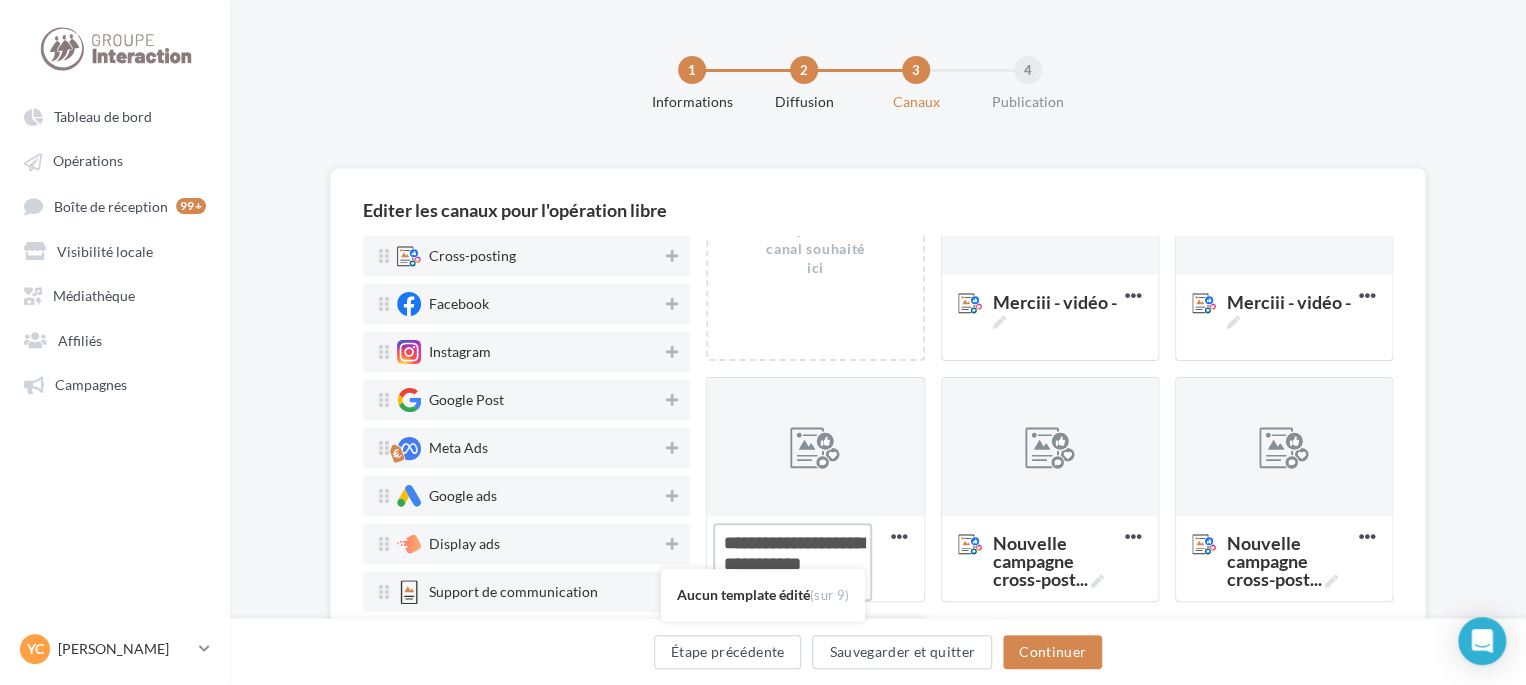 scroll, scrollTop: 300, scrollLeft: 0, axis: vertical 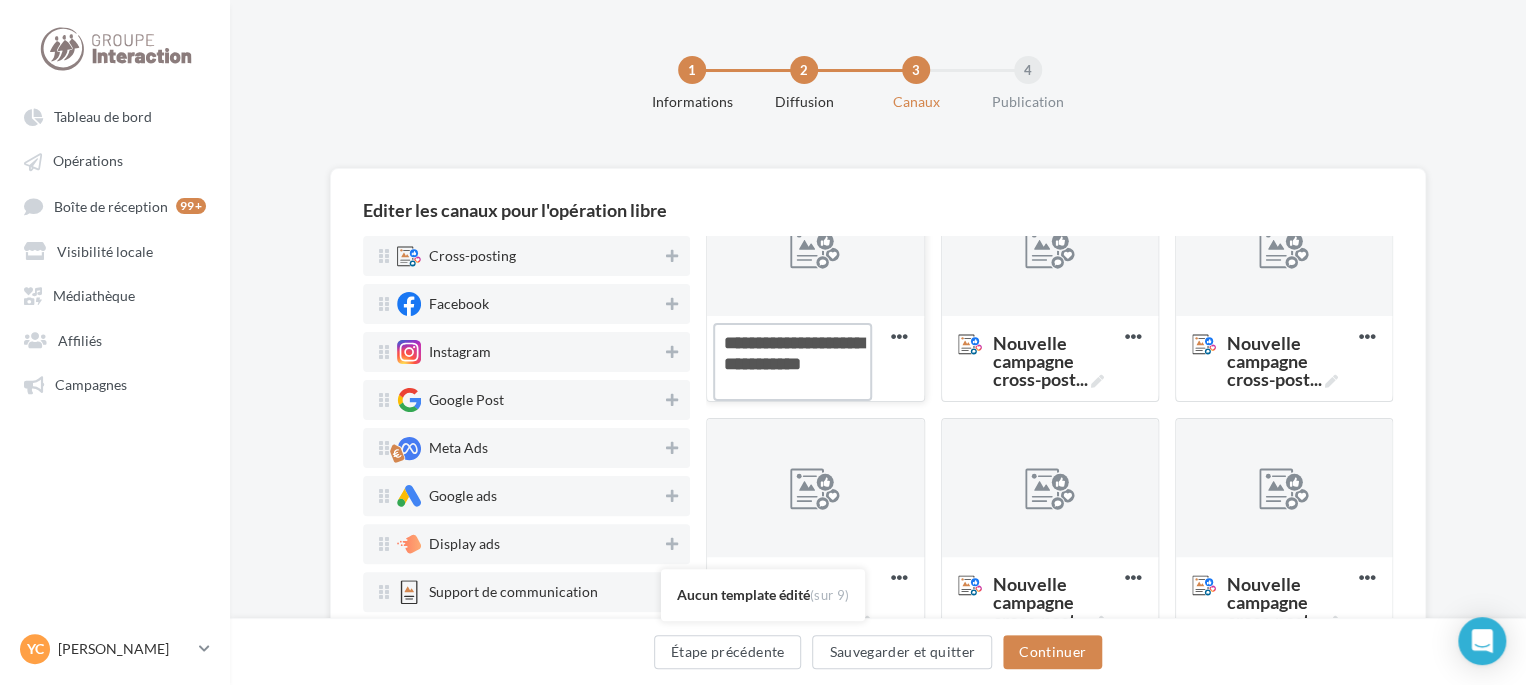 drag, startPoint x: 800, startPoint y: 383, endPoint x: 733, endPoint y: 351, distance: 74.24958 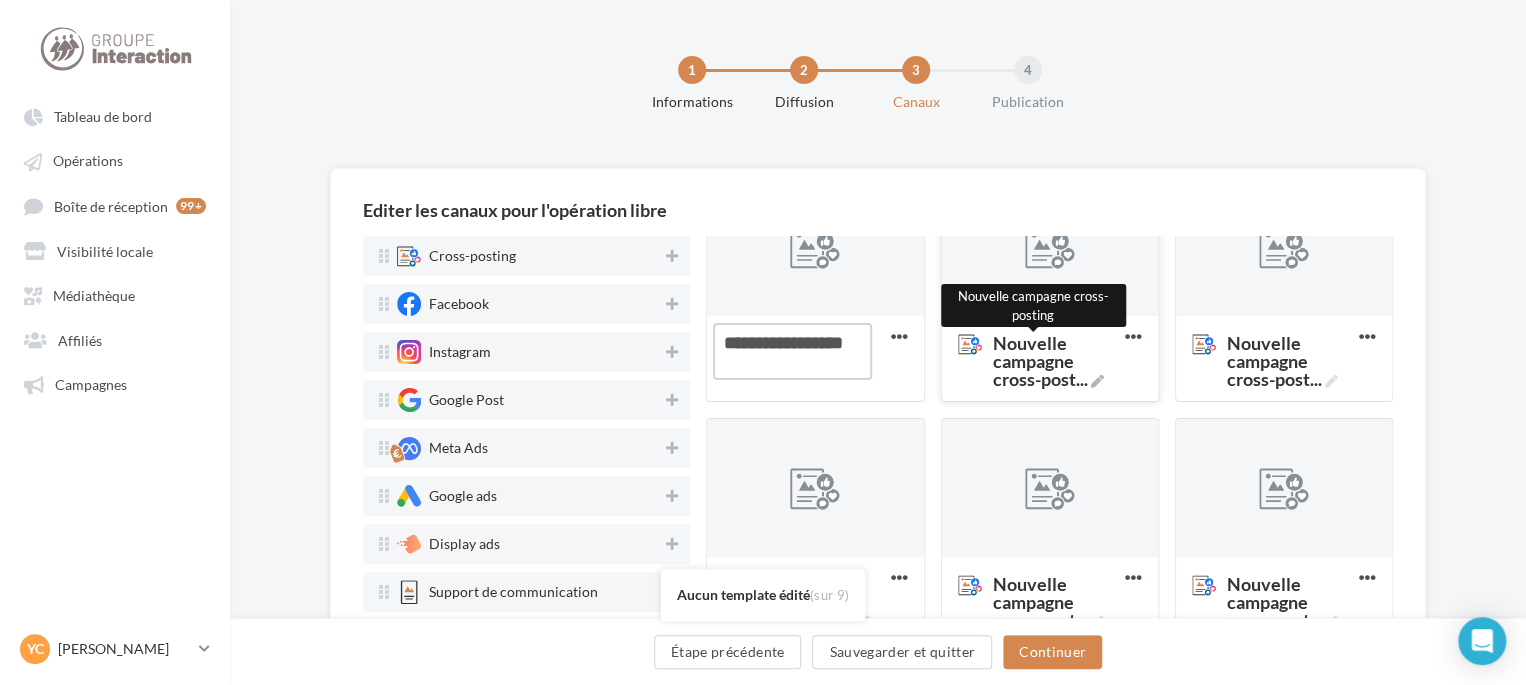 type on "**********" 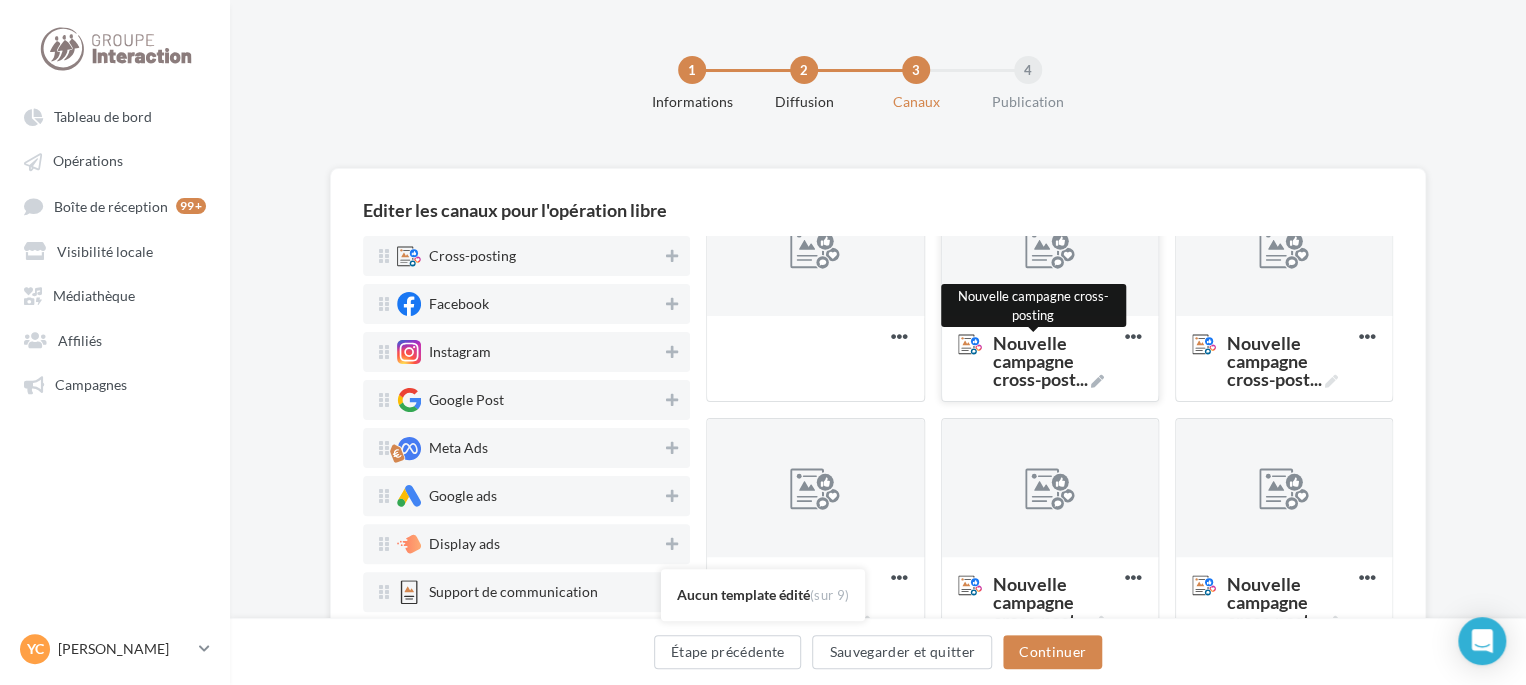 click on "Nouvelle campagne cross-post ..." at bounding box center (1055, 361) 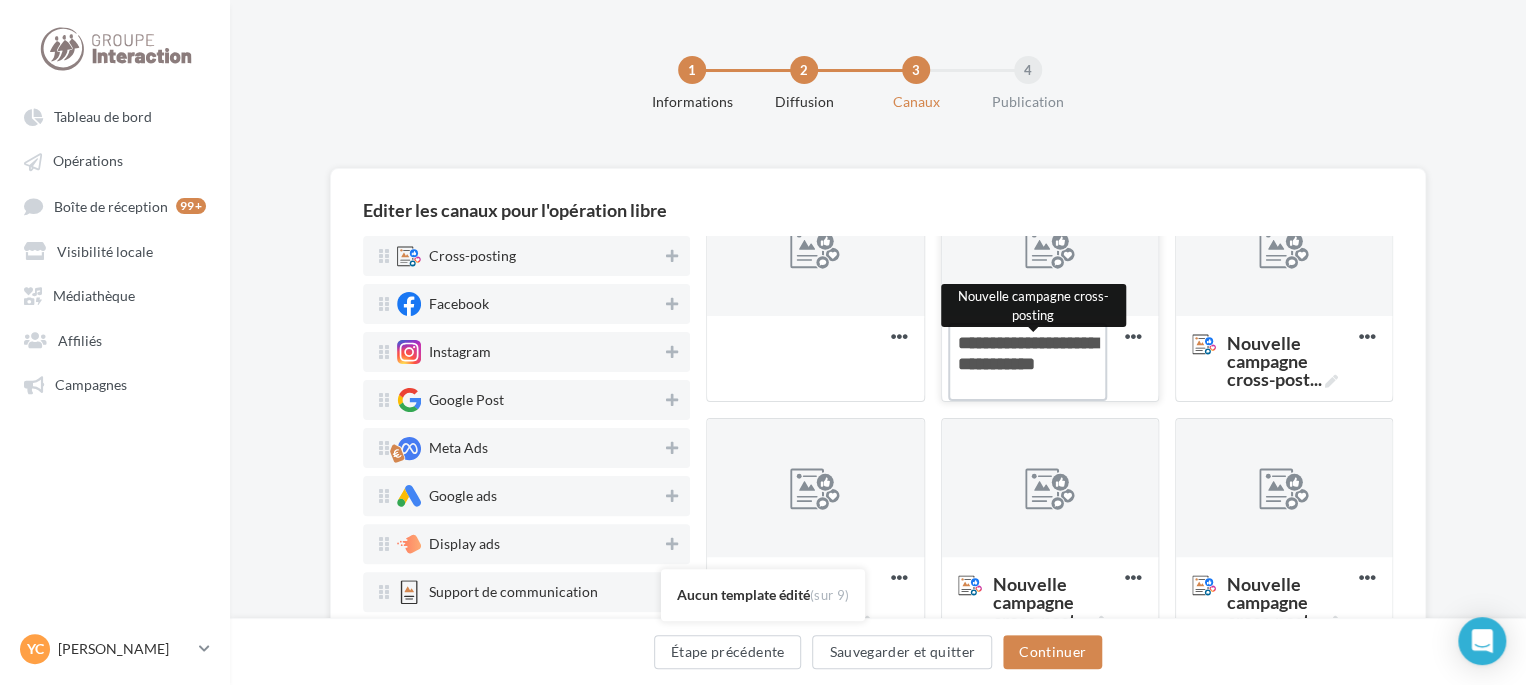 click on "Nouvelle campagne cross-post ...
Nouvelle campagne cross-posting" at bounding box center (1027, 362) 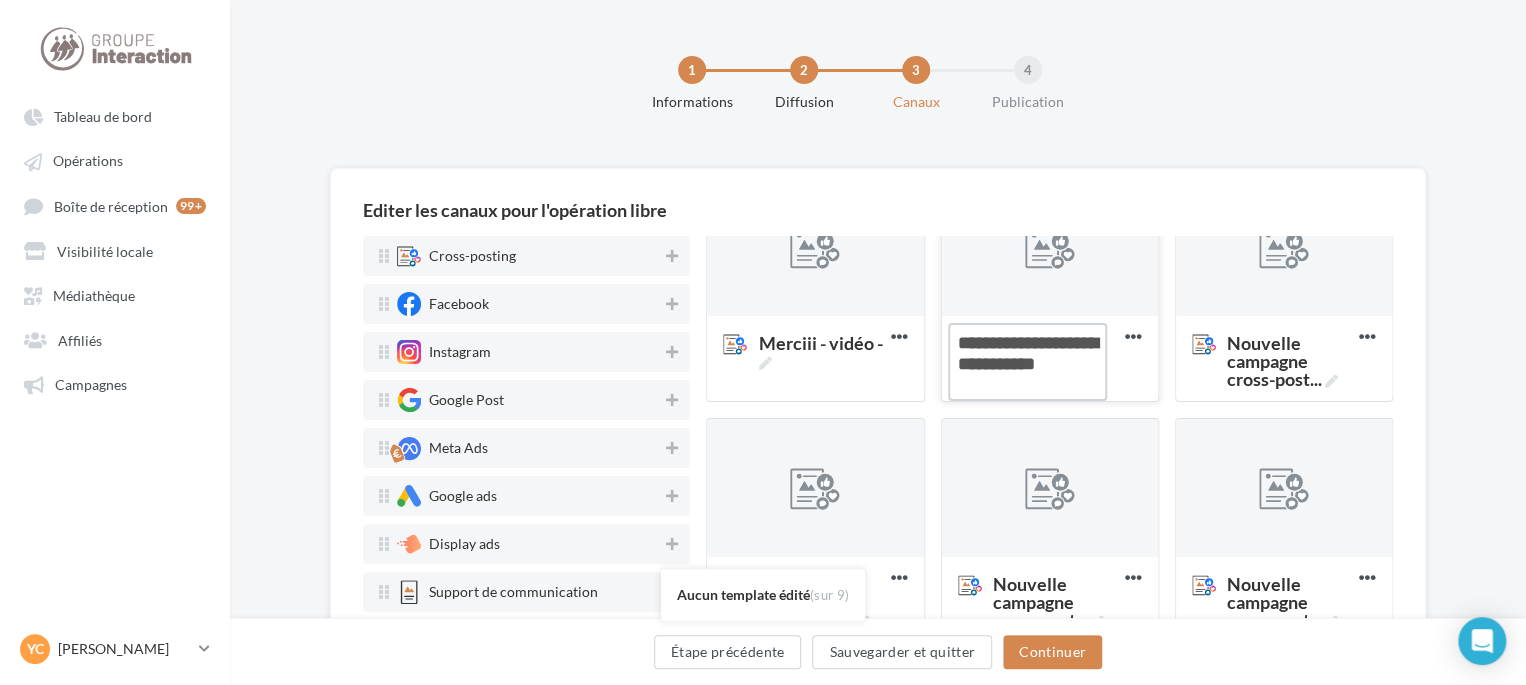 drag, startPoint x: 1057, startPoint y: 382, endPoint x: 940, endPoint y: 328, distance: 128.86038 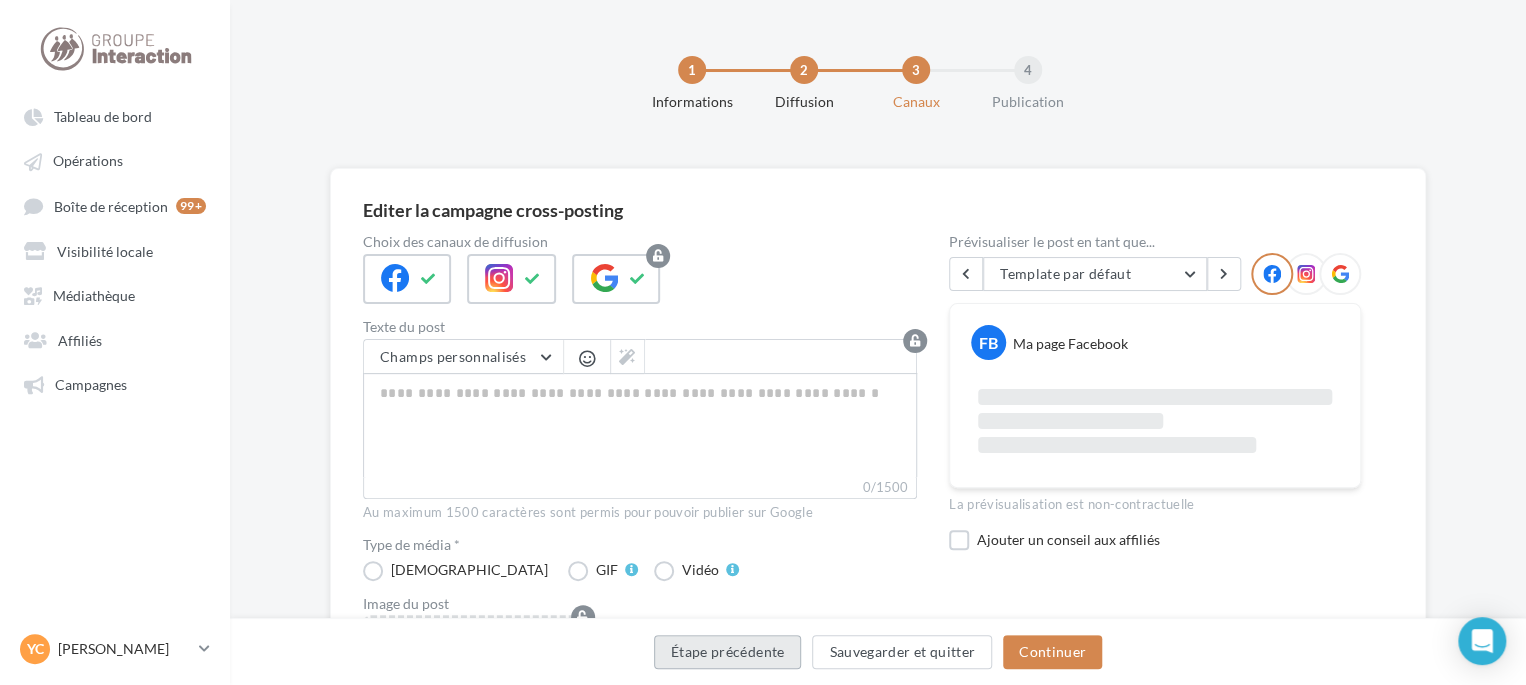 click on "Étape précédente" at bounding box center (728, 652) 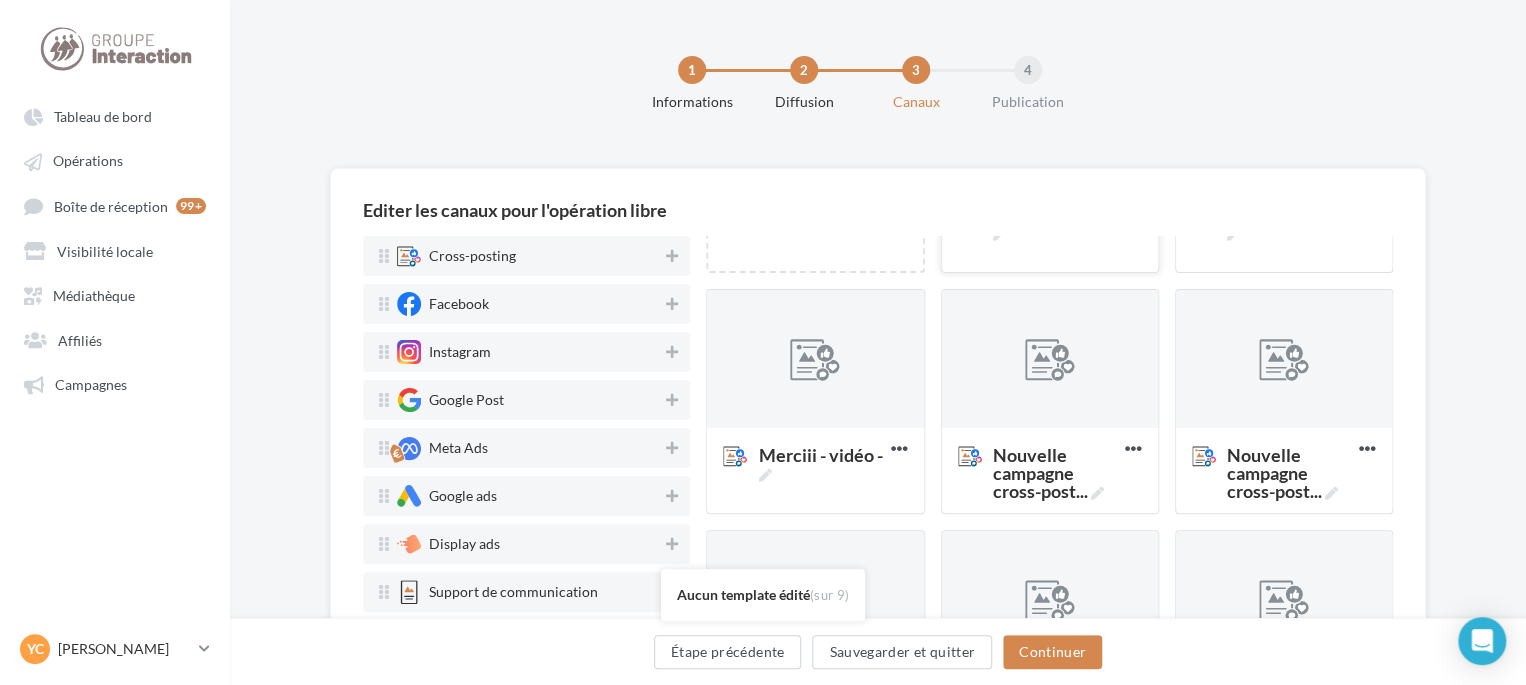 scroll, scrollTop: 200, scrollLeft: 0, axis: vertical 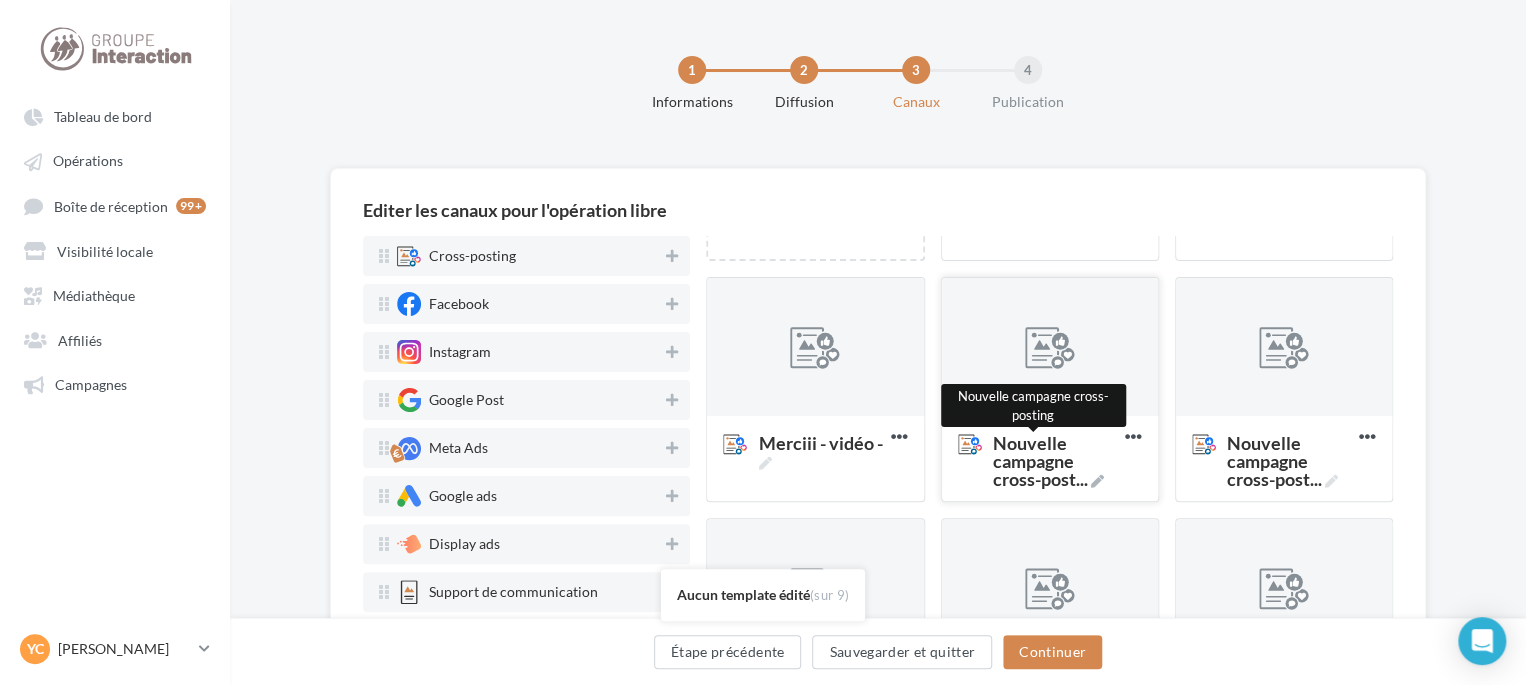 click on "Nouvelle campagne cross-post ..." at bounding box center [1055, 461] 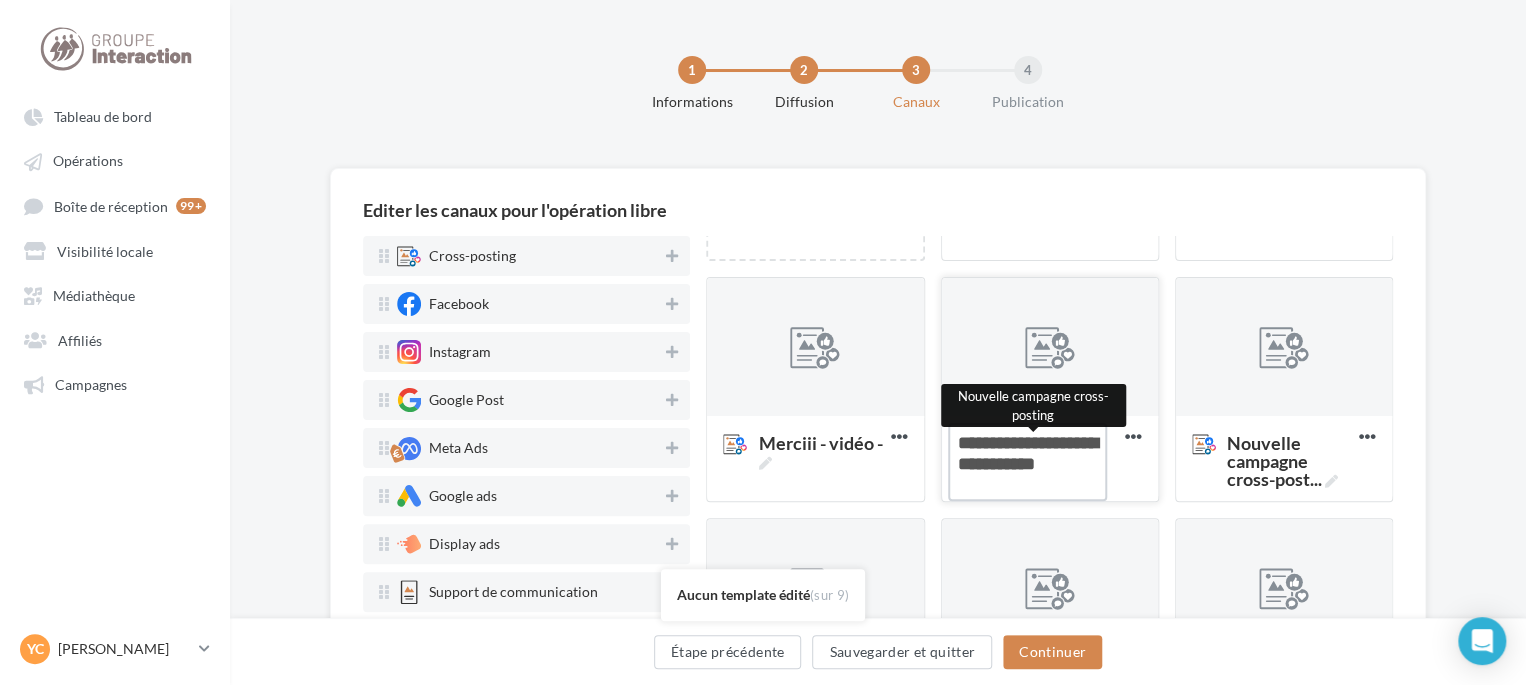 click on "Nouvelle campagne cross-post ...
Nouvelle campagne cross-posting" at bounding box center (1027, 462) 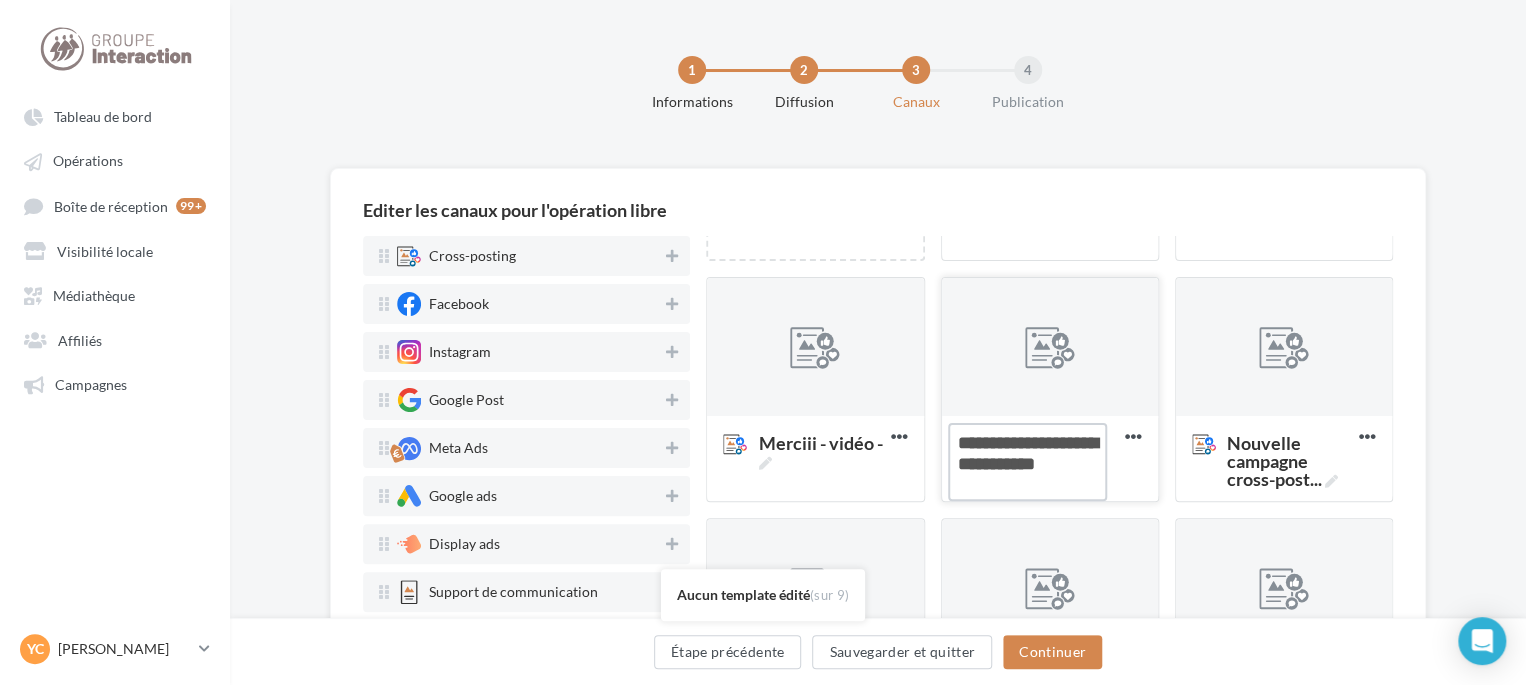 drag, startPoint x: 1044, startPoint y: 479, endPoint x: 942, endPoint y: 426, distance: 114.947815 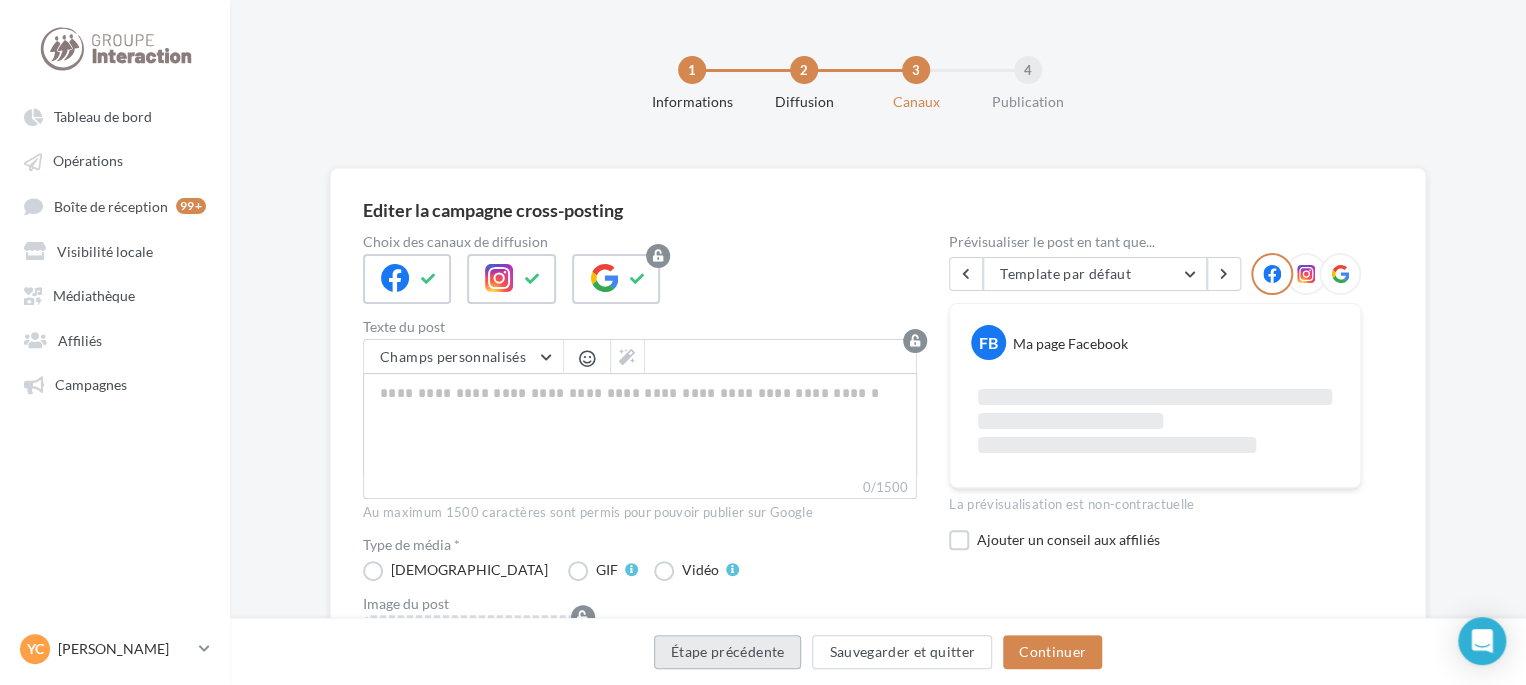 click on "Étape précédente" at bounding box center [728, 652] 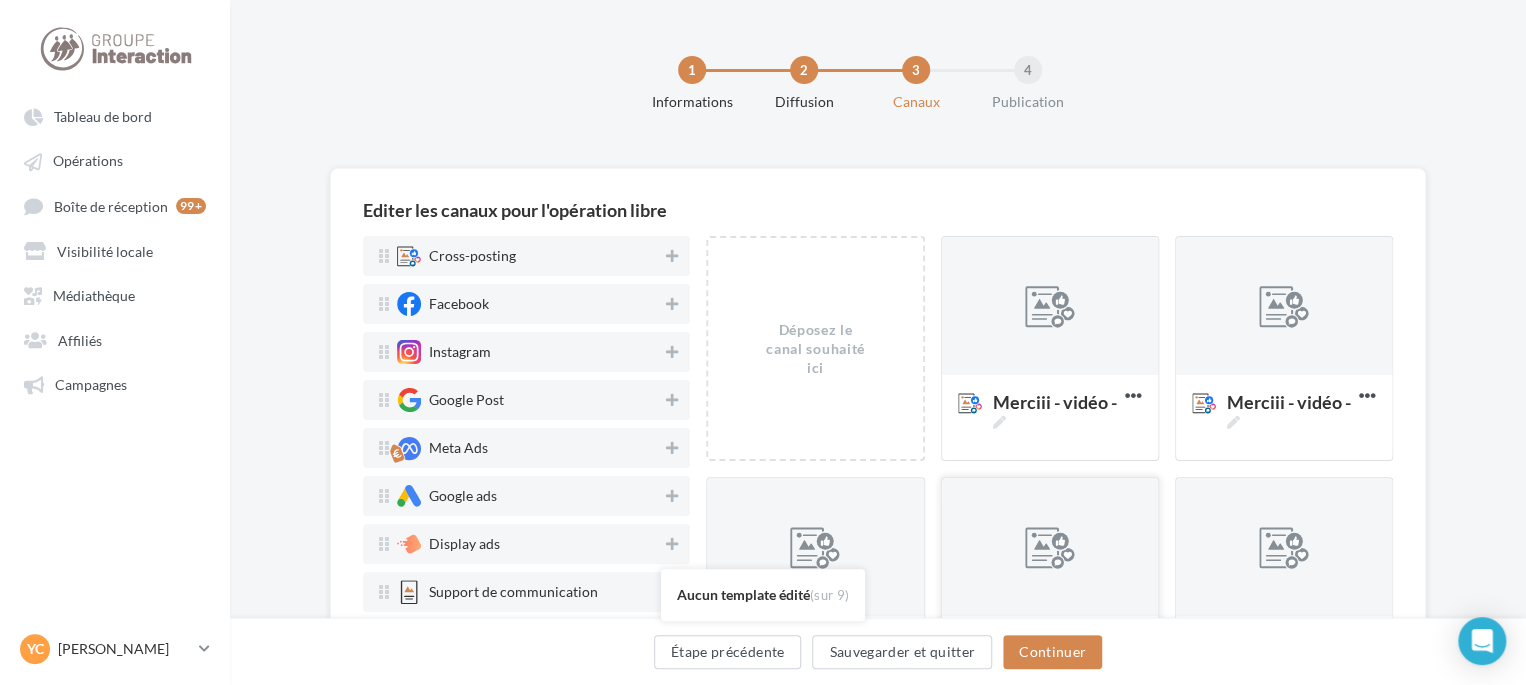 scroll, scrollTop: 200, scrollLeft: 0, axis: vertical 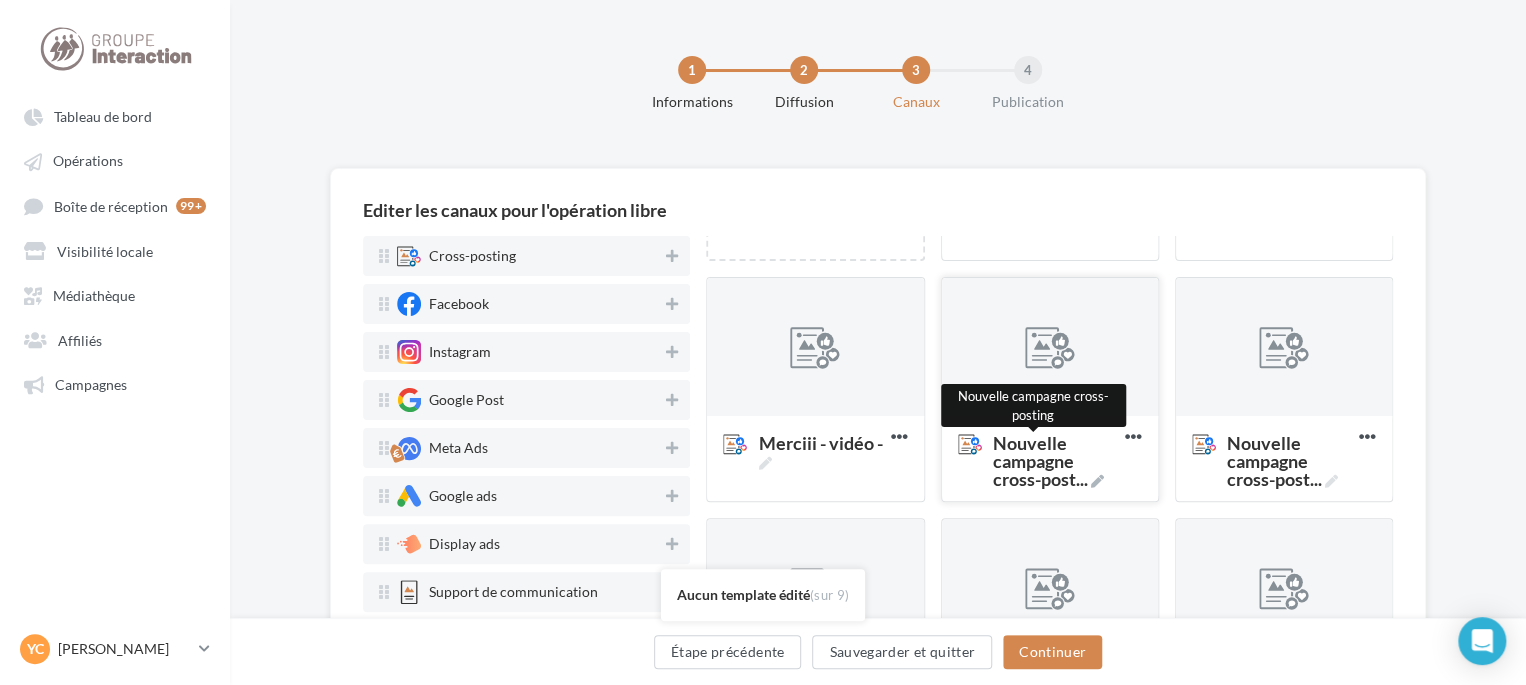 click on "Nouvelle campagne cross-post ..." at bounding box center [1055, 461] 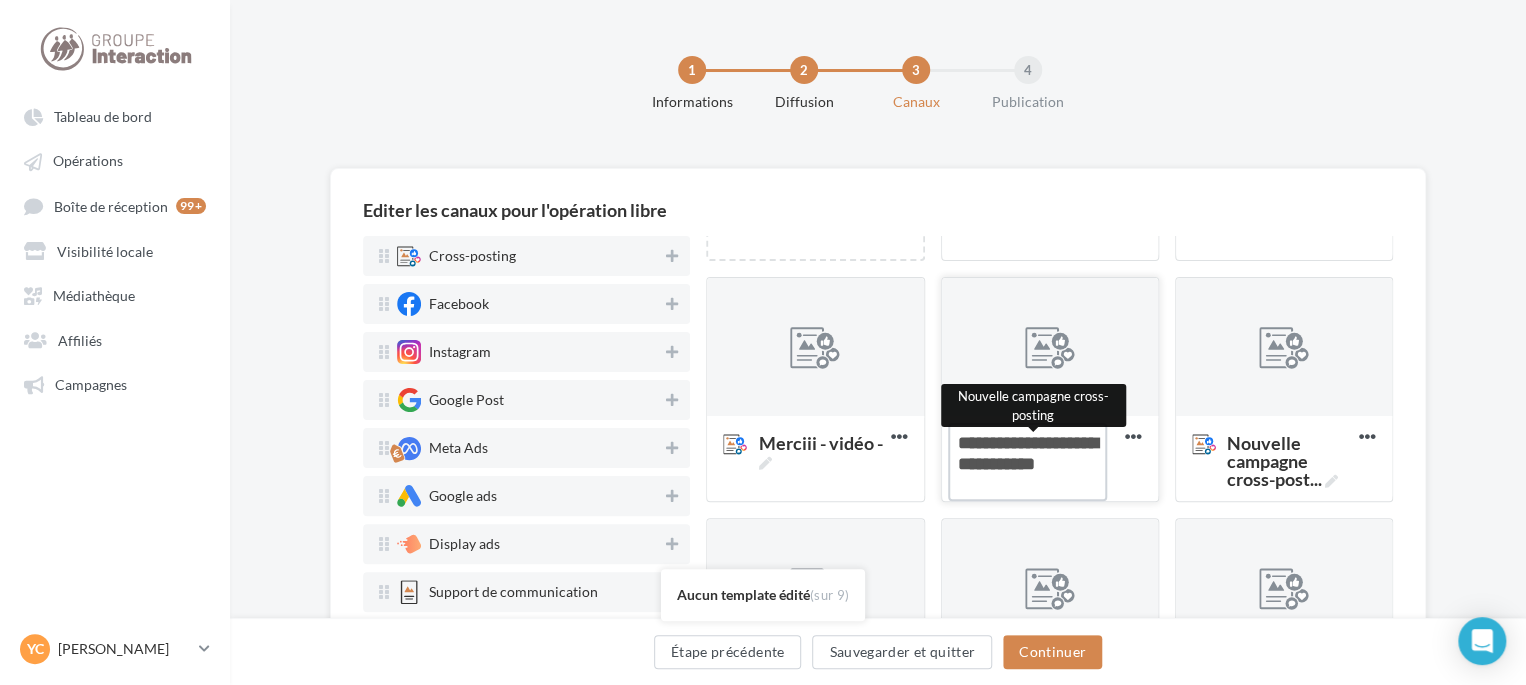 click on "Nouvelle campagne cross-post ...
Nouvelle campagne cross-posting" at bounding box center (1027, 462) 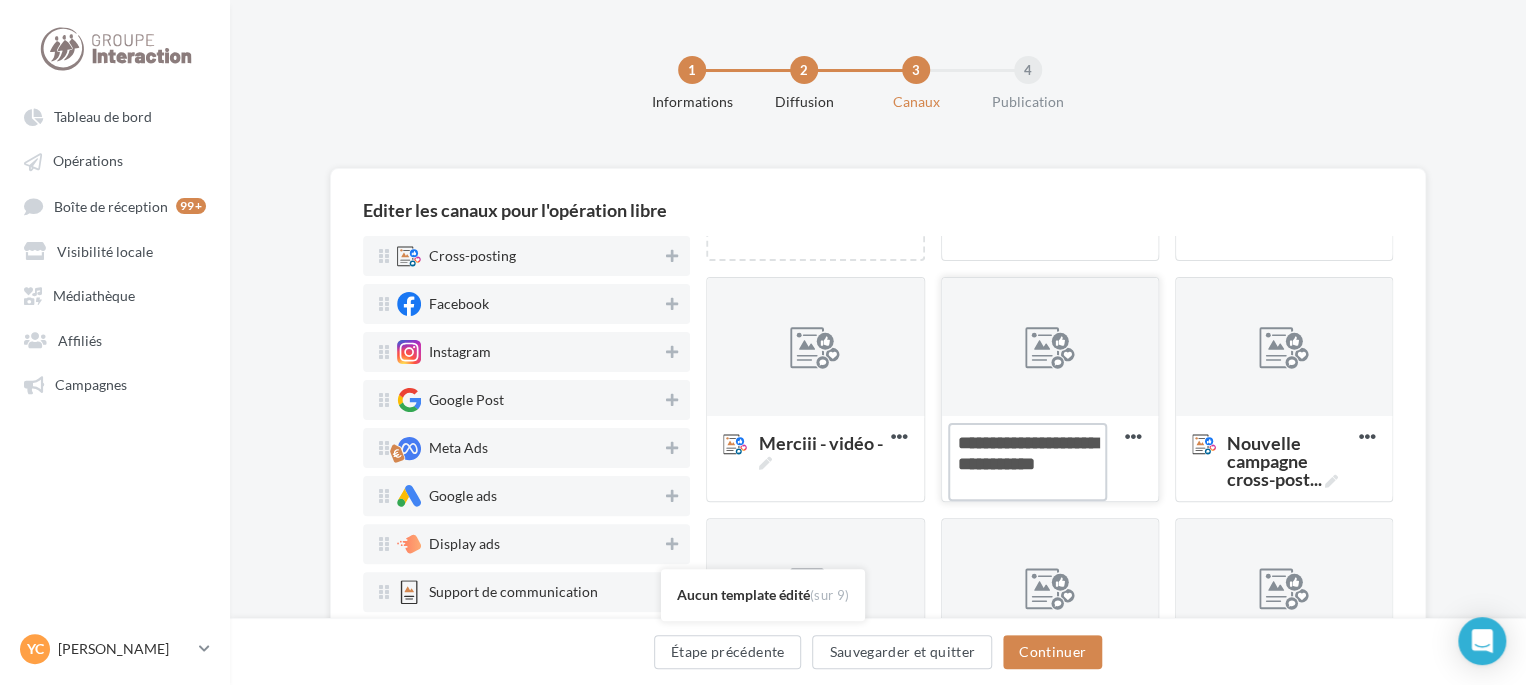 drag, startPoint x: 952, startPoint y: 434, endPoint x: 1057, endPoint y: 488, distance: 118.072014 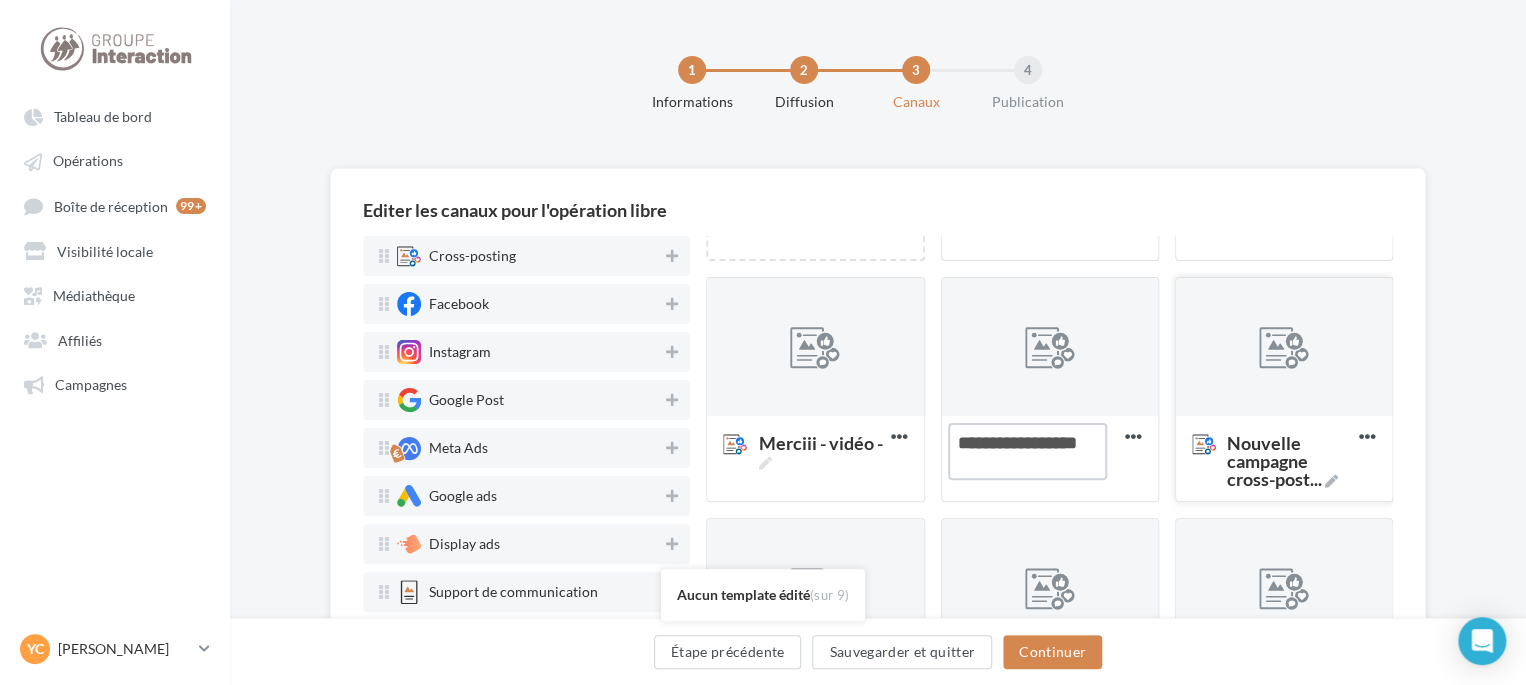 type on "**********" 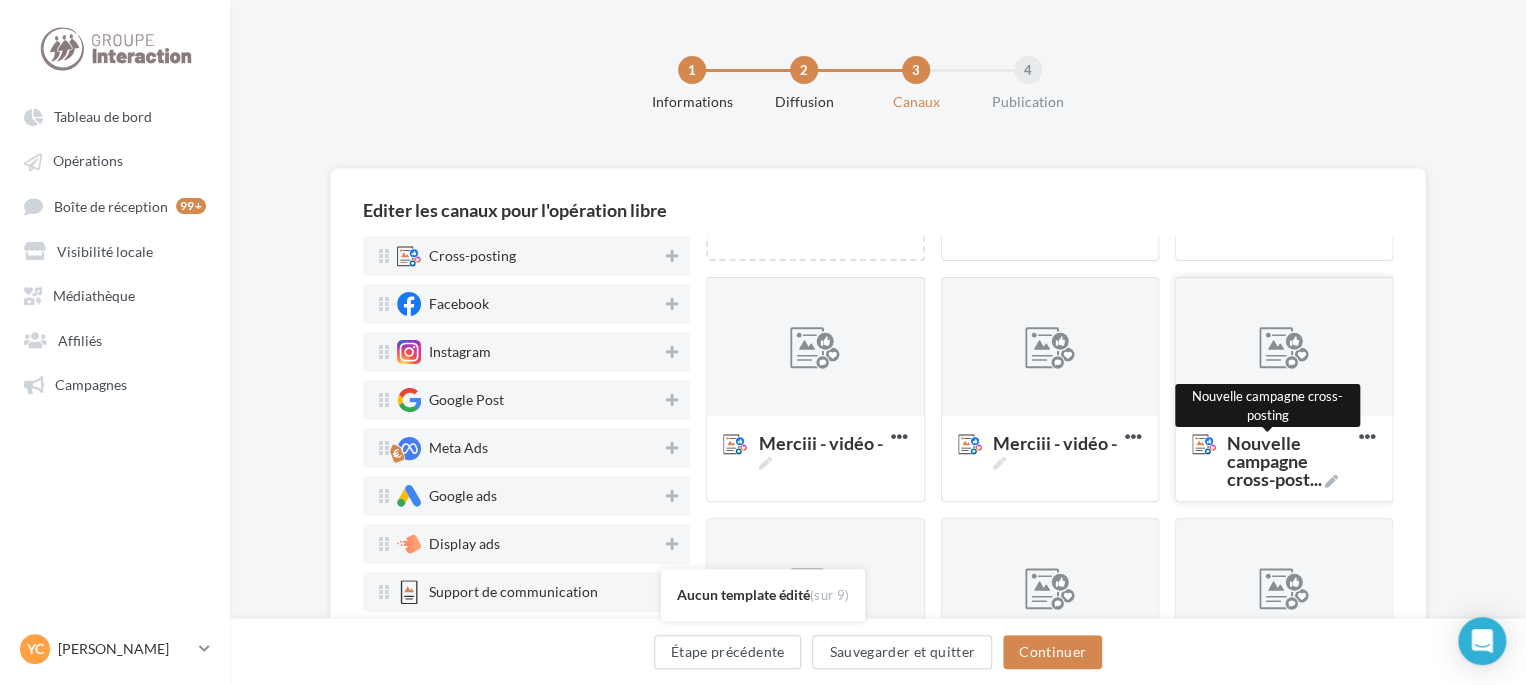 click on "Nouvelle campagne cross-post ..." at bounding box center (1289, 461) 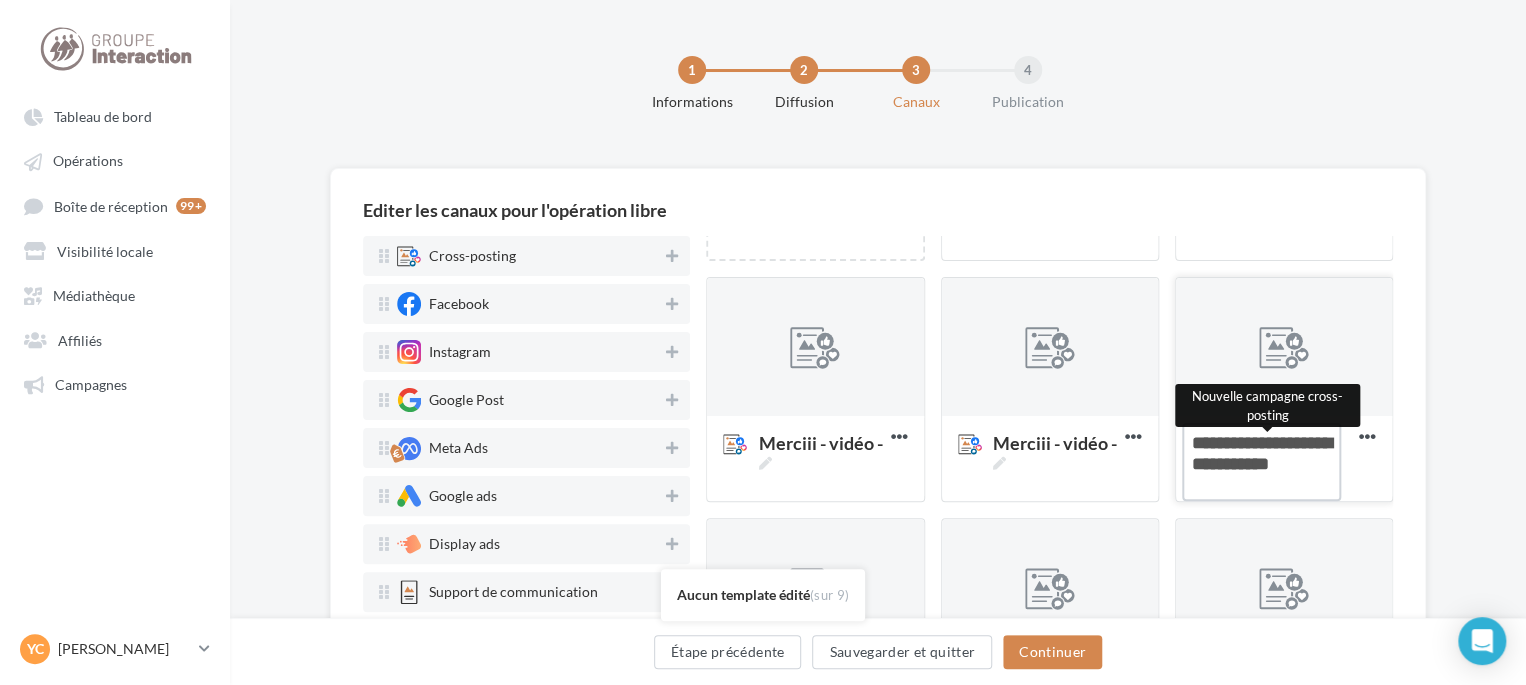 click on "Nouvelle campagne cross-post ...
Nouvelle campagne cross-posting" at bounding box center (1261, 462) 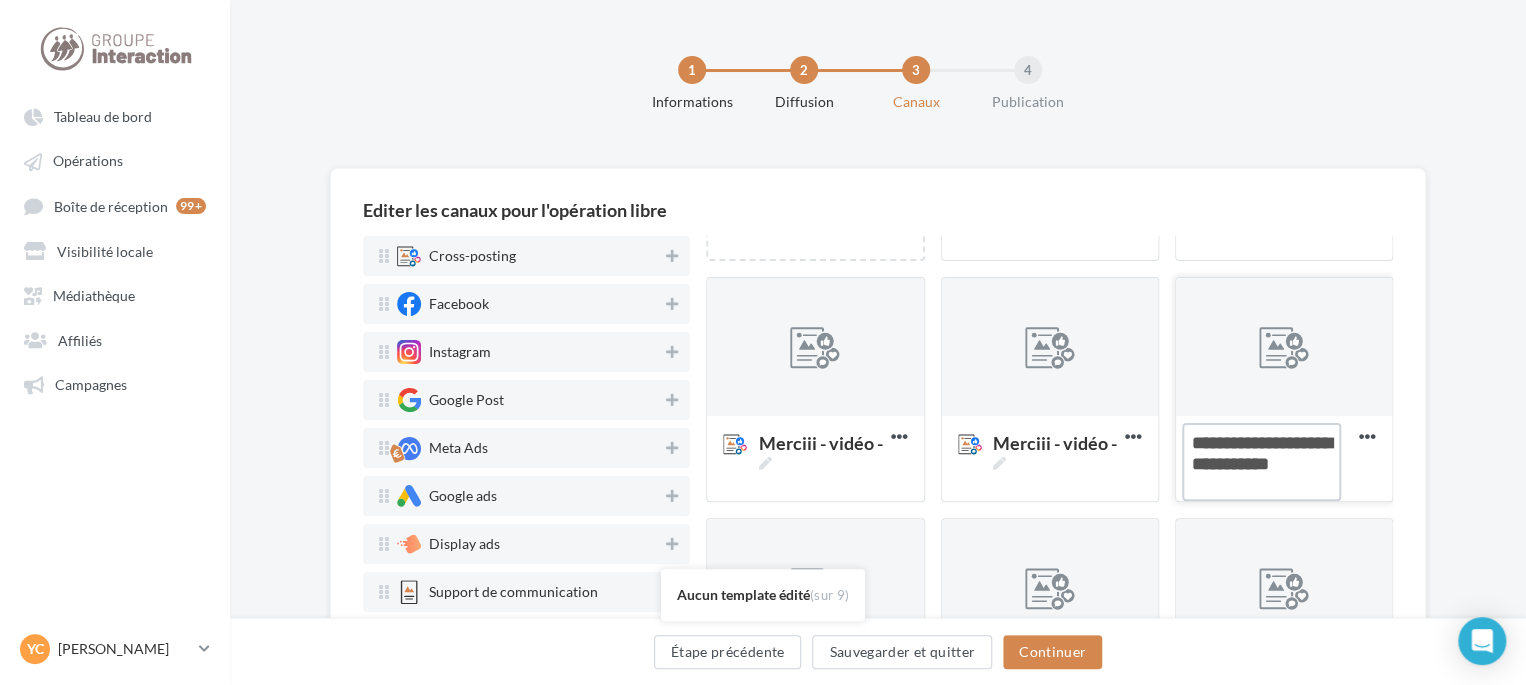 drag, startPoint x: 1259, startPoint y: 479, endPoint x: 1180, endPoint y: 447, distance: 85.23497 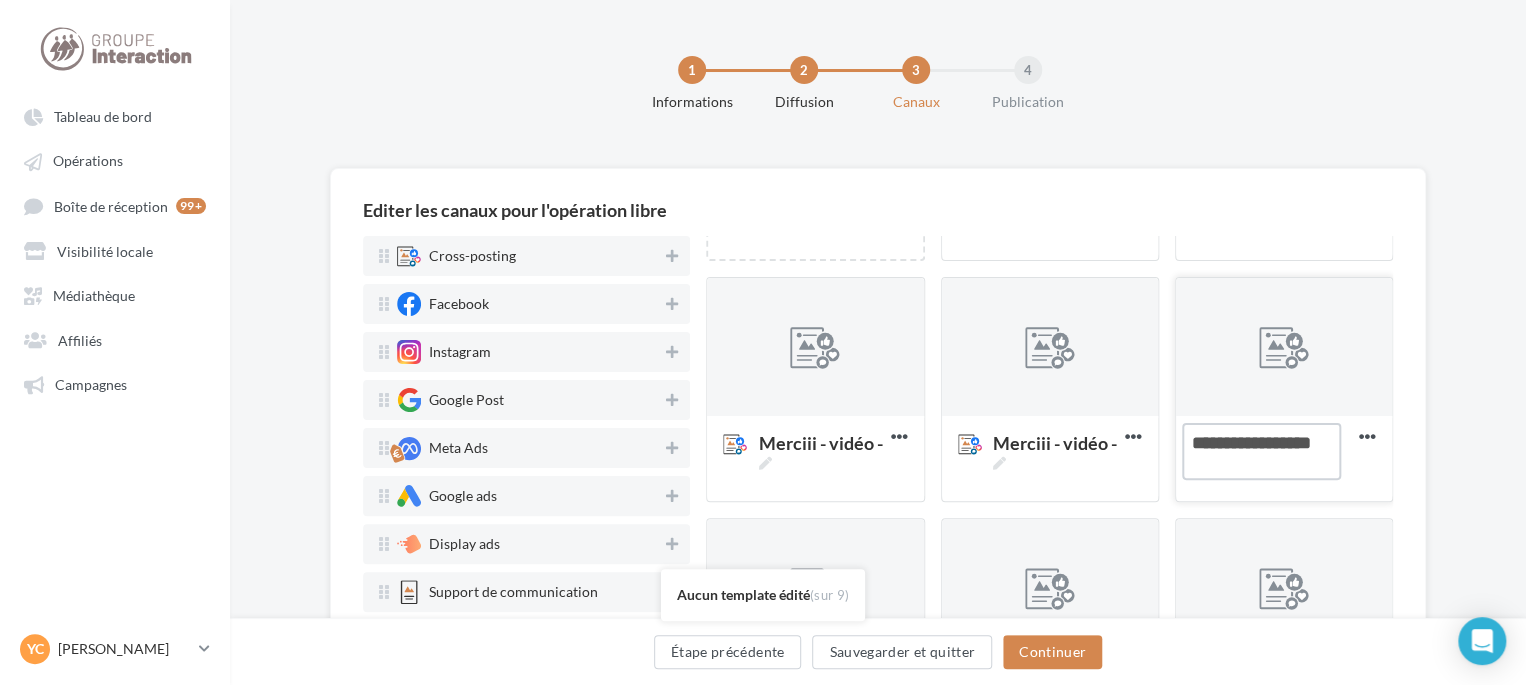 type on "**********" 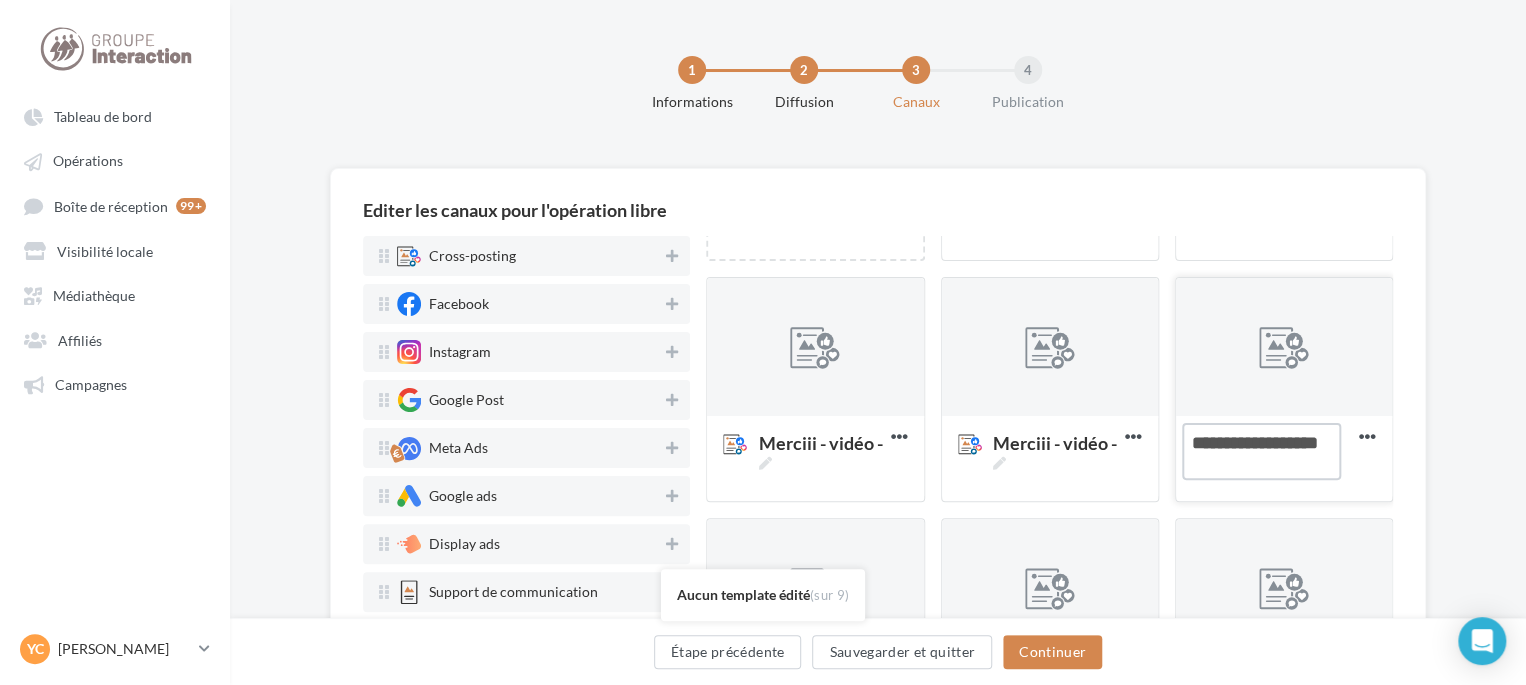 drag, startPoint x: 1316, startPoint y: 443, endPoint x: 1168, endPoint y: 444, distance: 148.00337 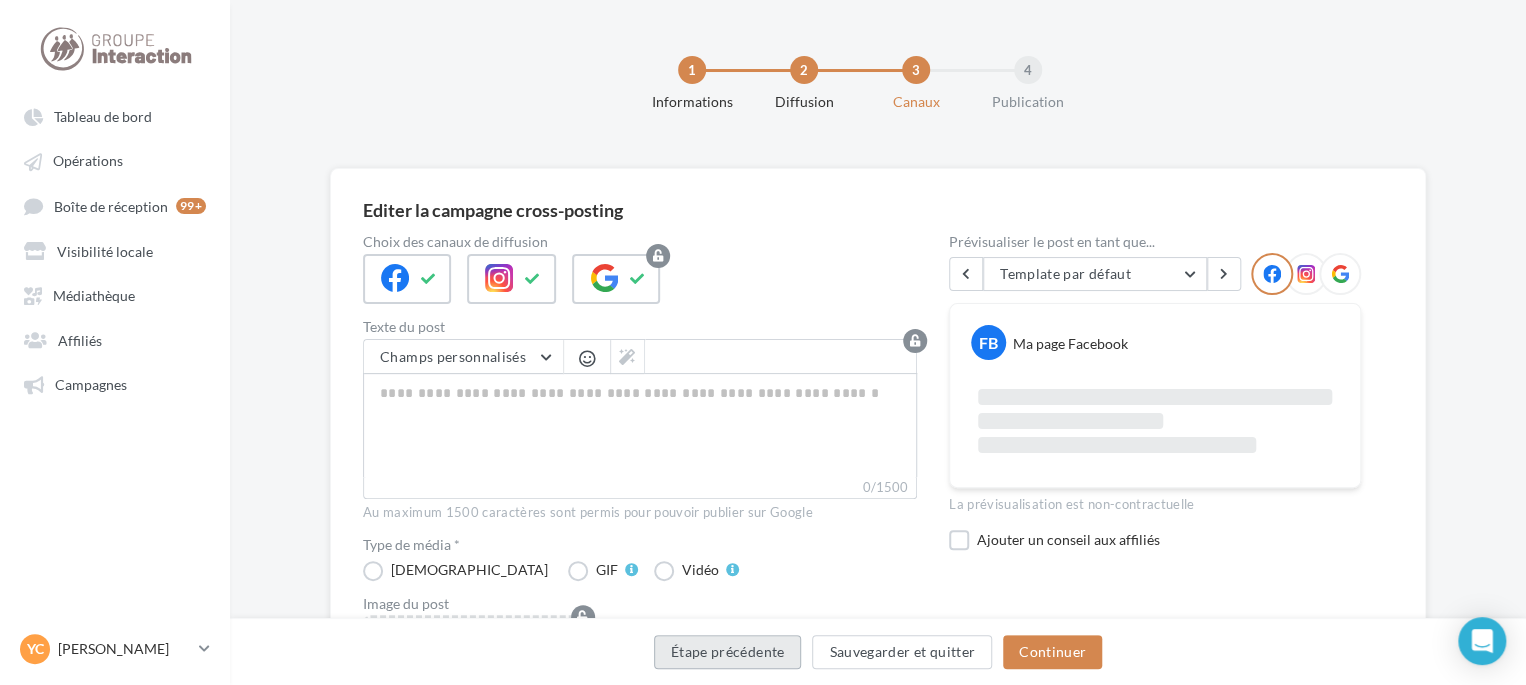 click on "Étape précédente" at bounding box center (728, 652) 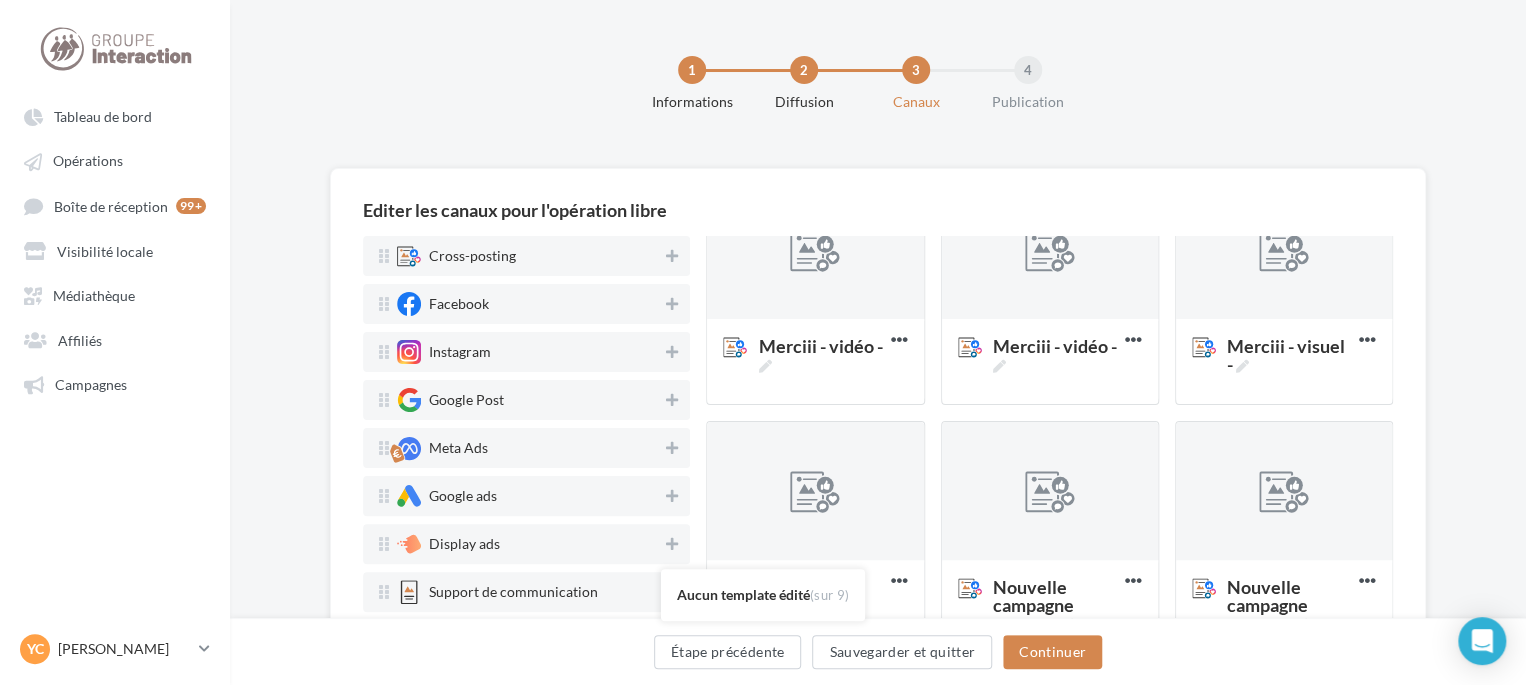 scroll, scrollTop: 300, scrollLeft: 0, axis: vertical 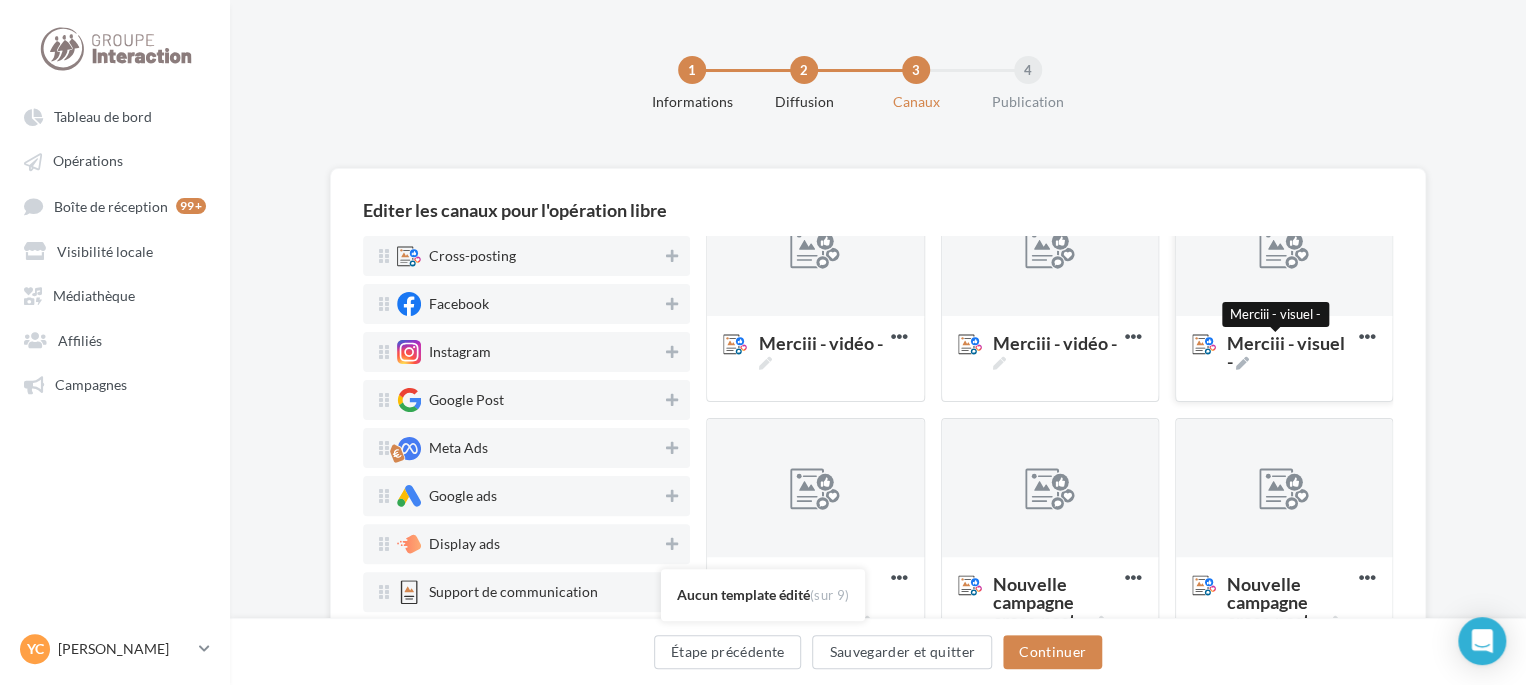 click on "Merciii - visuel -" at bounding box center (1289, 352) 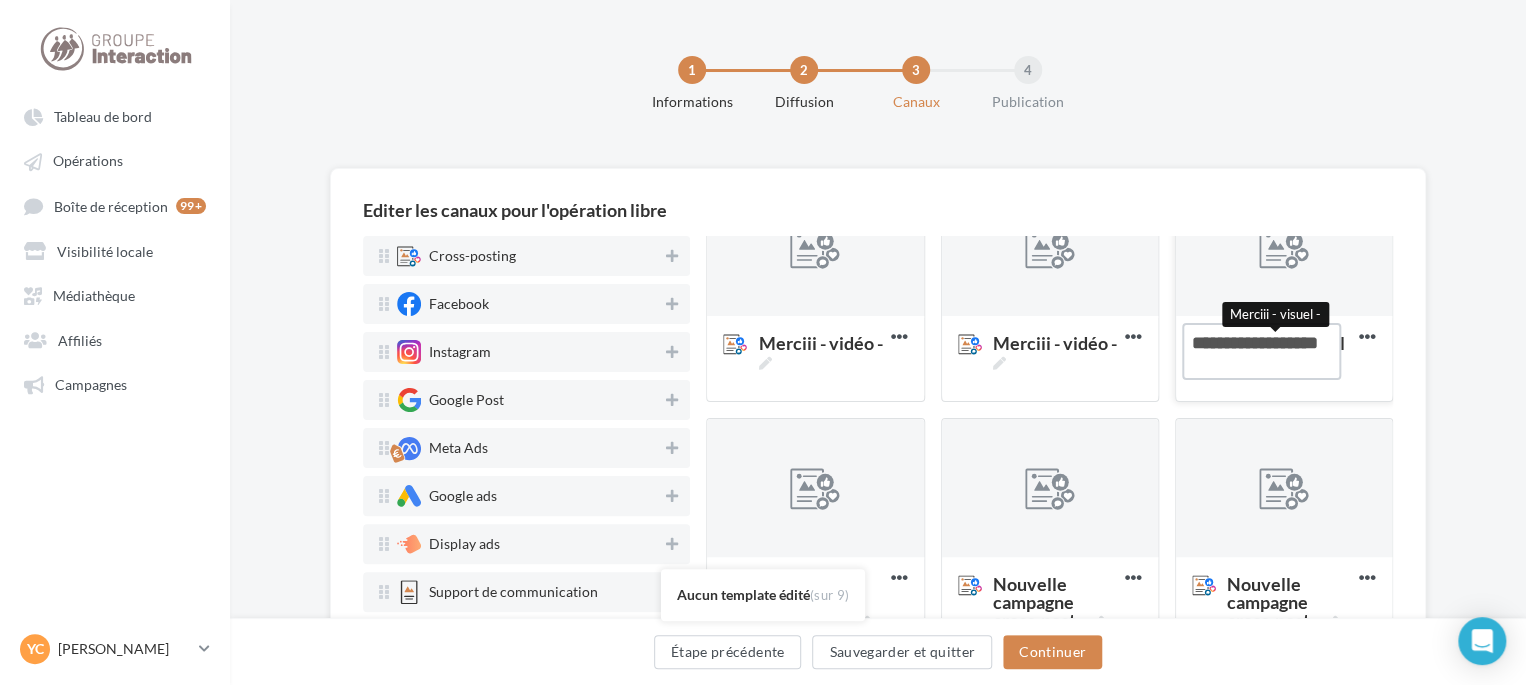 click on "Merciii - visuel -
Merciii - visuel -" at bounding box center [1261, 351] 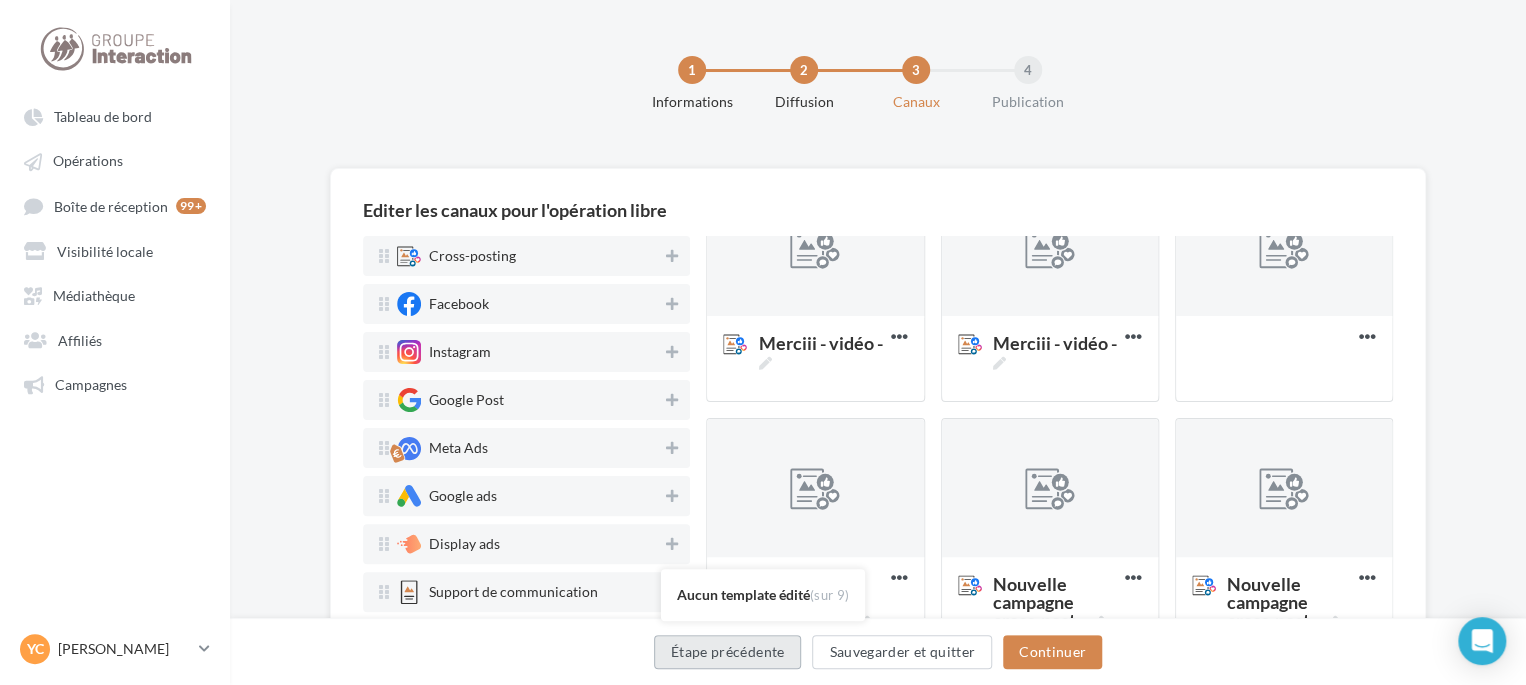 click on "Étape précédente" at bounding box center (728, 652) 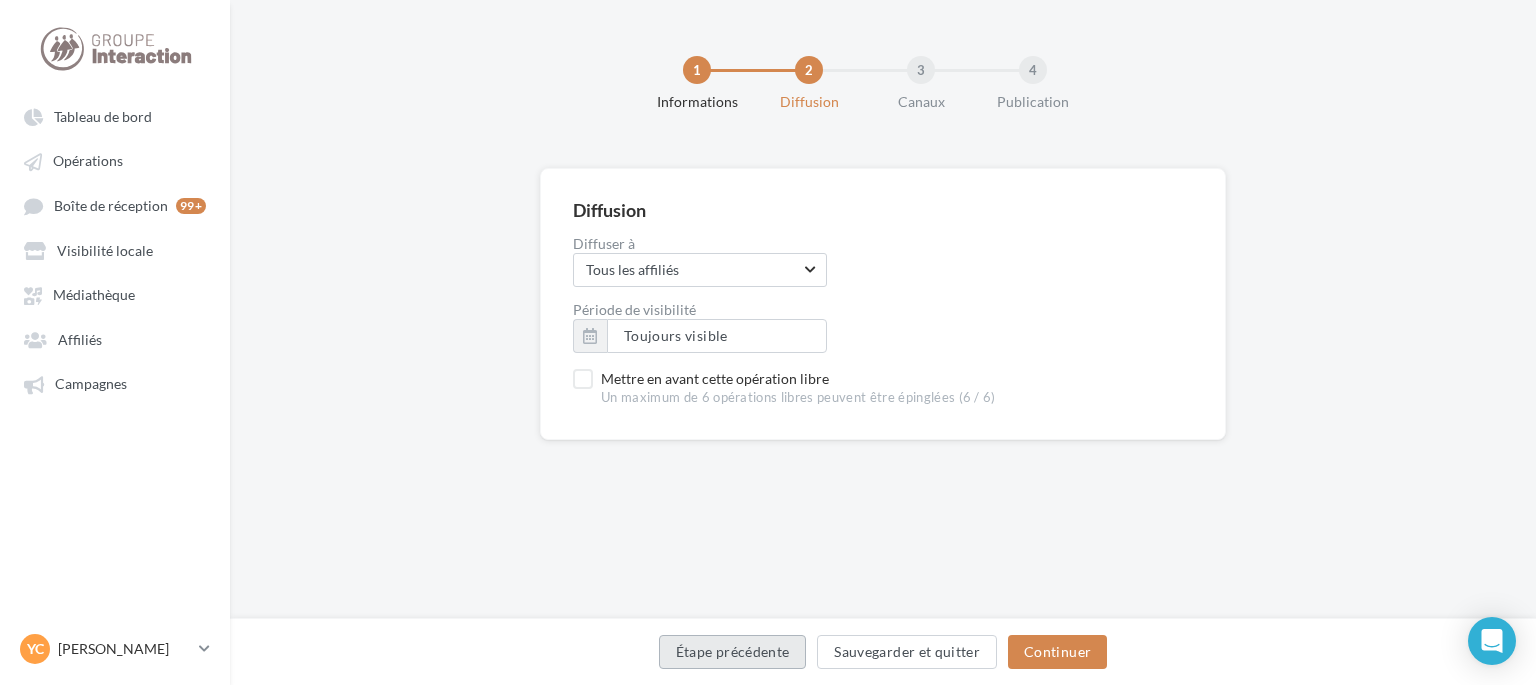 click on "Étape précédente" at bounding box center (733, 652) 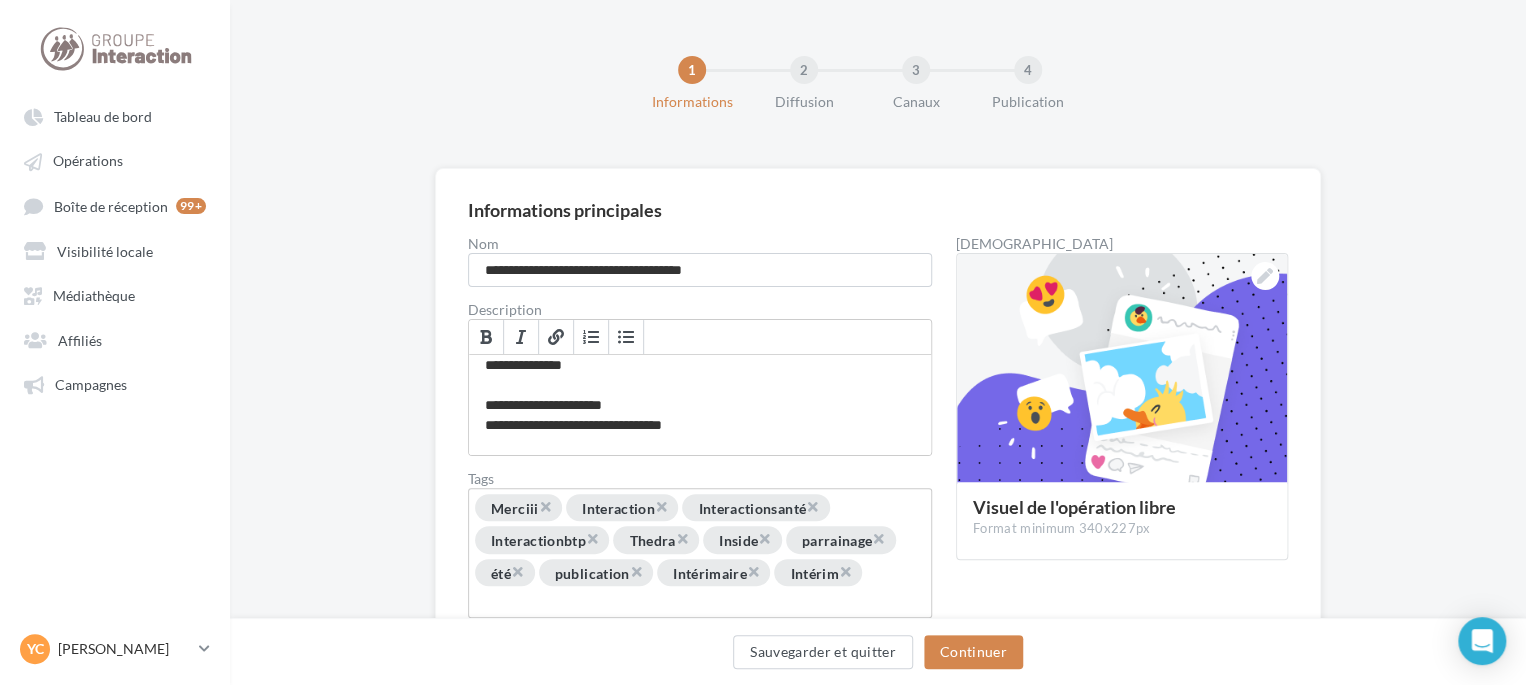 scroll, scrollTop: 100, scrollLeft: 0, axis: vertical 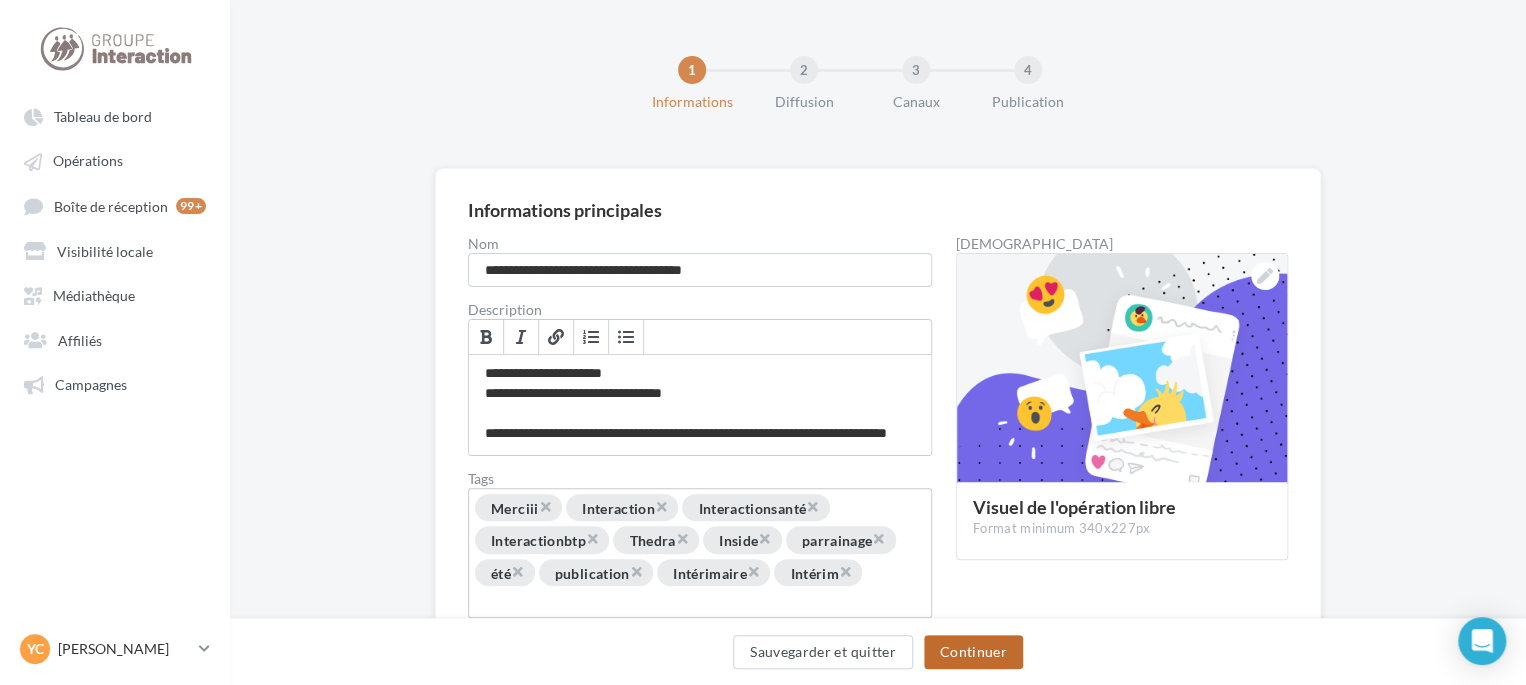 click on "Continuer" at bounding box center (973, 652) 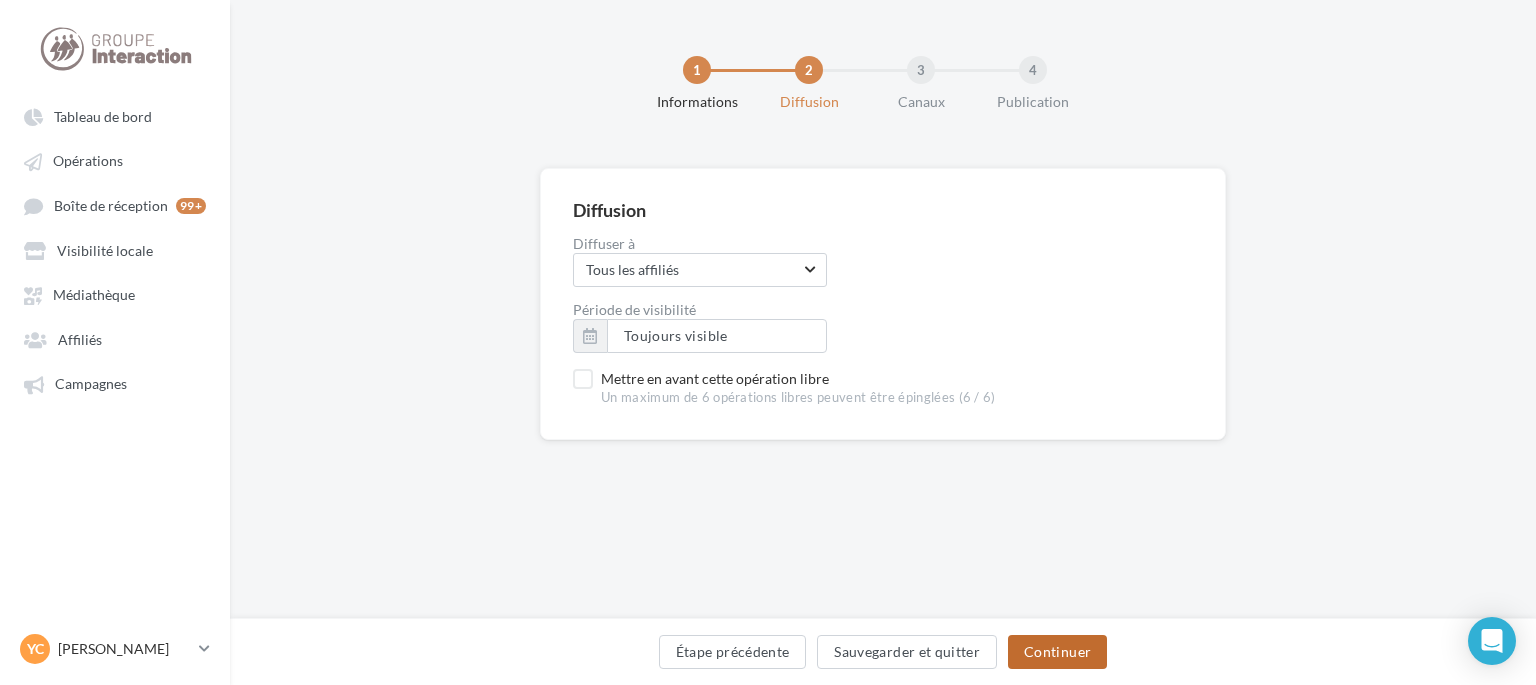 click on "Continuer" at bounding box center [1057, 652] 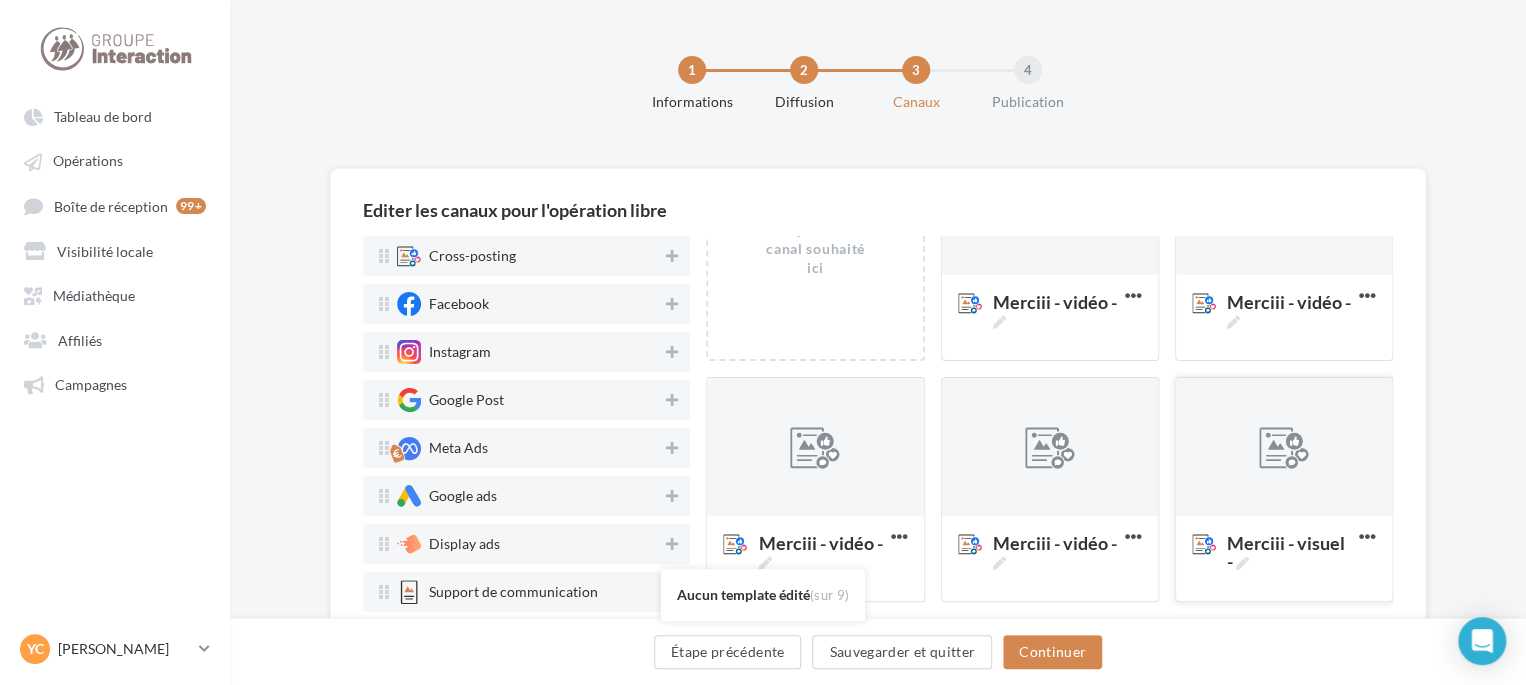 scroll, scrollTop: 200, scrollLeft: 0, axis: vertical 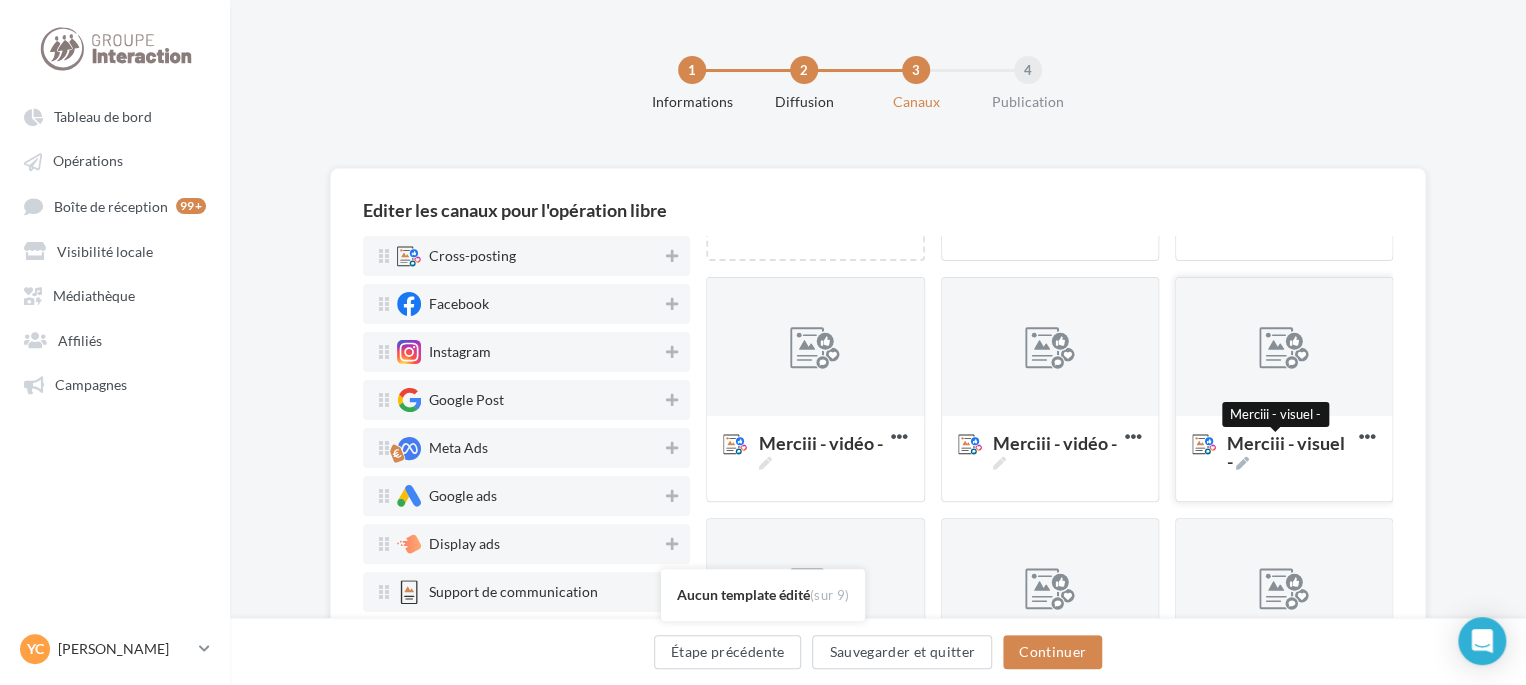 click on "Merciii - visuel -" at bounding box center [1289, 452] 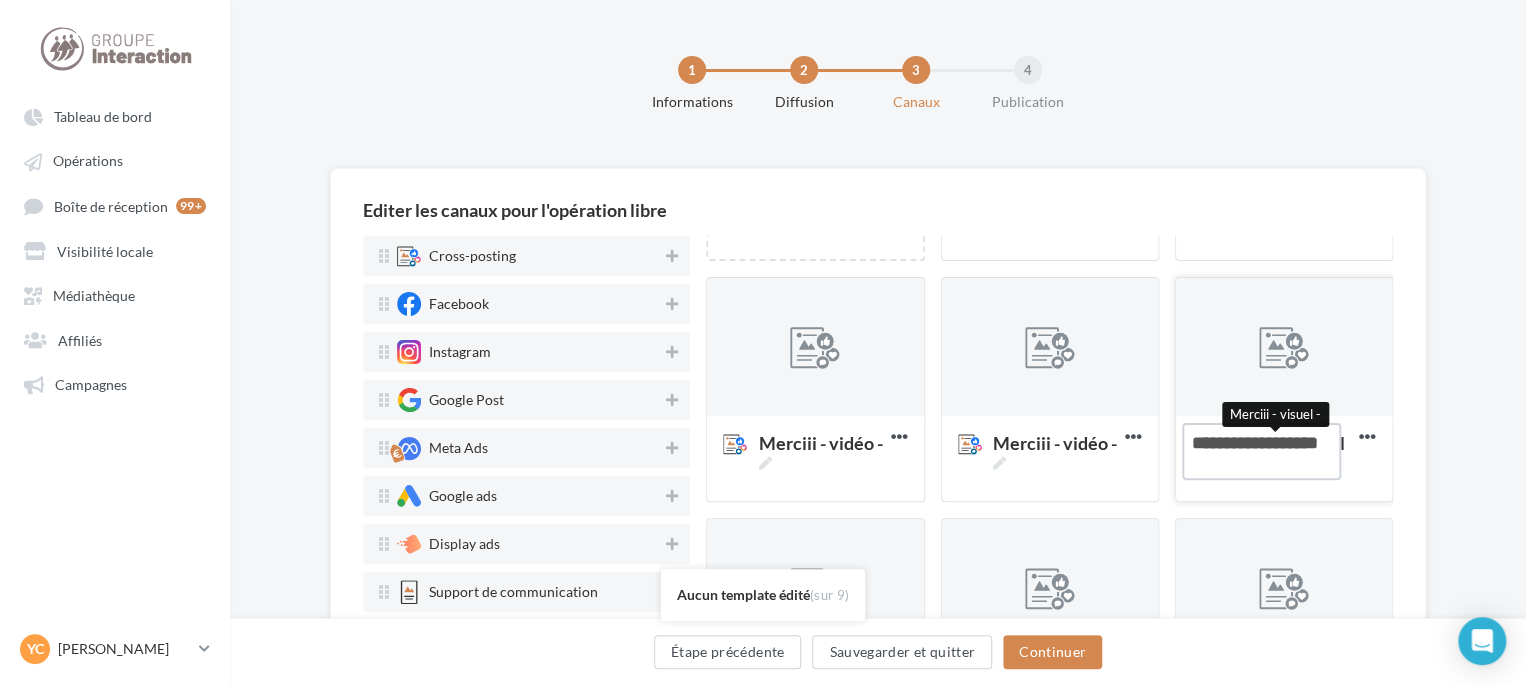 click on "Merciii - visuel -
Merciii - visuel -" at bounding box center [1261, 451] 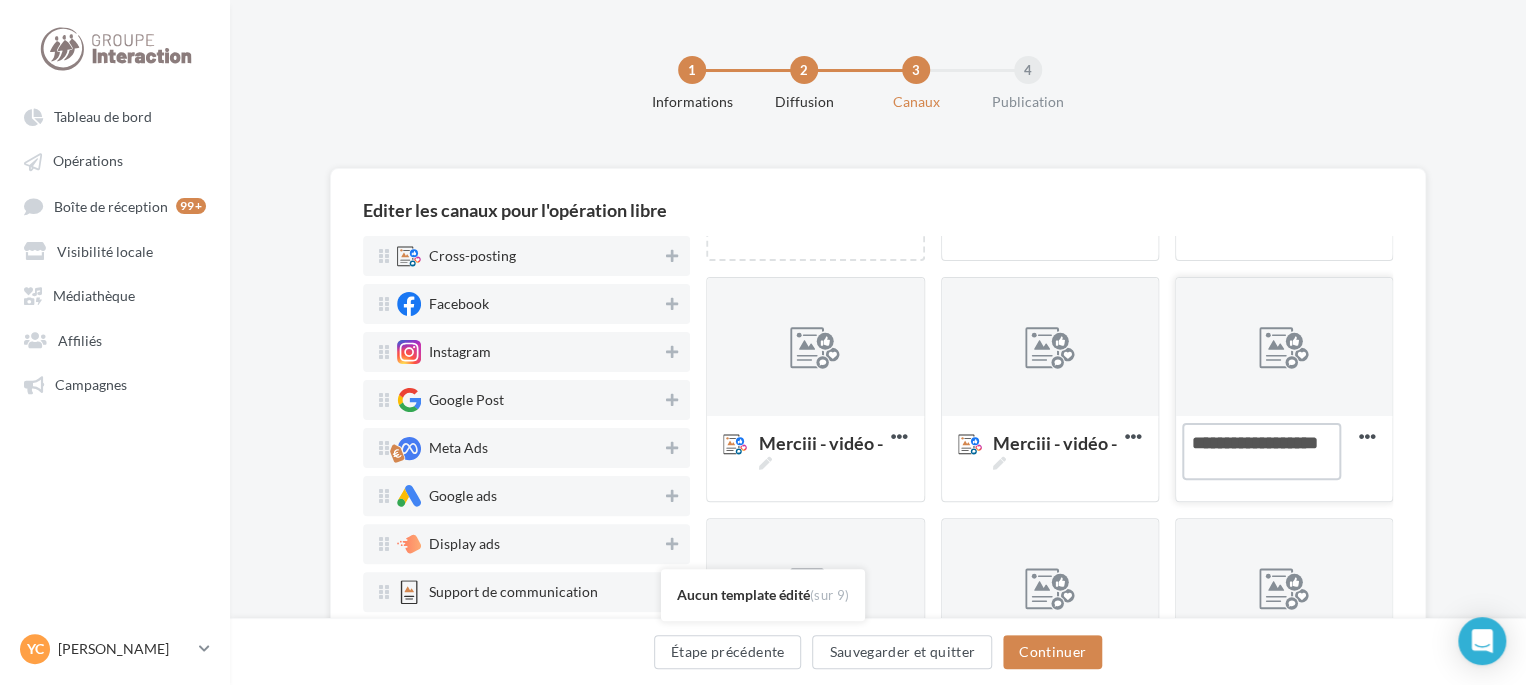 drag, startPoint x: 1312, startPoint y: 444, endPoint x: 1181, endPoint y: 446, distance: 131.01526 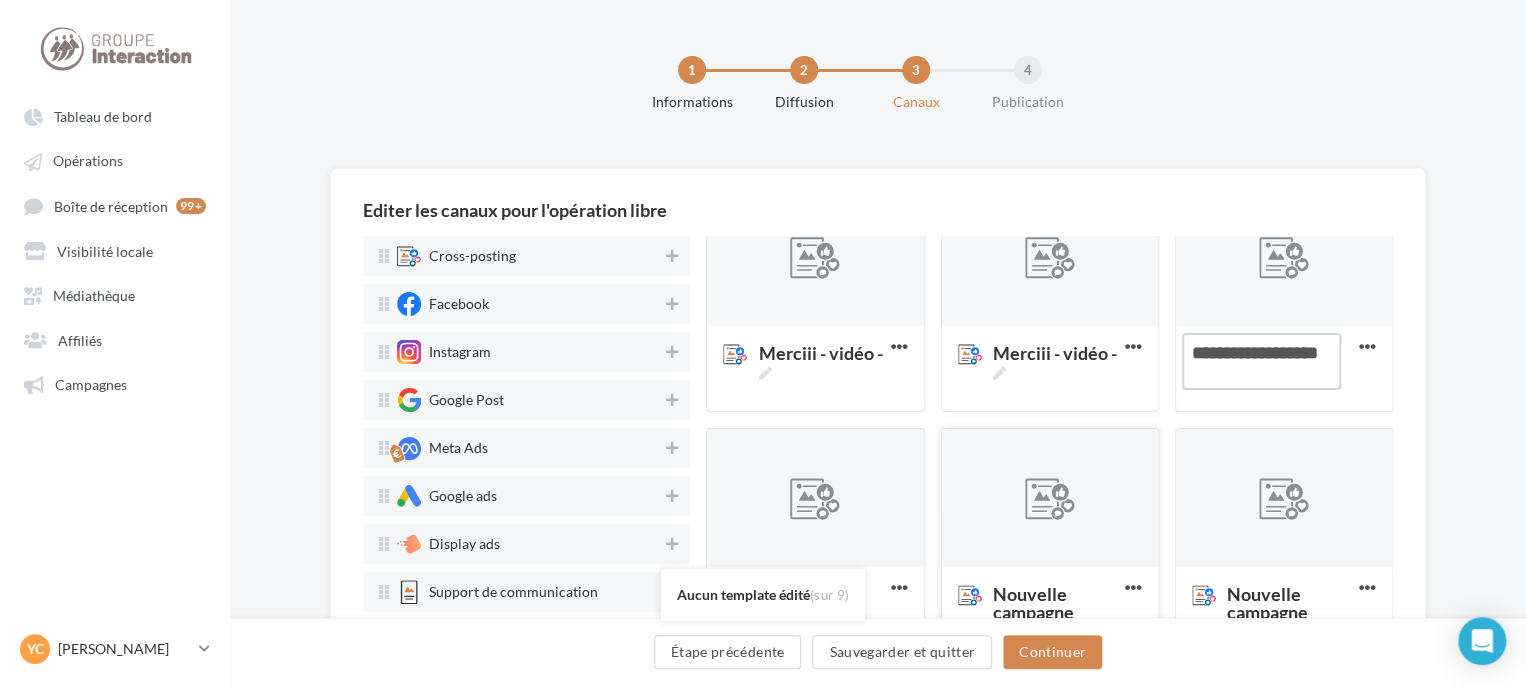 scroll, scrollTop: 400, scrollLeft: 0, axis: vertical 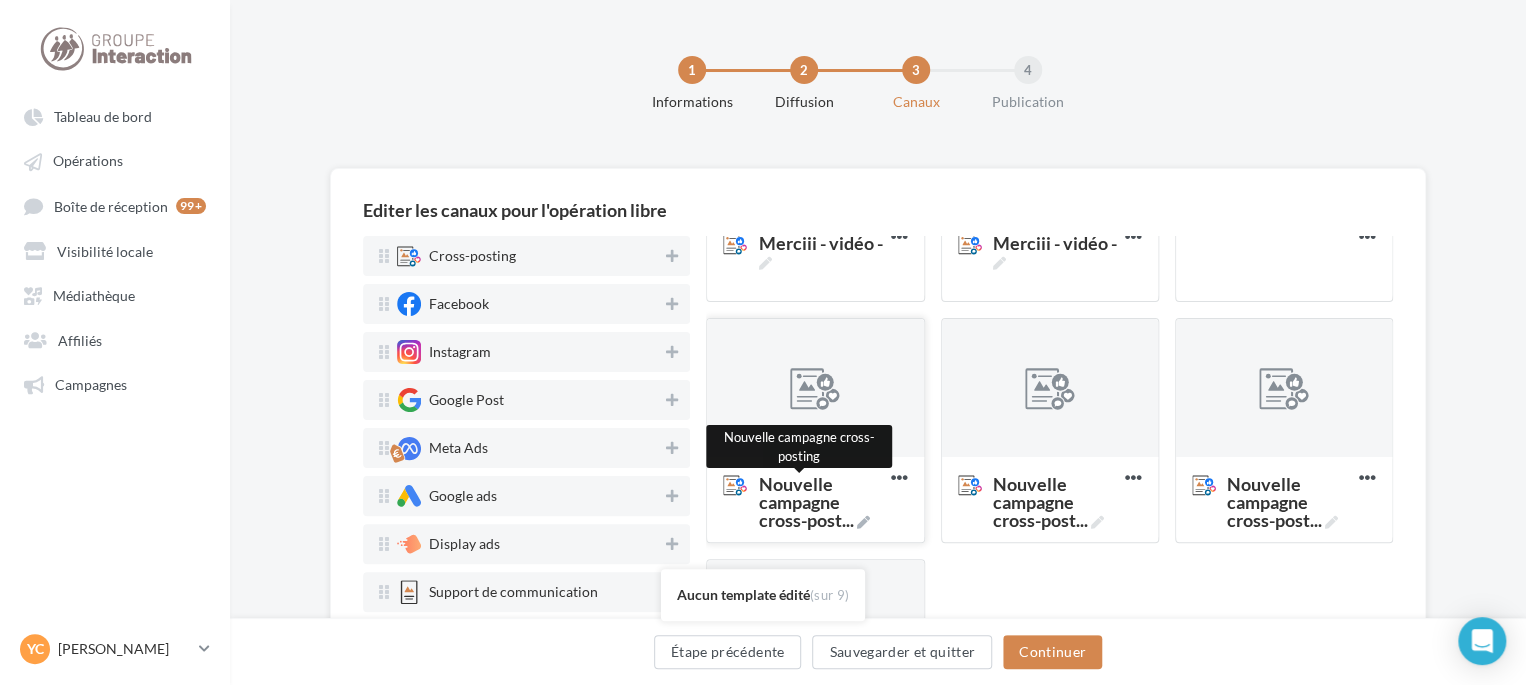 click on "Nouvelle campagne cross-post ..." at bounding box center (820, 502) 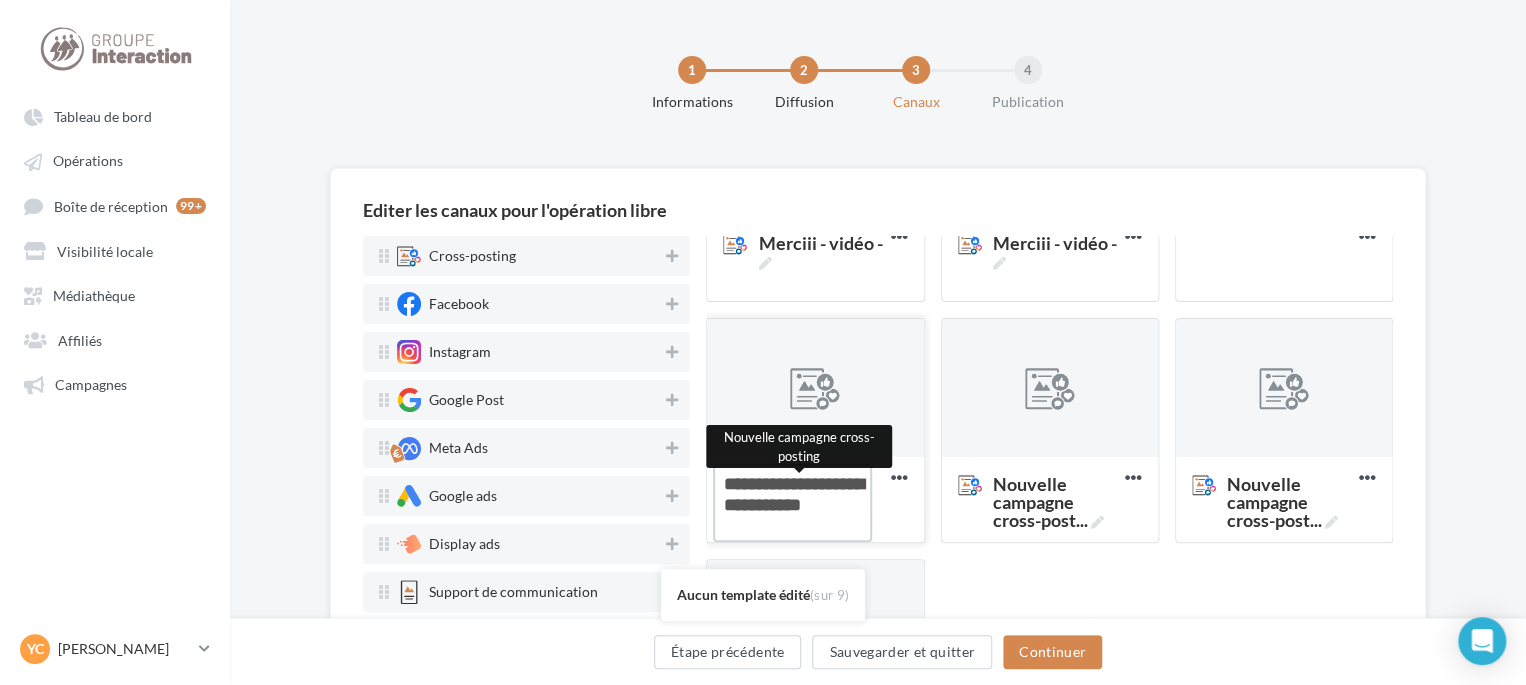 click on "Nouvelle campagne cross-post ...
Nouvelle campagne cross-posting" at bounding box center (792, 503) 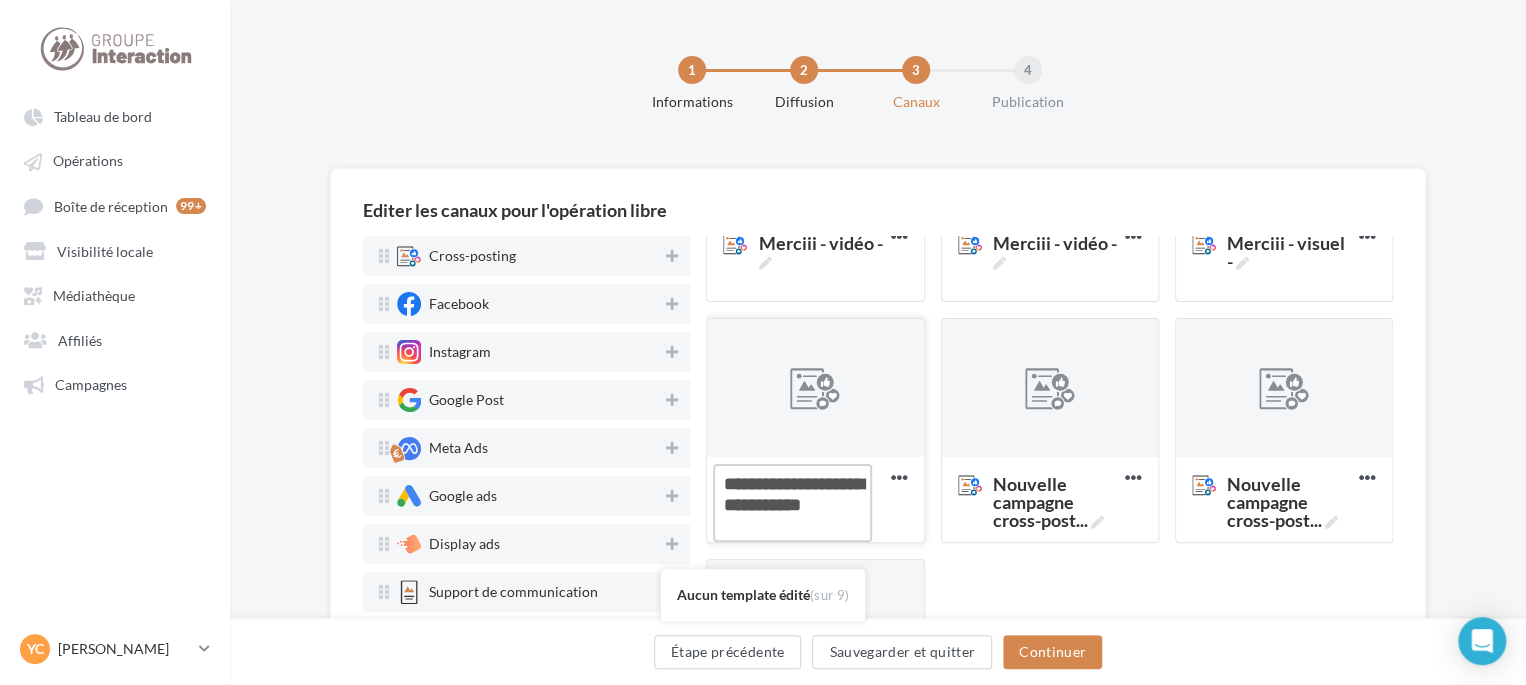 click on "Nouvelle campagne cross-post ..." at bounding box center [792, 503] 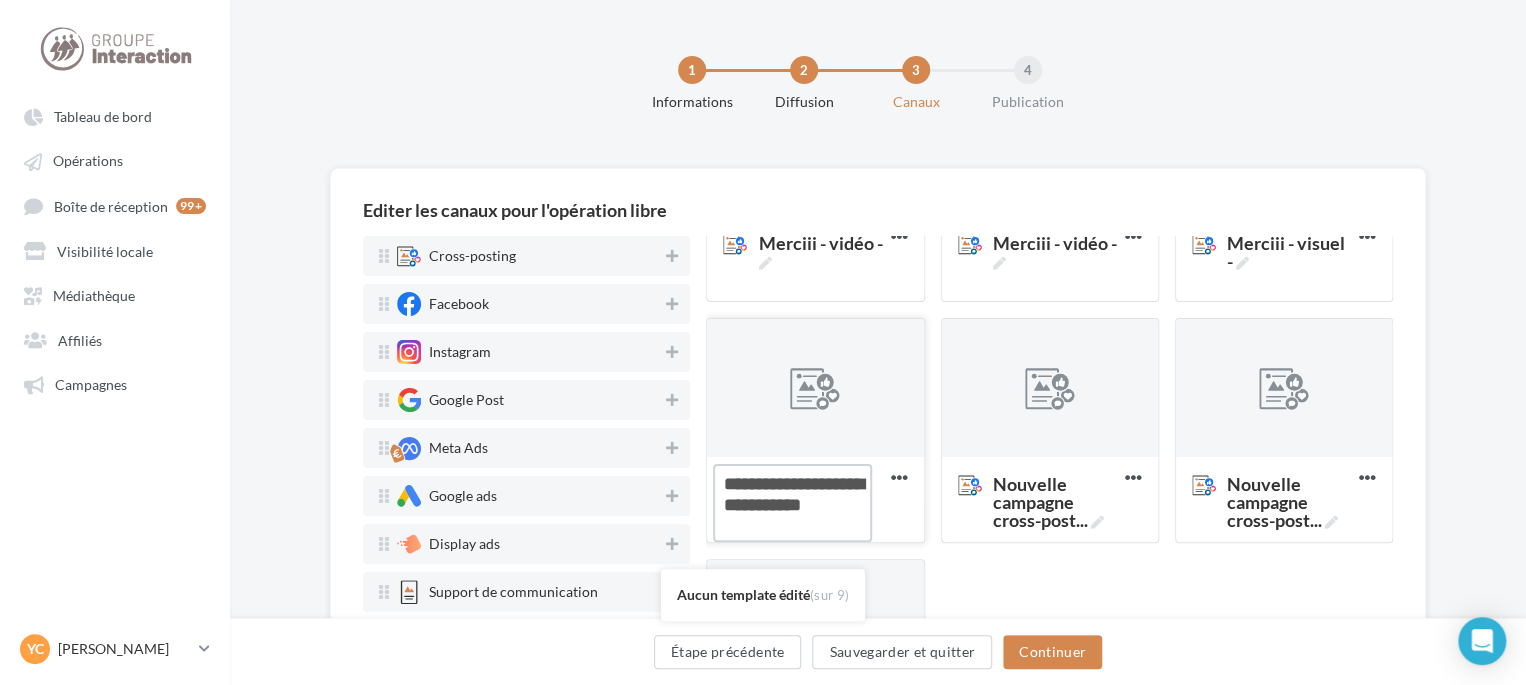 drag, startPoint x: 787, startPoint y: 529, endPoint x: 726, endPoint y: 487, distance: 74.06078 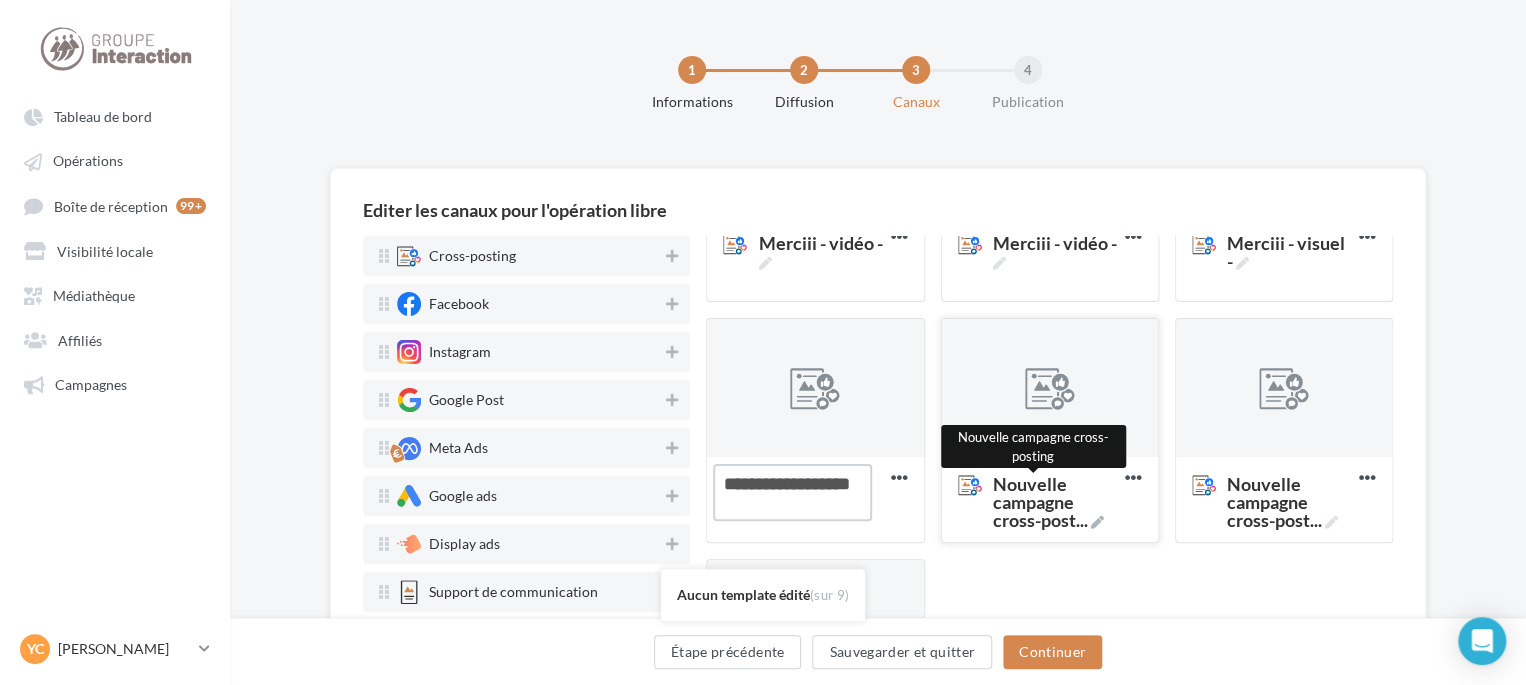type on "**********" 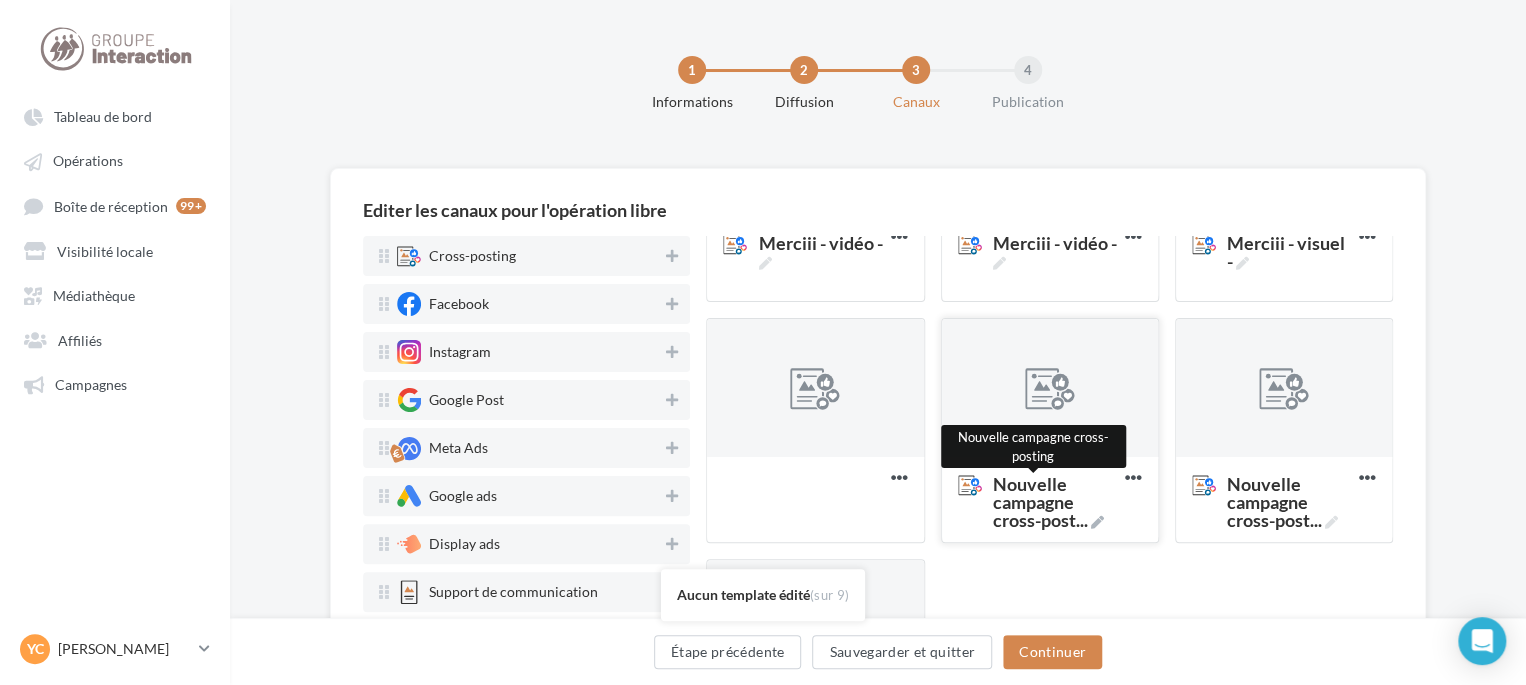click on "Nouvelle campagne cross-post ..." at bounding box center [1055, 502] 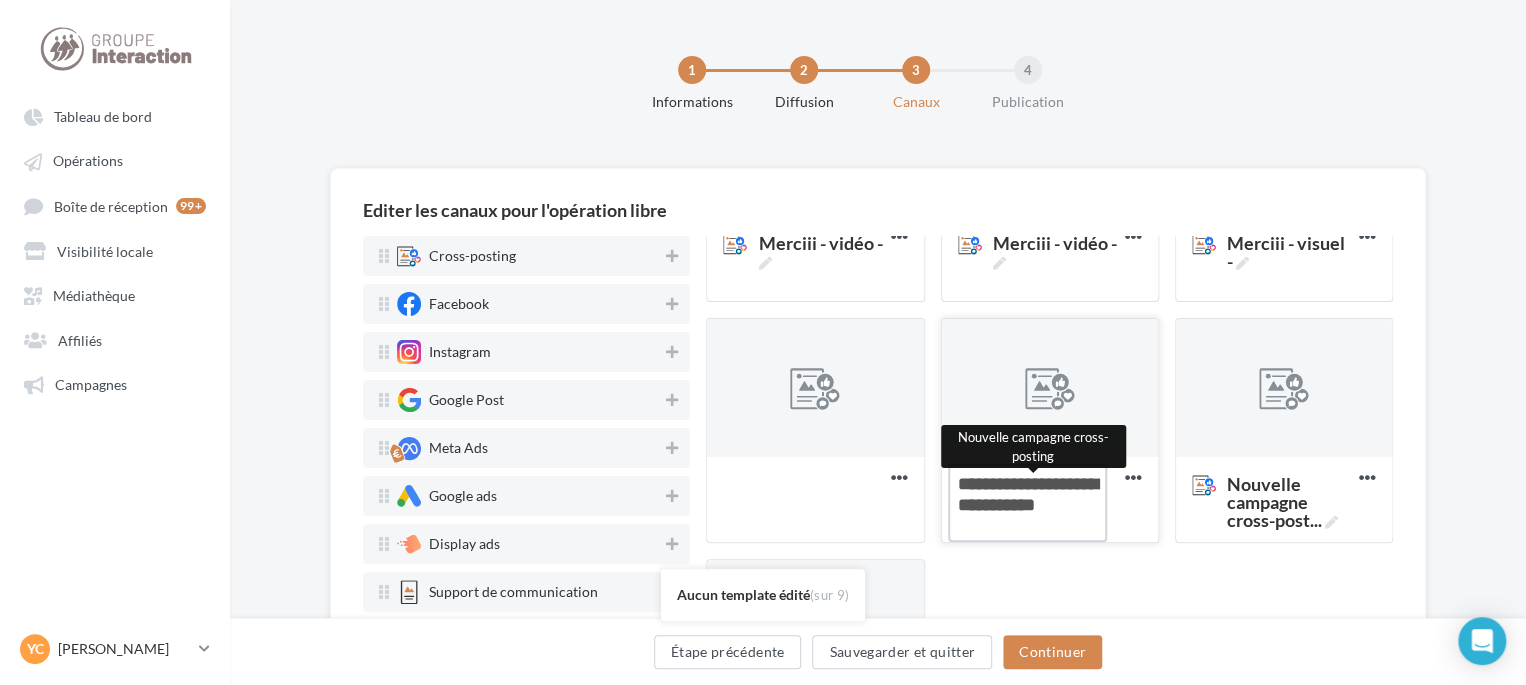 click on "Nouvelle campagne cross-post ...
Nouvelle campagne cross-posting" at bounding box center [1027, 503] 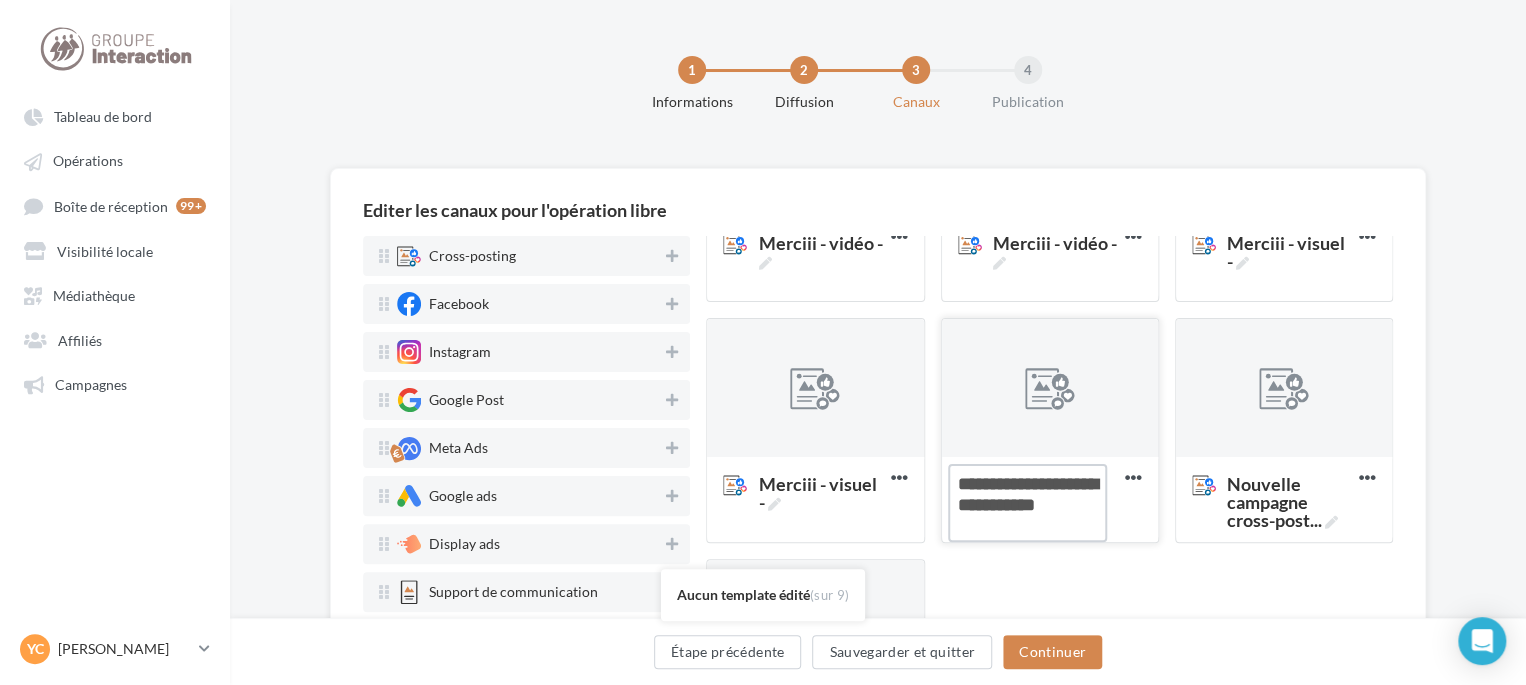 drag, startPoint x: 1014, startPoint y: 527, endPoint x: 960, endPoint y: 484, distance: 69.02898 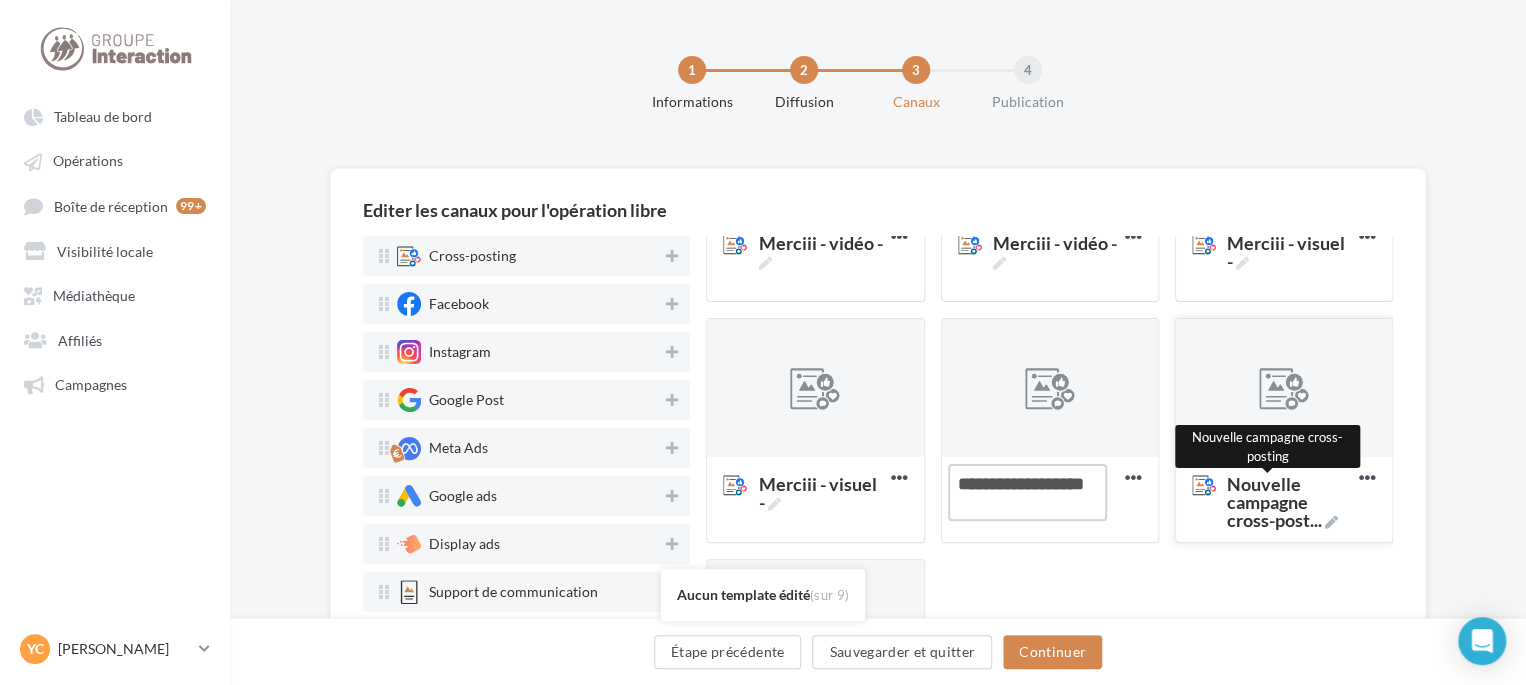 type on "**********" 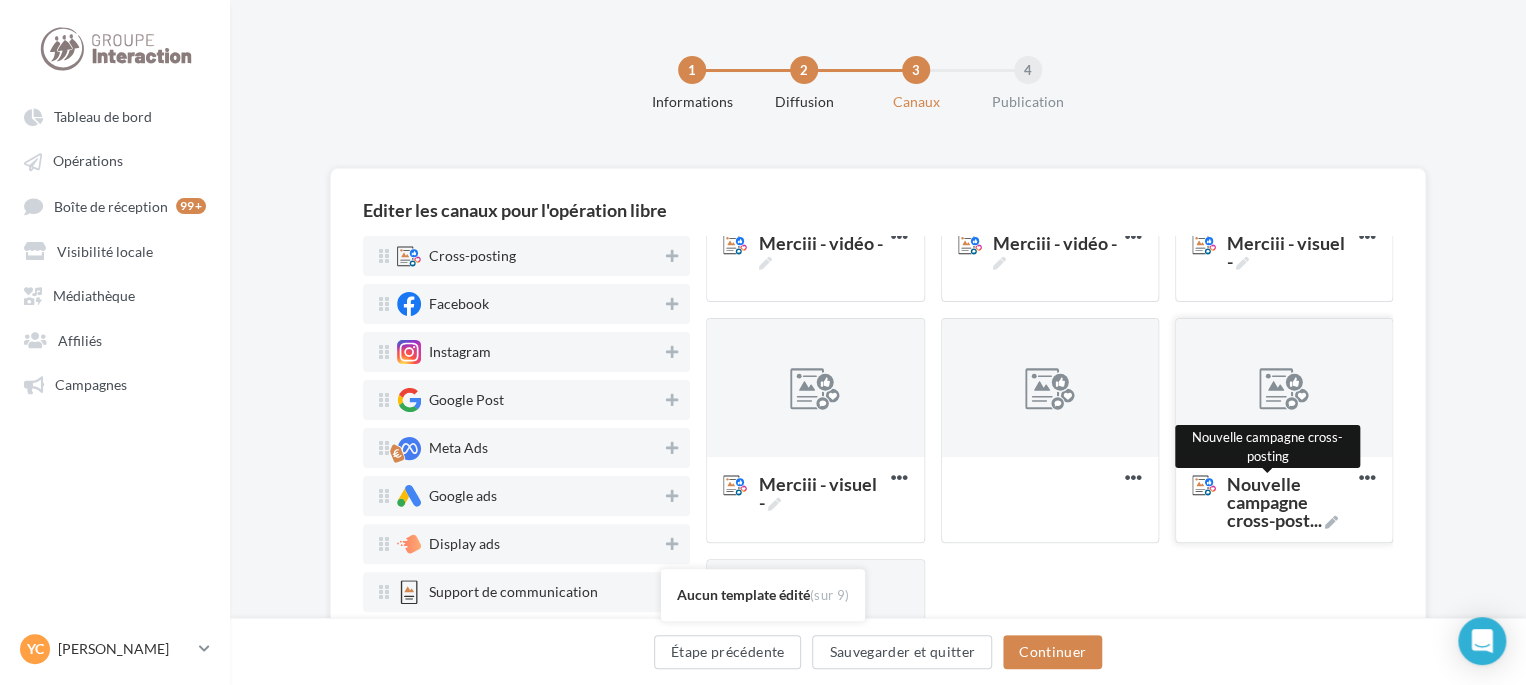 click on "Nouvelle campagne cross-post ..." at bounding box center (1289, 502) 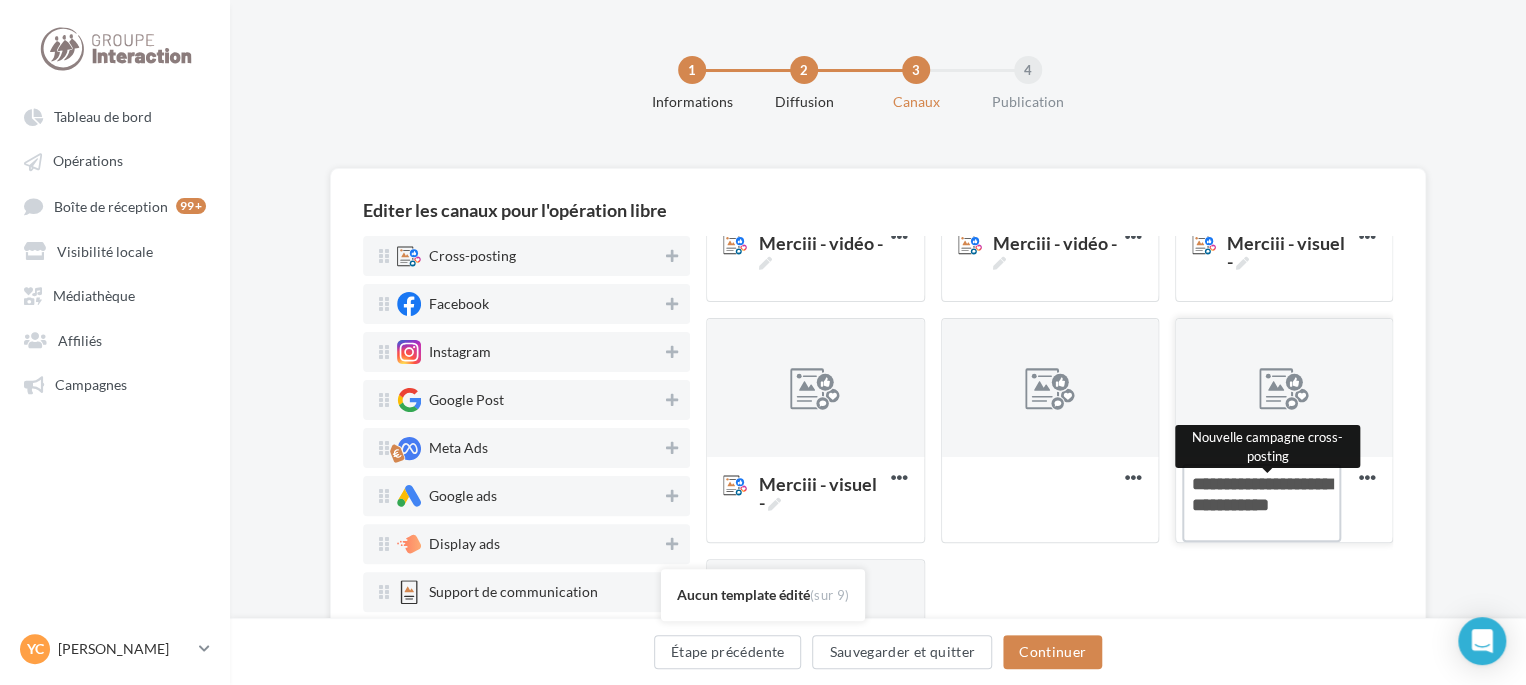 click on "Nouvelle campagne cross-post ...
Nouvelle campagne cross-posting" at bounding box center [1261, 503] 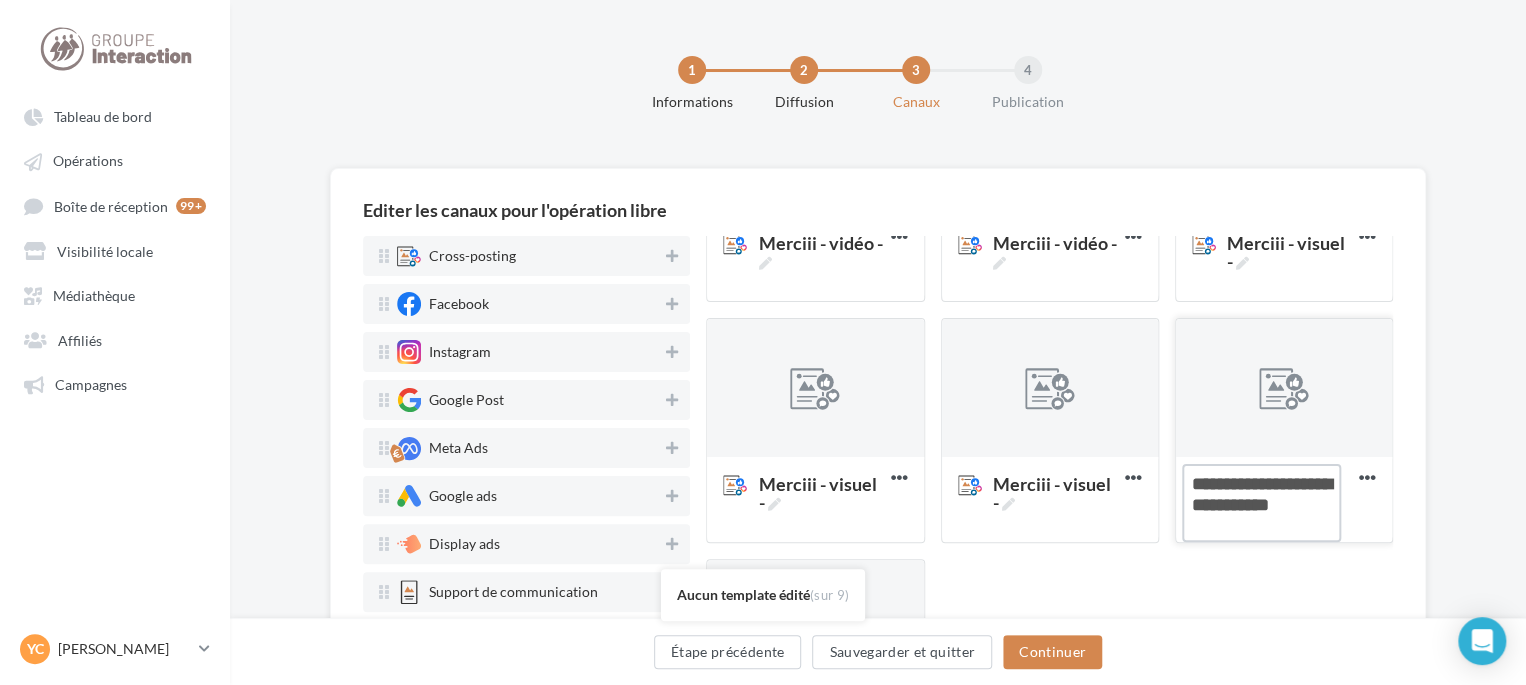 drag, startPoint x: 1246, startPoint y: 522, endPoint x: 1170, endPoint y: 487, distance: 83.67198 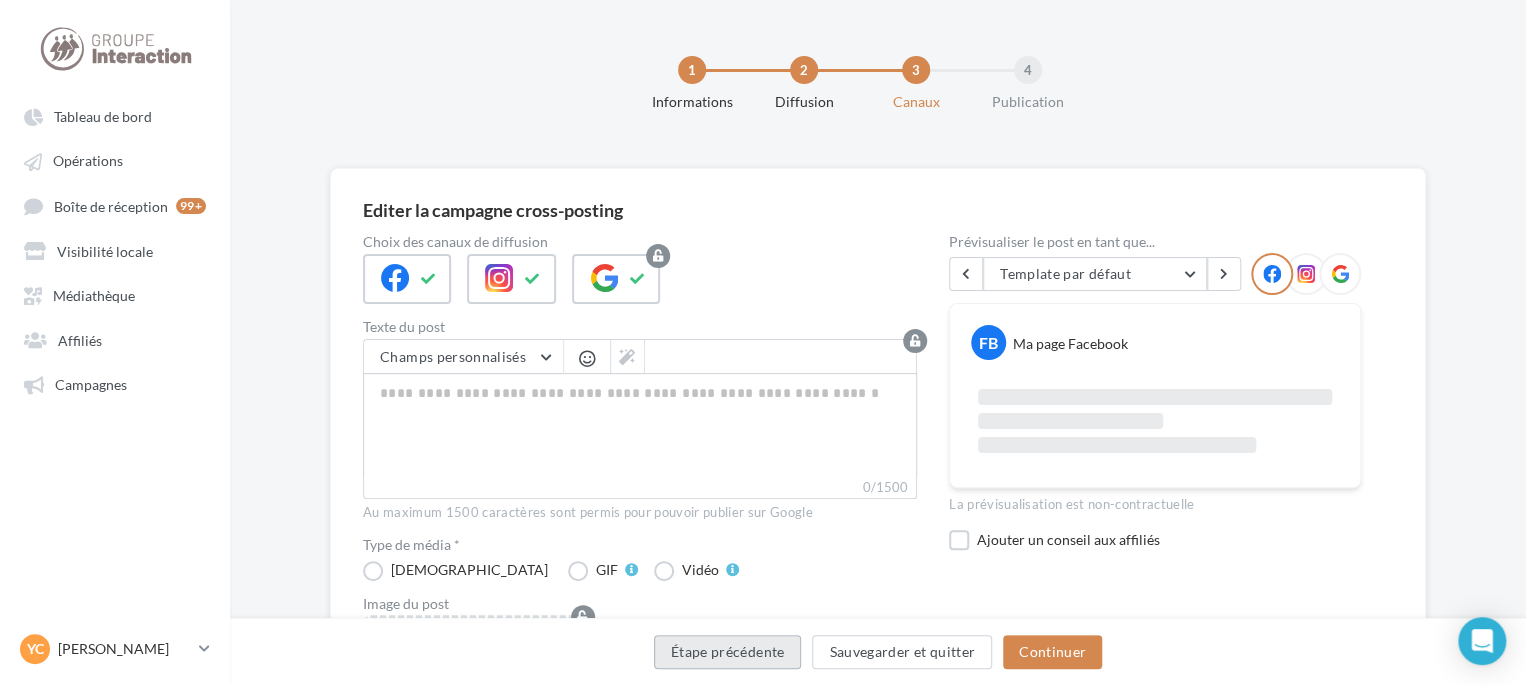click on "Étape précédente" at bounding box center (728, 652) 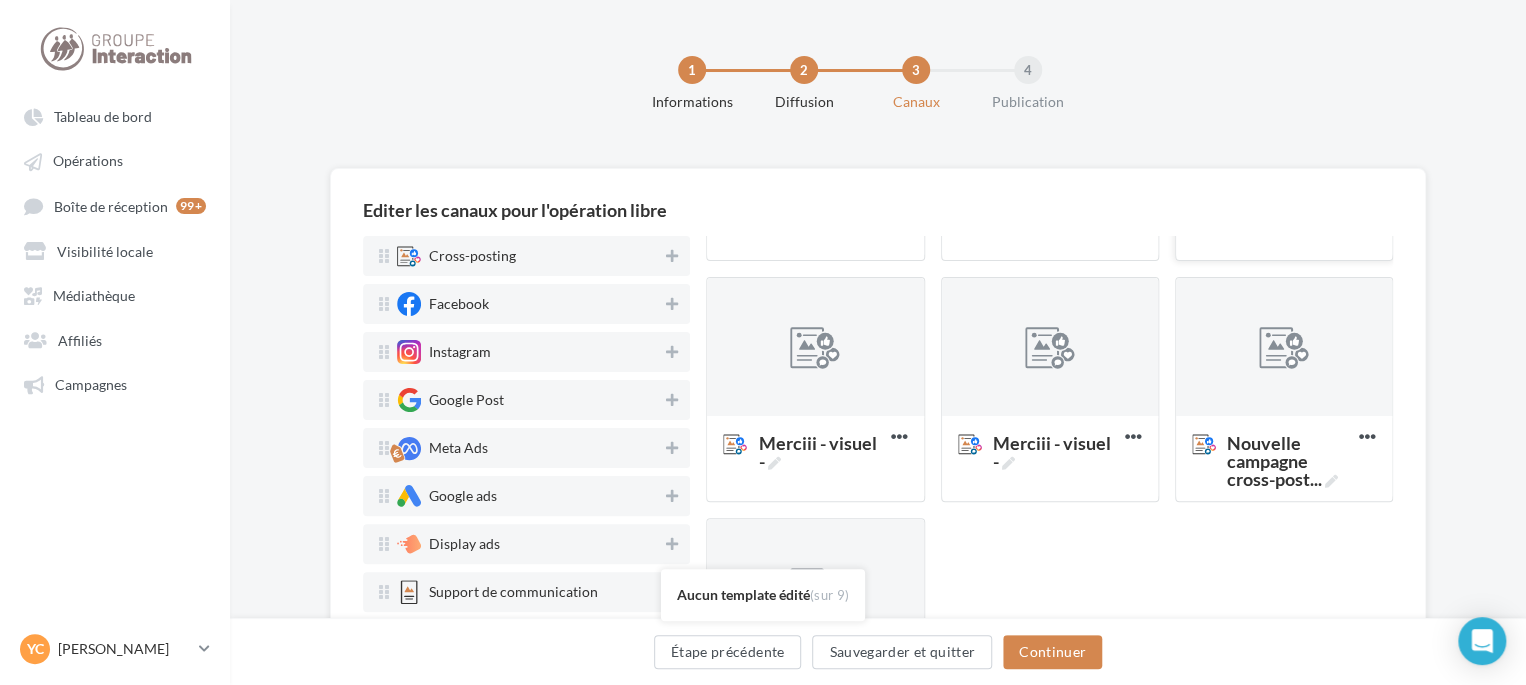 scroll, scrollTop: 500, scrollLeft: 0, axis: vertical 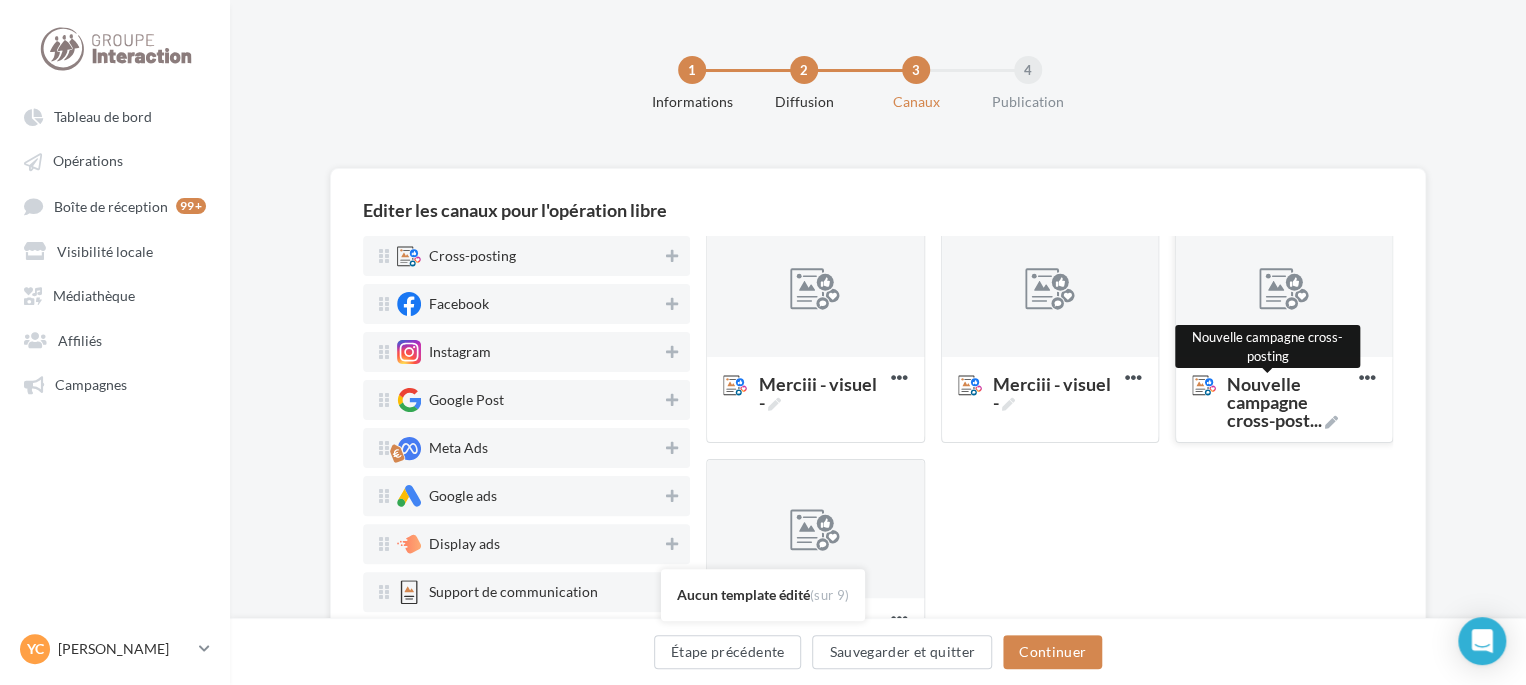 click on "Nouvelle campagne cross-post ..." at bounding box center (1289, 402) 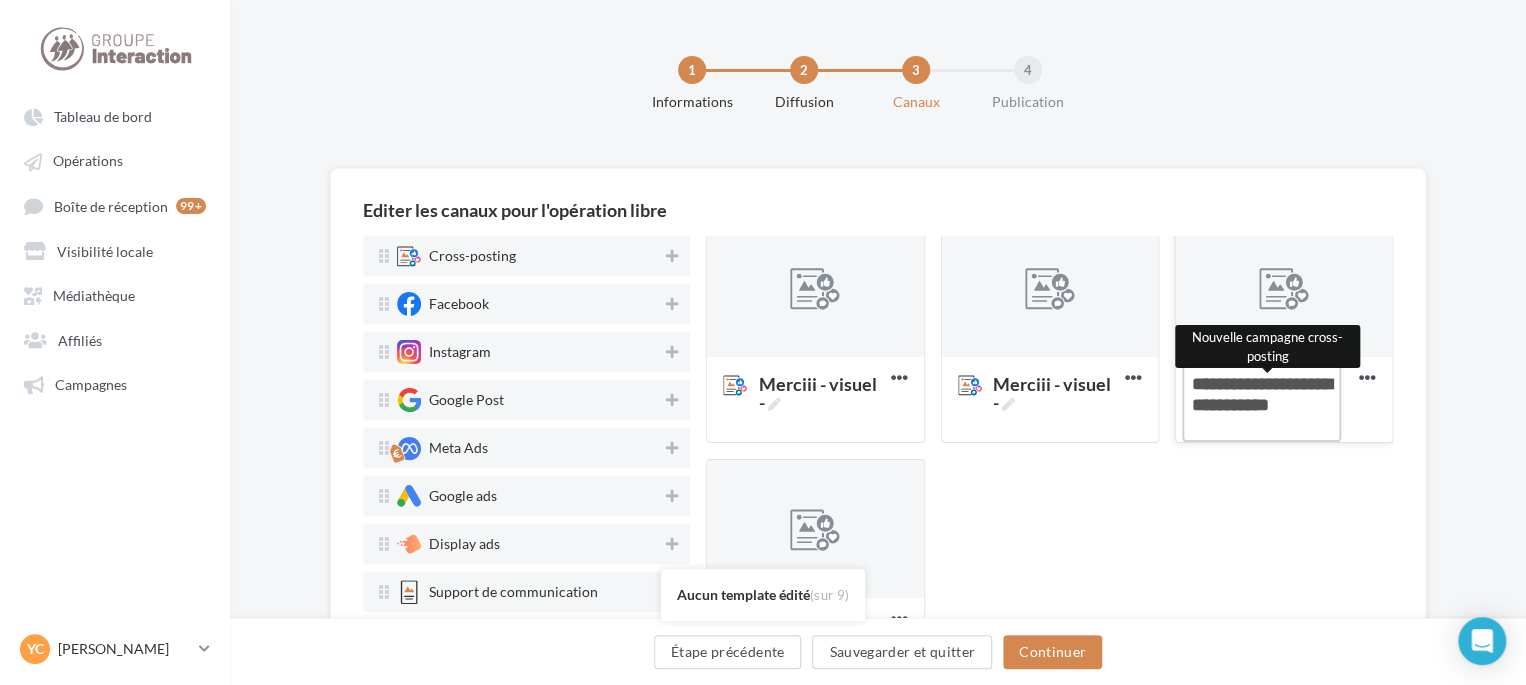 click on "Nouvelle campagne cross-post ...
Nouvelle campagne cross-posting" at bounding box center (1261, 403) 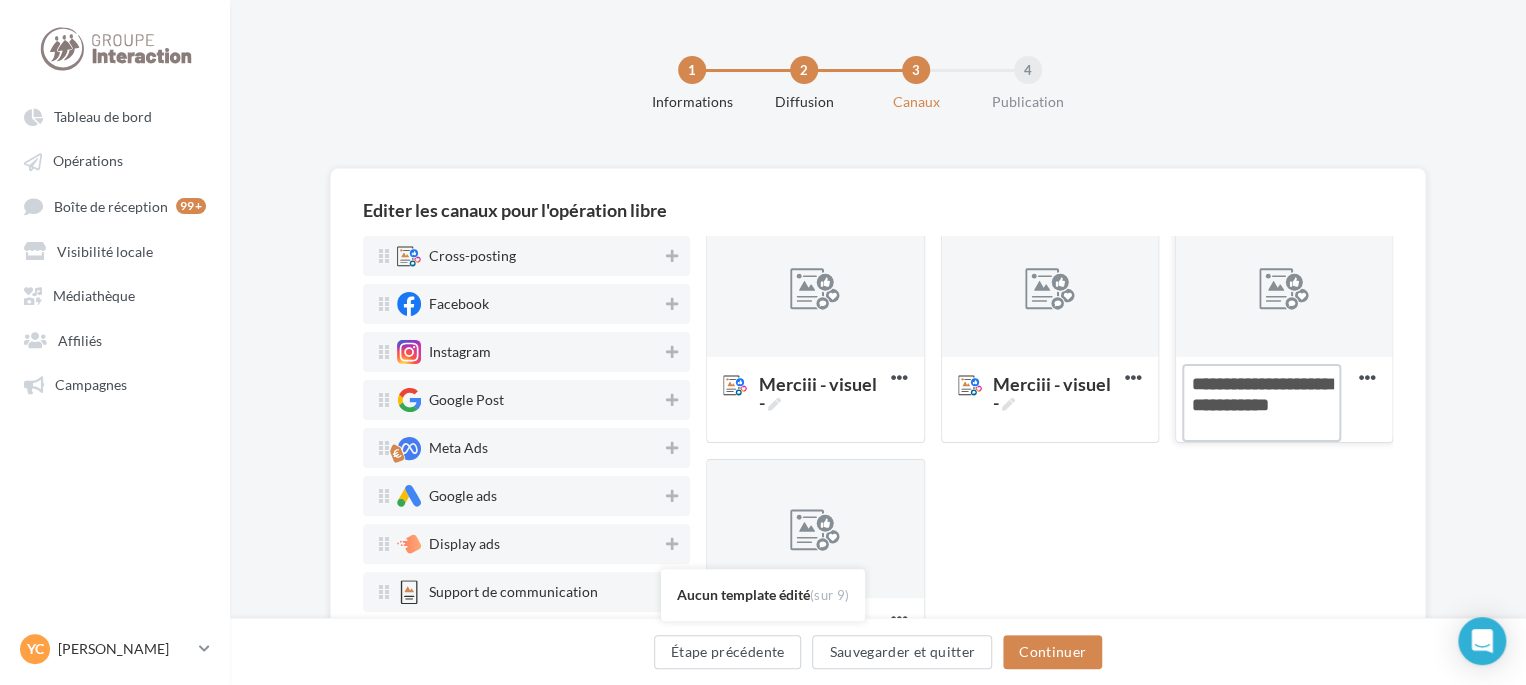 click on "Nouvelle campagne cross-post ..." at bounding box center [1261, 403] 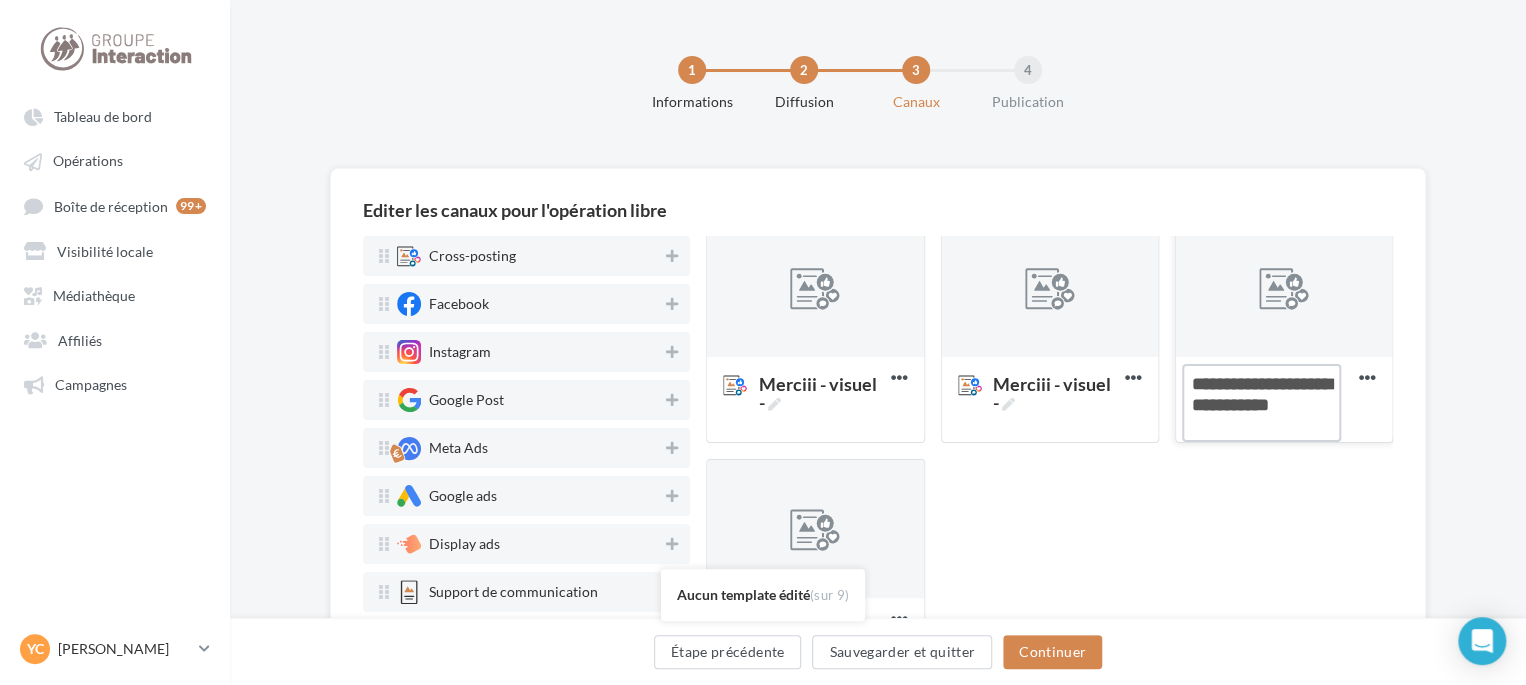 drag, startPoint x: 1231, startPoint y: 418, endPoint x: 1187, endPoint y: 387, distance: 53.823788 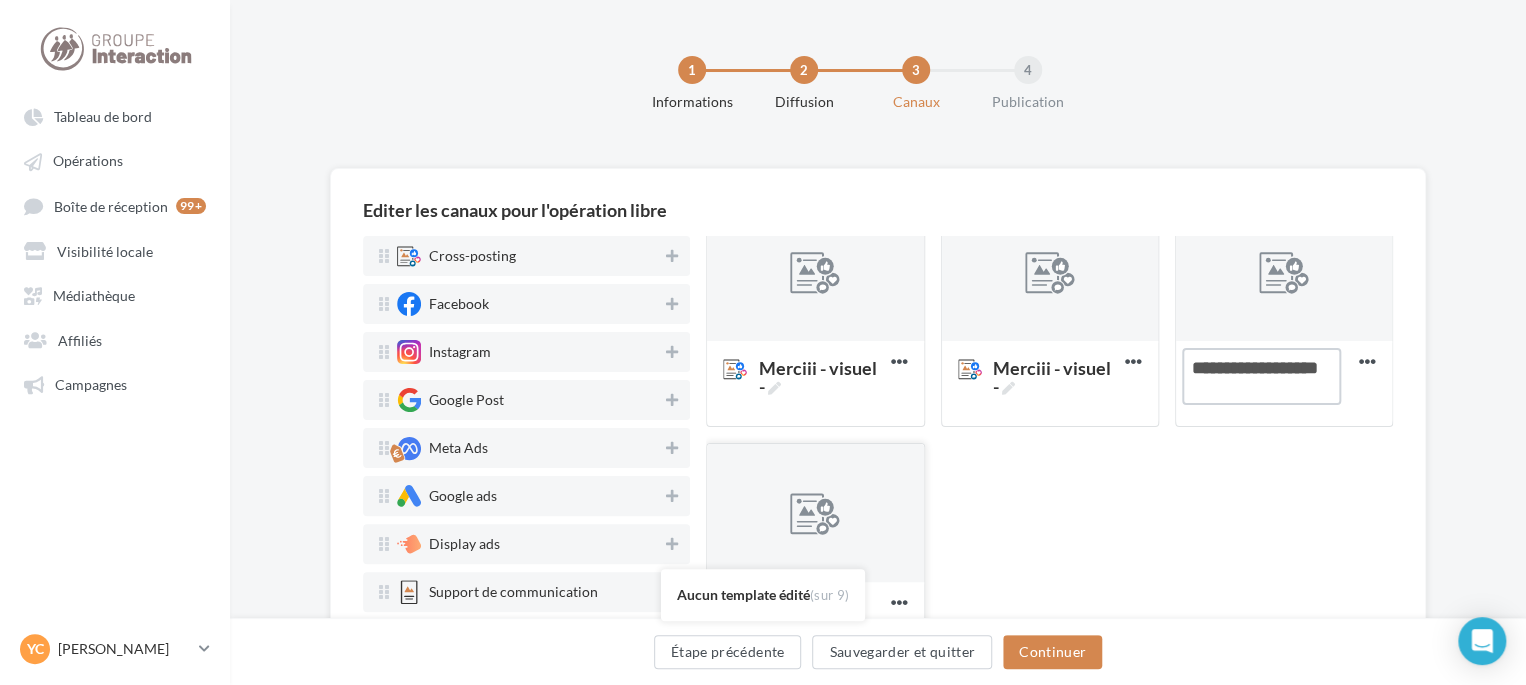 scroll, scrollTop: 520, scrollLeft: 0, axis: vertical 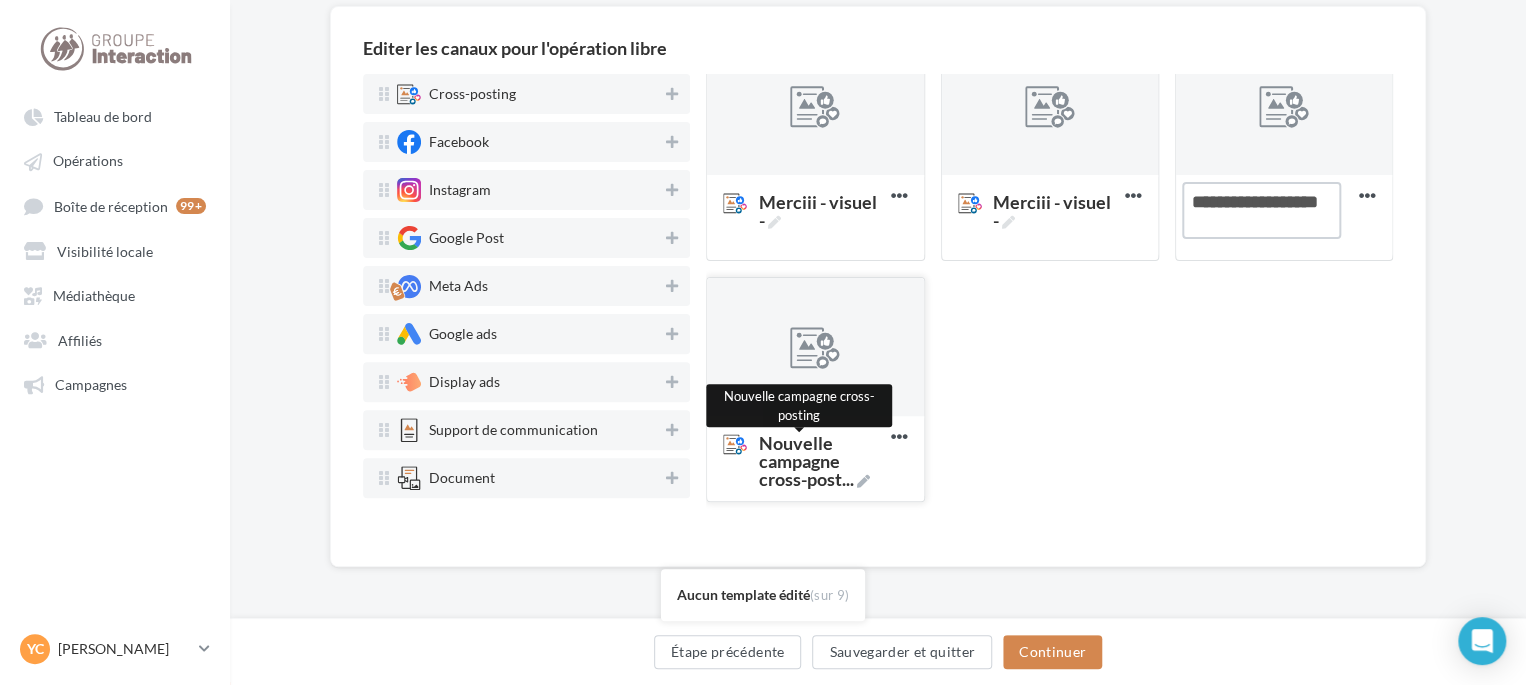 type on "**********" 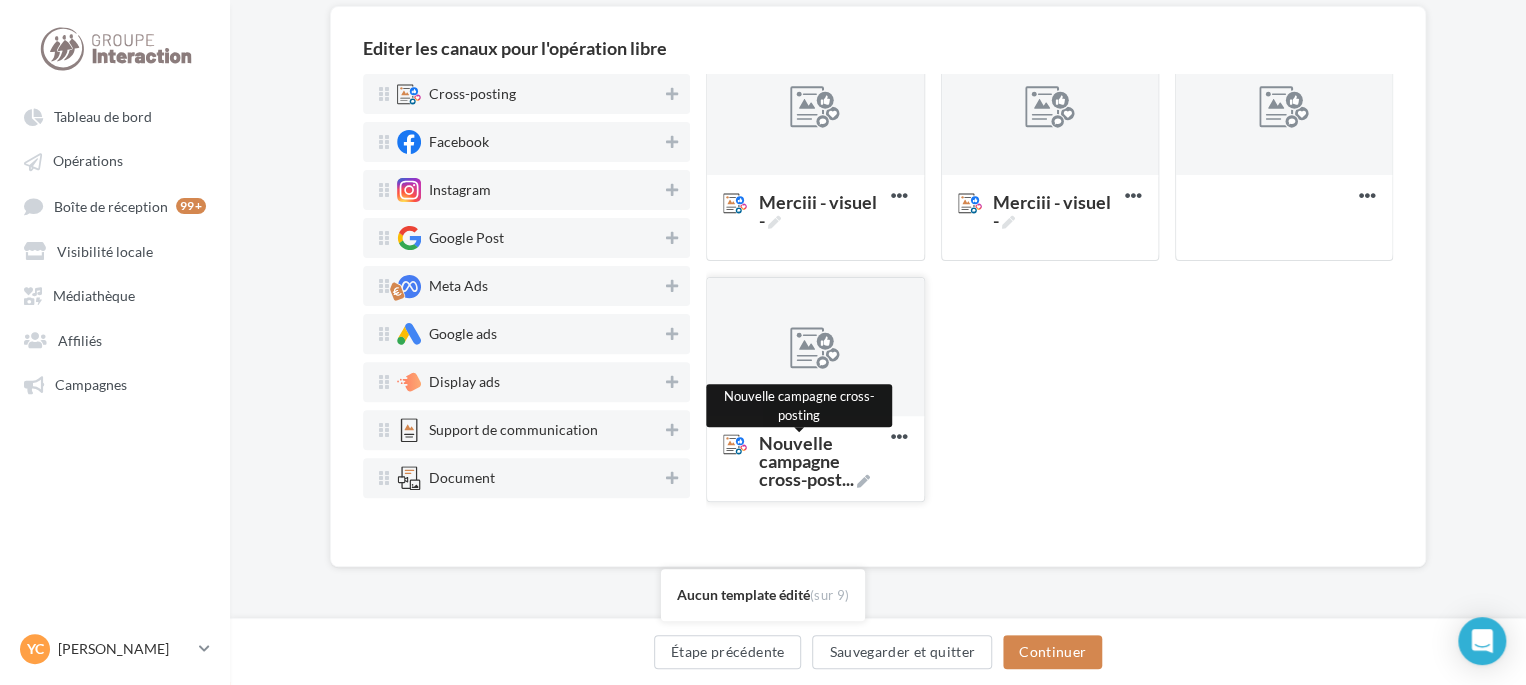 click on "Nouvelle campagne cross-post ..." at bounding box center (820, 461) 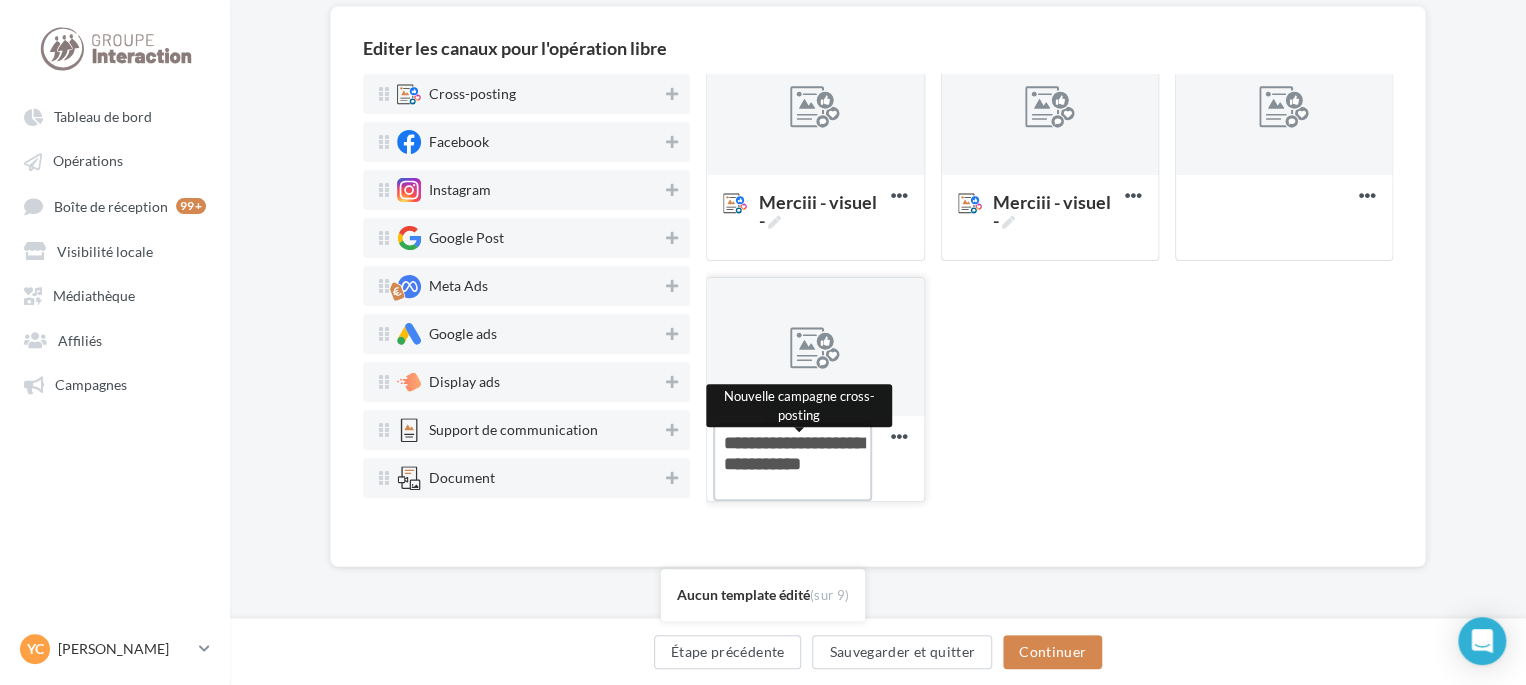 click on "Nouvelle campagne cross-post ...
Nouvelle campagne cross-posting" at bounding box center [792, 462] 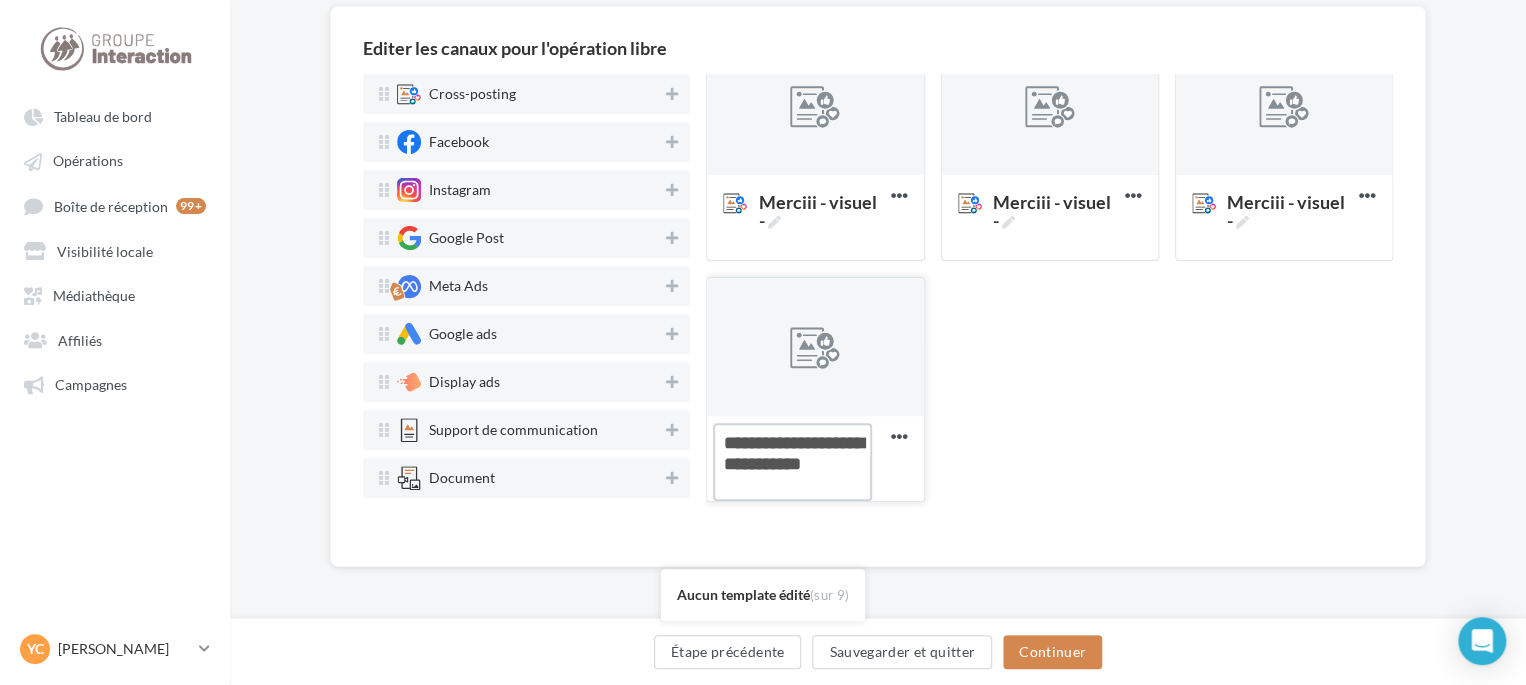 drag, startPoint x: 783, startPoint y: 487, endPoint x: 716, endPoint y: 449, distance: 77.02597 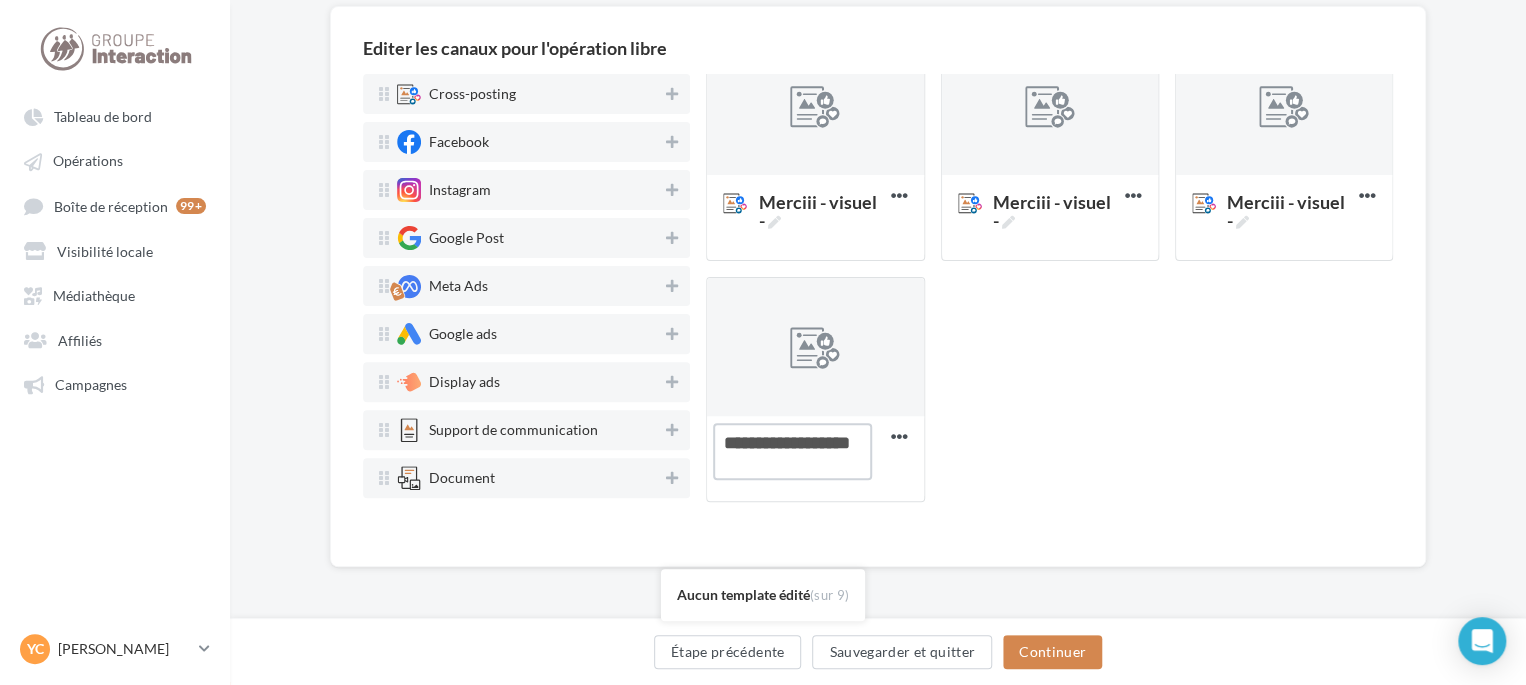 type on "**********" 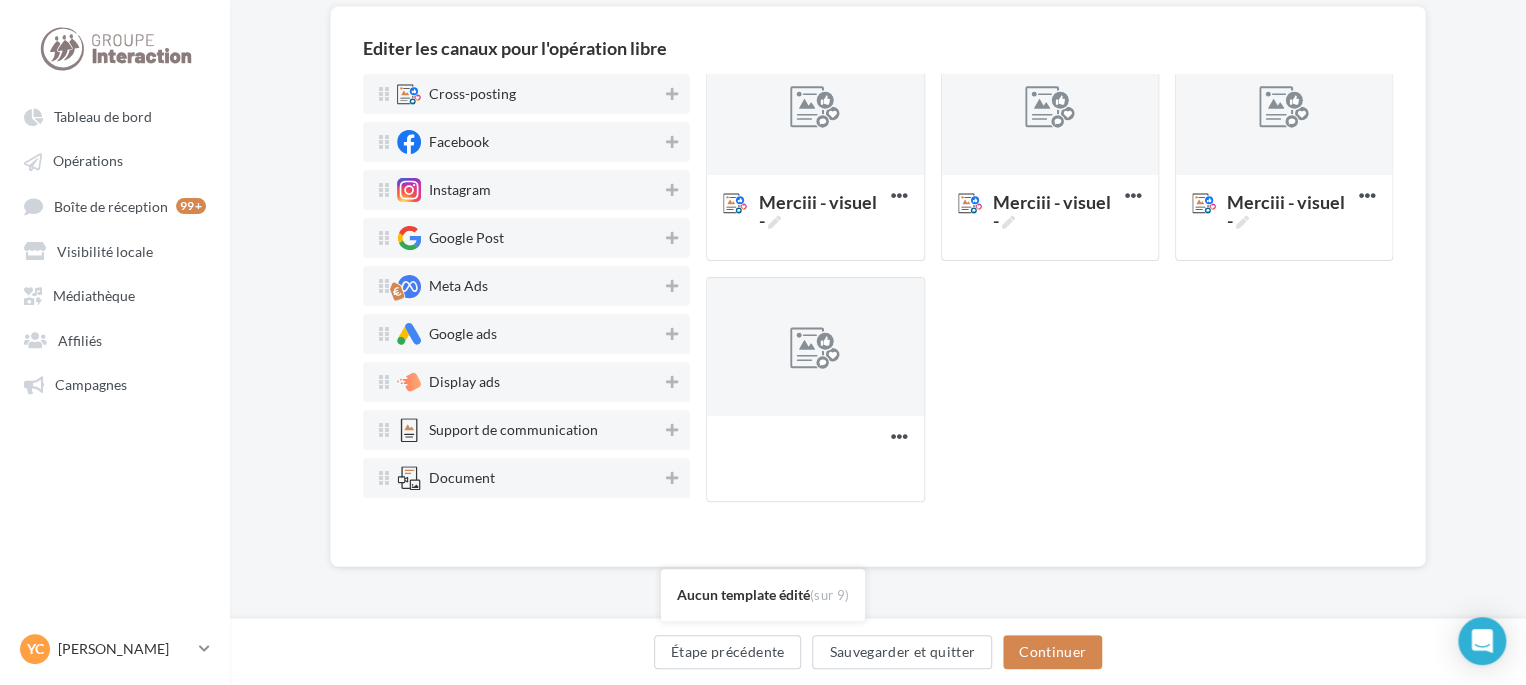 click on "Déposez le canal souhaité ici                                Merciii - vidéo -   Supprimer                                Merciii - vidéo -   Supprimer                                Merciii - vidéo -   Supprimer                                Merciii - vidéo -   Supprimer                                Merciii - visuel -   Supprimer                                Merciii - visuel -   Supprimer                                Merciii - visuel -   Supprimer                                Merciii - visuel -   Supprimer                                Nouvelle campagne cross-post ...   Supprimer" at bounding box center [1057, 36] 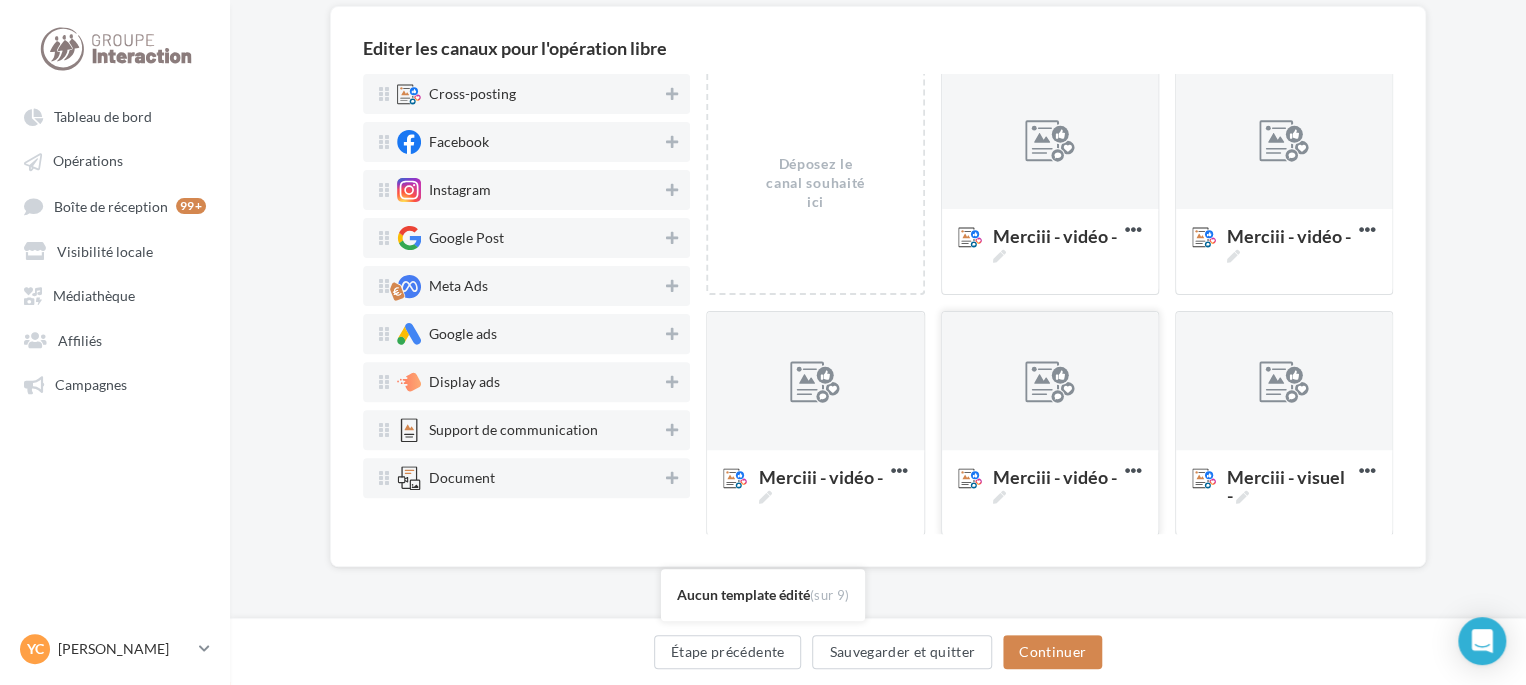 scroll, scrollTop: 0, scrollLeft: 0, axis: both 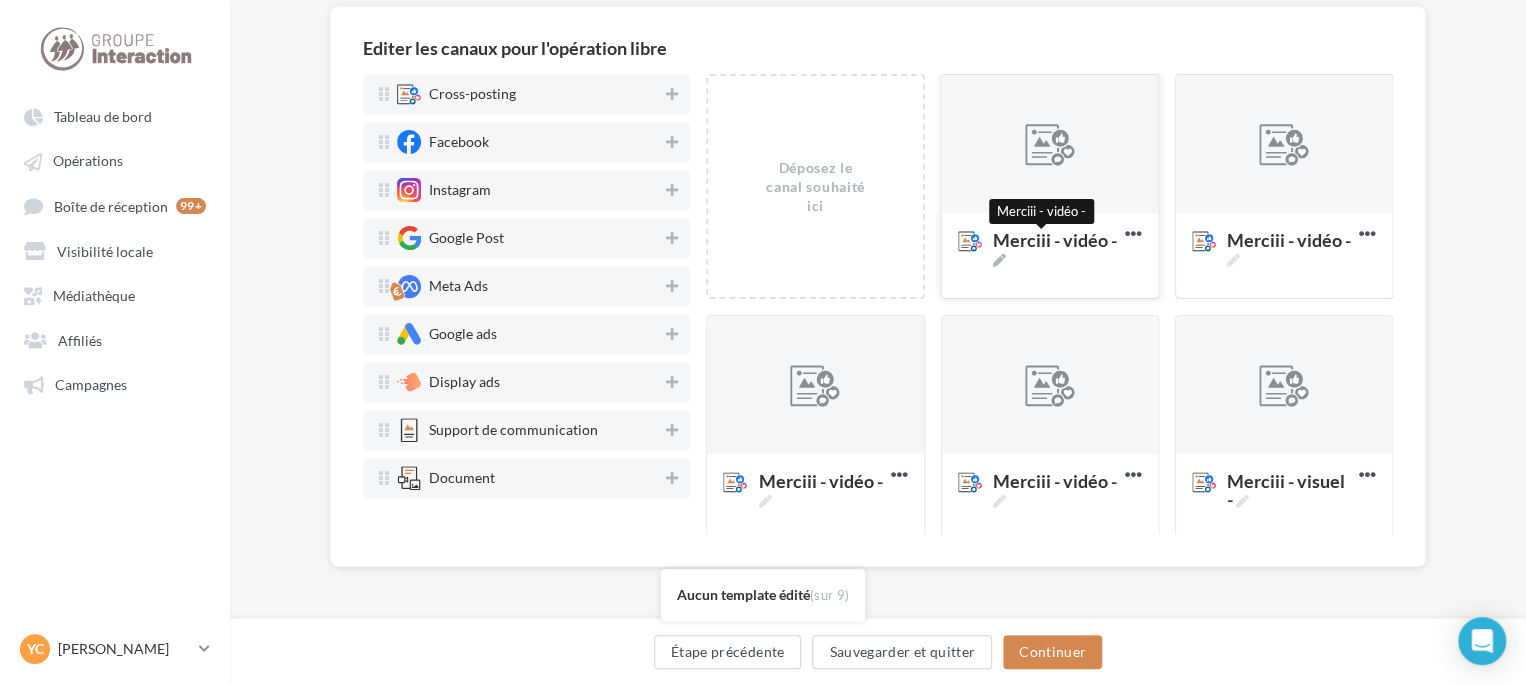 click on "Merciii - vidéo -" at bounding box center (1055, 249) 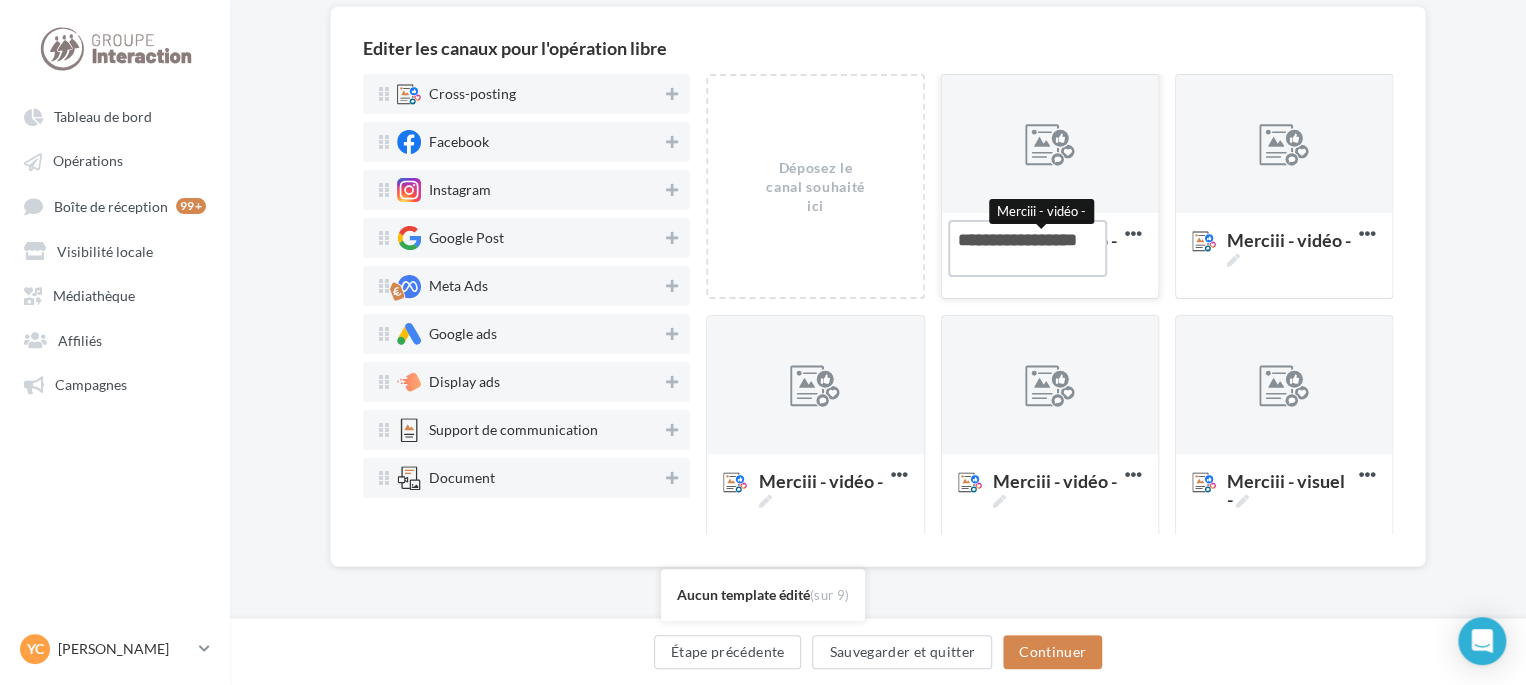 click on "Merciii - vidéo -
Merciii - vidéo -" at bounding box center [1027, 248] 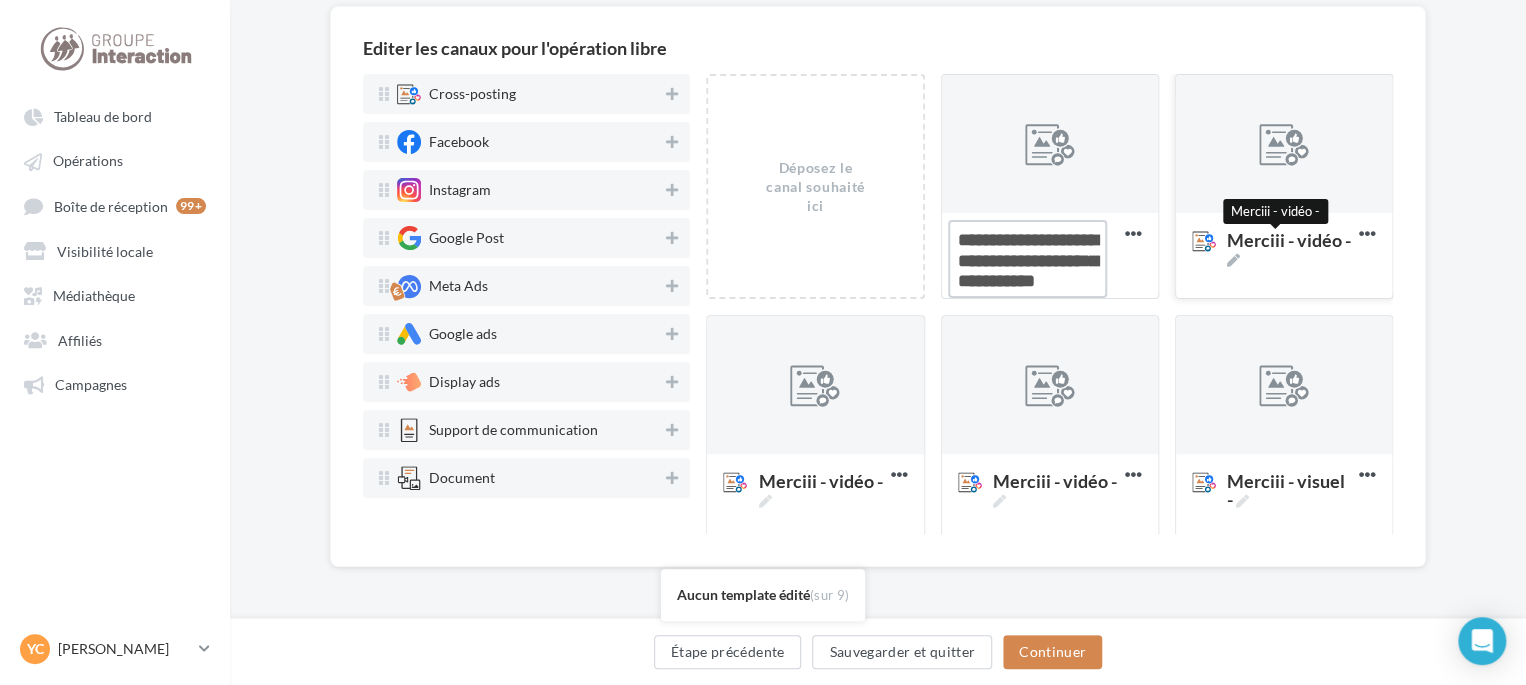 type on "**********" 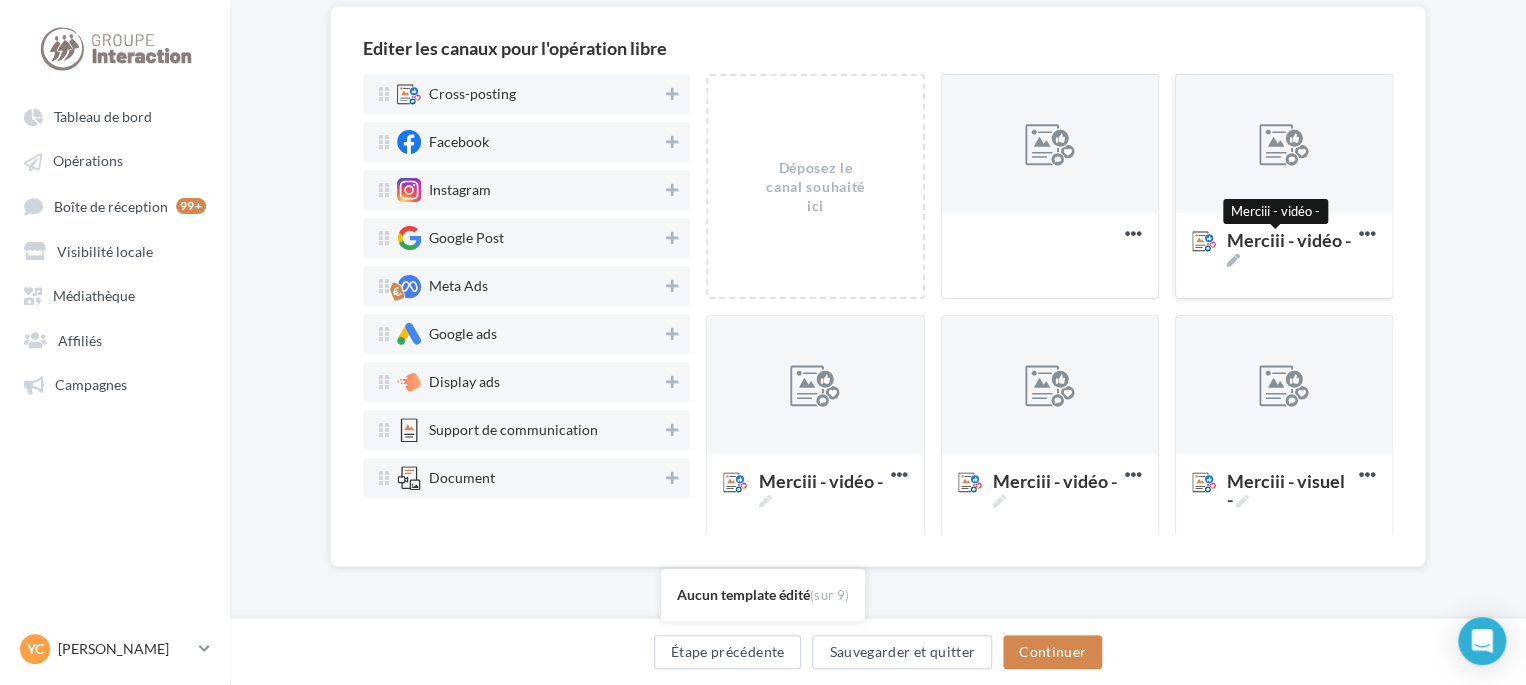 click on "Merciii - vidéo -" at bounding box center [1289, 249] 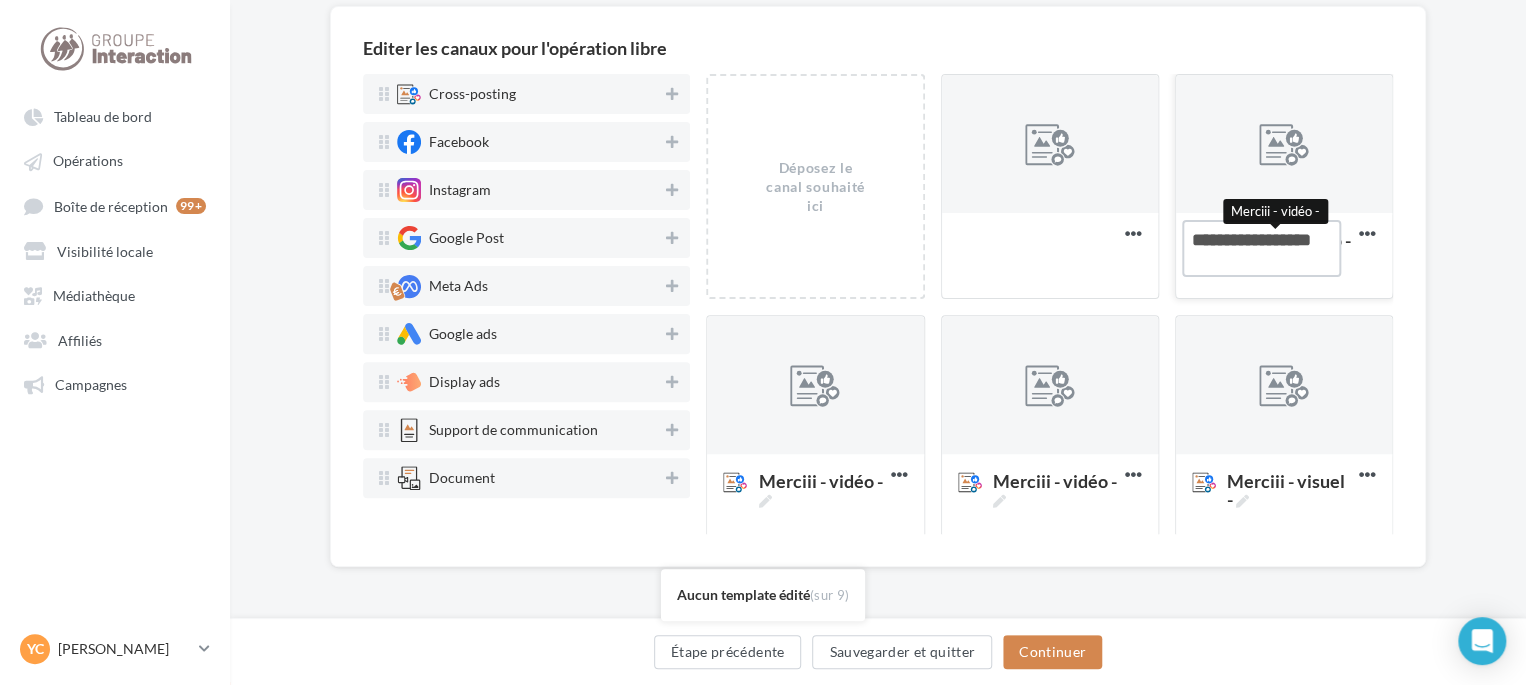 click on "Merciii - vidéo -
Merciii - vidéo -" at bounding box center (1261, 248) 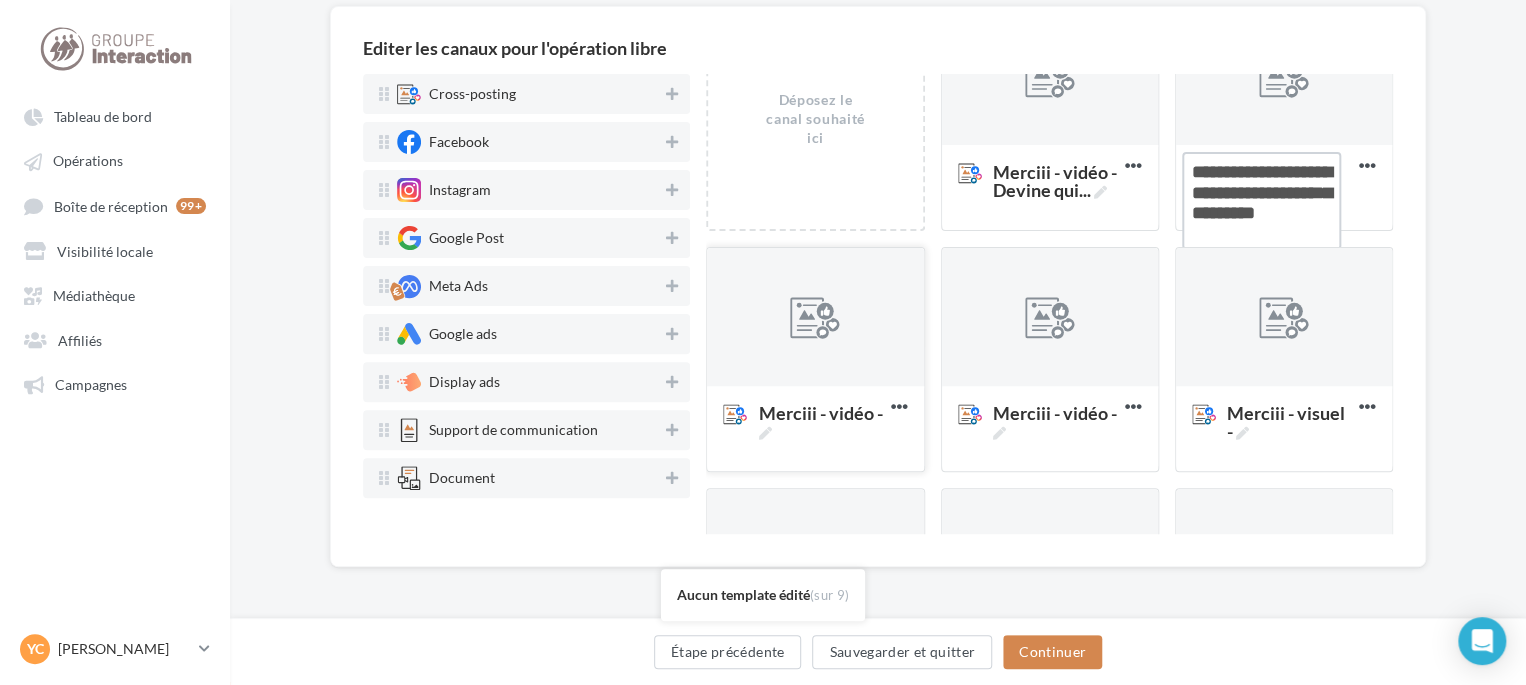 scroll, scrollTop: 100, scrollLeft: 0, axis: vertical 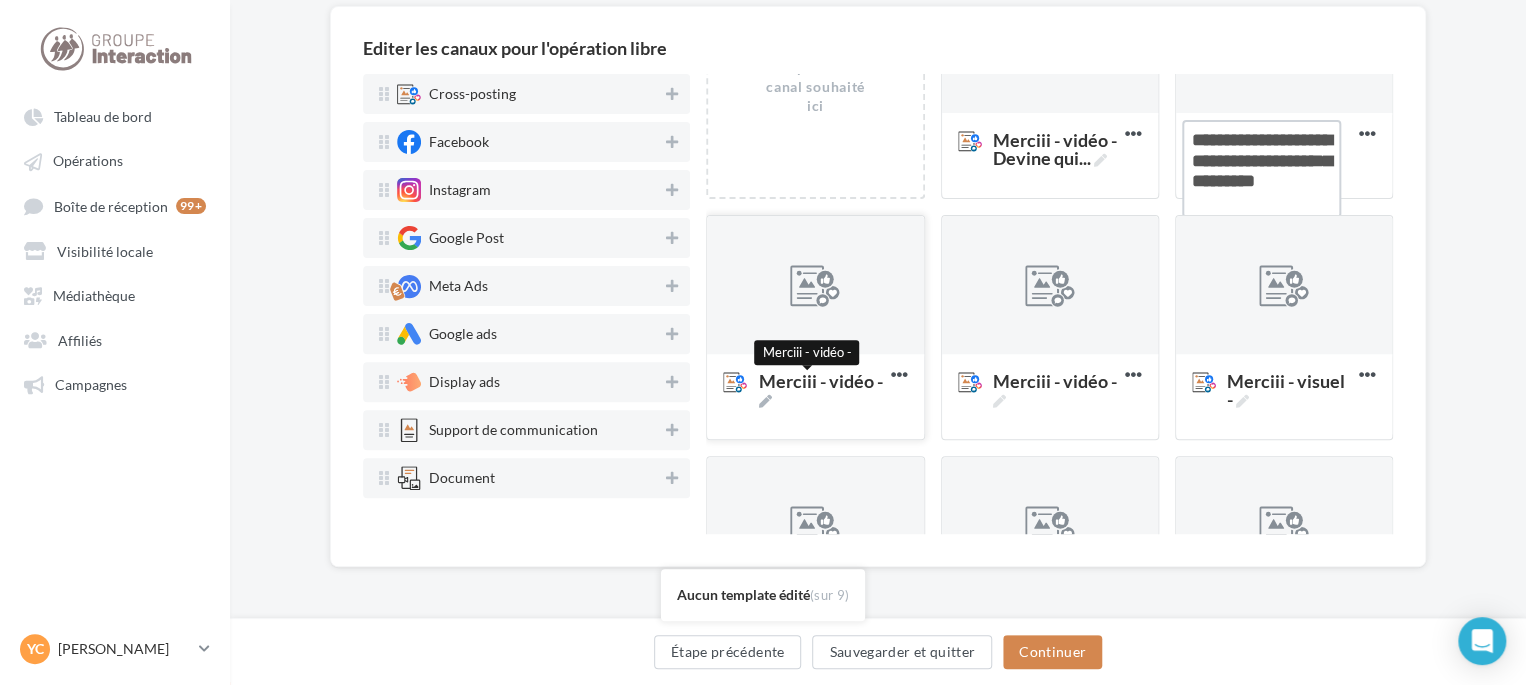 type on "**********" 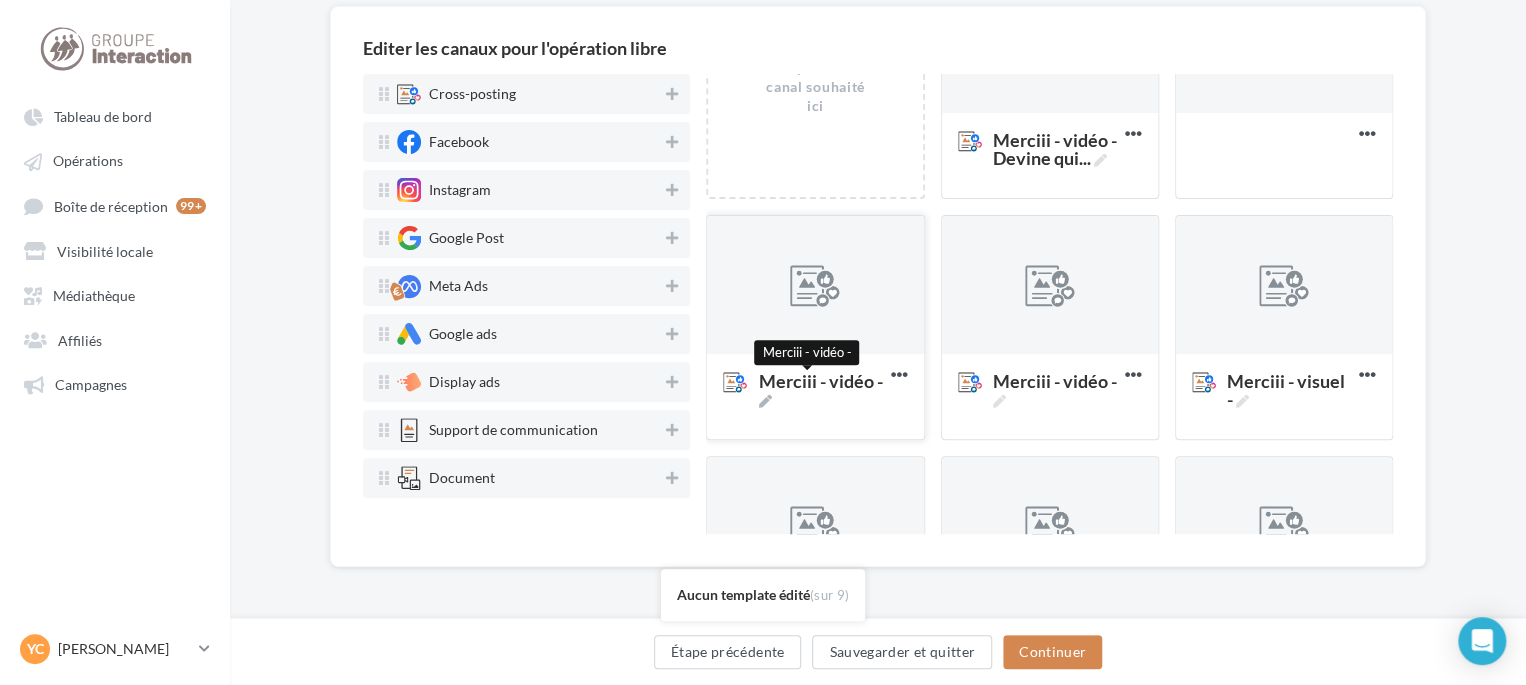 click on "Merciii - vidéo -" at bounding box center [820, 390] 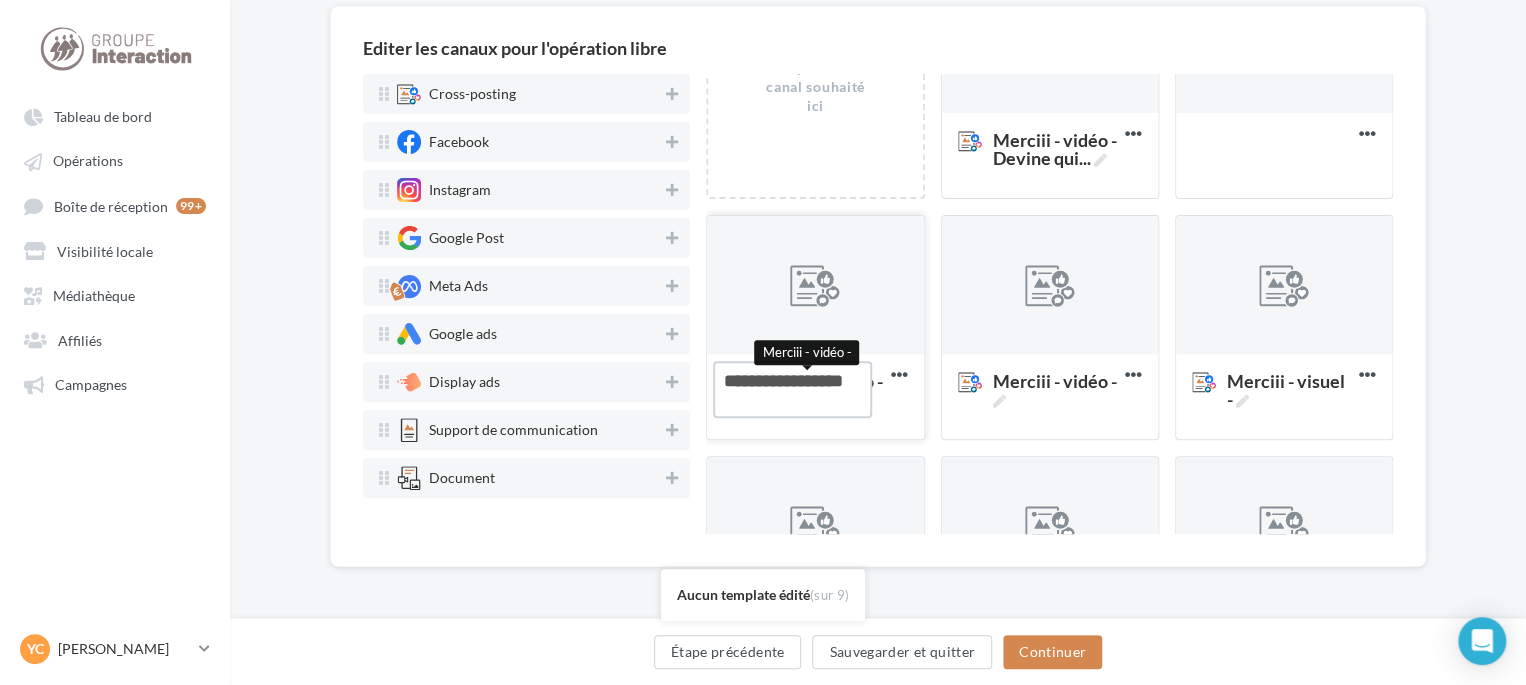 click on "Merciii - vidéo -
Merciii - vidéo -" at bounding box center [792, 389] 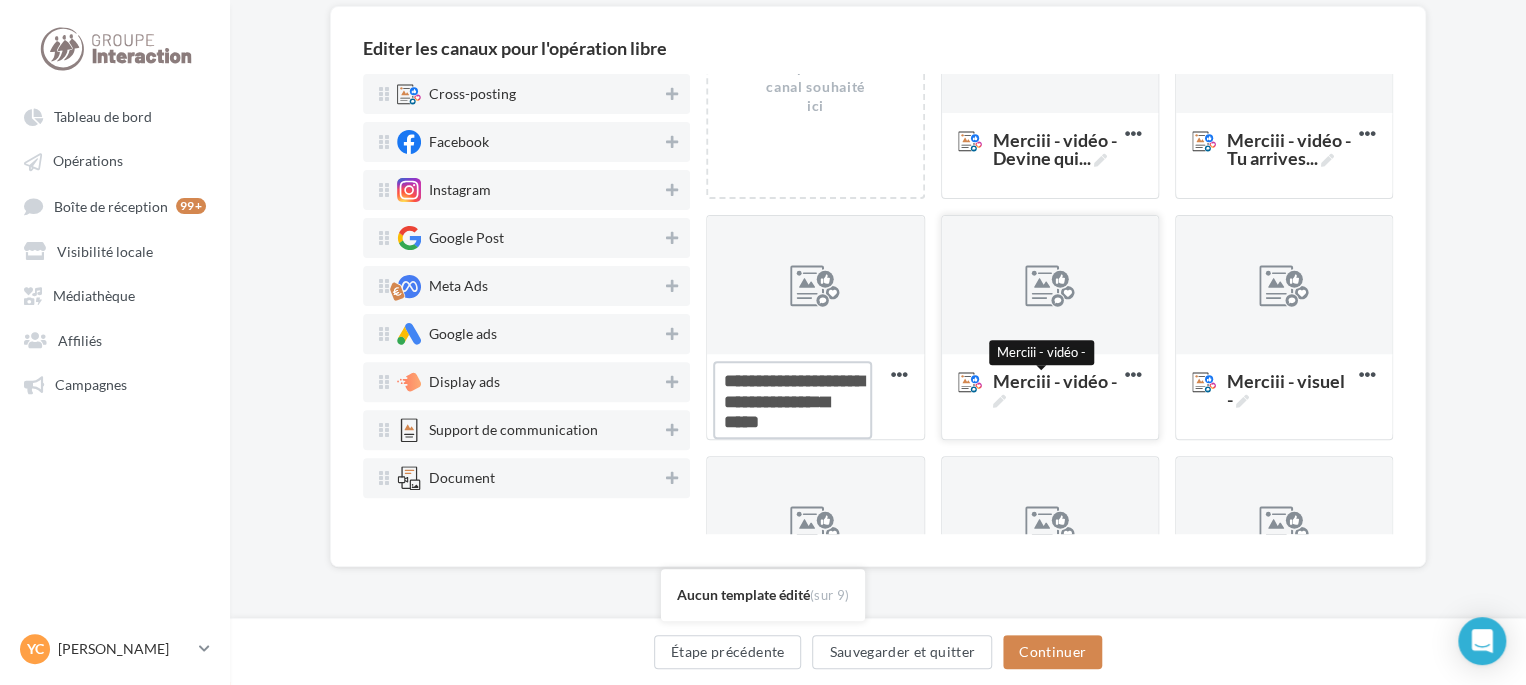 type on "**********" 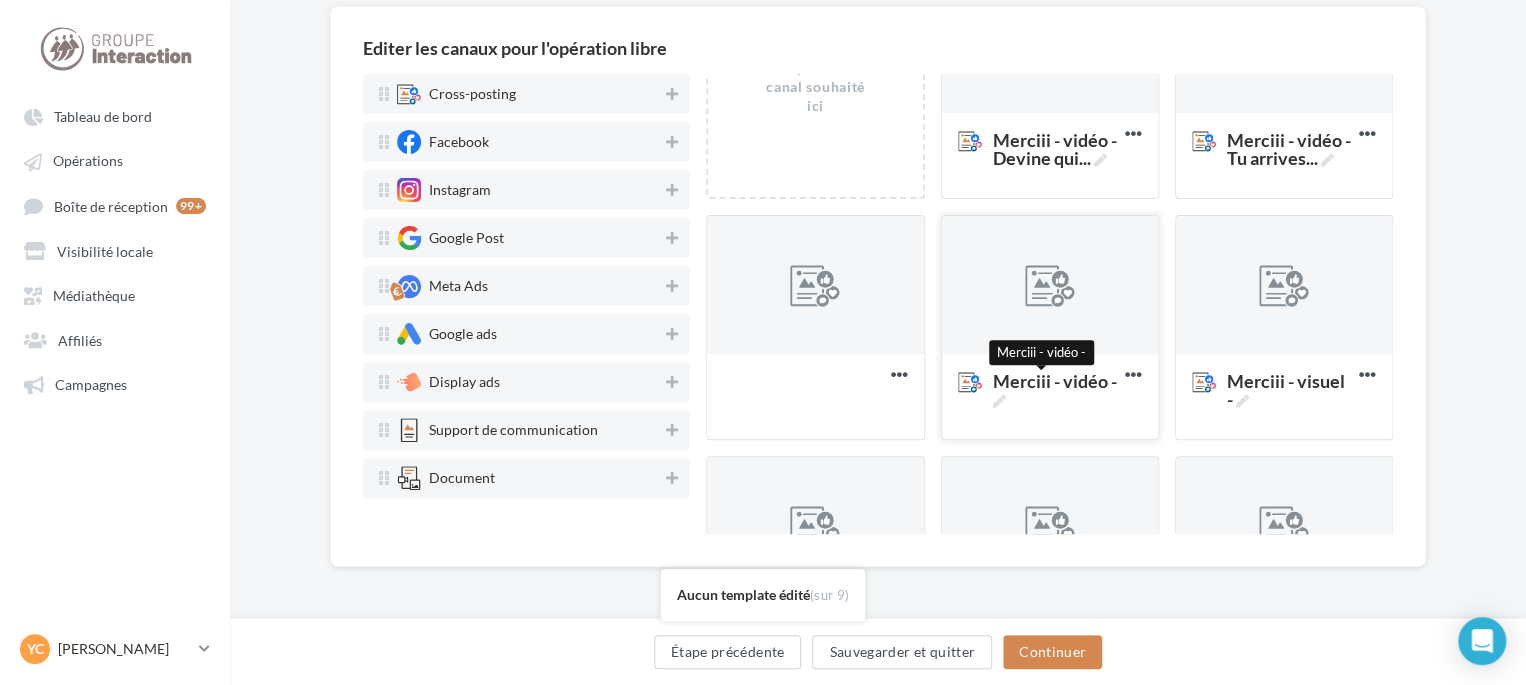 click on "Merciii - vidéo -
Merciii - vidéo -" at bounding box center (1050, 395) 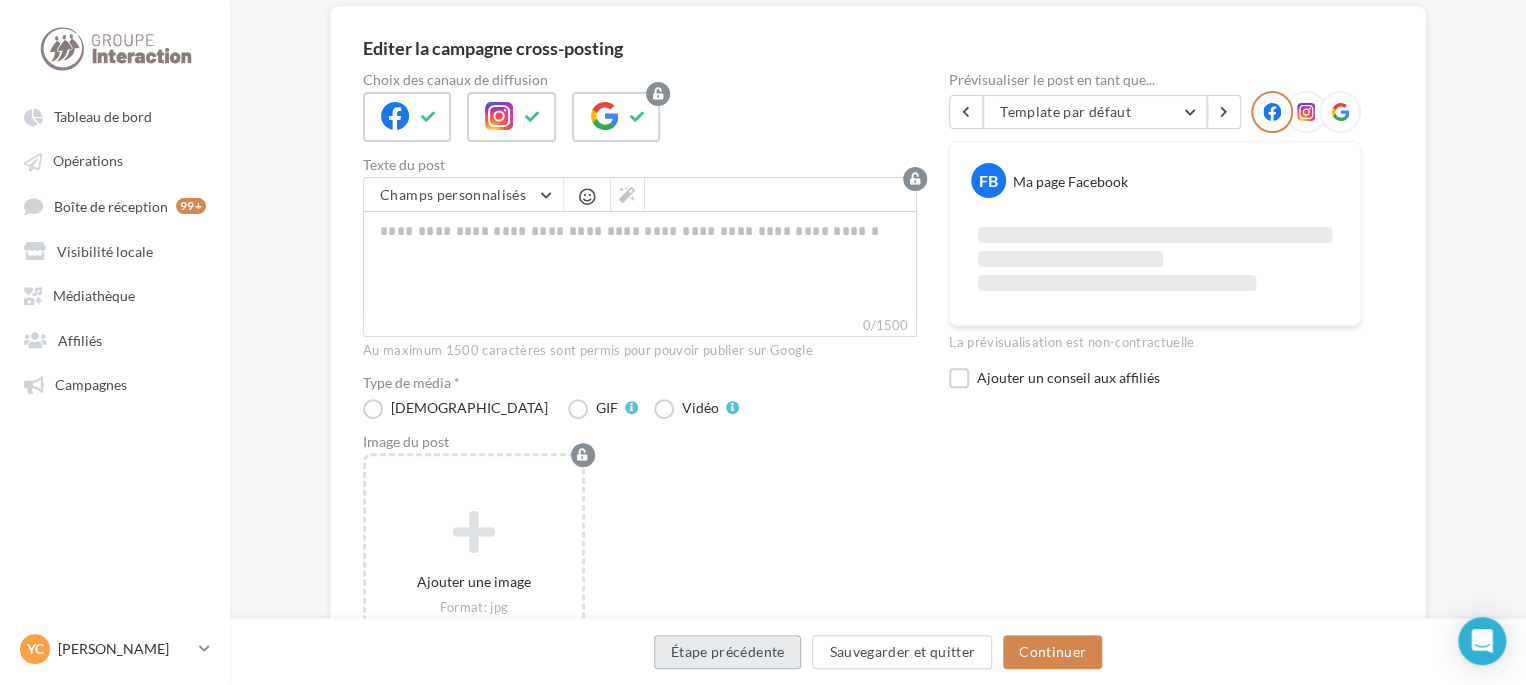click on "Étape précédente" at bounding box center (728, 652) 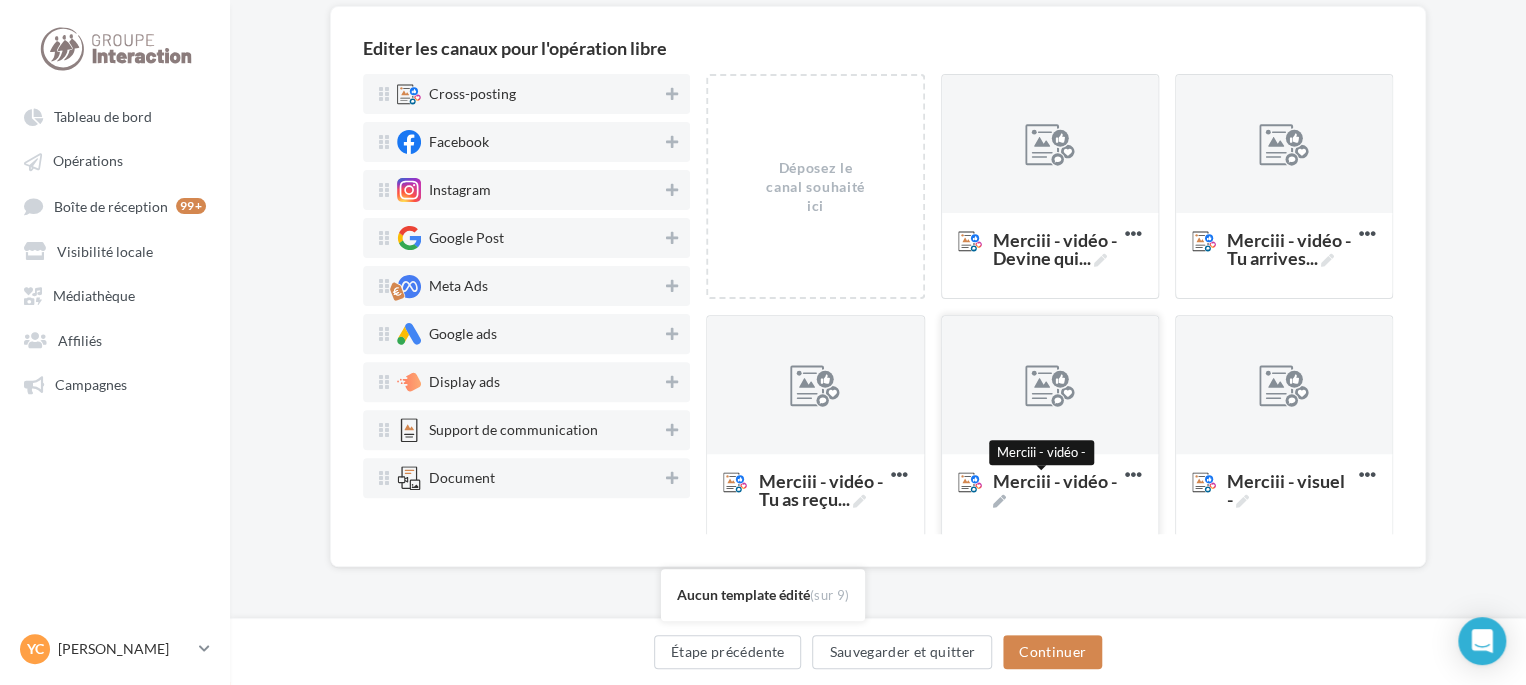 click on "Merciii - vidéo -" at bounding box center [1055, 490] 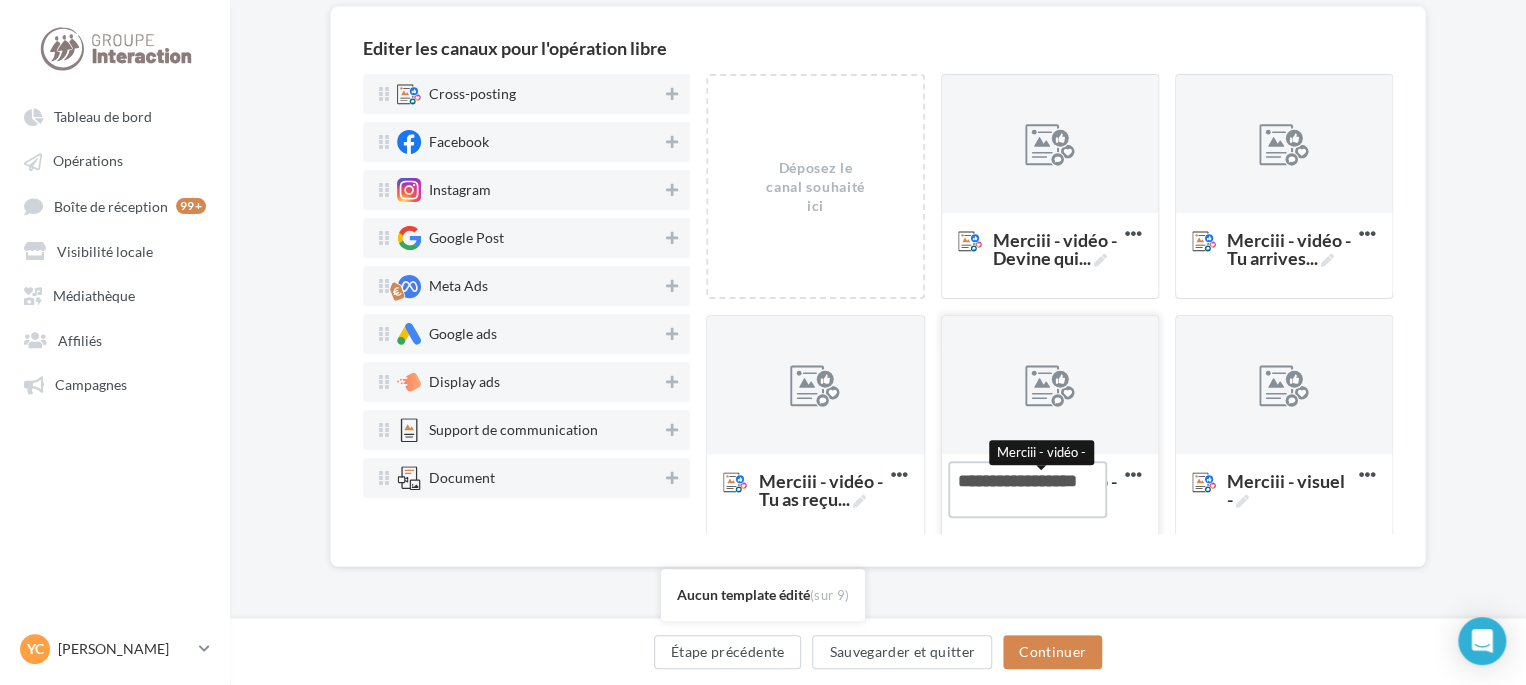 click on "Merciii - vidéo -
Merciii - vidéo -" at bounding box center [1027, 489] 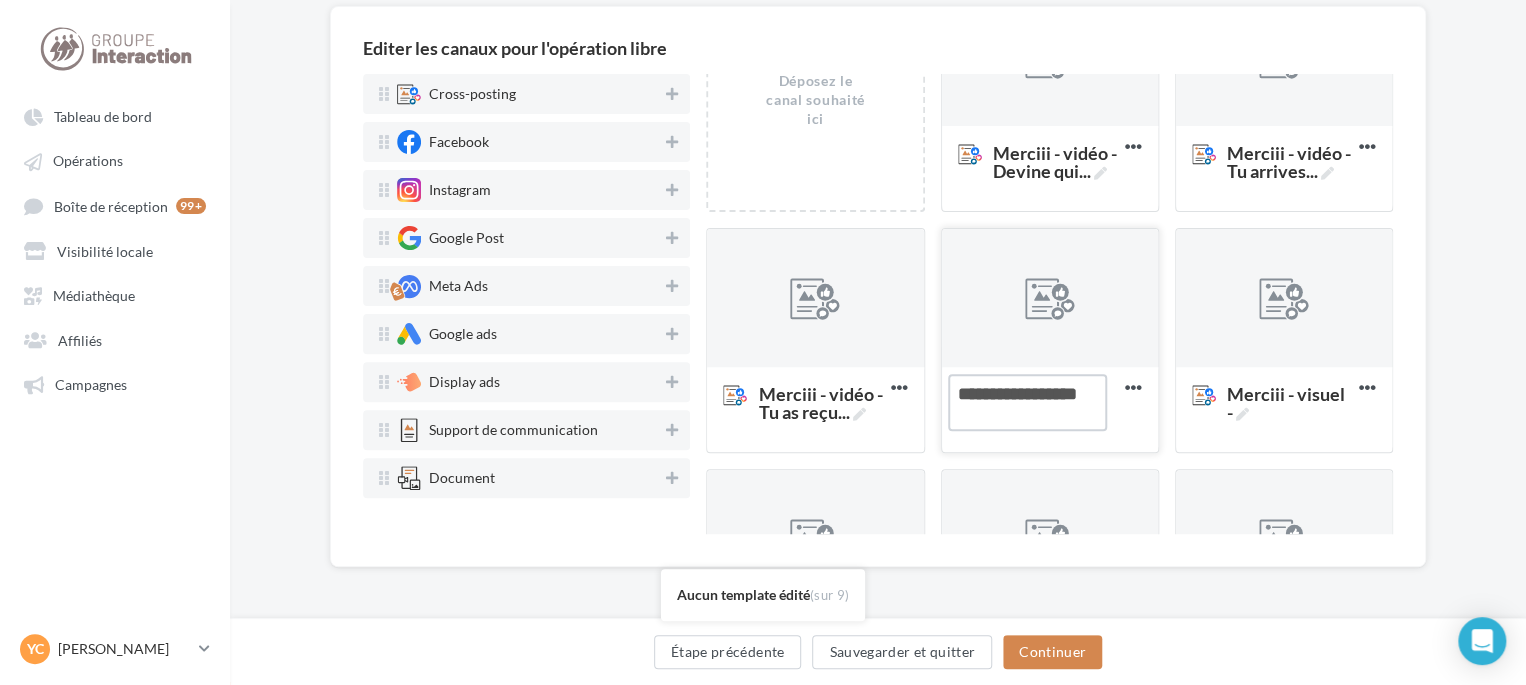 scroll, scrollTop: 200, scrollLeft: 0, axis: vertical 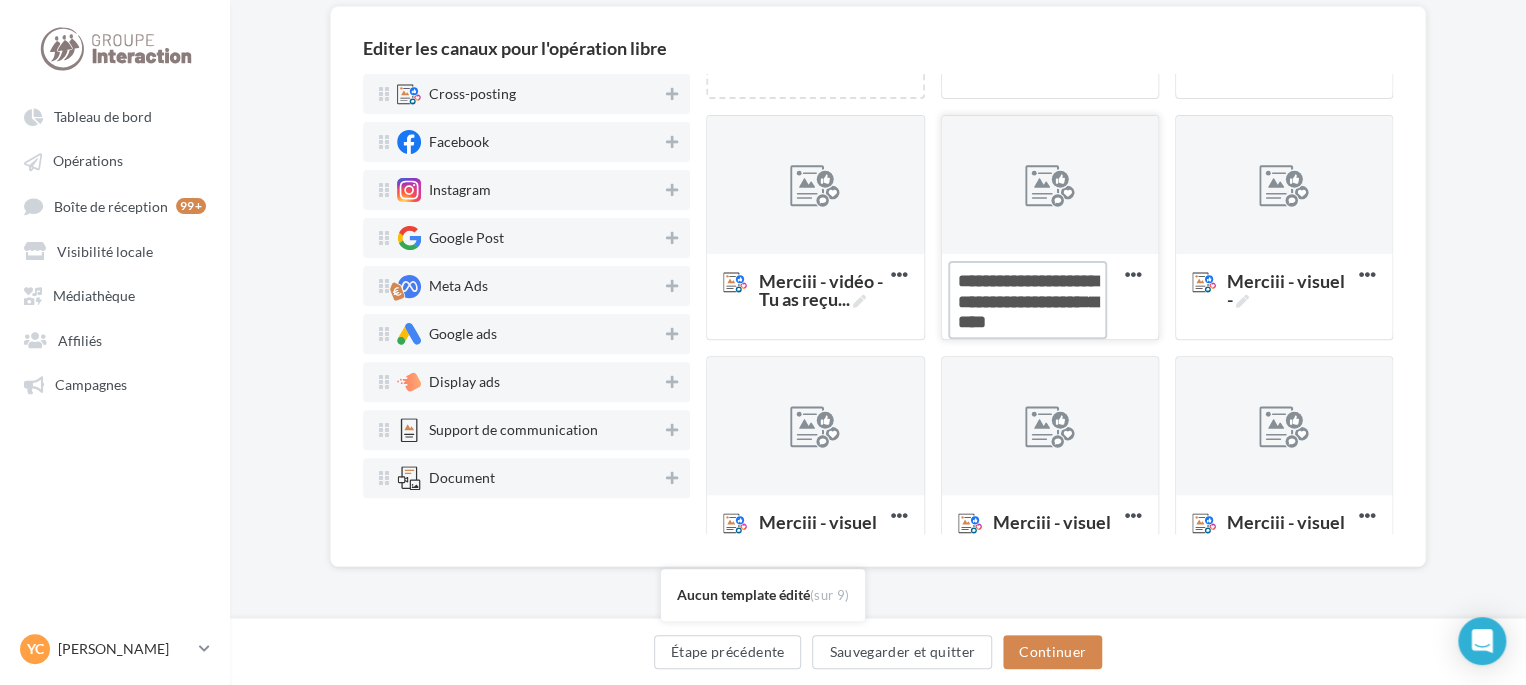 click on "Merciii - vidéo - Tu es just ..." at bounding box center [1027, 300] 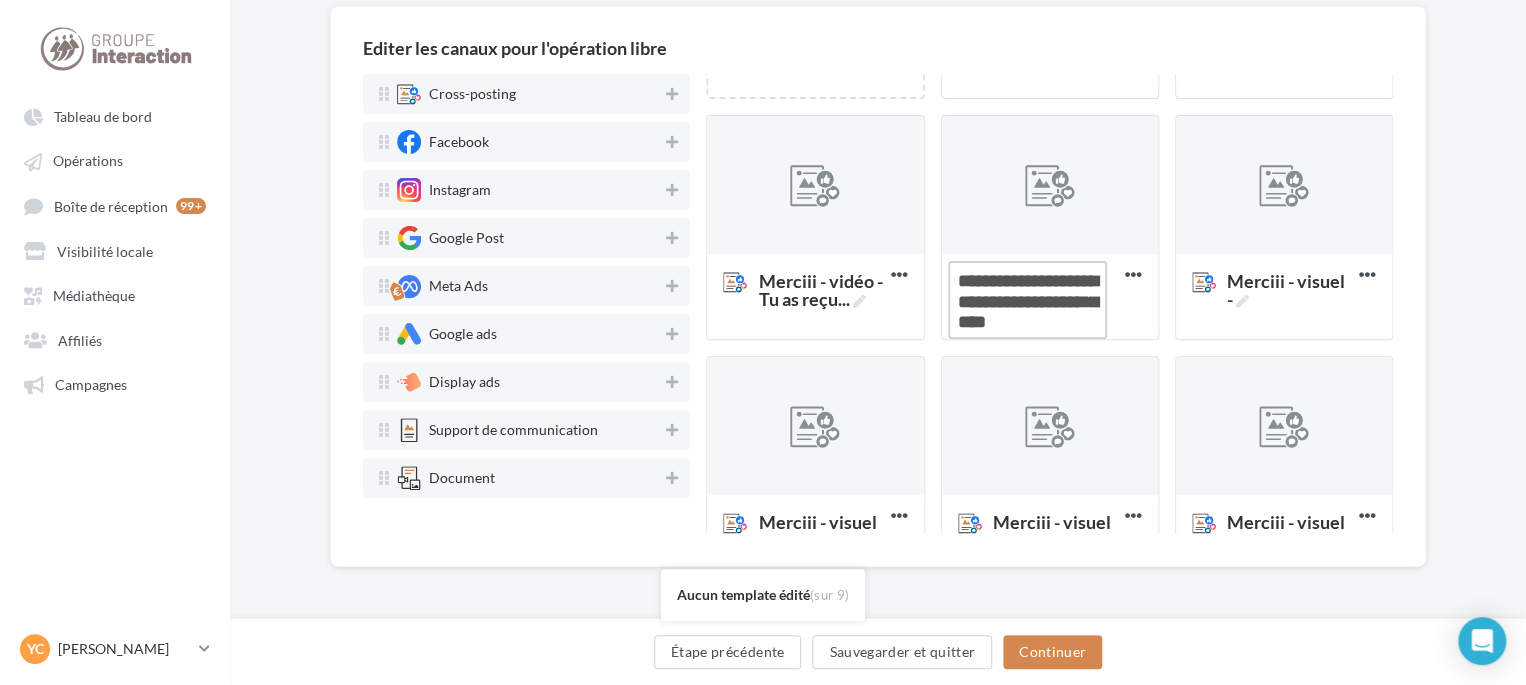 type on "**********" 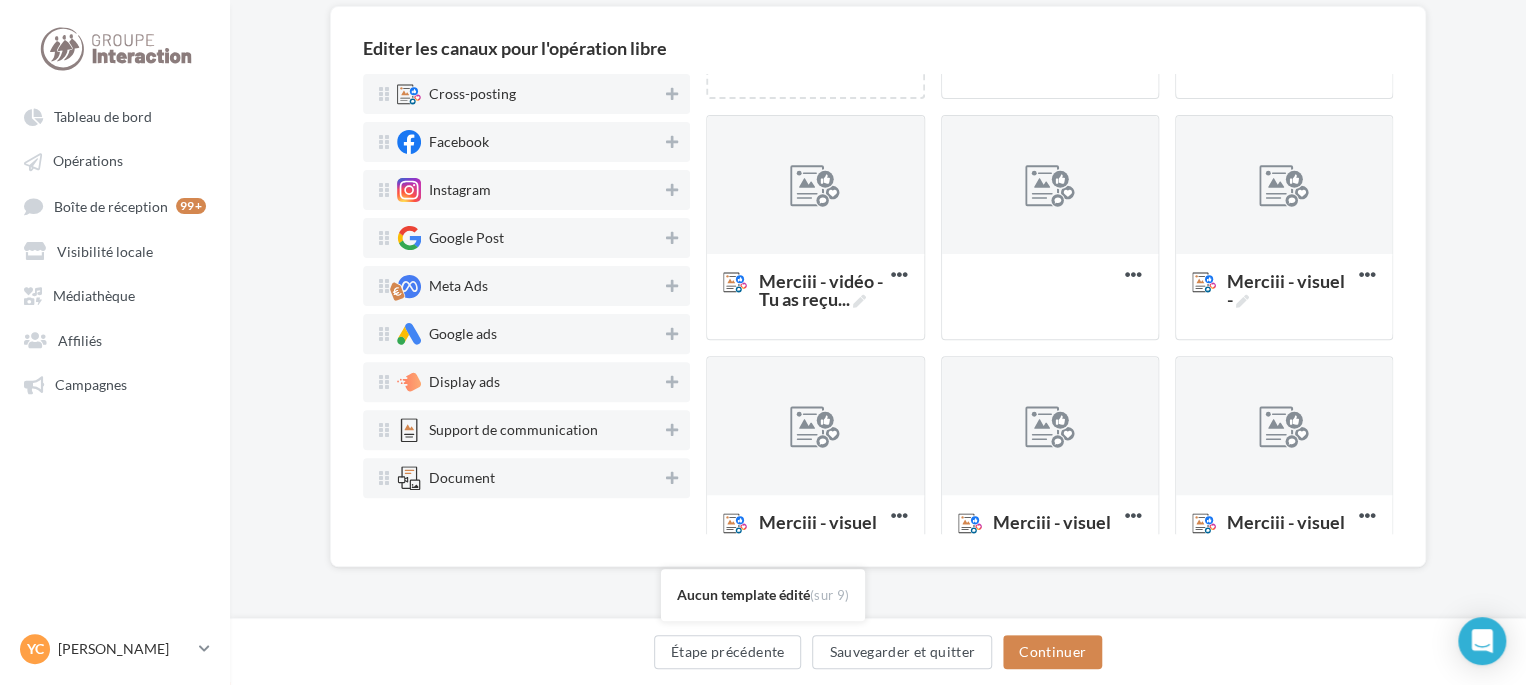 click on "Editer les canaux pour l'opération libre Cross-posting  Facebook  Instagram  Google Post  Meta Ads  Google ads  Display ads  Support de communication  Document  Déposez le canal souhaité ici Déposez le canal souhaité ici                                Merciii - vidéo - Devine qui ...   Supprimer                                Merciii - vidéo - Tu arrives ...   Supprimer                                Merciii - vidéo - Tu as reçu ...   Supprimer                                Merciii - vidéo - Tu es just ...   Supprimer                                Merciii - visuel -   Supprimer                                Merciii - visuel -   Supprimer                                Merciii - visuel -   Supprimer                                Merciii - visuel -   Supprimer                                Merciii - visuel -   Supprimer Chargement ' Chargement ' Aucun template édité  (sur 9) Étape précédente   Sauvegarder et quitter        Continuer" at bounding box center (878, 318) 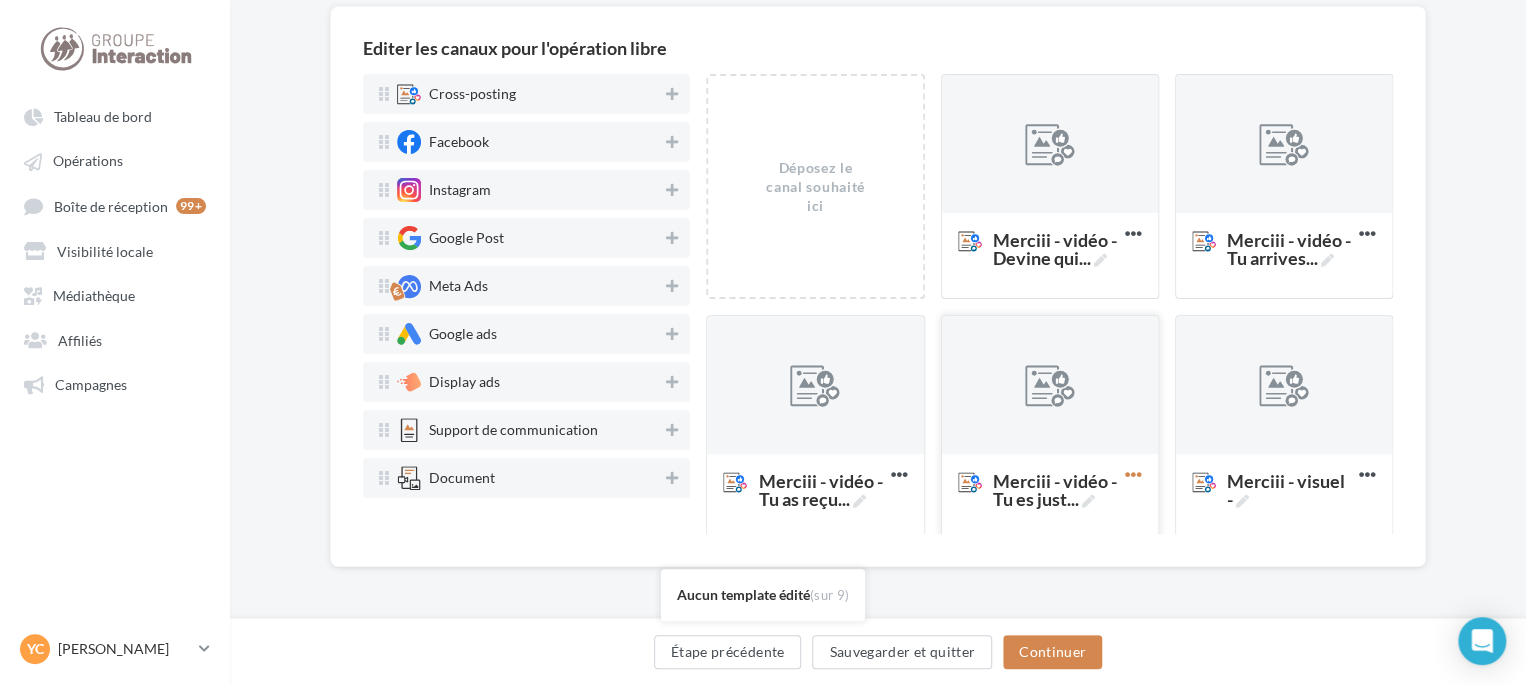 scroll, scrollTop: 100, scrollLeft: 0, axis: vertical 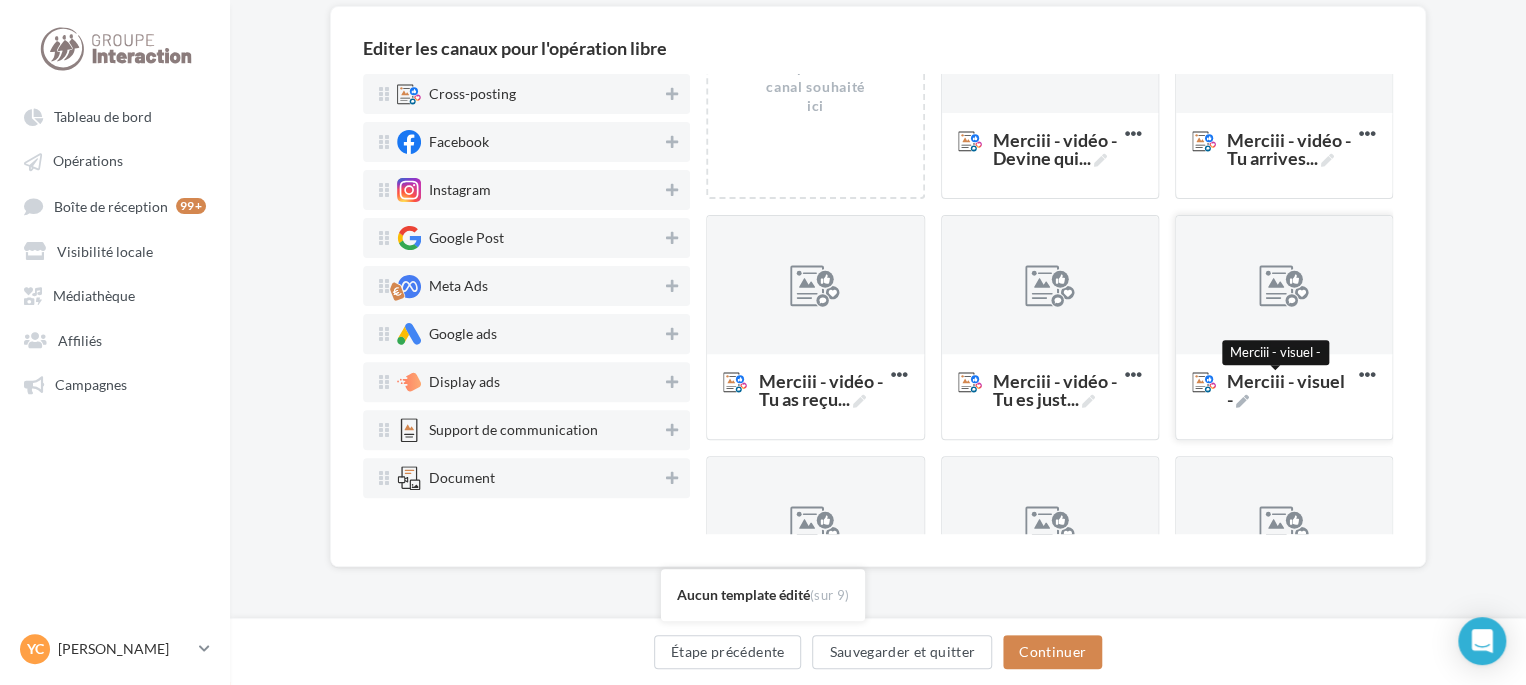 click on "Merciii - visuel -" at bounding box center (1289, 390) 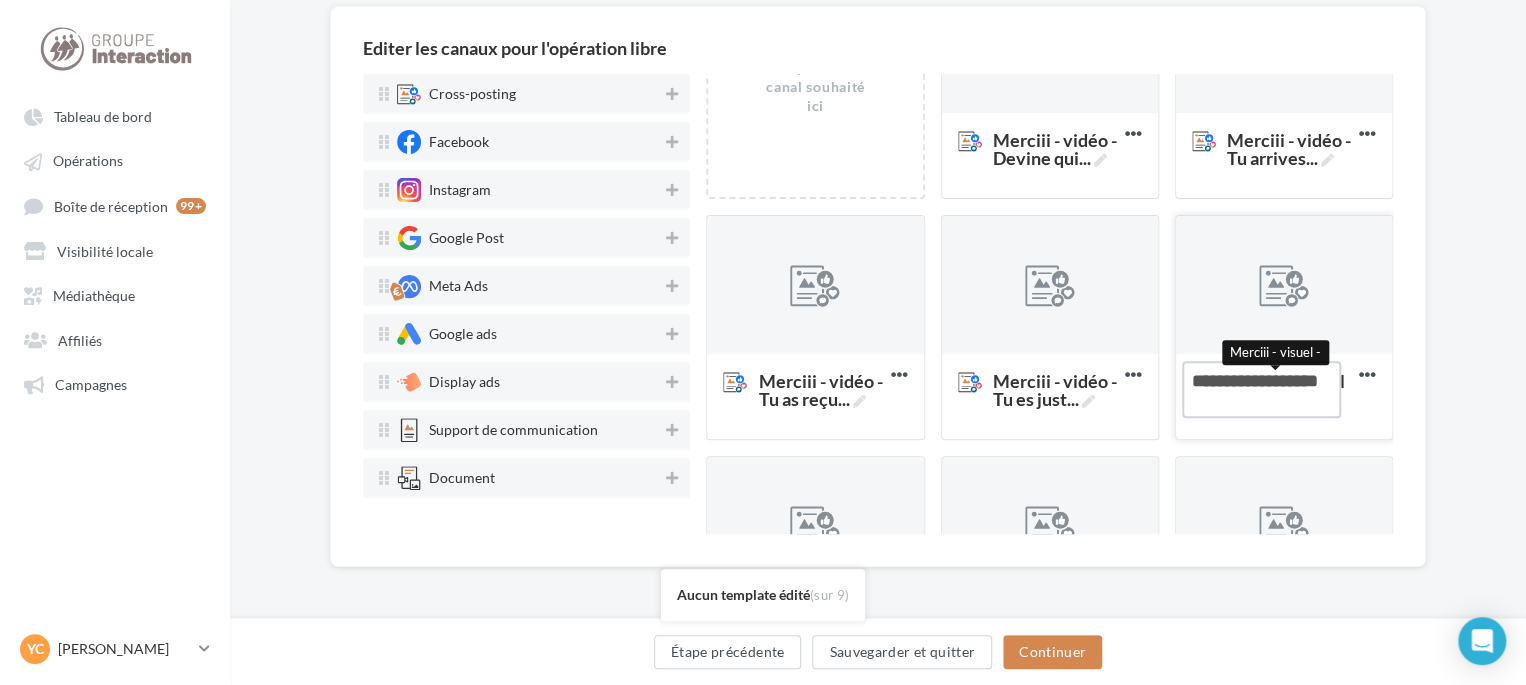 click on "Merciii - visuel -
Merciii - visuel -" at bounding box center [1261, 389] 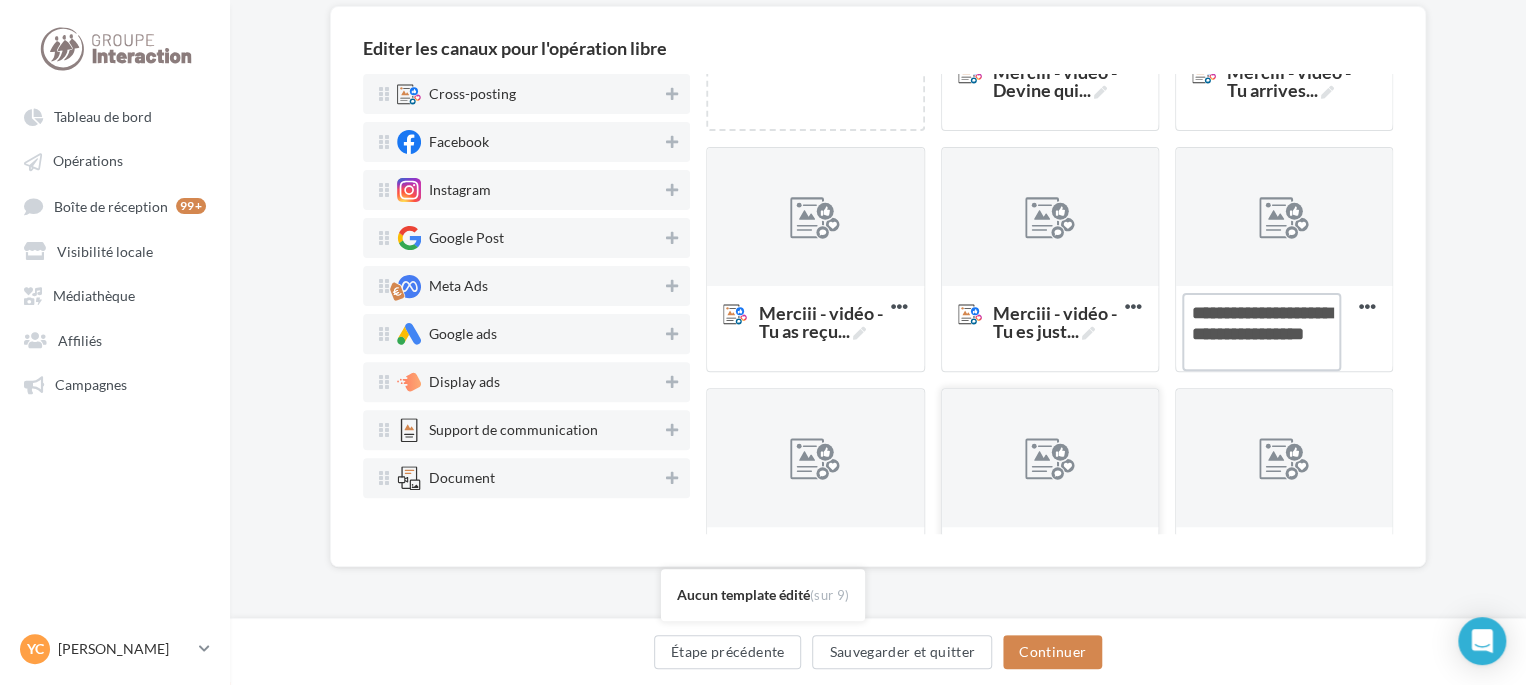scroll, scrollTop: 300, scrollLeft: 0, axis: vertical 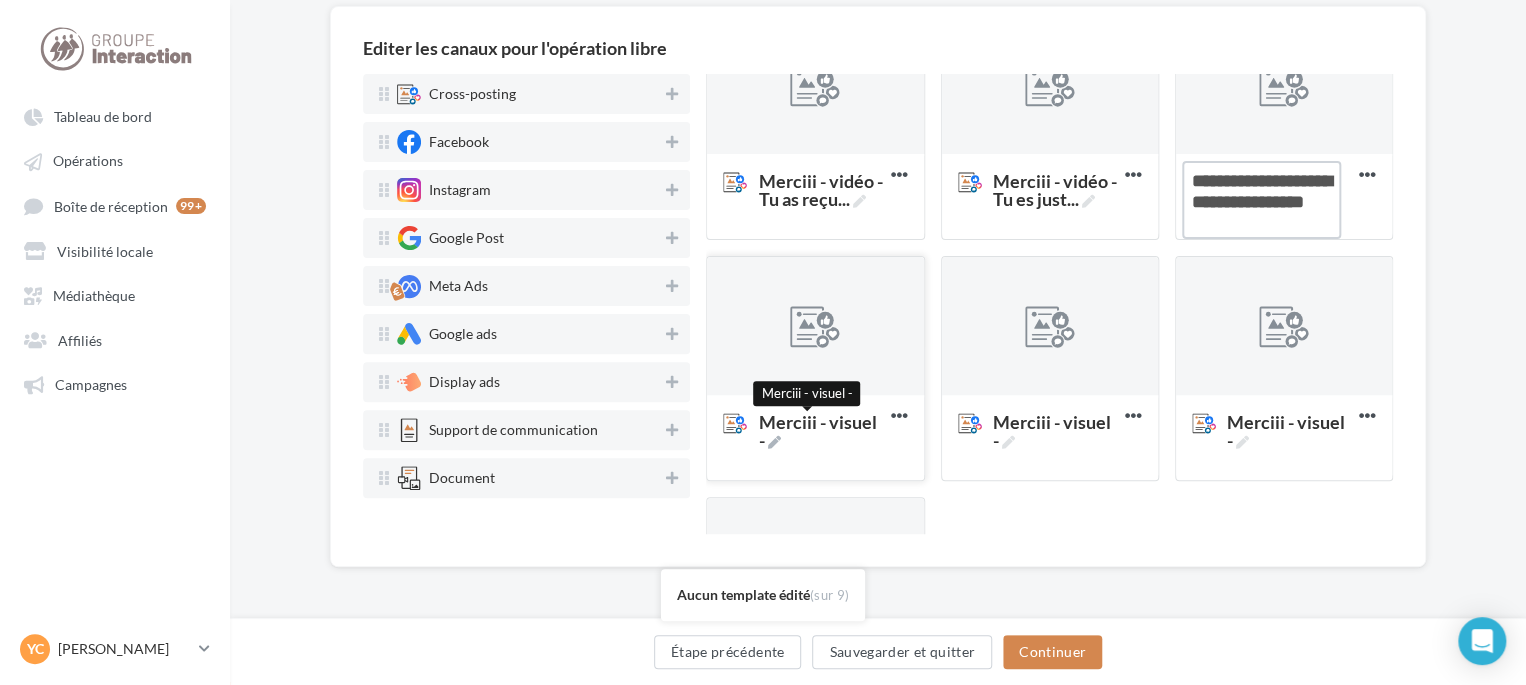 type on "**********" 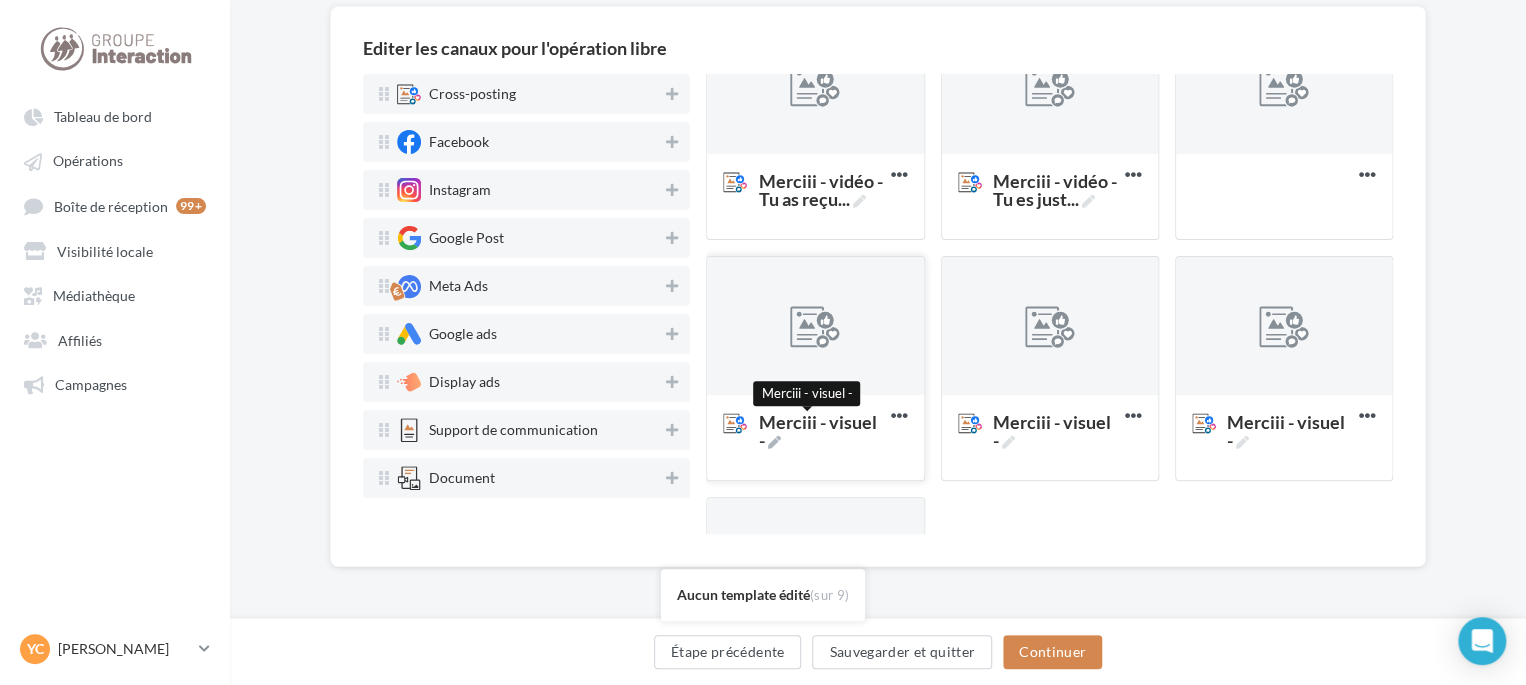 click on "Merciii - visuel -" at bounding box center (820, 431) 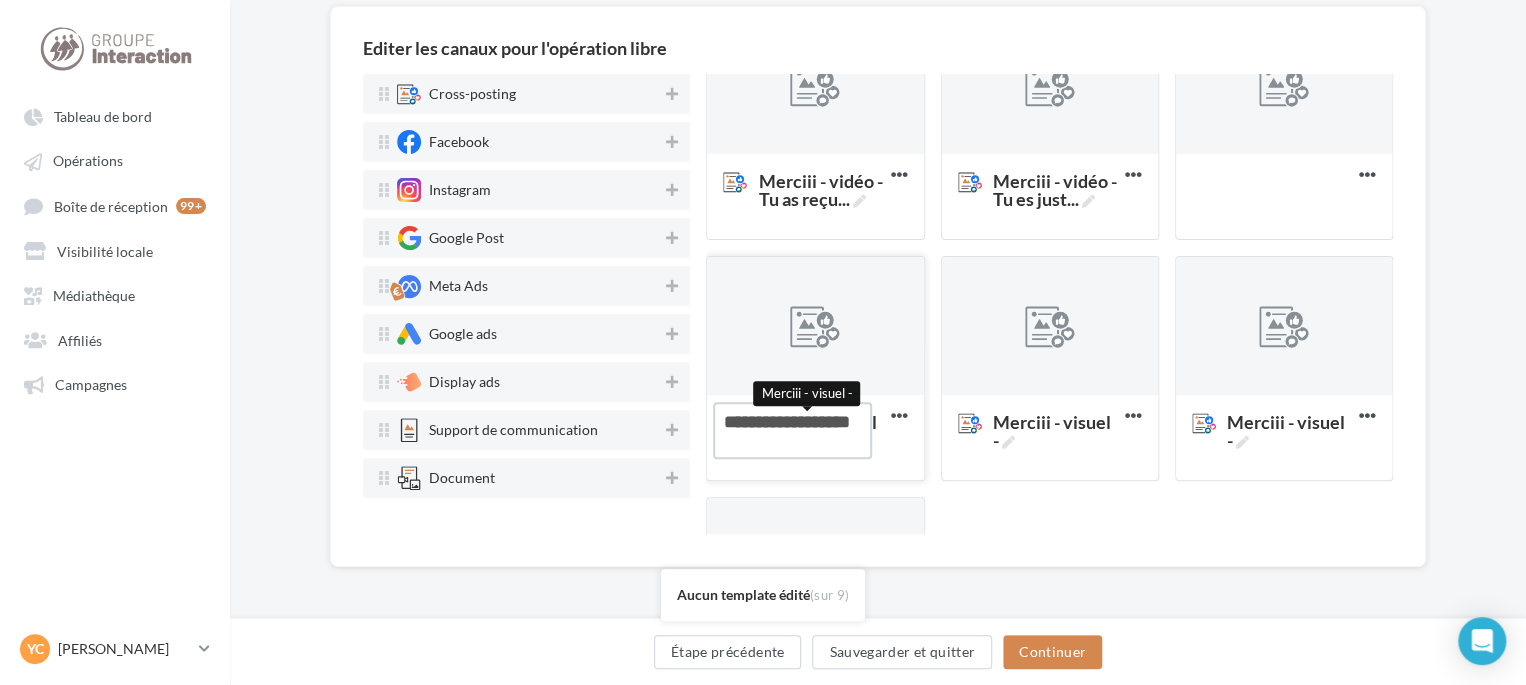 click on "Merciii - visuel -
Merciii - visuel -" at bounding box center (792, 430) 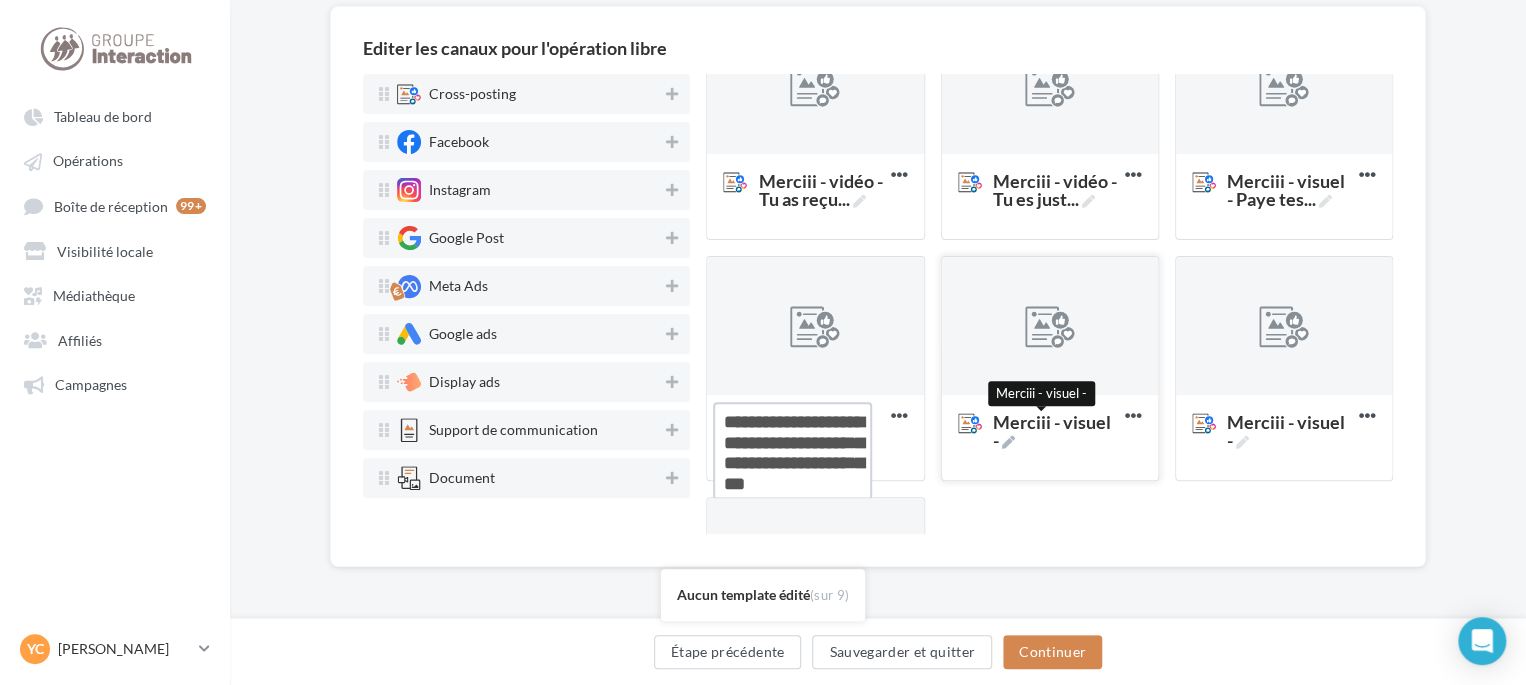 type on "**********" 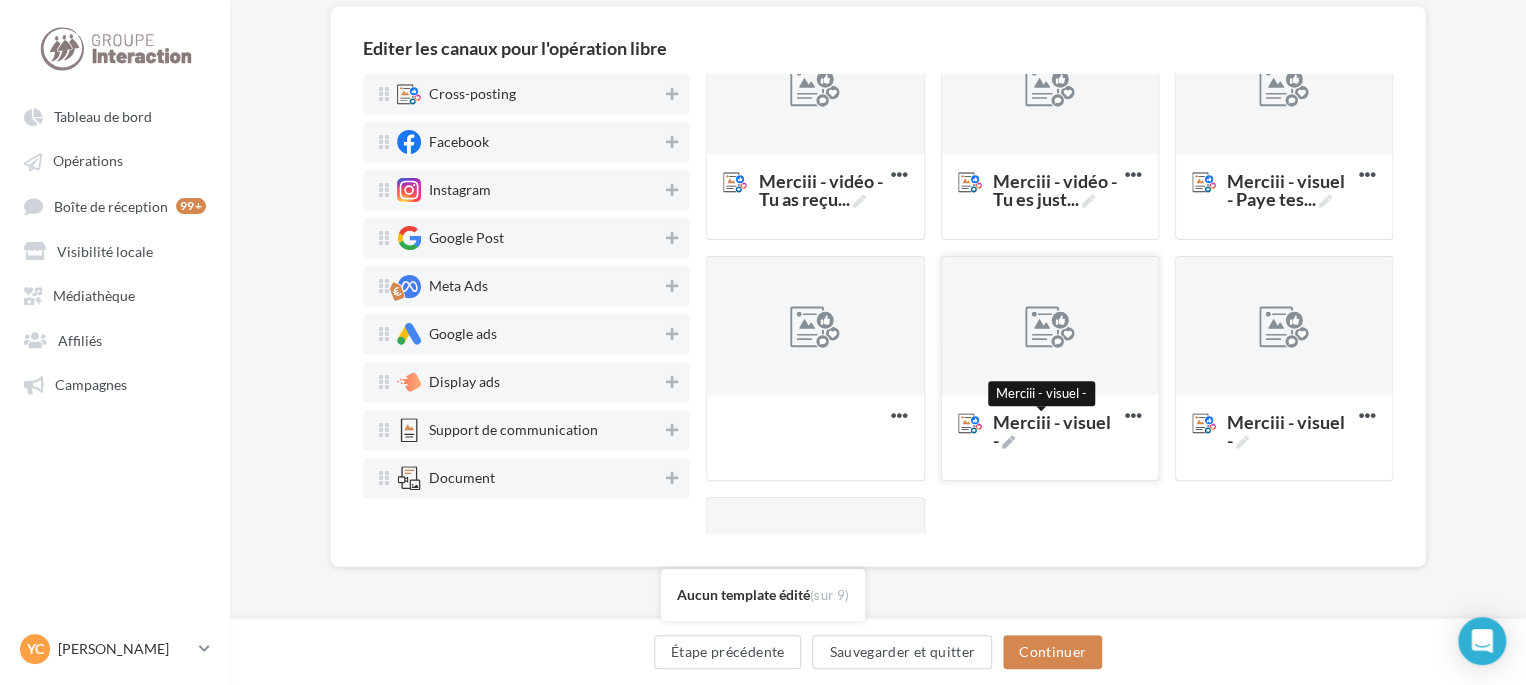 click on "Merciii - visuel -" at bounding box center [1055, 431] 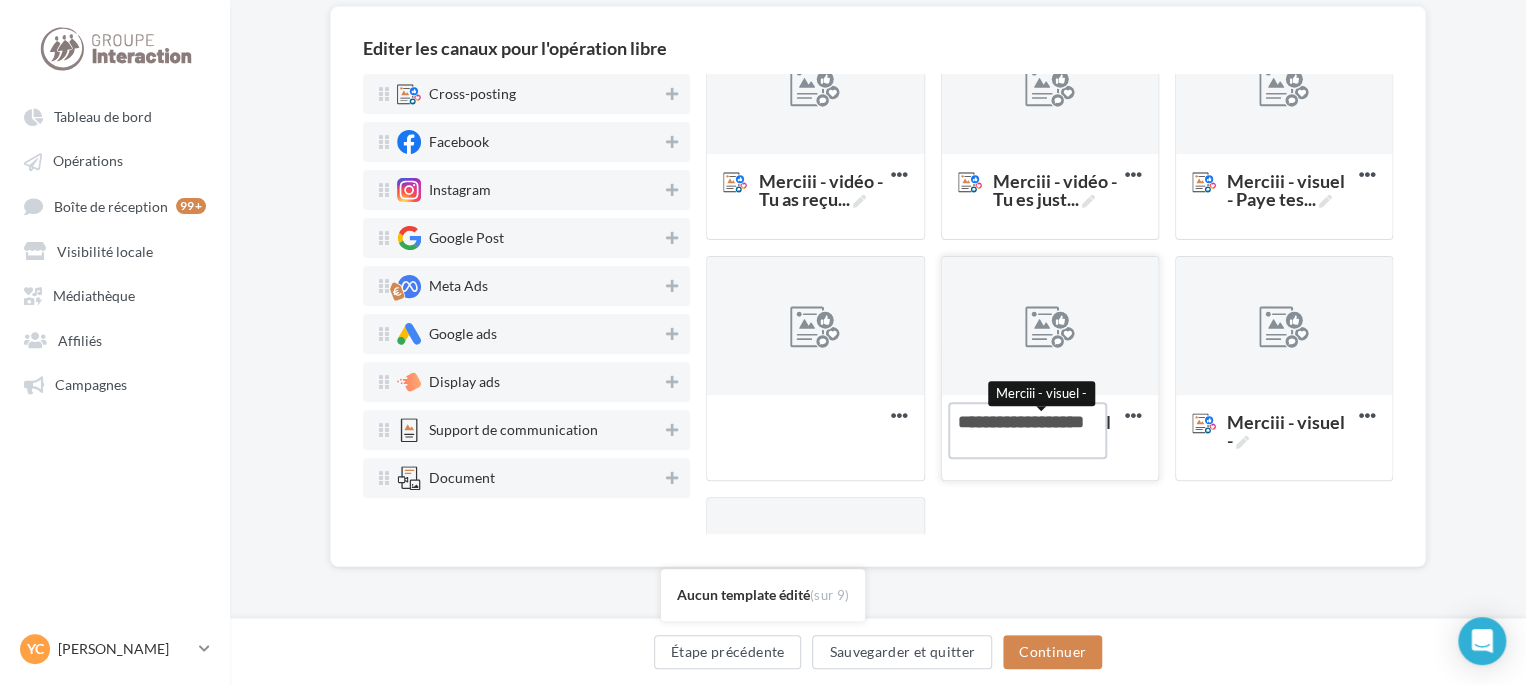 click on "Merciii - visuel -
Merciii - visuel -" at bounding box center [1027, 430] 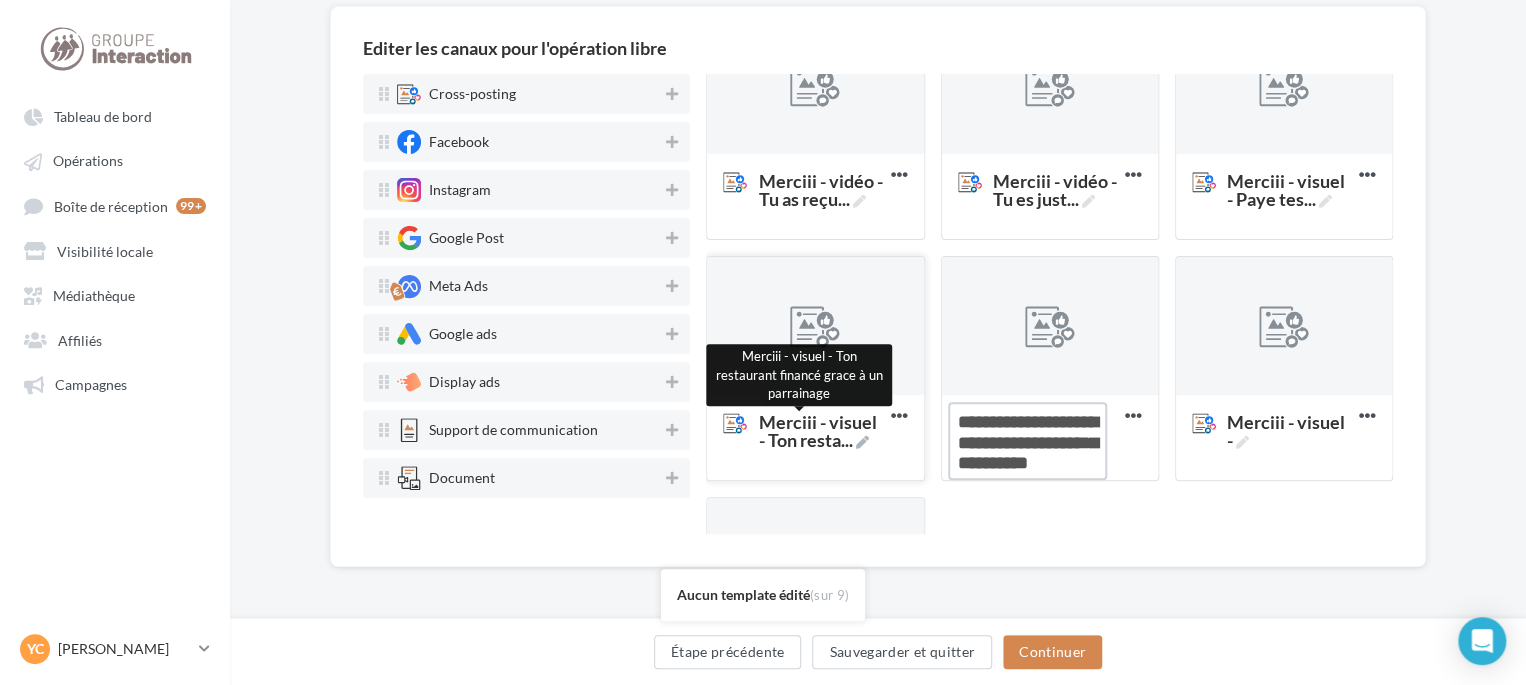 type on "**********" 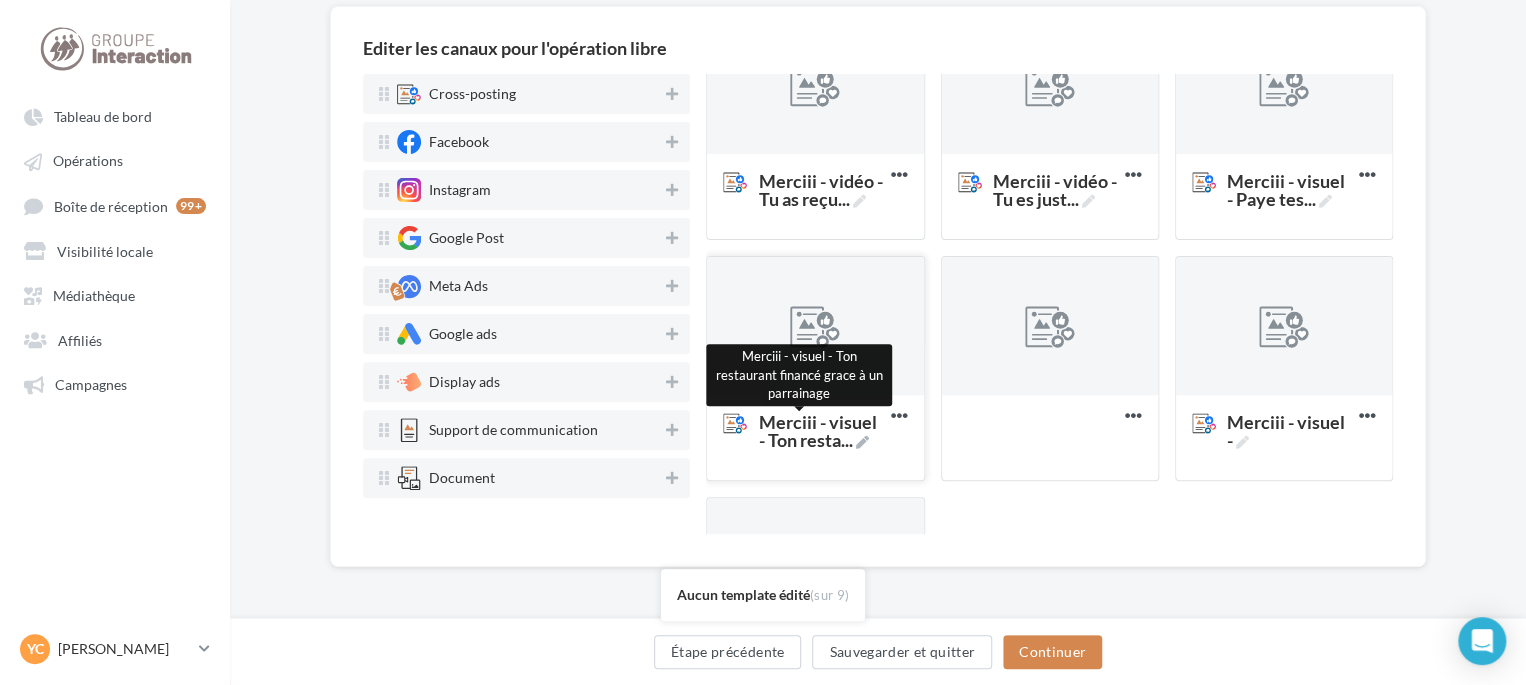 click on "Merciii - visuel - Ton resta ..." at bounding box center (820, 431) 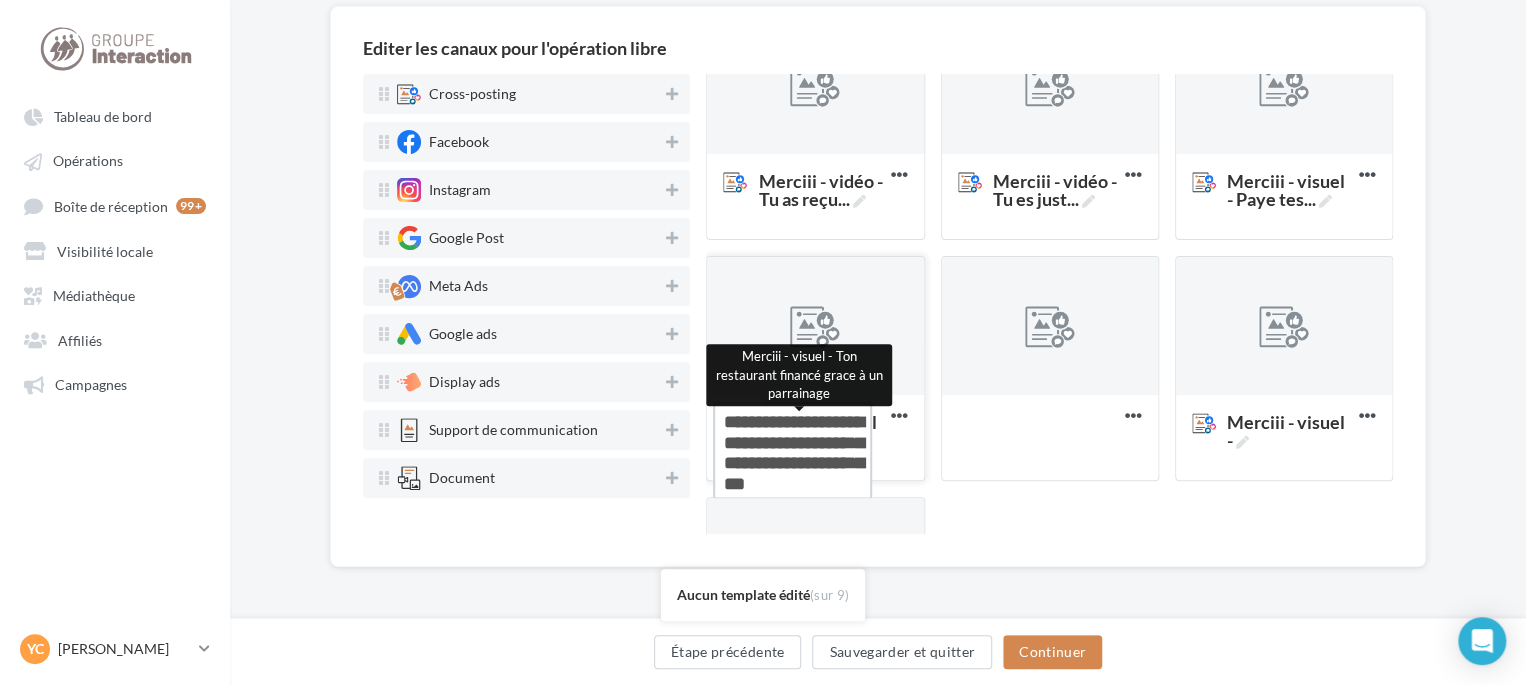click on "Merciii - visuel - Ton resta ...
Merciii - visuel - Ton restaurant financé grace à un parrainage" at bounding box center (792, 451) 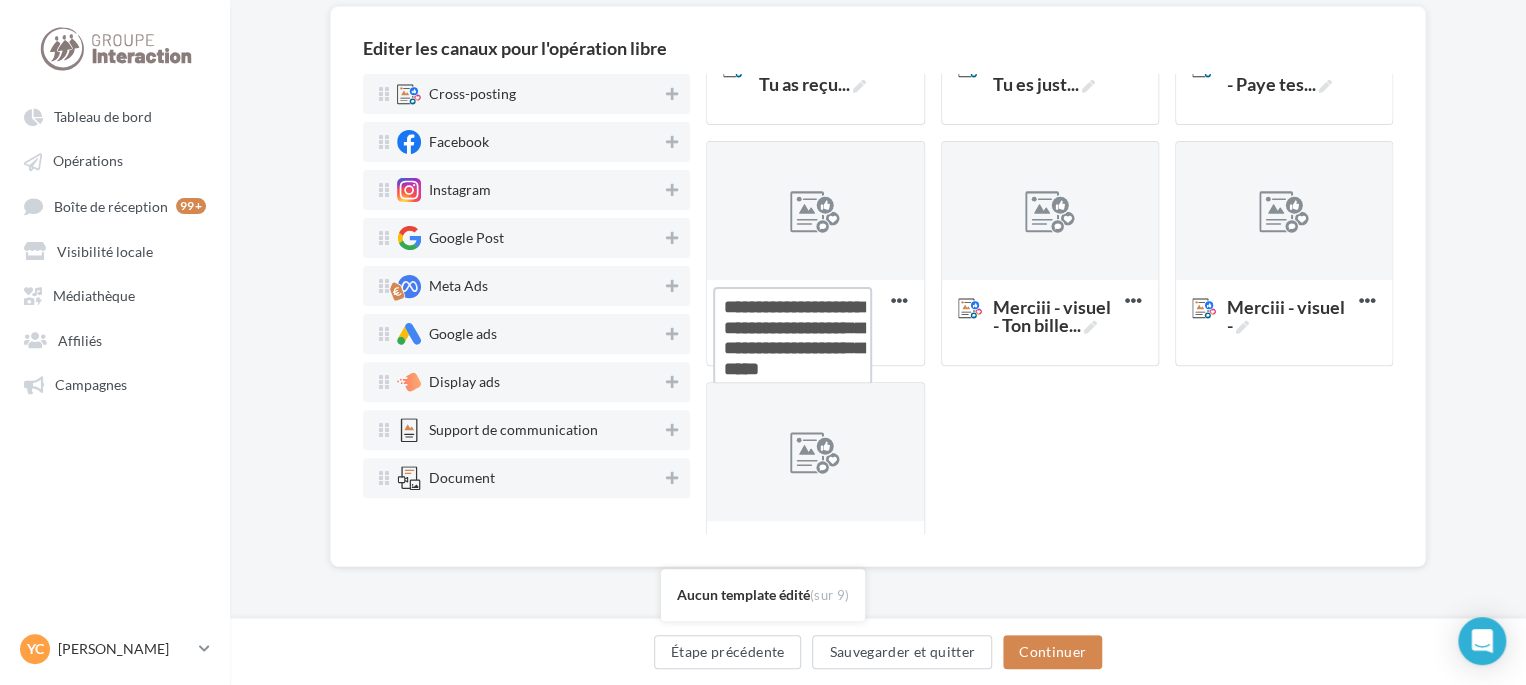 scroll, scrollTop: 500, scrollLeft: 0, axis: vertical 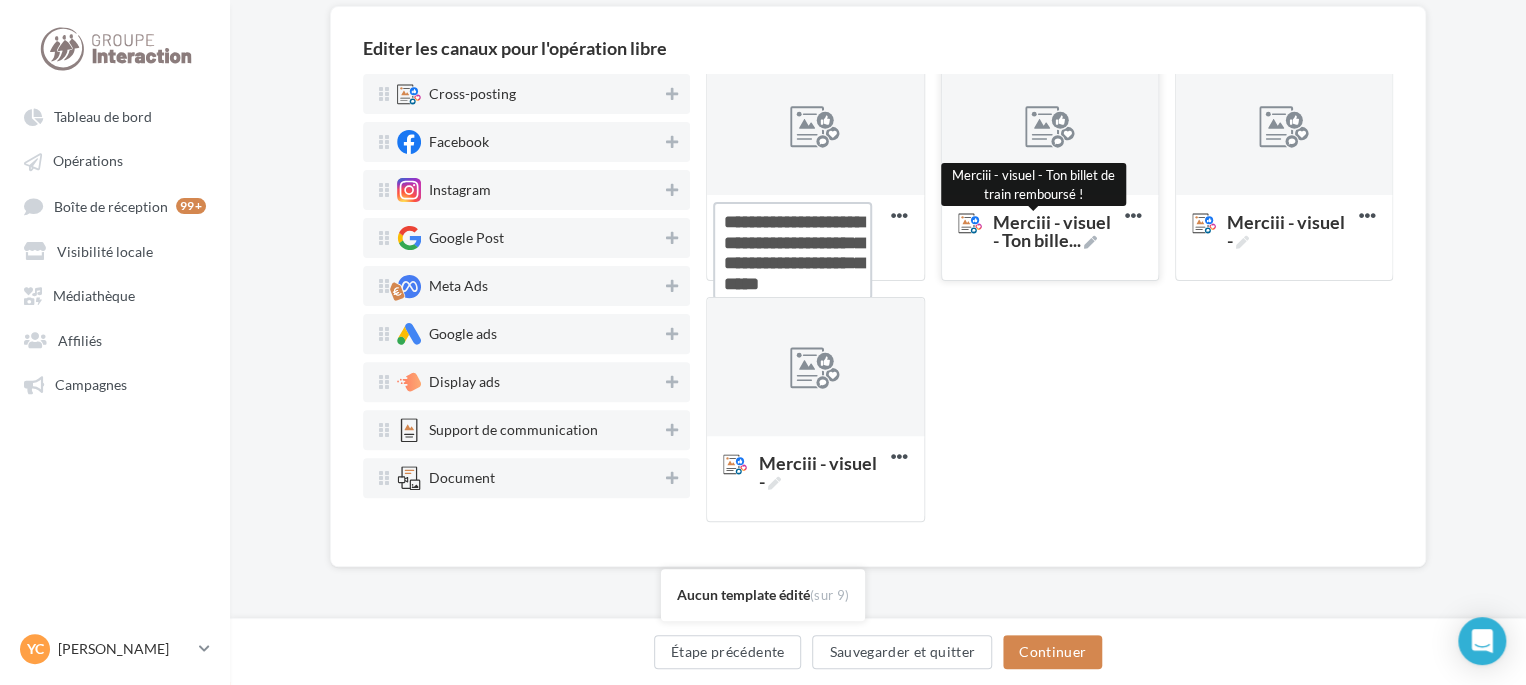 type on "**********" 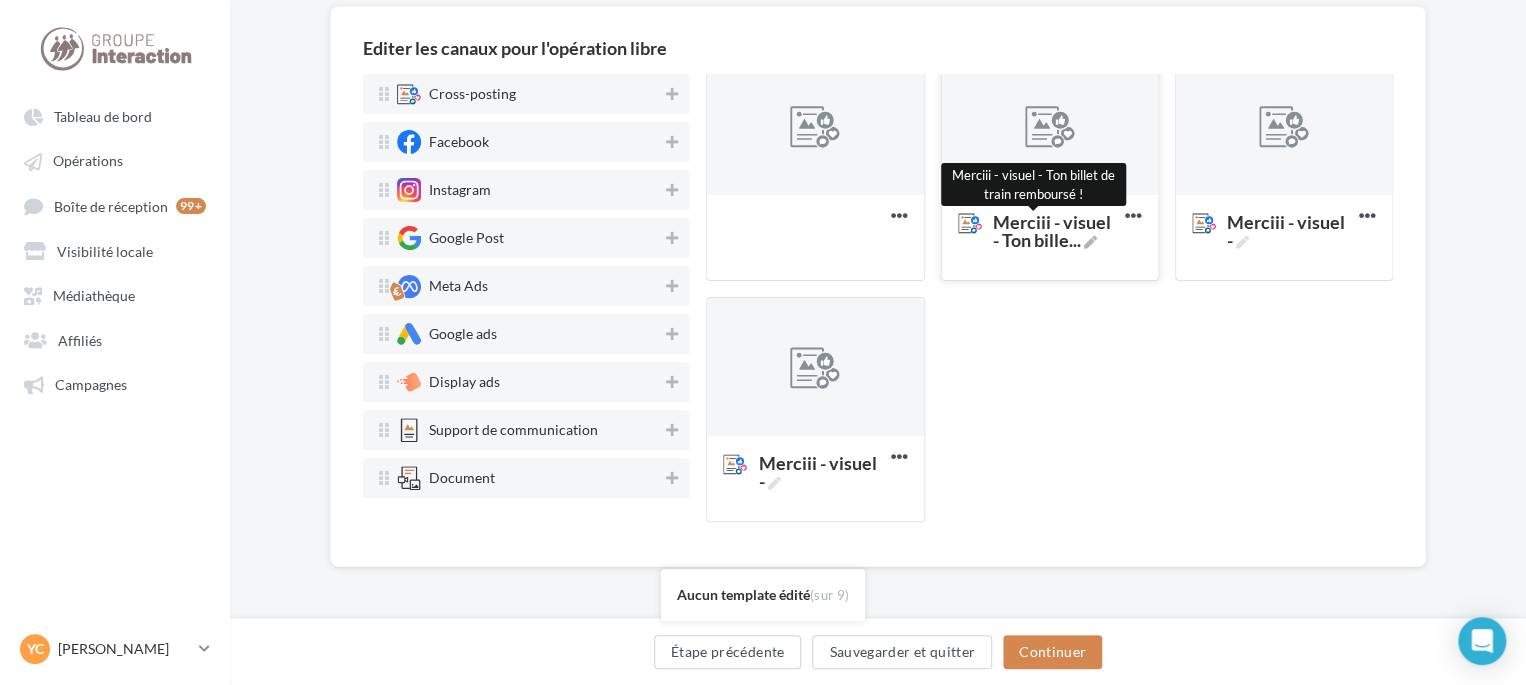 click on "Merciii - visuel - Ton bille ..." at bounding box center (1055, 231) 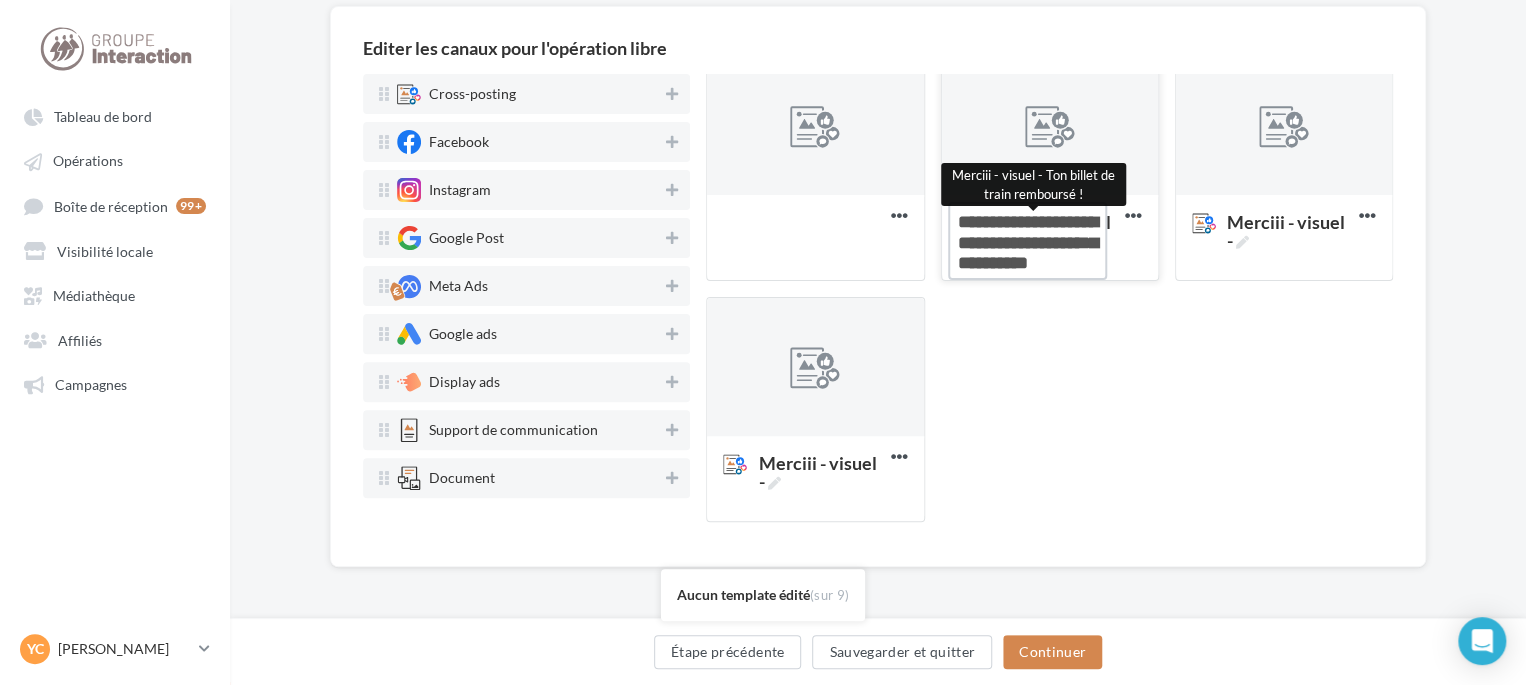 click on "Merciii - visuel - Ton bille ...
Merciii - visuel - Ton billet de train remboursé !" at bounding box center (1027, 241) 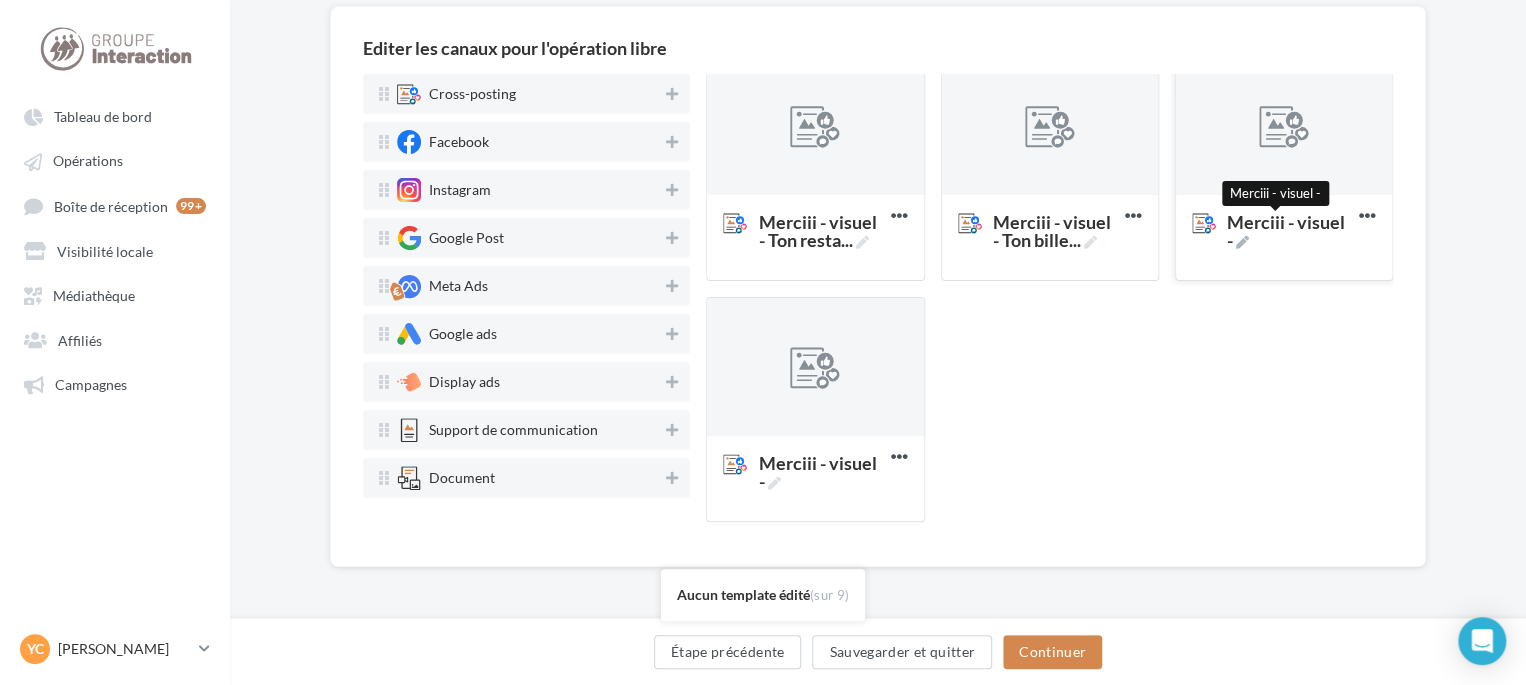 click on "Merciii - visuel -" at bounding box center [1289, 231] 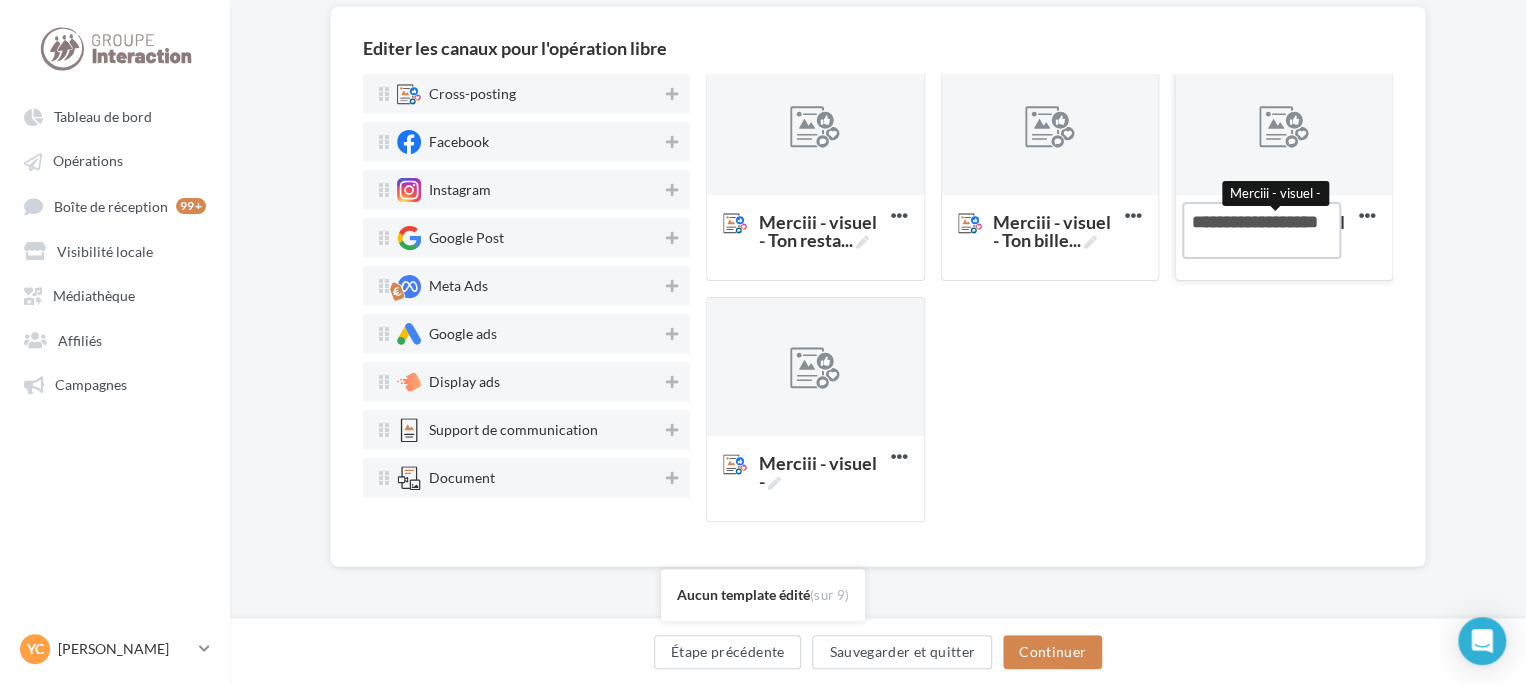 click on "Merciii - visuel -
Merciii - visuel -" at bounding box center [1261, 230] 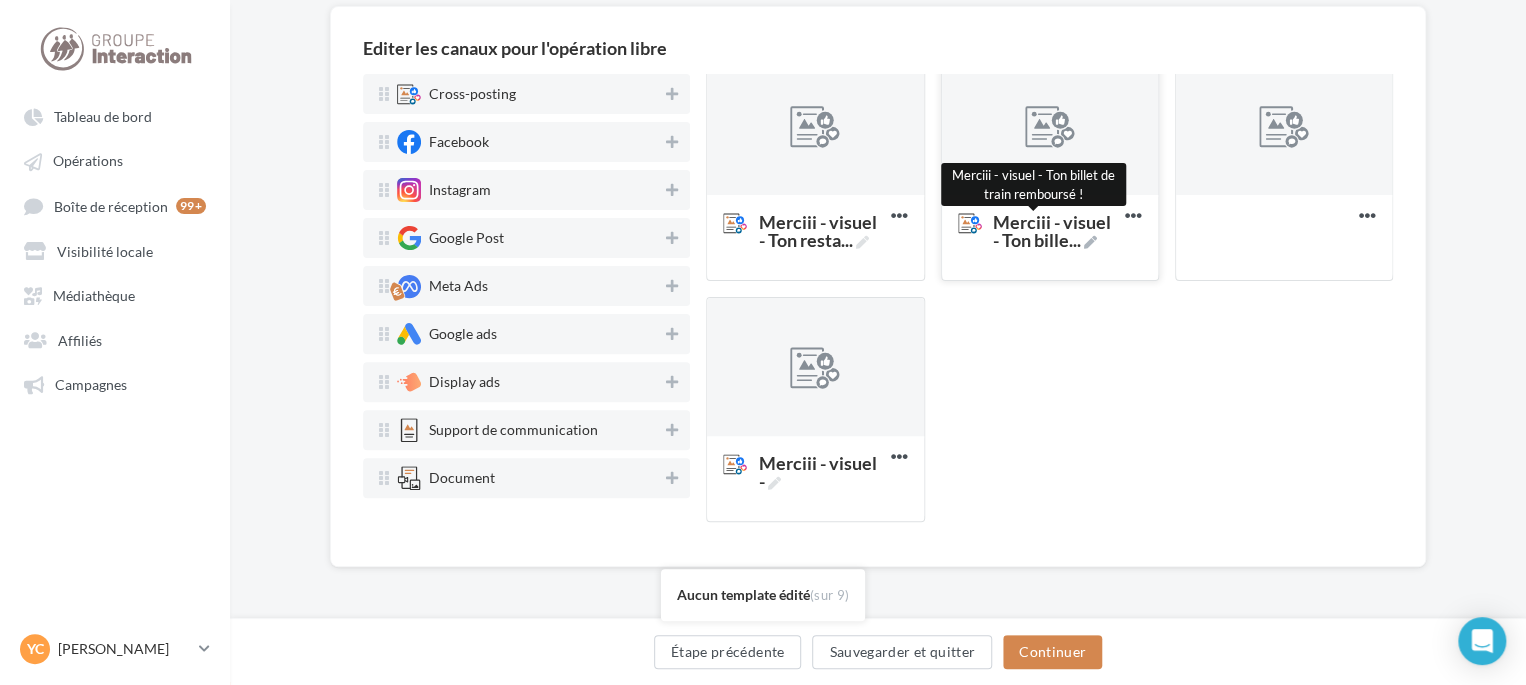 click on "Merciii - visuel - Ton bille ..." at bounding box center (1055, 231) 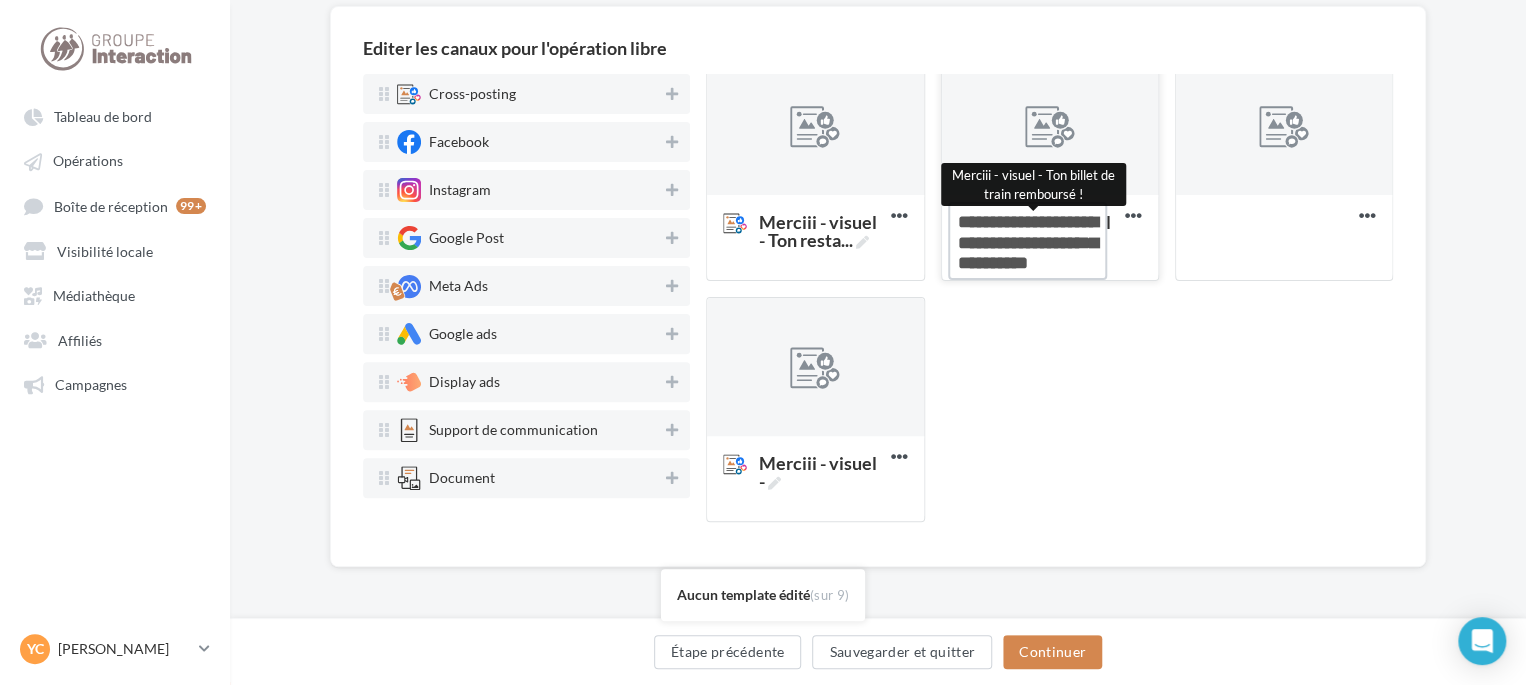 click on "Merciii - visuel - Ton bille ...
Merciii - visuel - Ton billet de train remboursé !" at bounding box center [1027, 241] 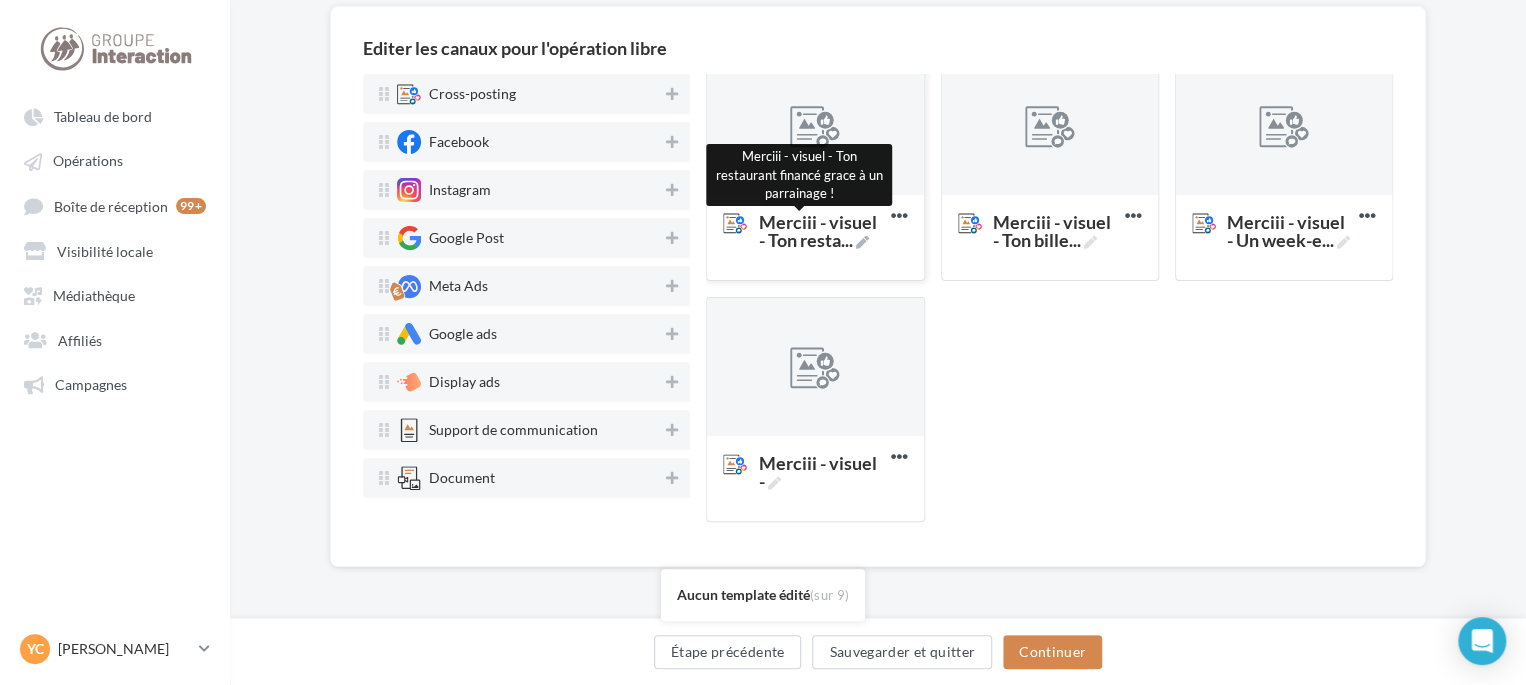 click on "Merciii - visuel - Ton resta ..." at bounding box center [820, 231] 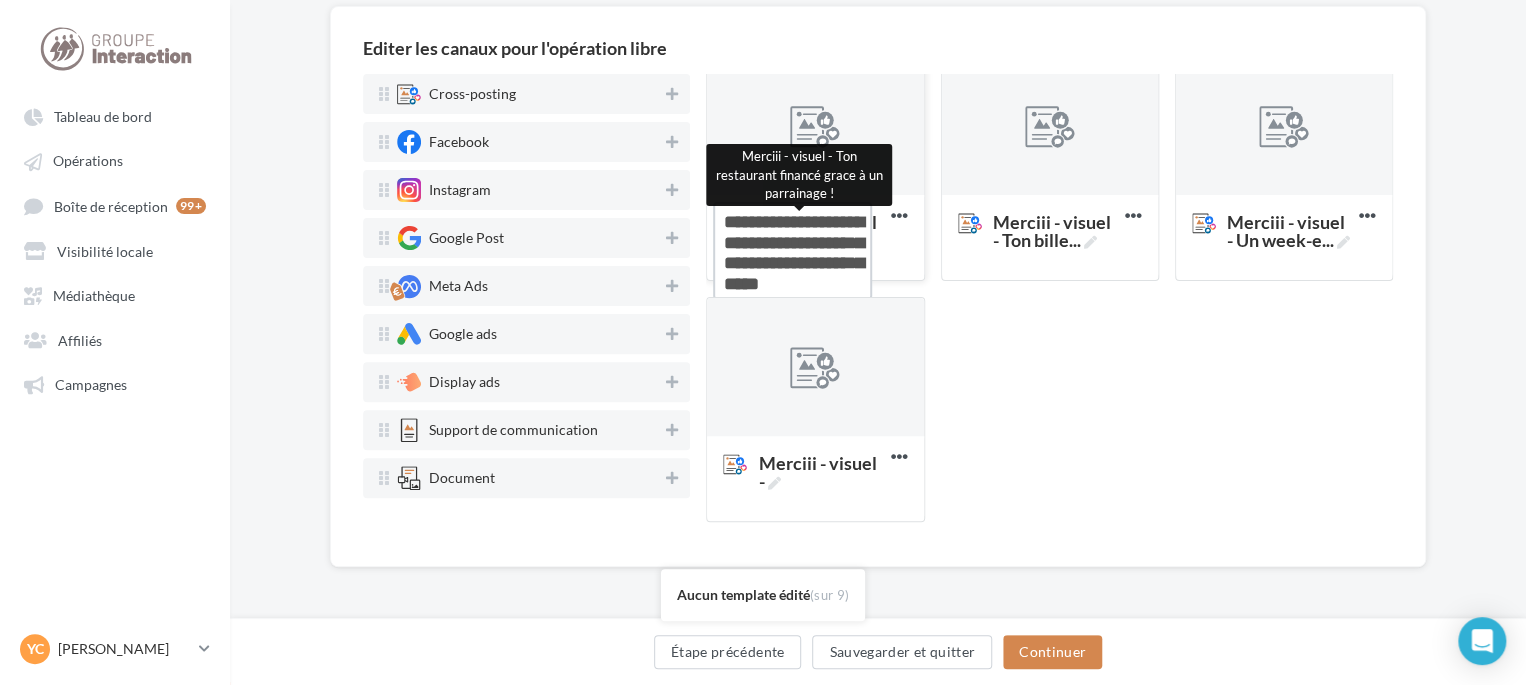 click on "Merciii - visuel - Ton resta ...
Merciii - visuel - Ton restaurant financé grace à un parrainage !" at bounding box center (792, 251) 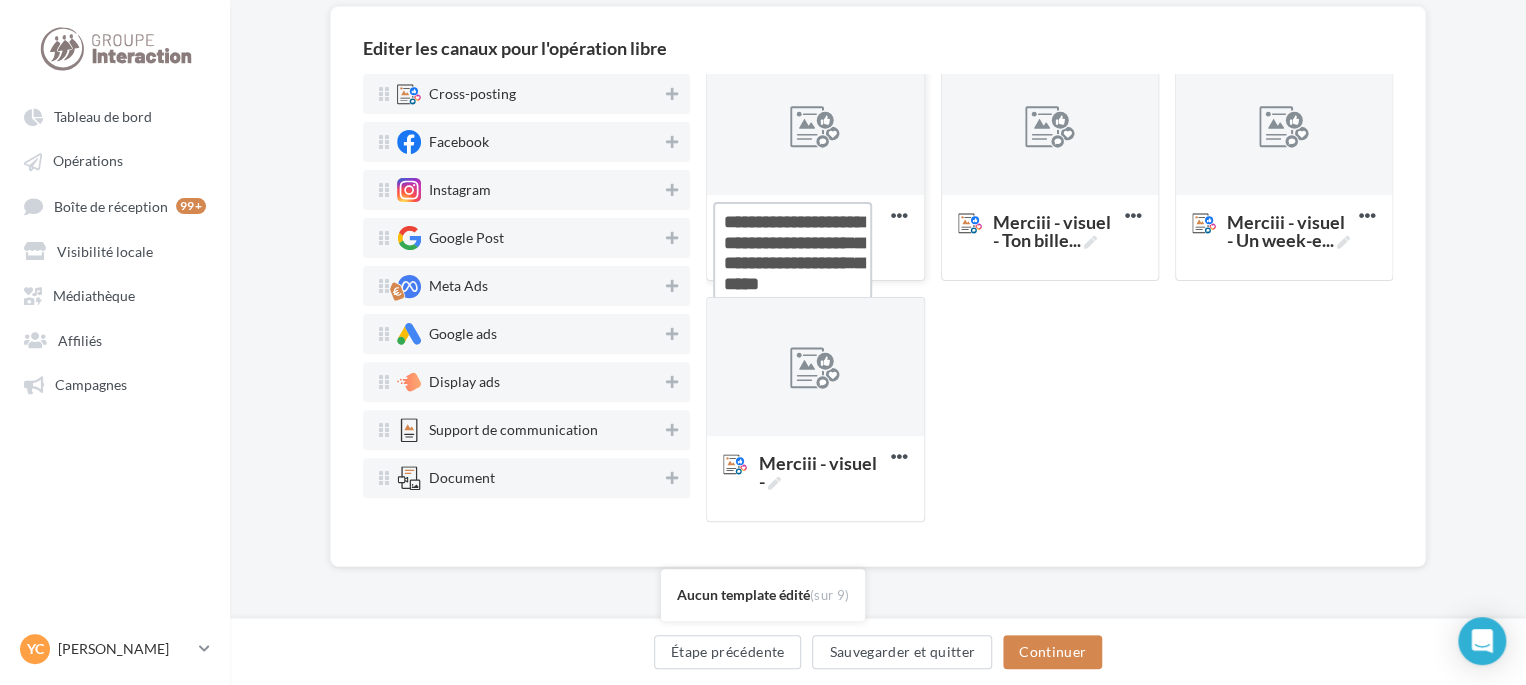 drag, startPoint x: 726, startPoint y: 260, endPoint x: 824, endPoint y: 279, distance: 99.824844 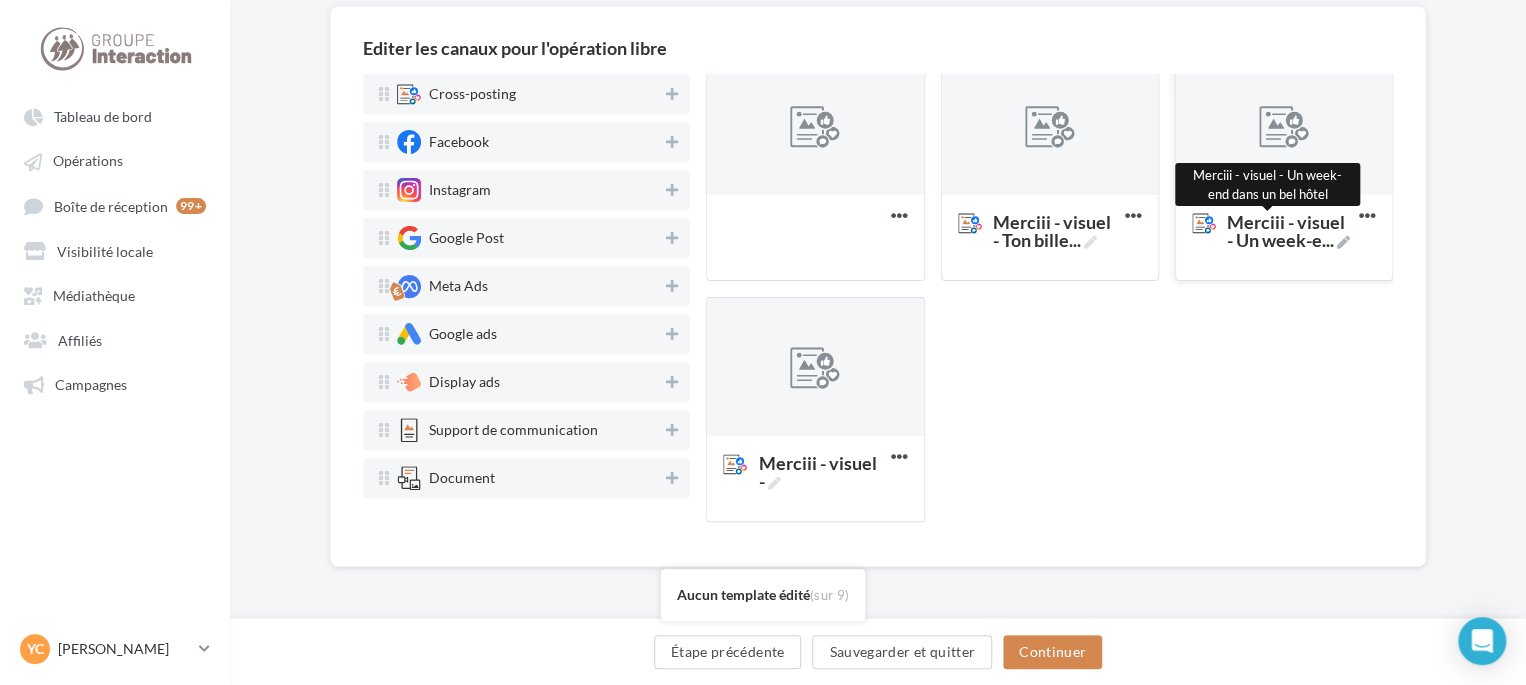 click on "Merciii - visuel - Un week-e ..." at bounding box center (1289, 231) 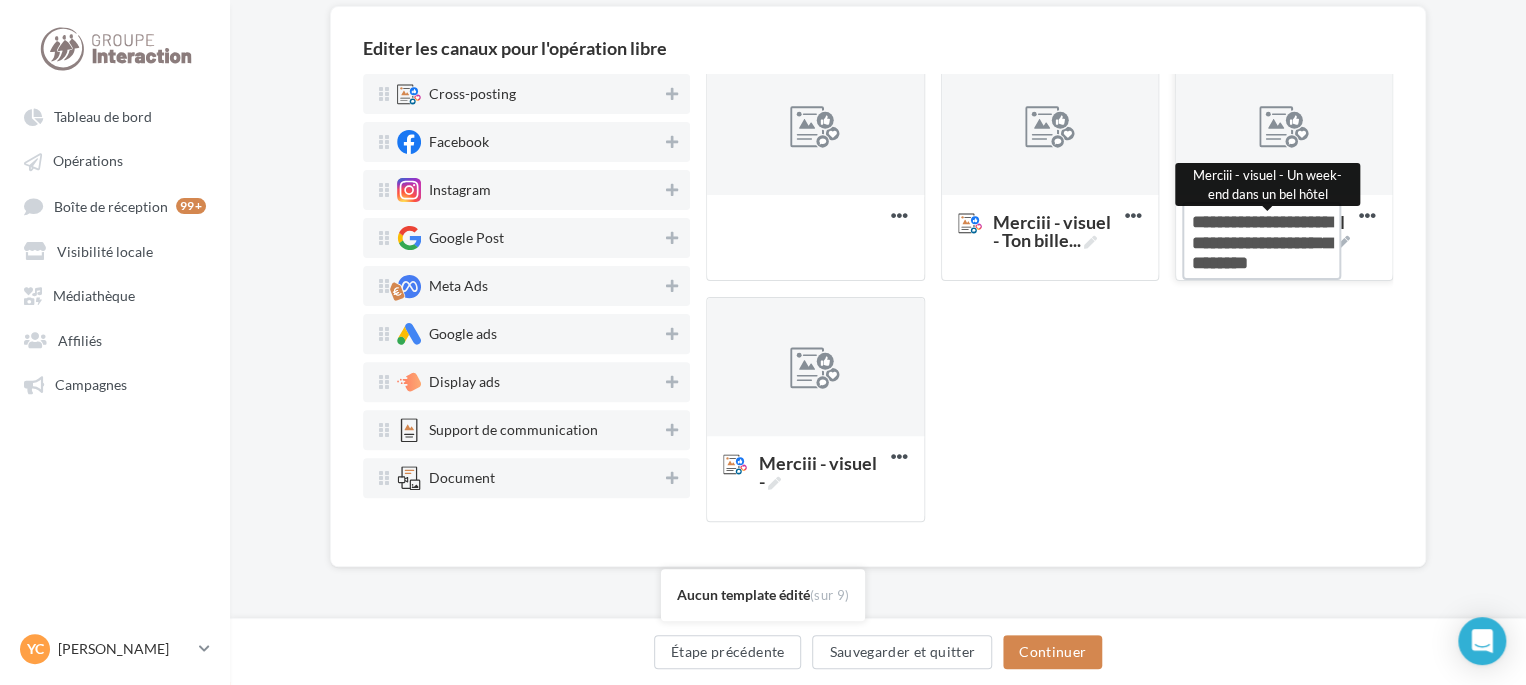 click on "Merciii - visuel - Un week-e ...
Merciii - visuel - Un week-end dans un bel hôtel" at bounding box center (1261, 241) 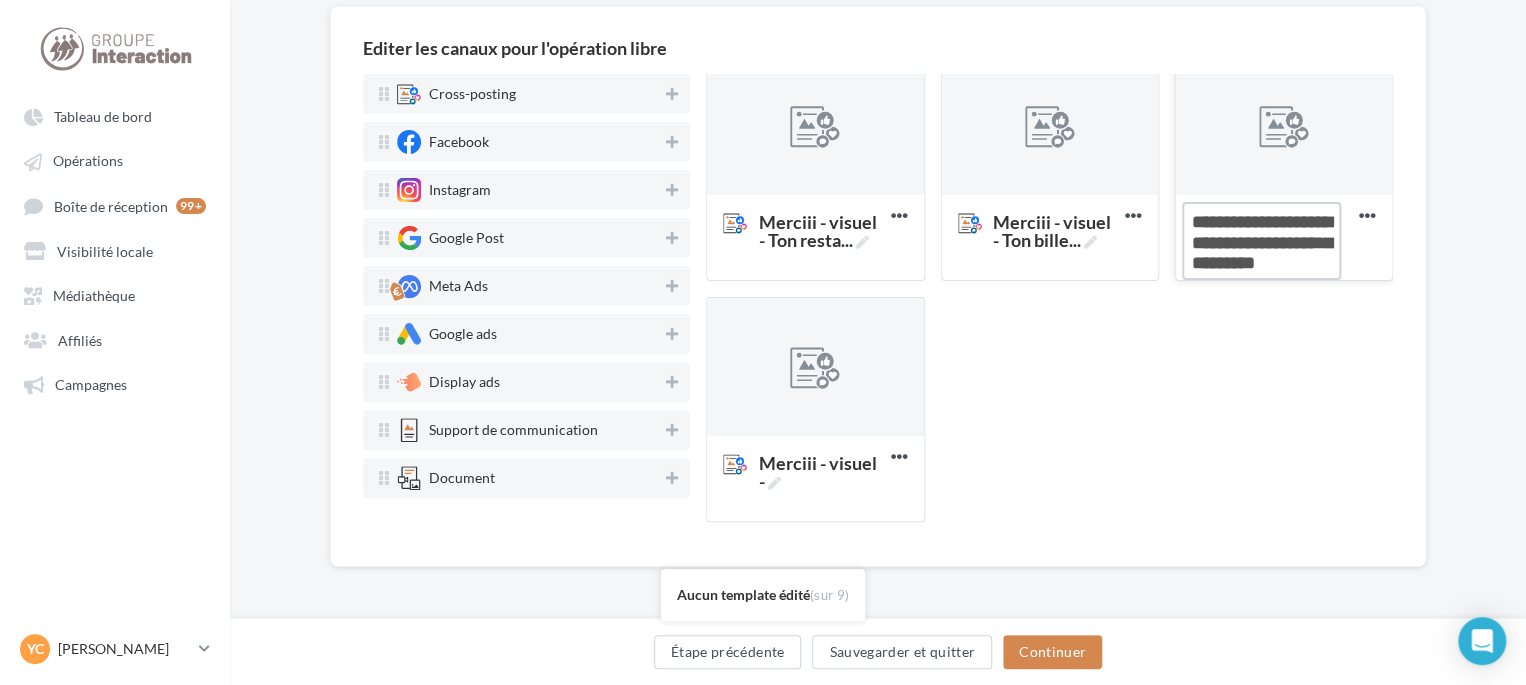 paste on "**********" 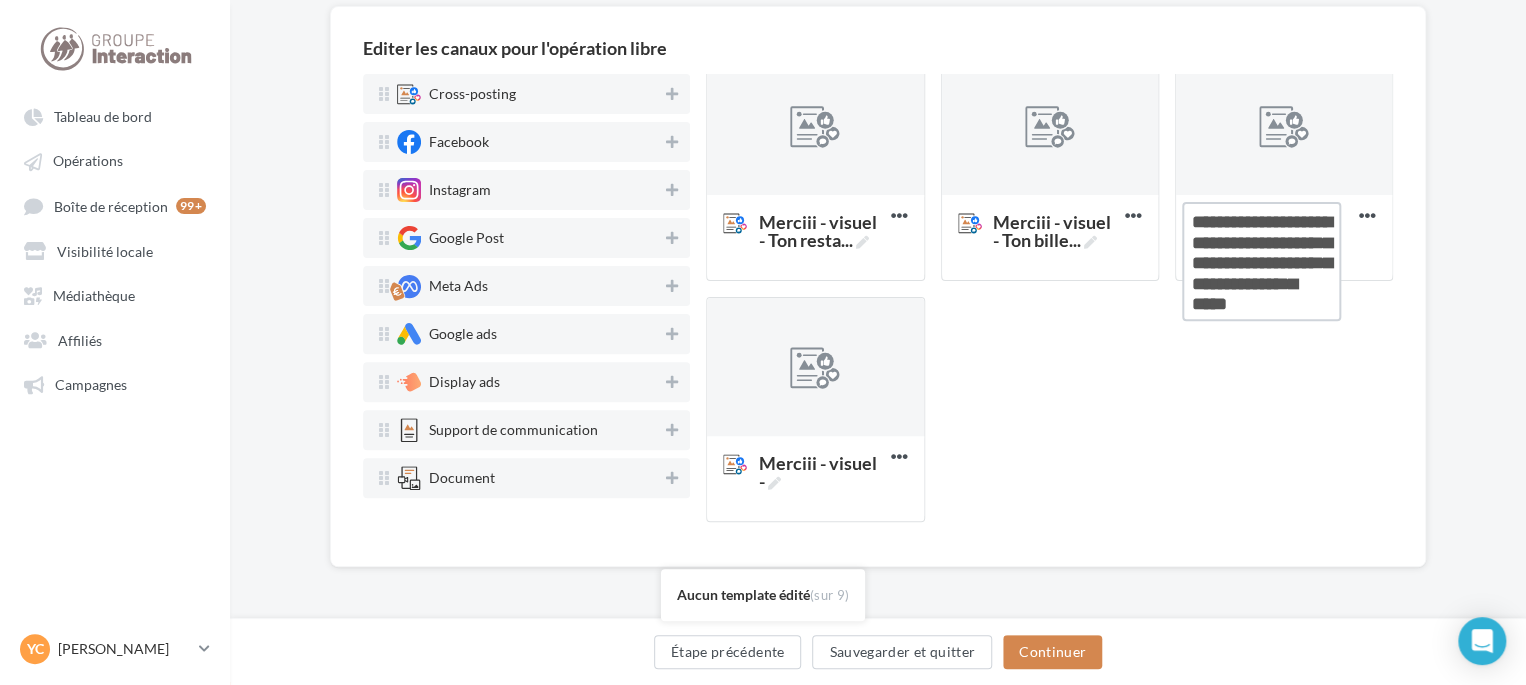 type on "**********" 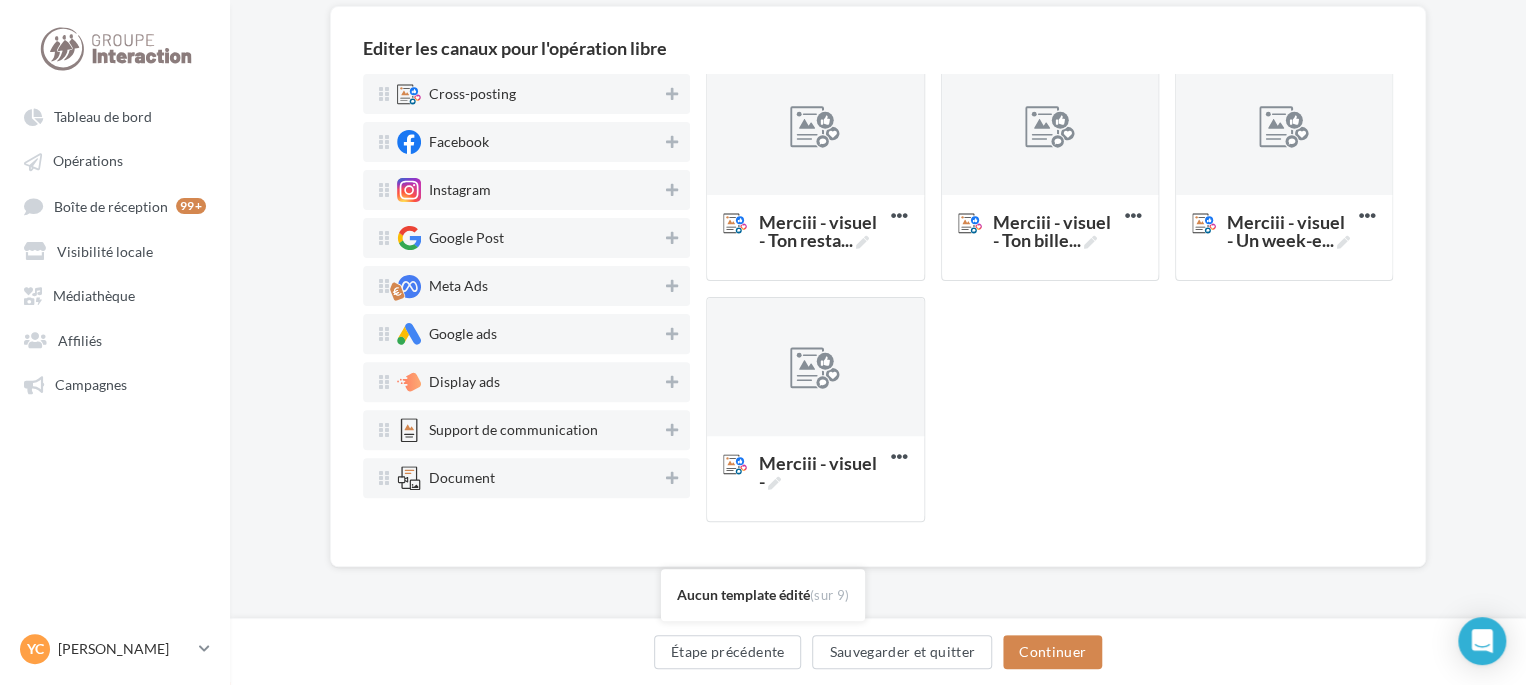 click on "Déposez le canal souhaité ici                                Merciii - vidéo - Devine qui ...   Supprimer                                Merciii - vidéo - Tu arrives ...   Supprimer                                Merciii - vidéo - Tu as reçu ...   Supprimer                                Merciii - vidéo - Tu es just ...   Supprimer                                Merciii - visuel - Paye tes  ...   Supprimer                                Merciii - visuel - Ton resta ...   Supprimer                                Merciii - visuel - Ton bille ...   Supprimer                                Merciii - visuel - Un week-e ...   Supprimer                                Merciii - visuel -   Supprimer" at bounding box center [1057, 56] 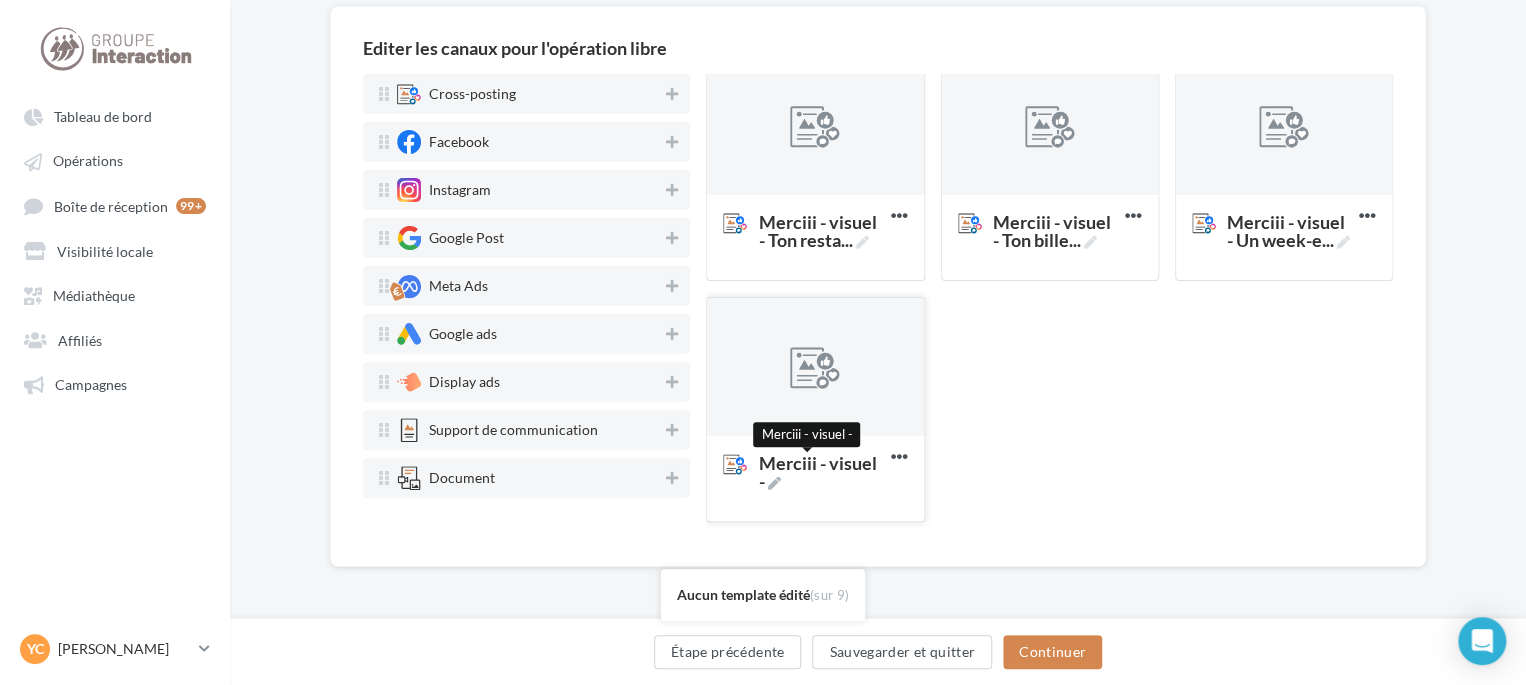 click on "Merciii - visuel -" at bounding box center (820, 472) 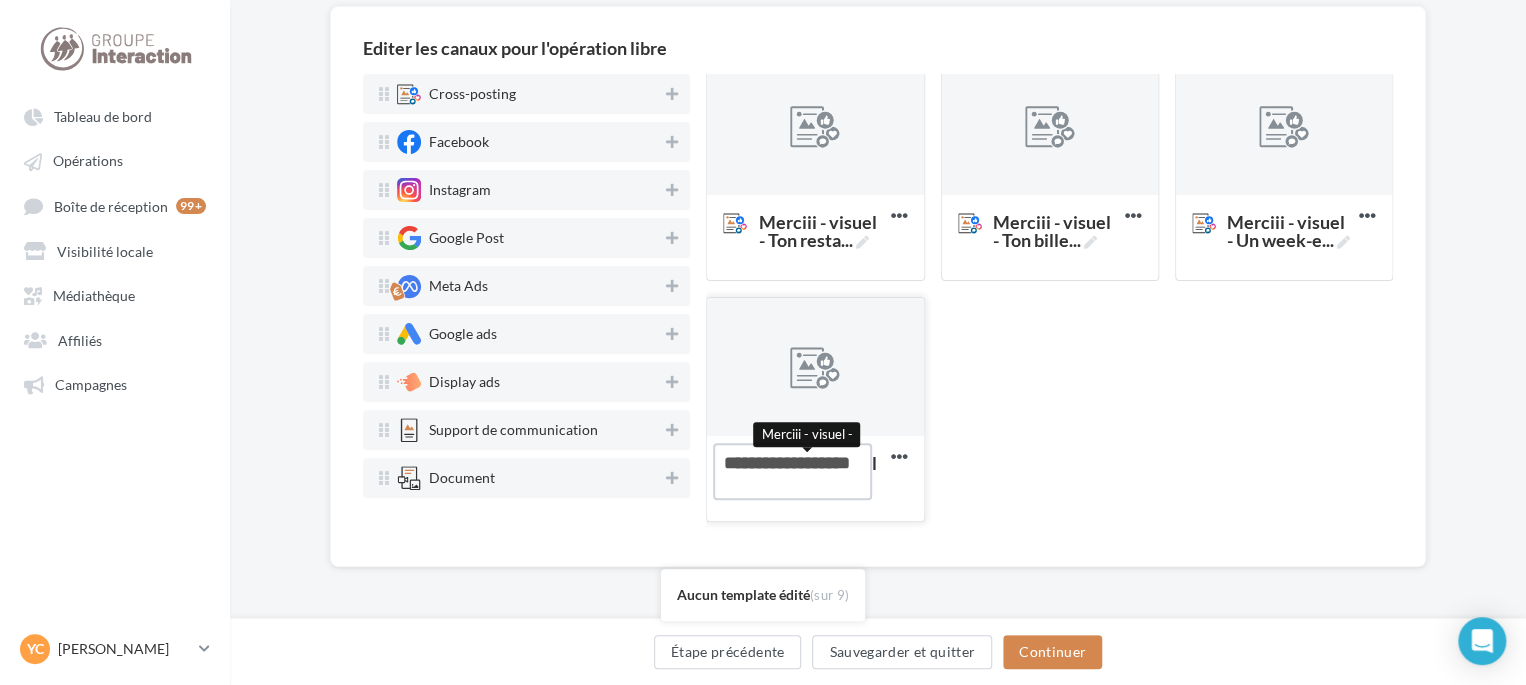 click on "Merciii - visuel -
Merciii - visuel -" at bounding box center [792, 471] 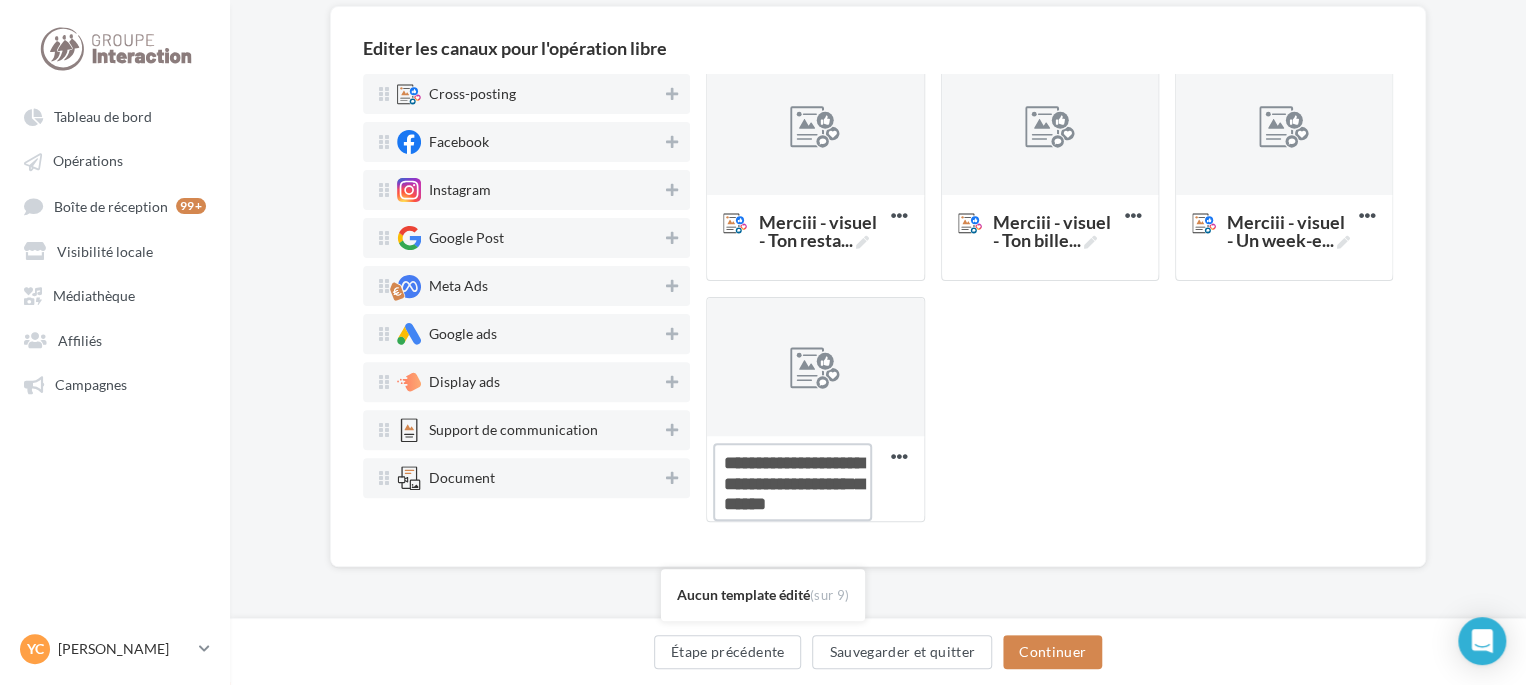 type on "**********" 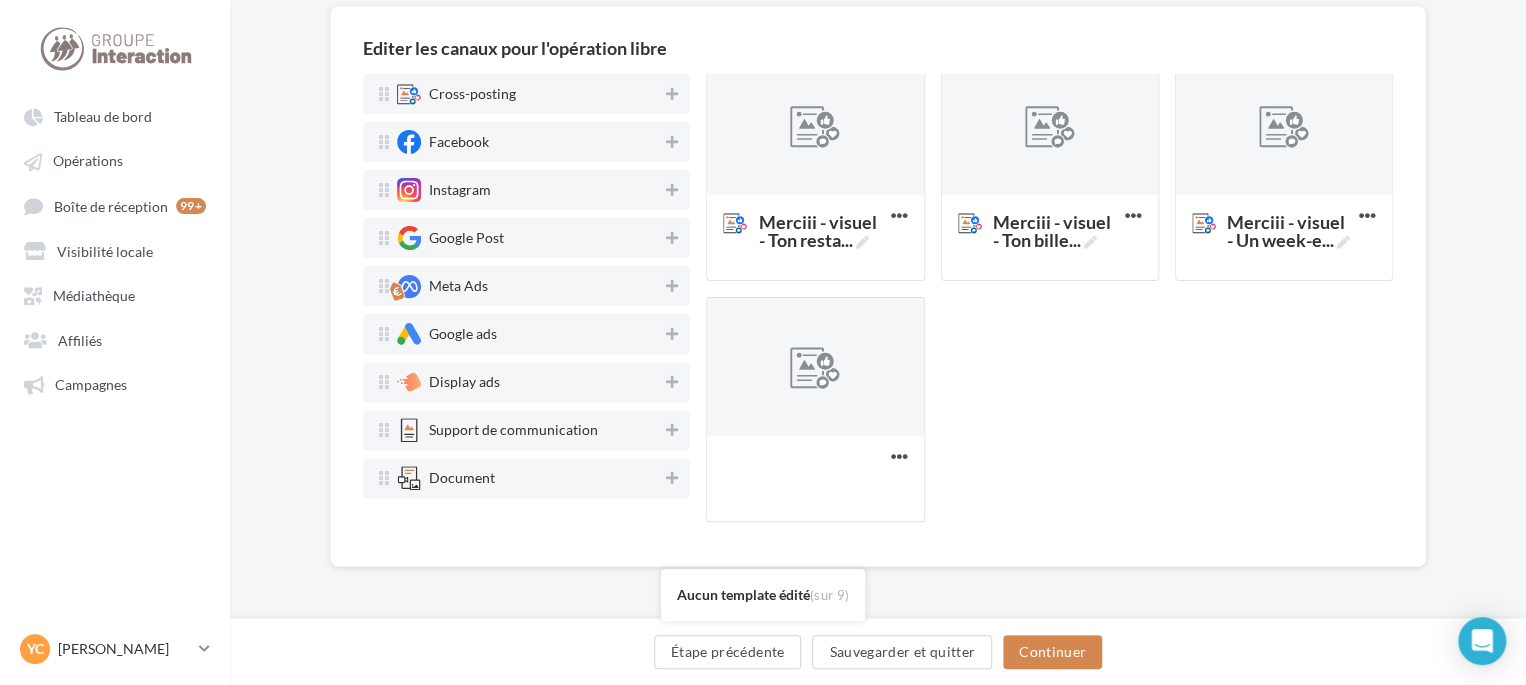 click on "Déposez le canal souhaité ici                                Merciii - vidéo - Devine qui ...   Supprimer                                Merciii - vidéo - Tu arrives ...   Supprimer                                Merciii - vidéo - Tu as reçu ...   Supprimer                                Merciii - vidéo - Tu es just ...   Supprimer                                Merciii - visuel - Paye tes  ...   Supprimer                                Merciii - visuel - Ton resta ...   Supprimer                                Merciii - visuel - Ton bille ...   Supprimer                                Merciii - visuel - Un week-e ...   Supprimer                                Merciii - visuel - Plonge da ...   Supprimer" at bounding box center (1057, 56) 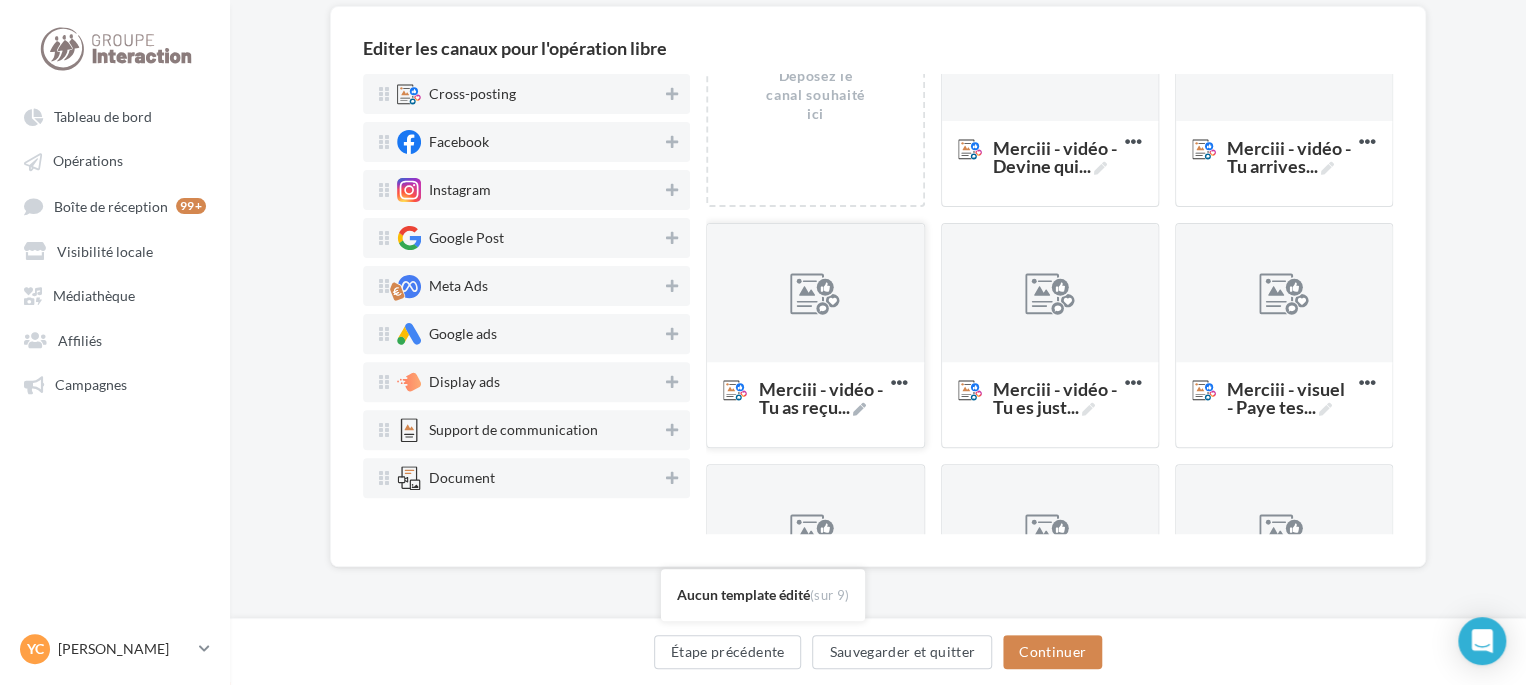 scroll, scrollTop: 0, scrollLeft: 0, axis: both 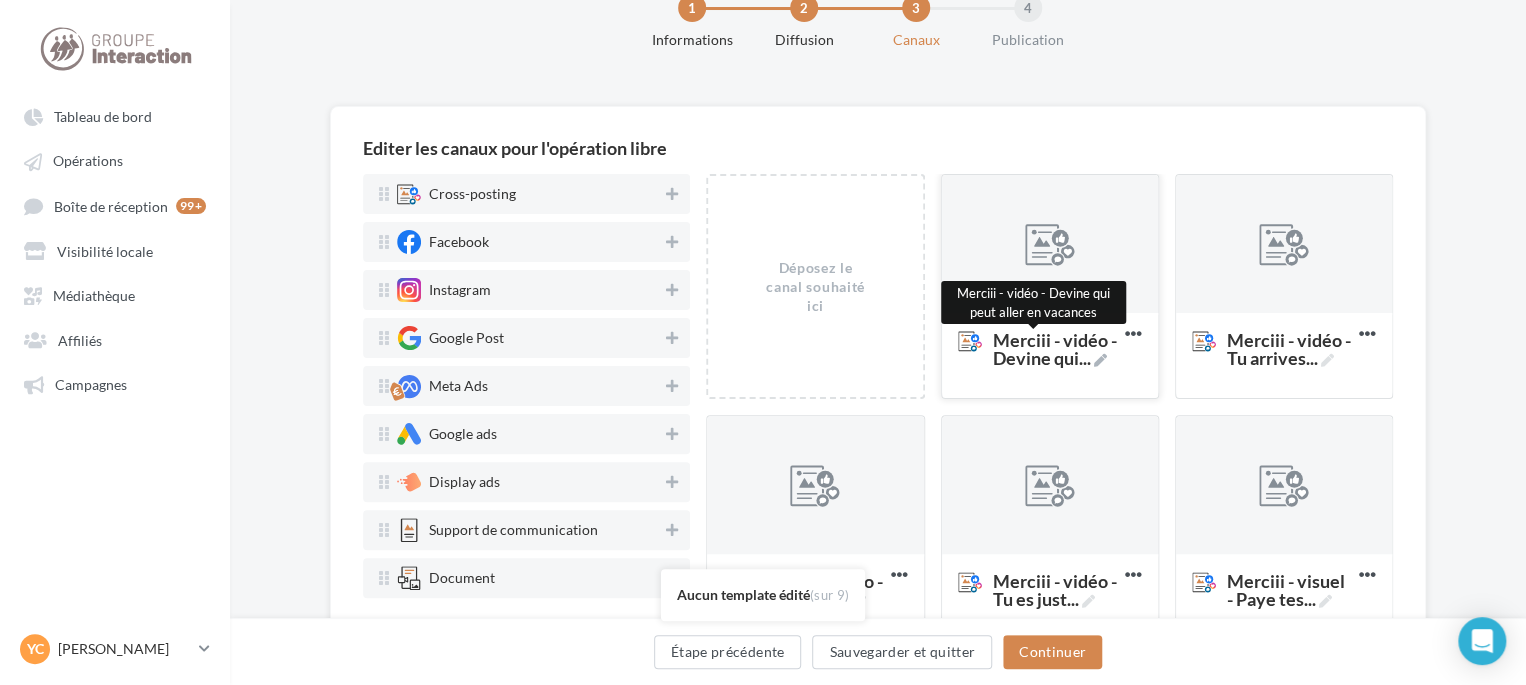 click on "Merciii - vidéo - Devine qui ..." at bounding box center [1055, 349] 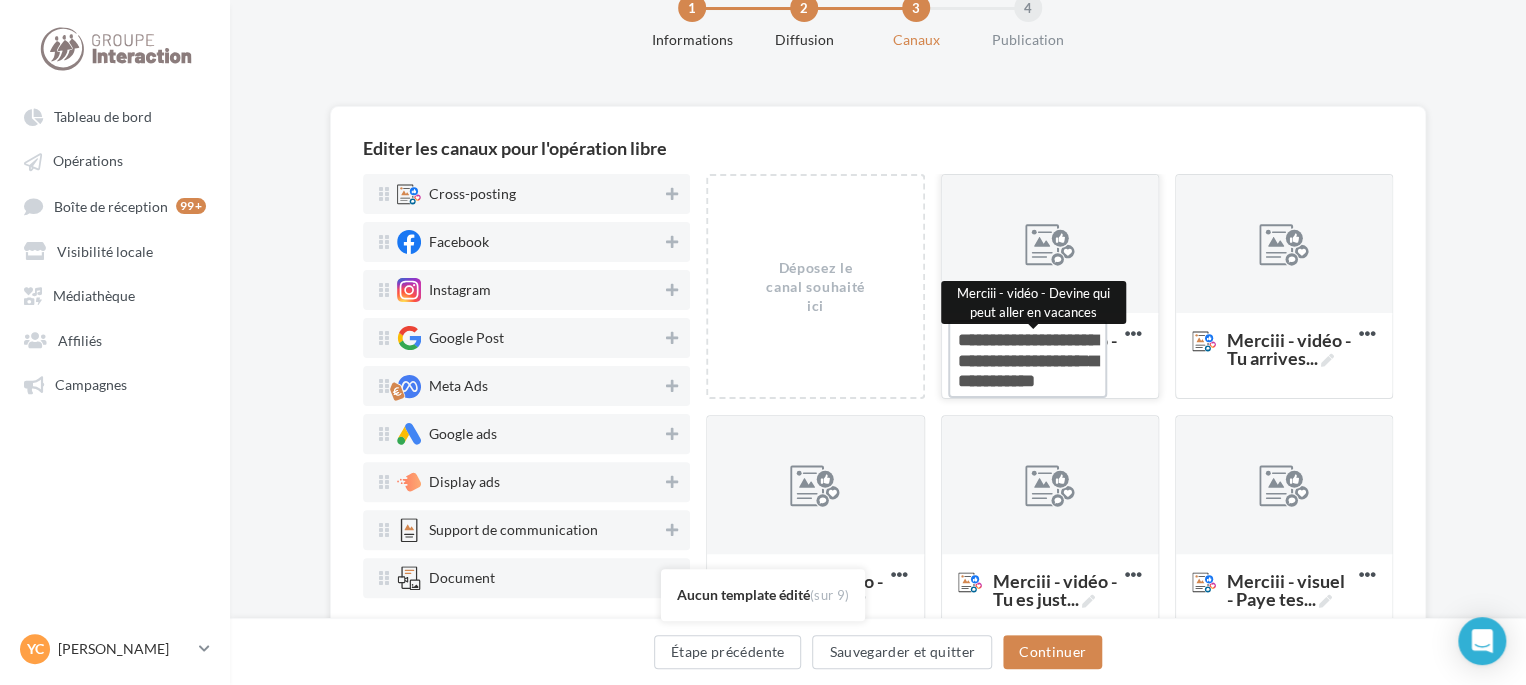 click on "Merciii - vidéo - Devine qui ...
Merciii - vidéo - Devine qui peut aller en vacances" at bounding box center (1027, 359) 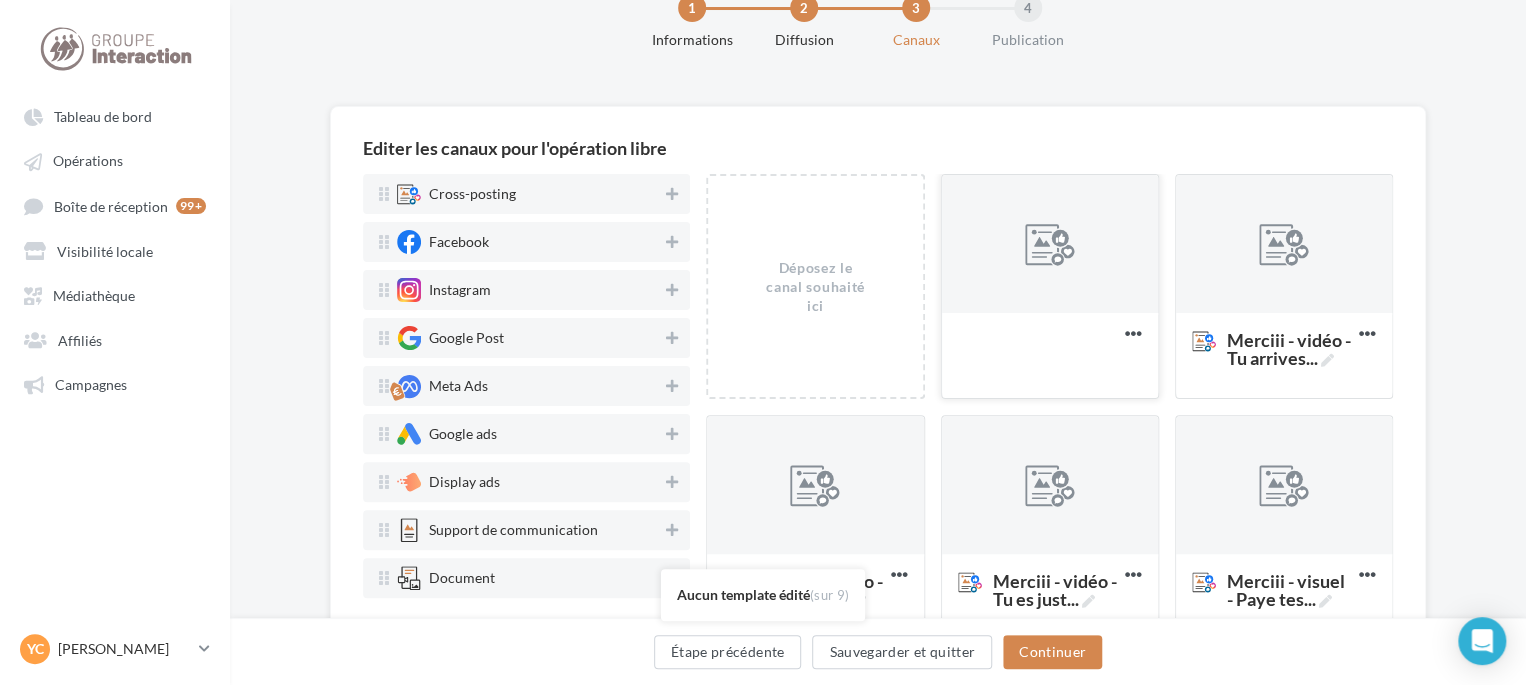 click at bounding box center (1050, 245) 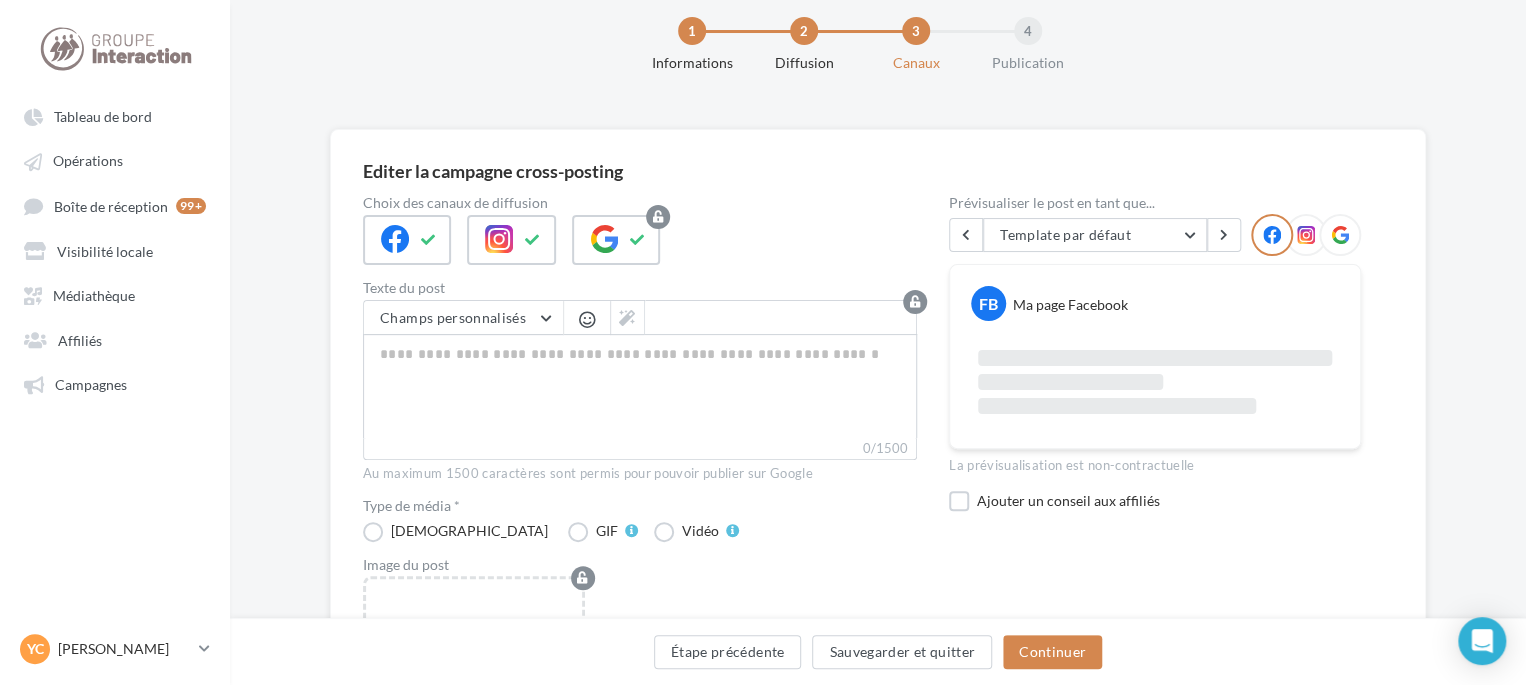scroll, scrollTop: 0, scrollLeft: 0, axis: both 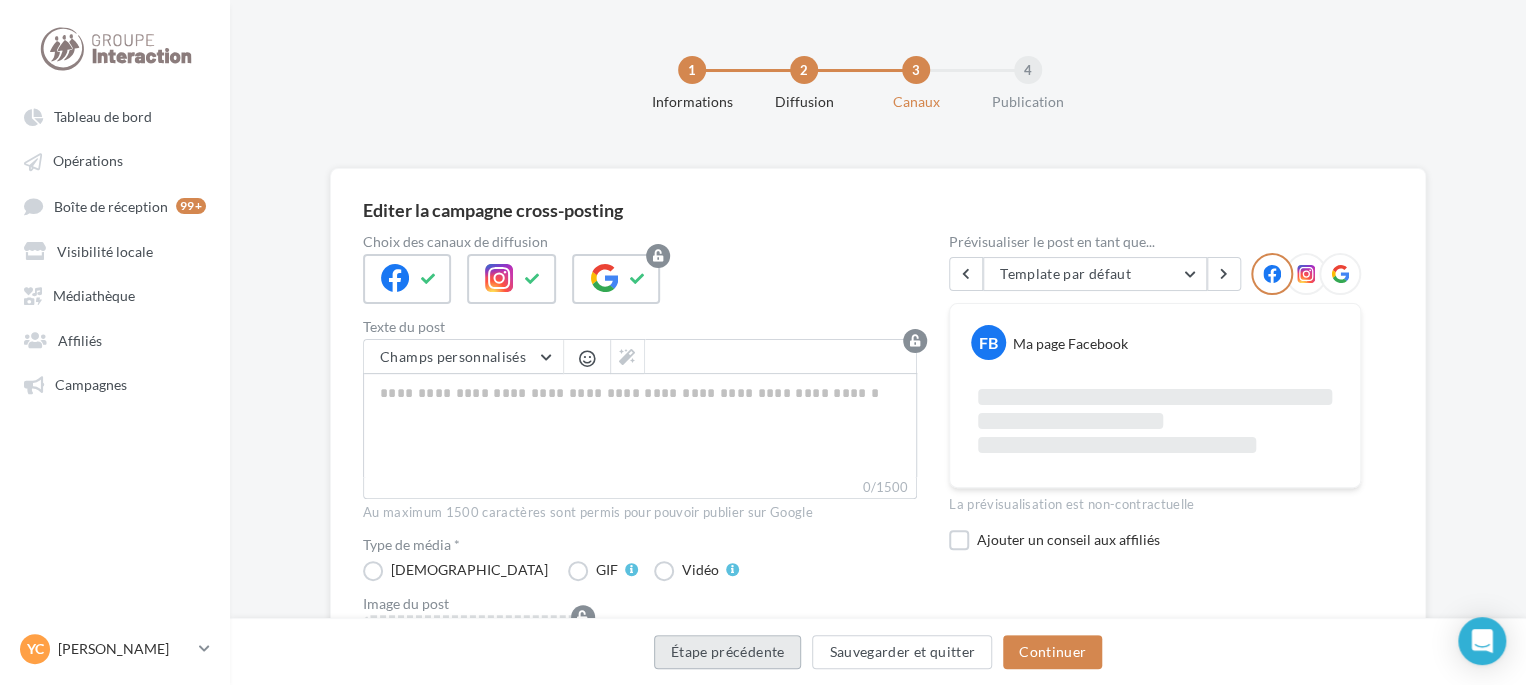 click on "Étape précédente" at bounding box center [728, 652] 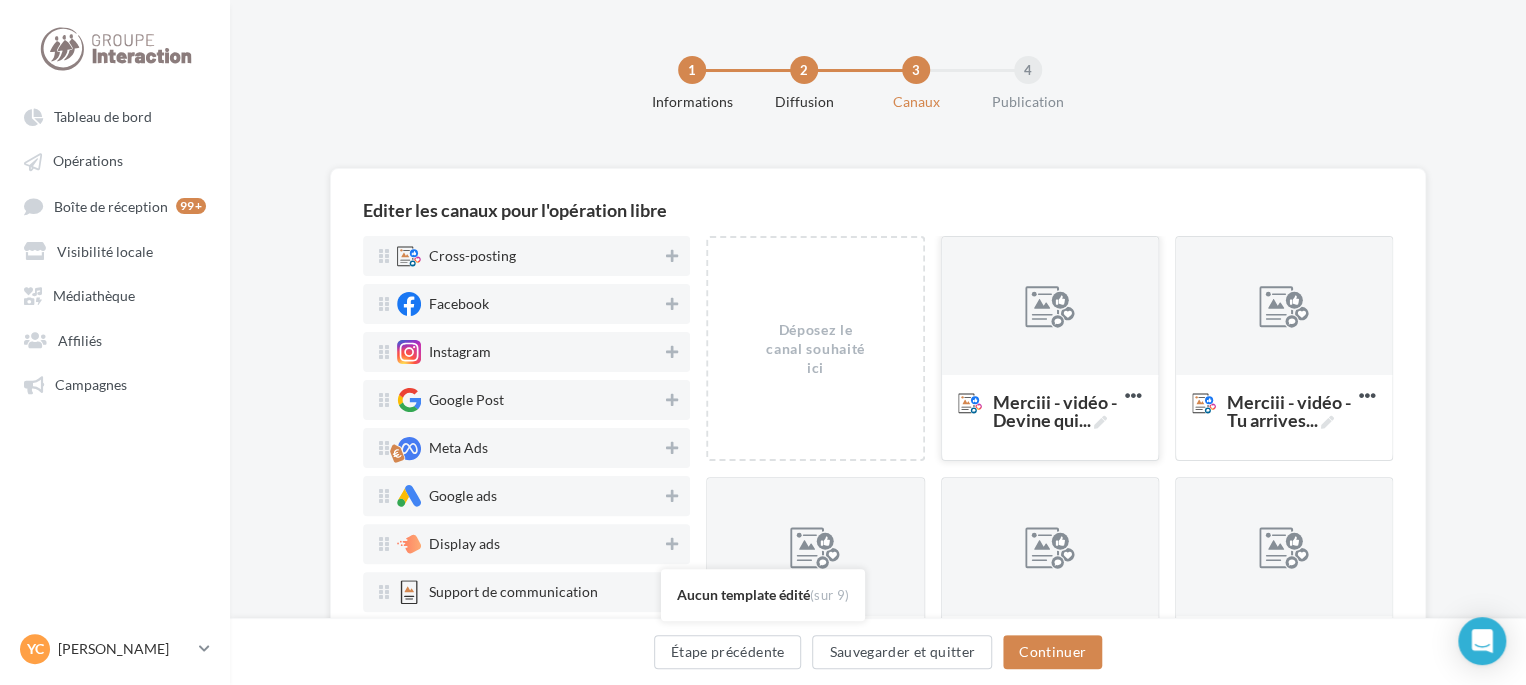 click at bounding box center (1050, 307) 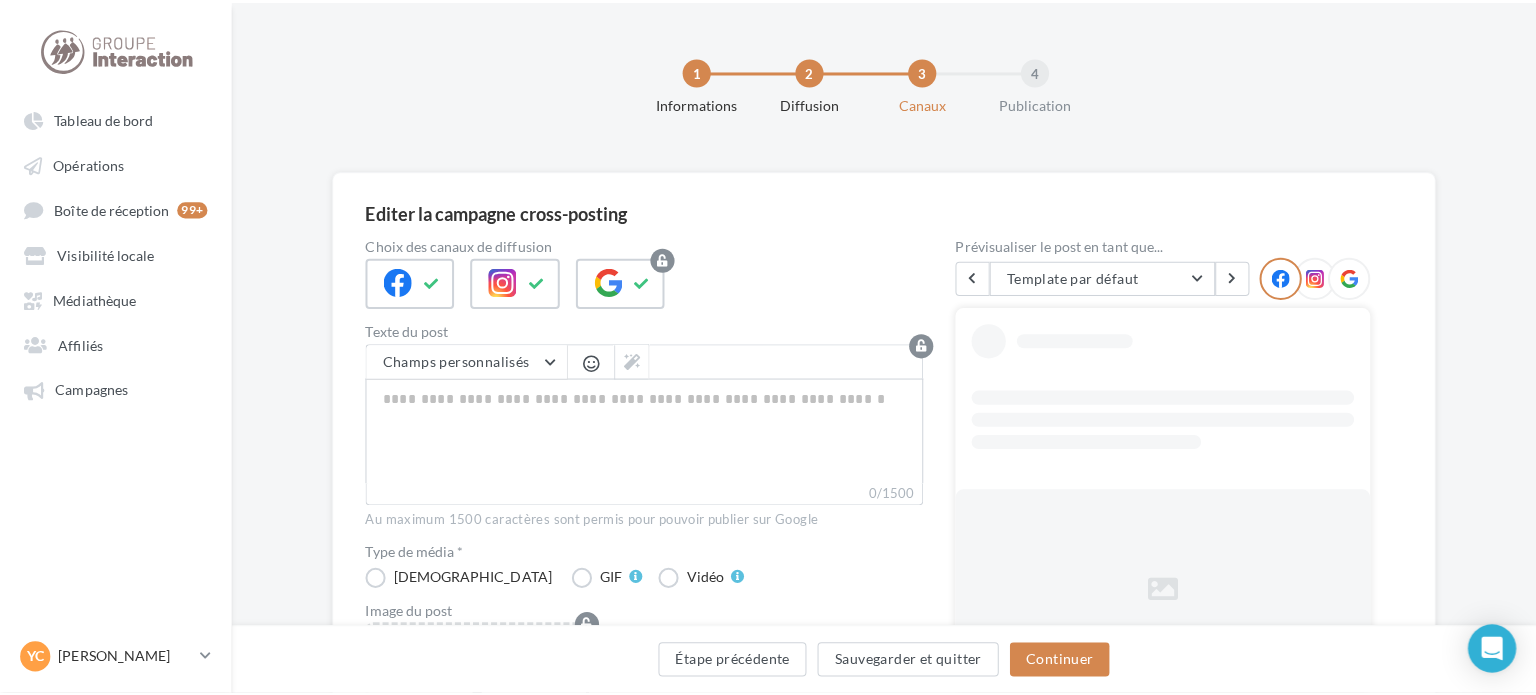 scroll, scrollTop: 300, scrollLeft: 0, axis: vertical 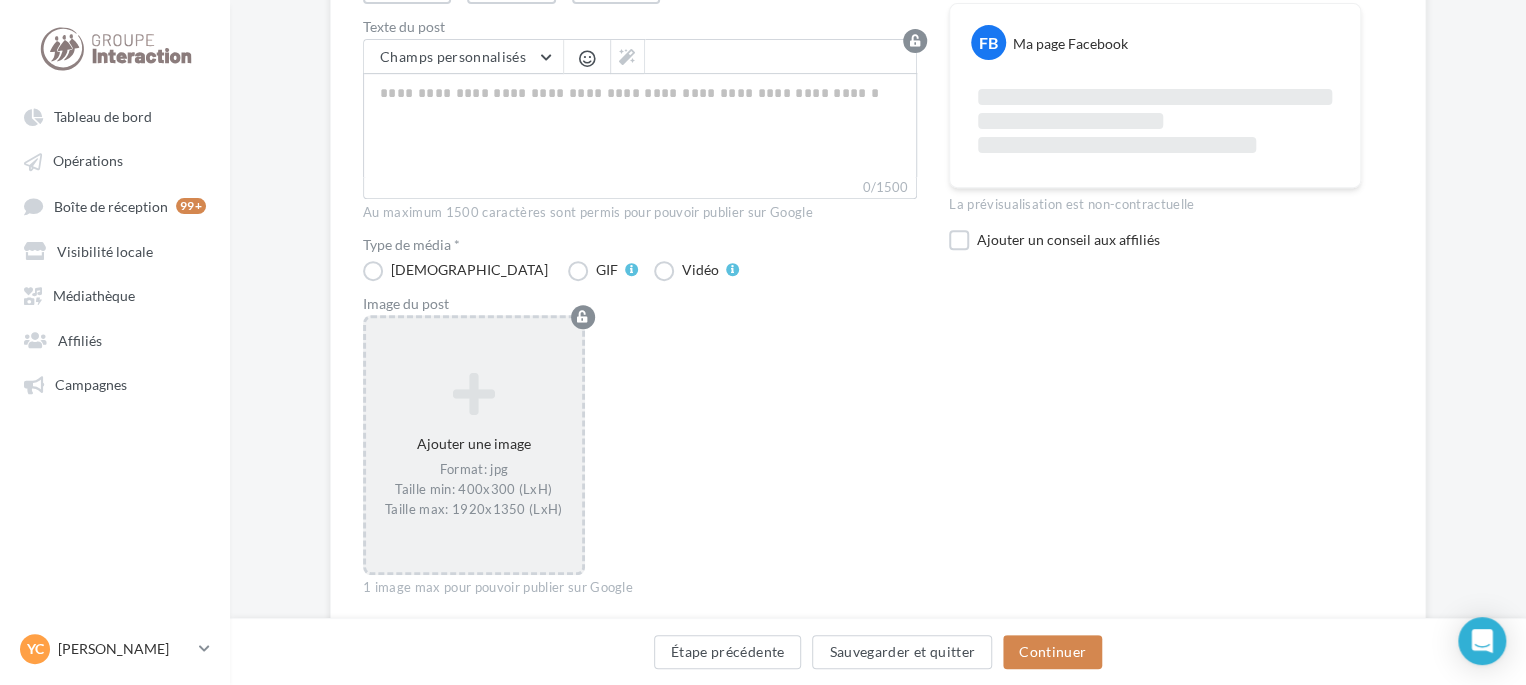 click on "Ajouter une image     Format: jpg   Taille min: 400x300 (LxH)   Taille max: 1920x1350 (LxH)" at bounding box center [474, 444] 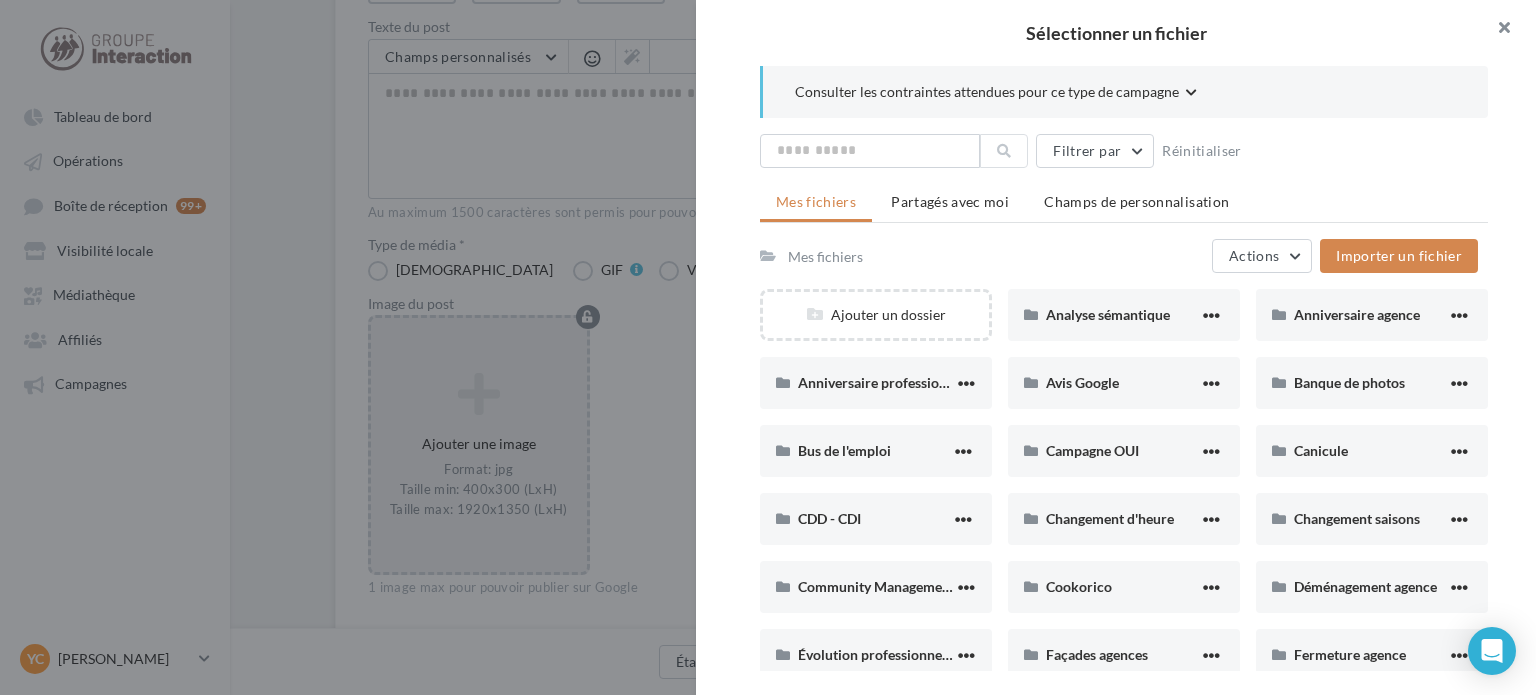 click at bounding box center (1496, 30) 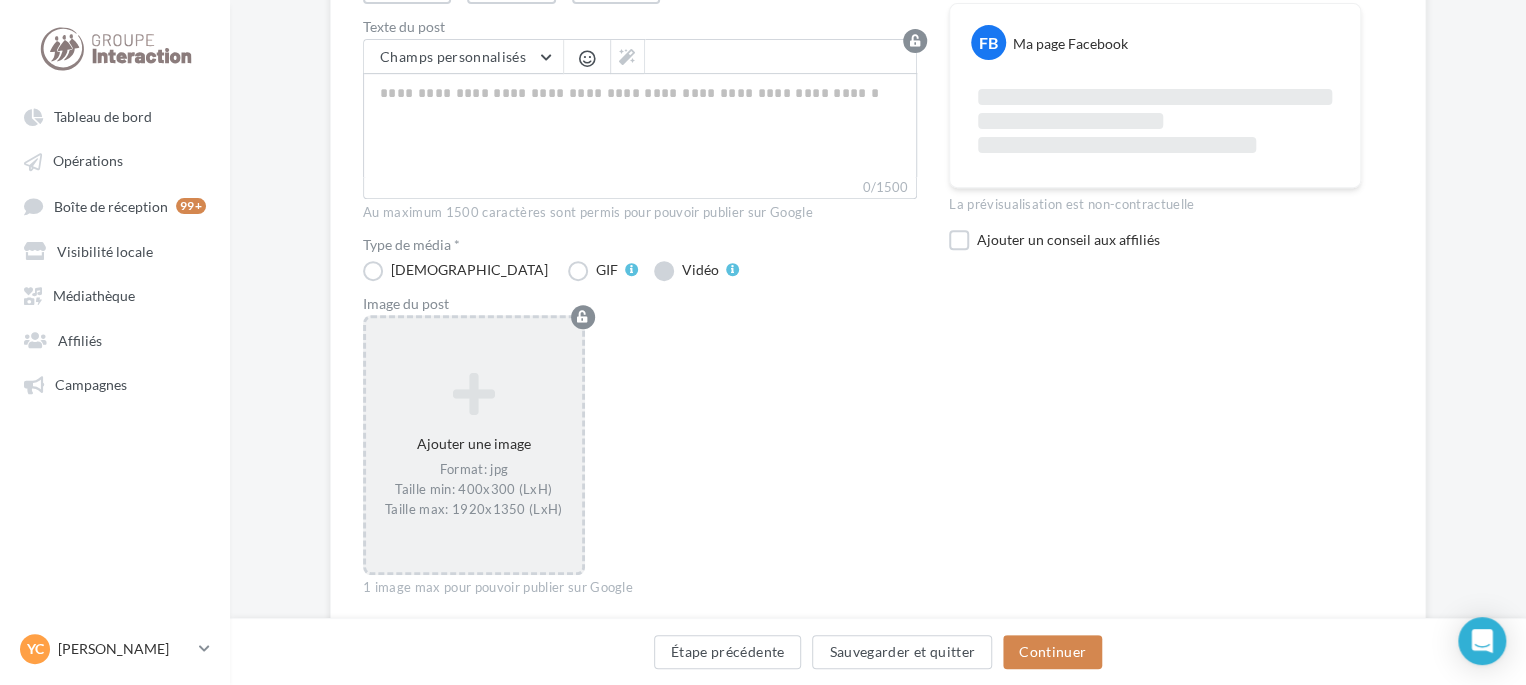 click on "Vidéo" at bounding box center [696, 271] 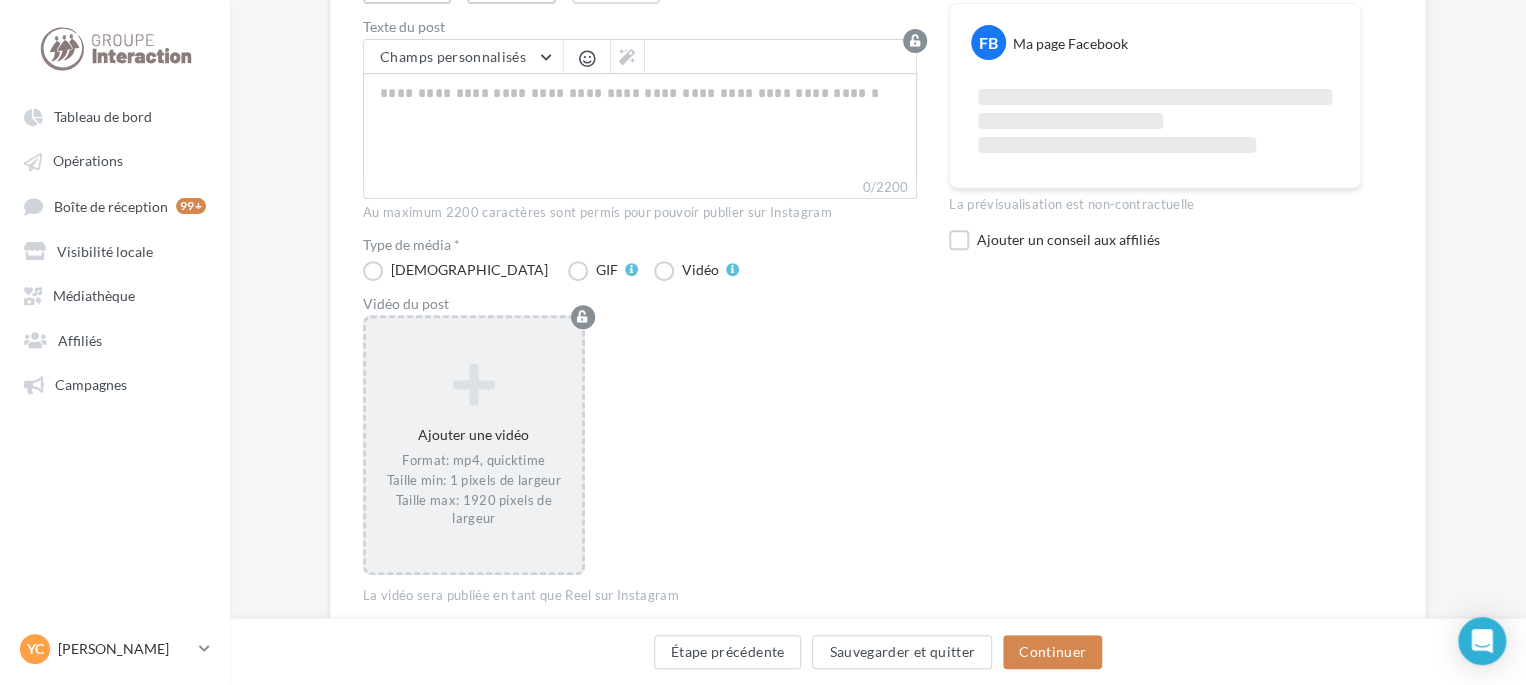 click at bounding box center (474, 384) 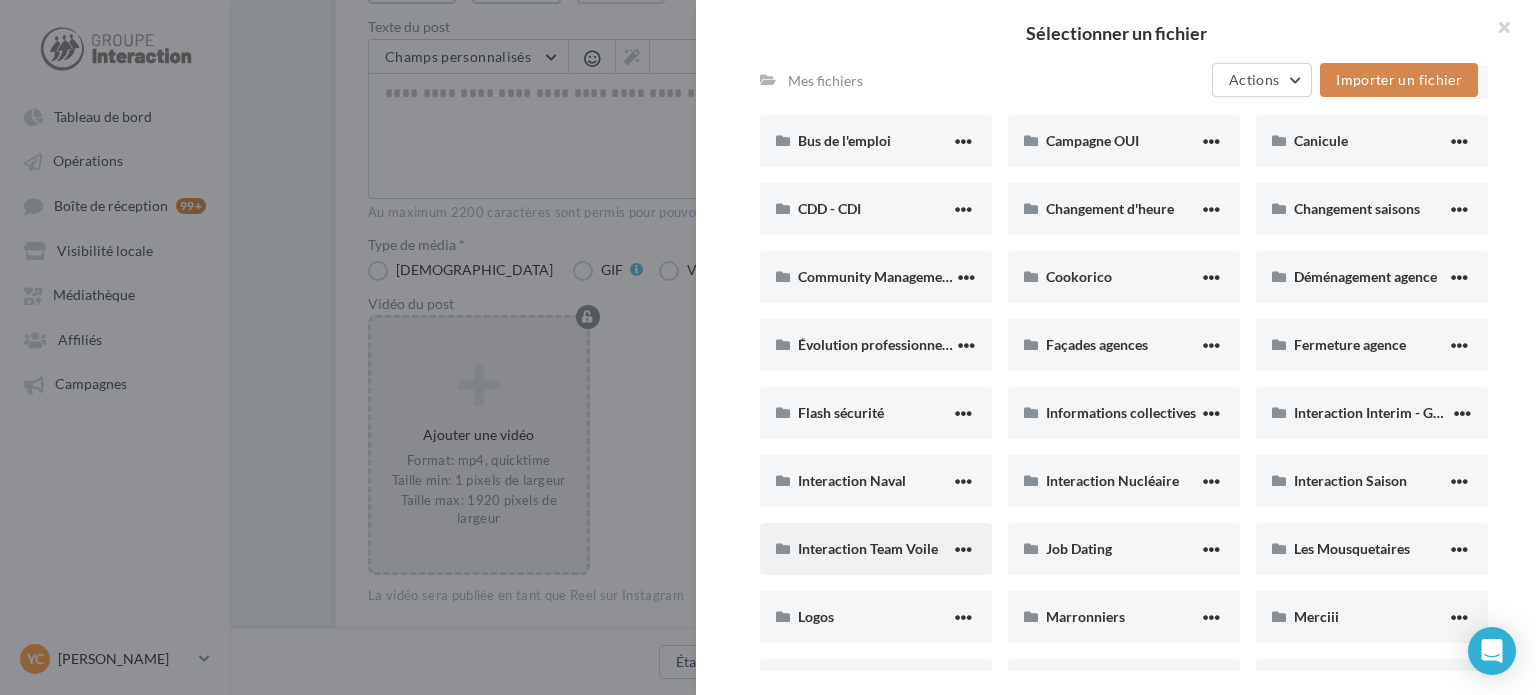 scroll, scrollTop: 500, scrollLeft: 0, axis: vertical 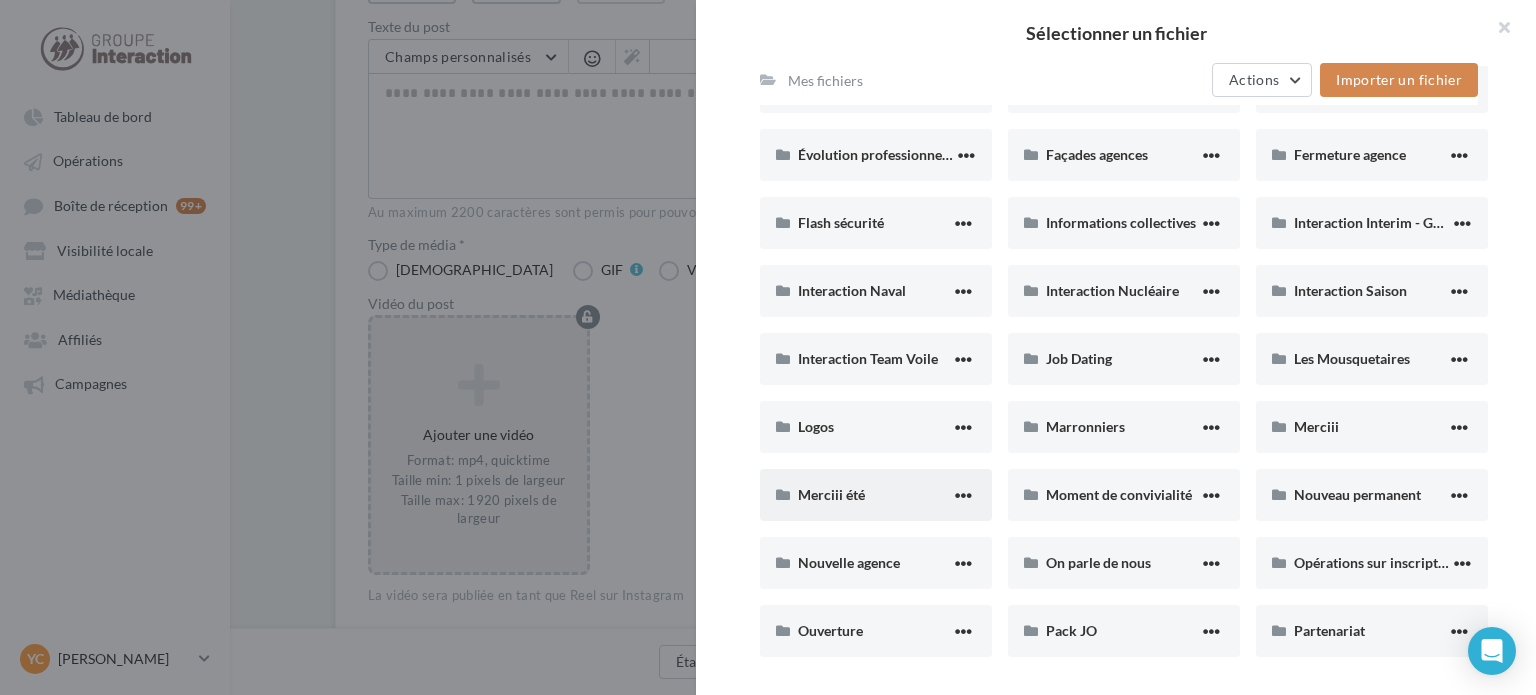 click on "Merciii été" at bounding box center [876, 495] 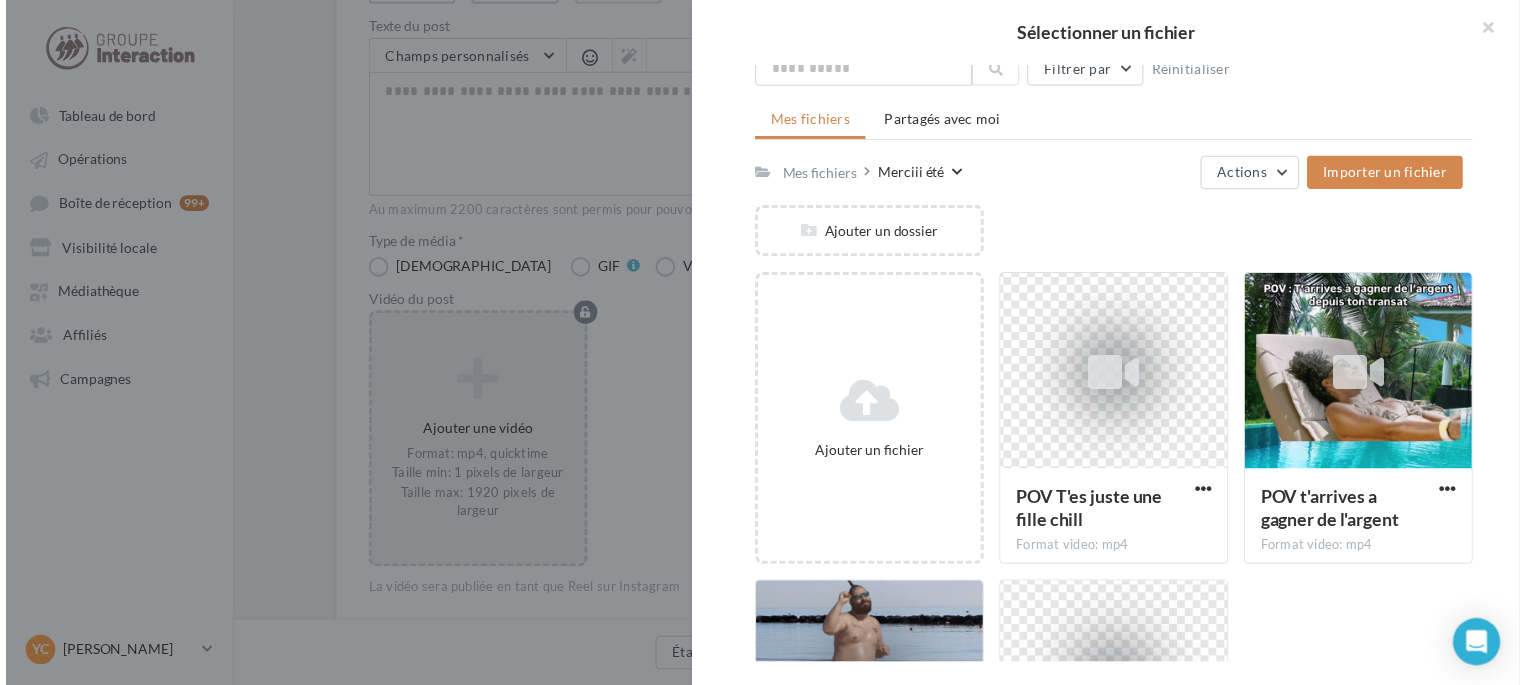 scroll, scrollTop: 308, scrollLeft: 0, axis: vertical 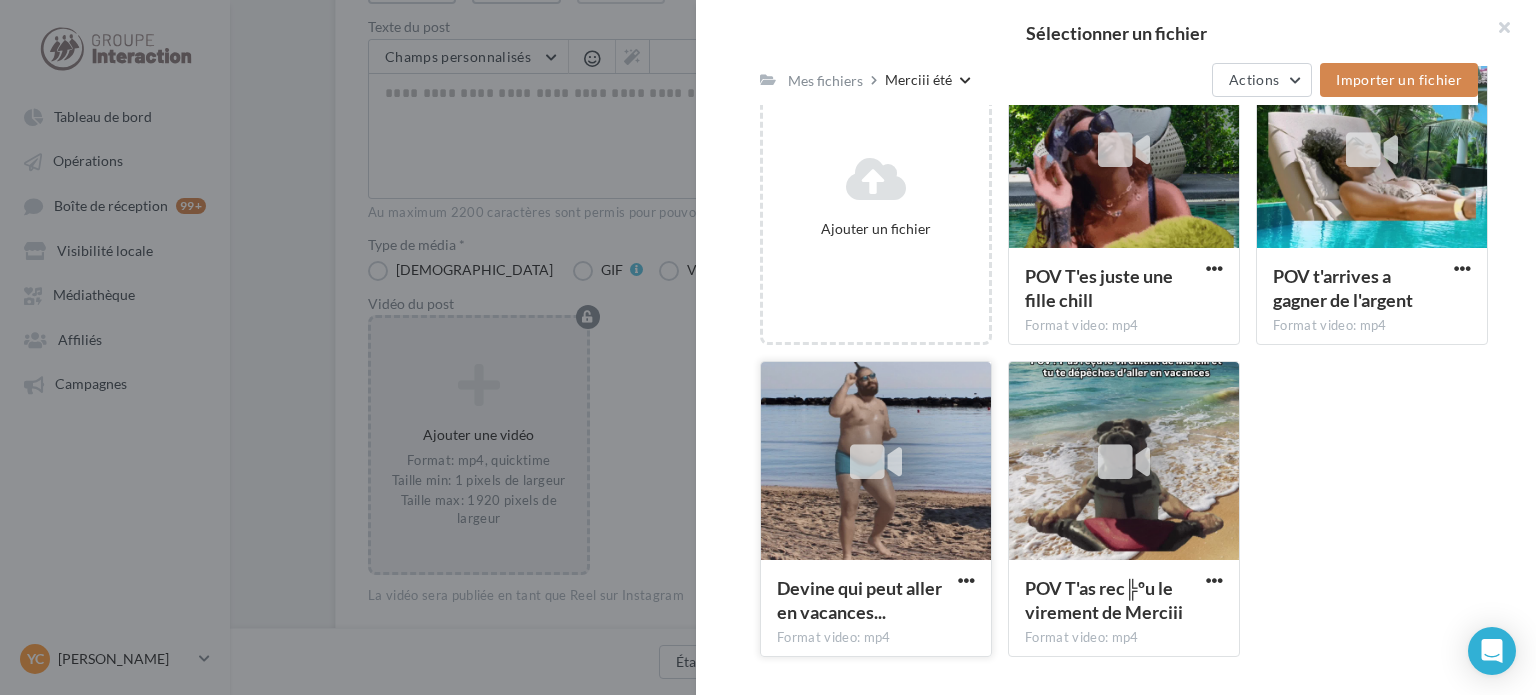 click at bounding box center [876, 462] 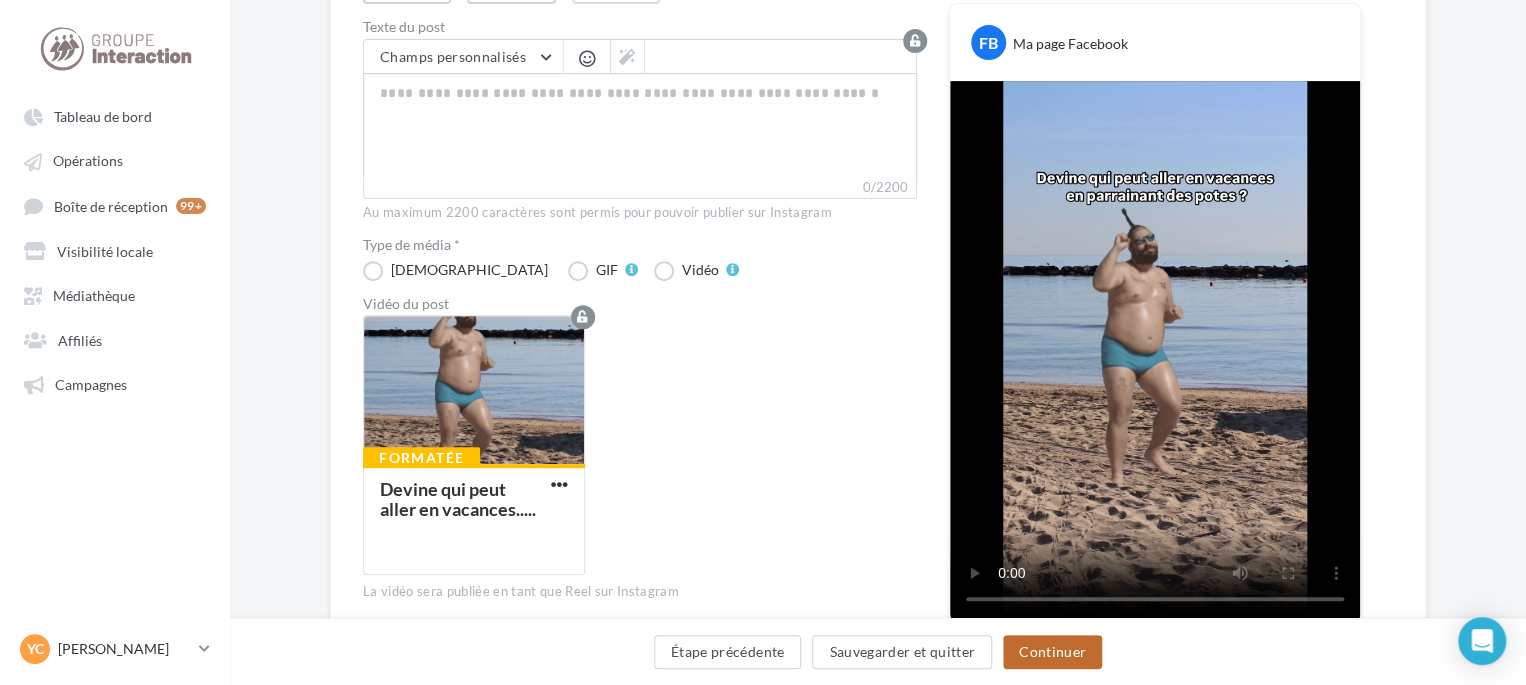 click on "Continuer" at bounding box center (1052, 652) 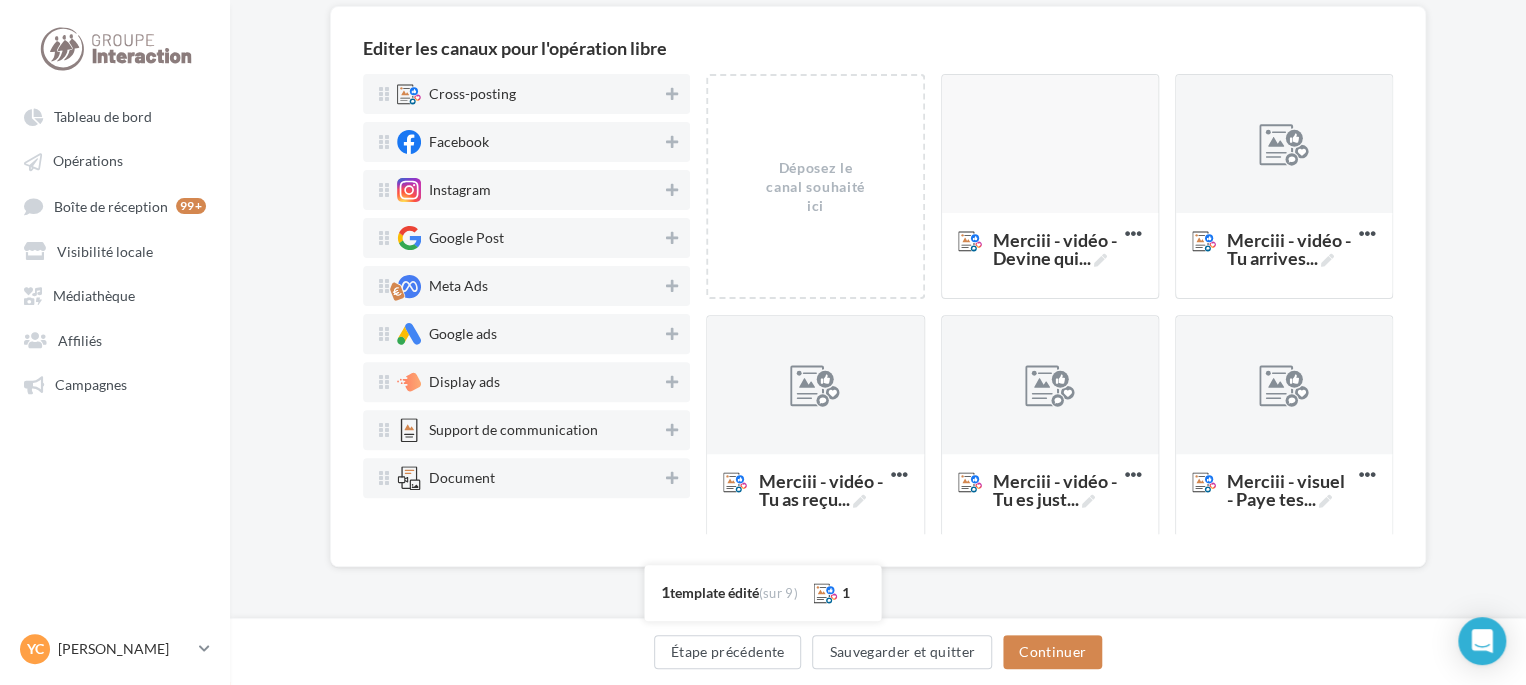 scroll, scrollTop: 162, scrollLeft: 0, axis: vertical 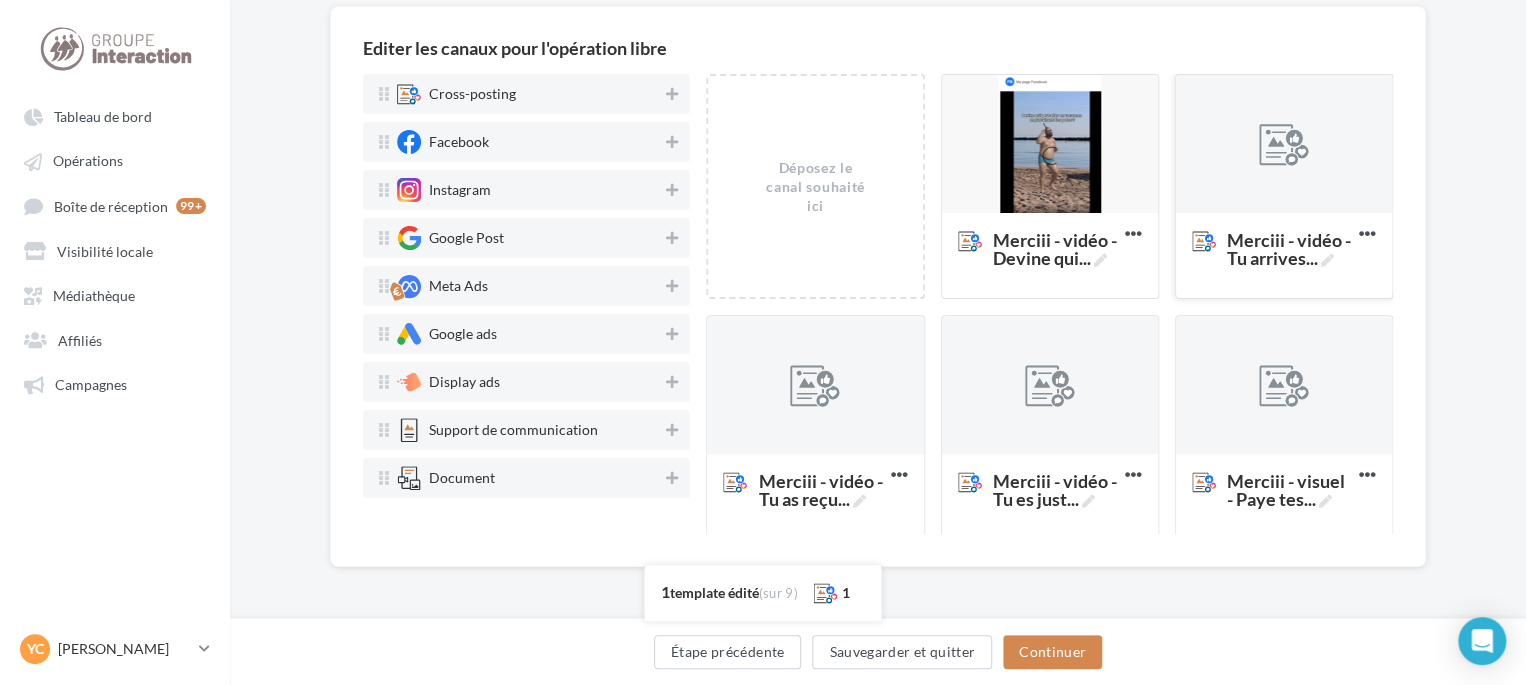 click at bounding box center [1284, 145] 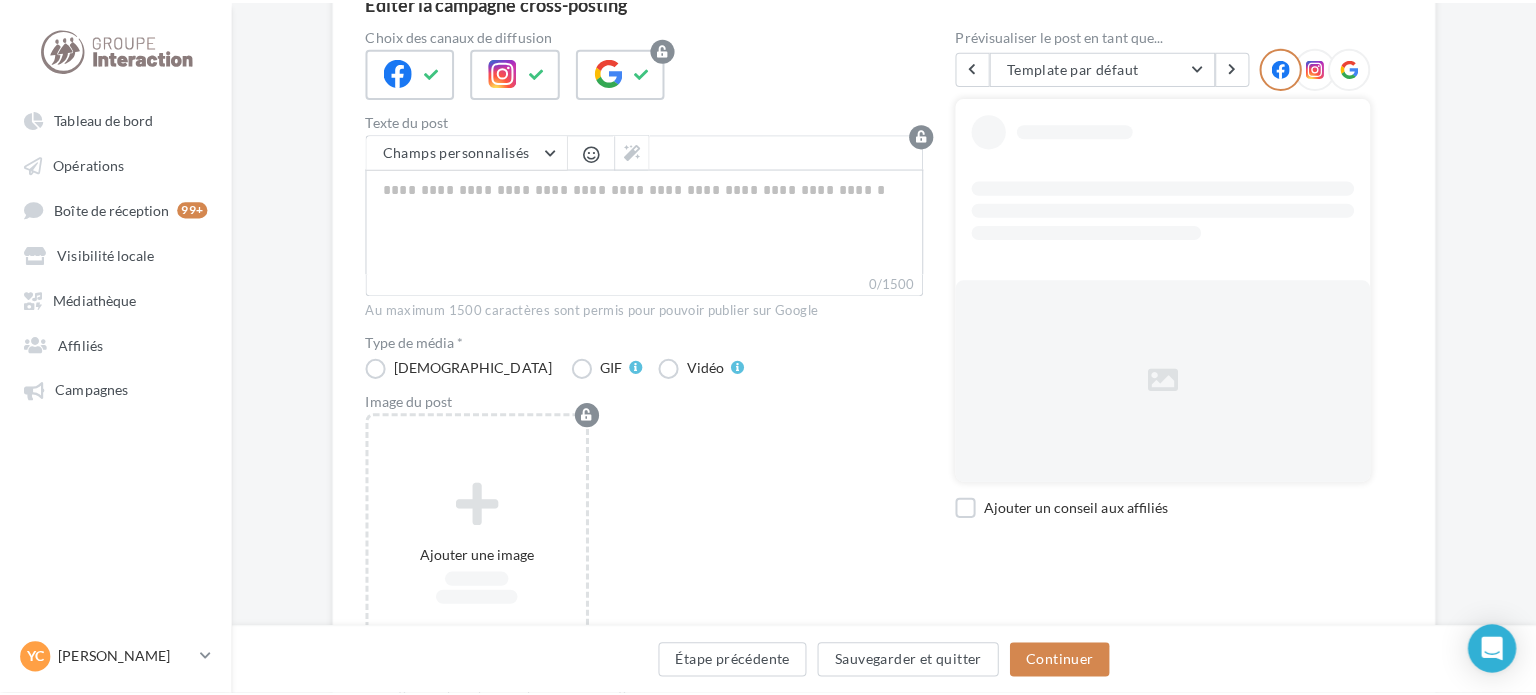 scroll, scrollTop: 300, scrollLeft: 0, axis: vertical 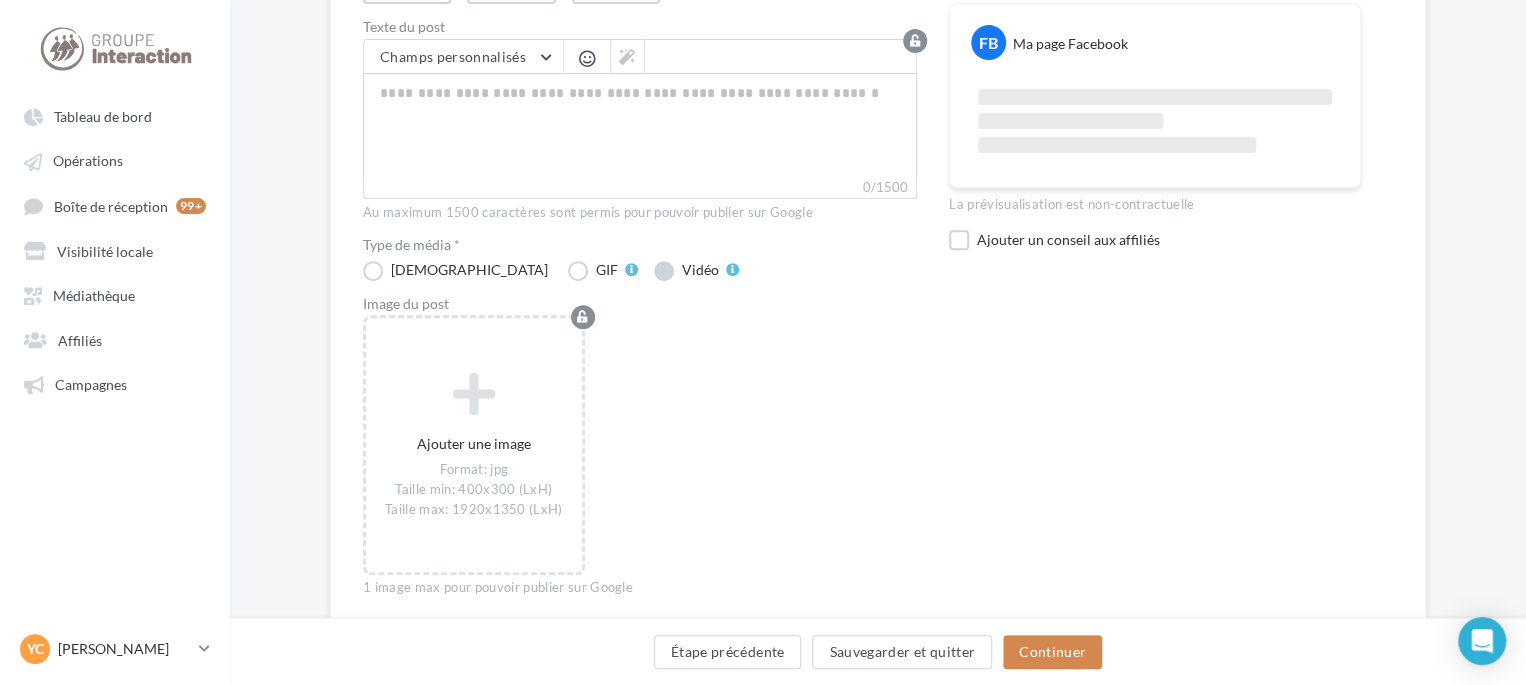 click on "Vidéo" at bounding box center (696, 271) 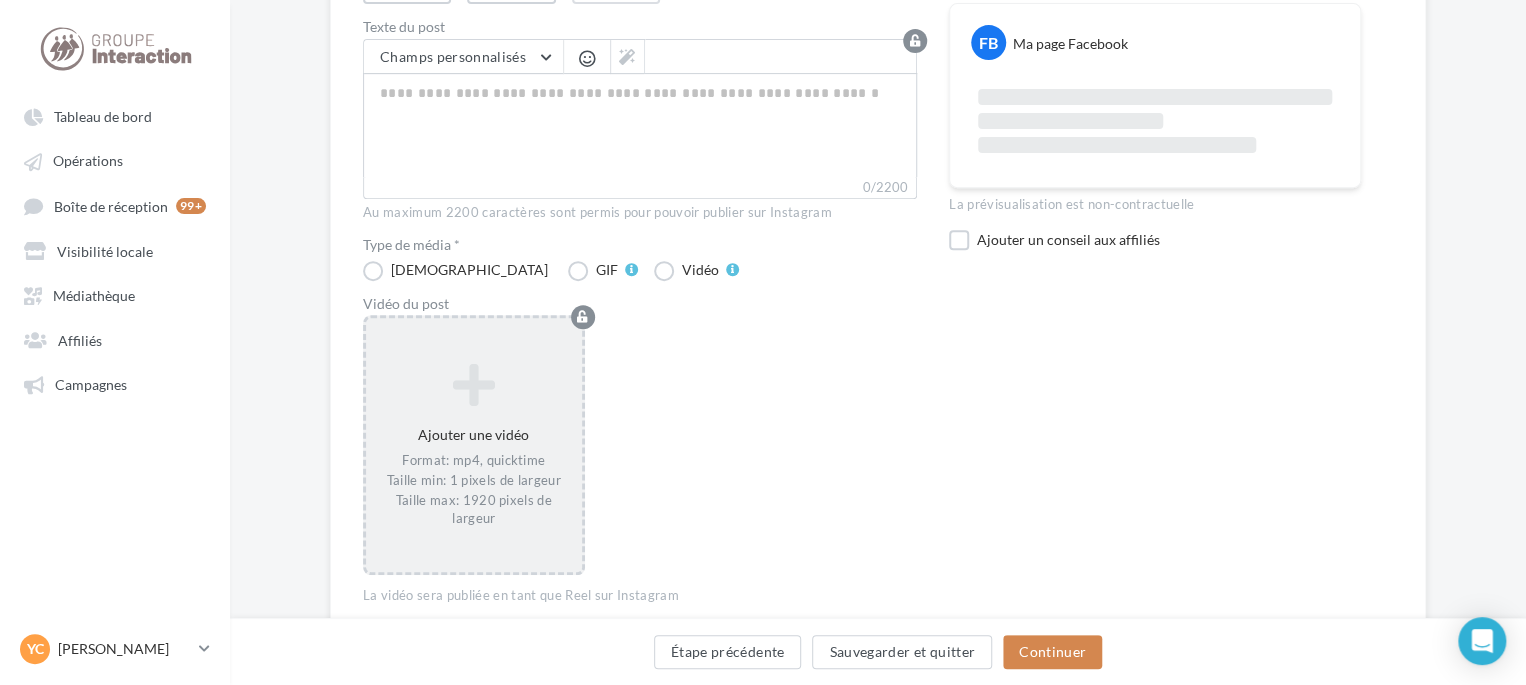 click at bounding box center (474, 384) 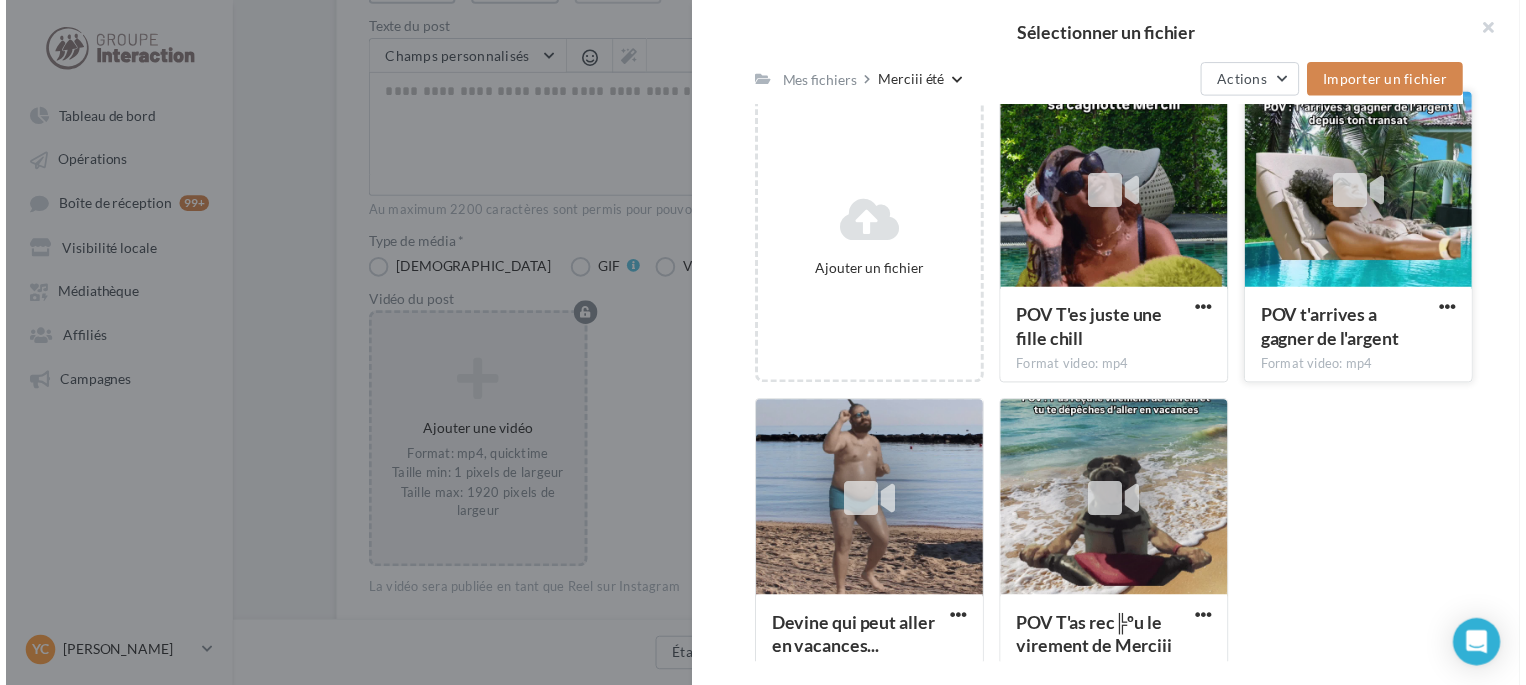 scroll, scrollTop: 300, scrollLeft: 0, axis: vertical 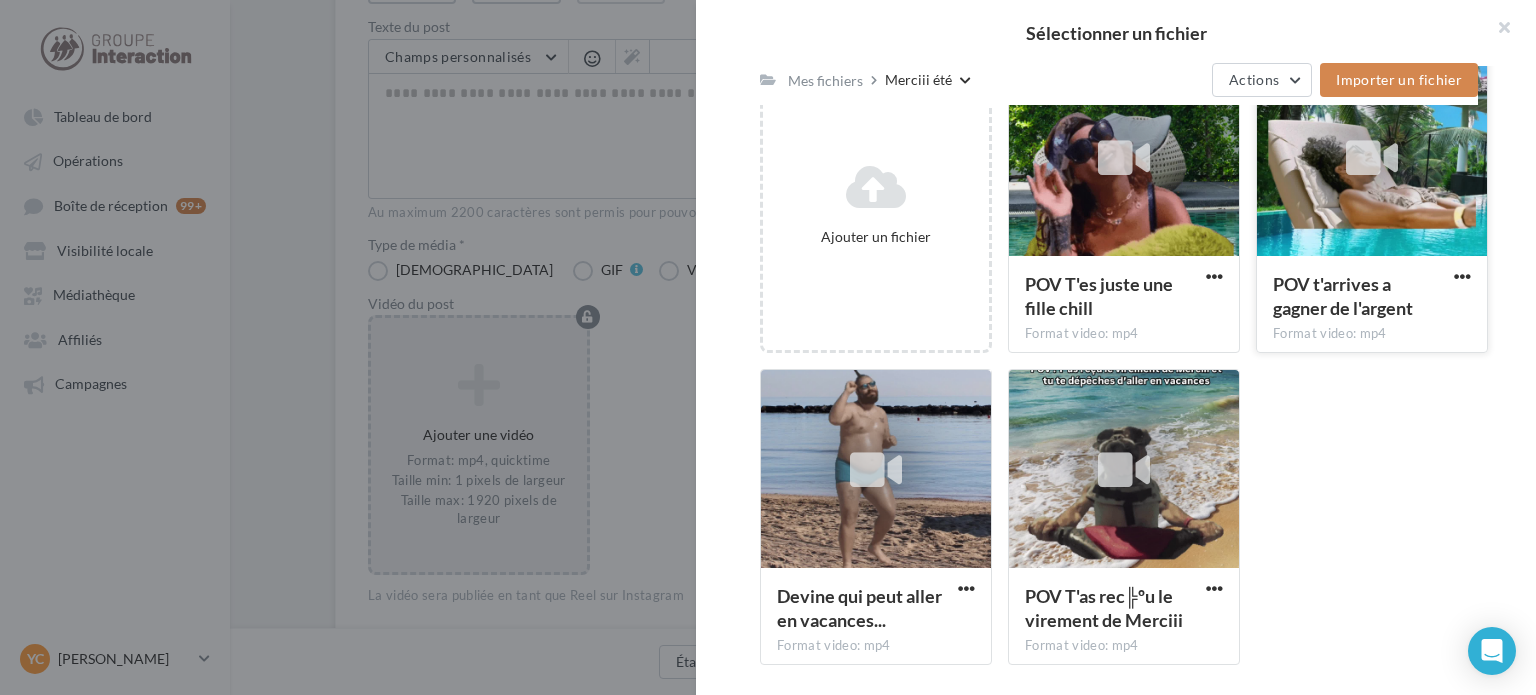 click at bounding box center [1372, 158] 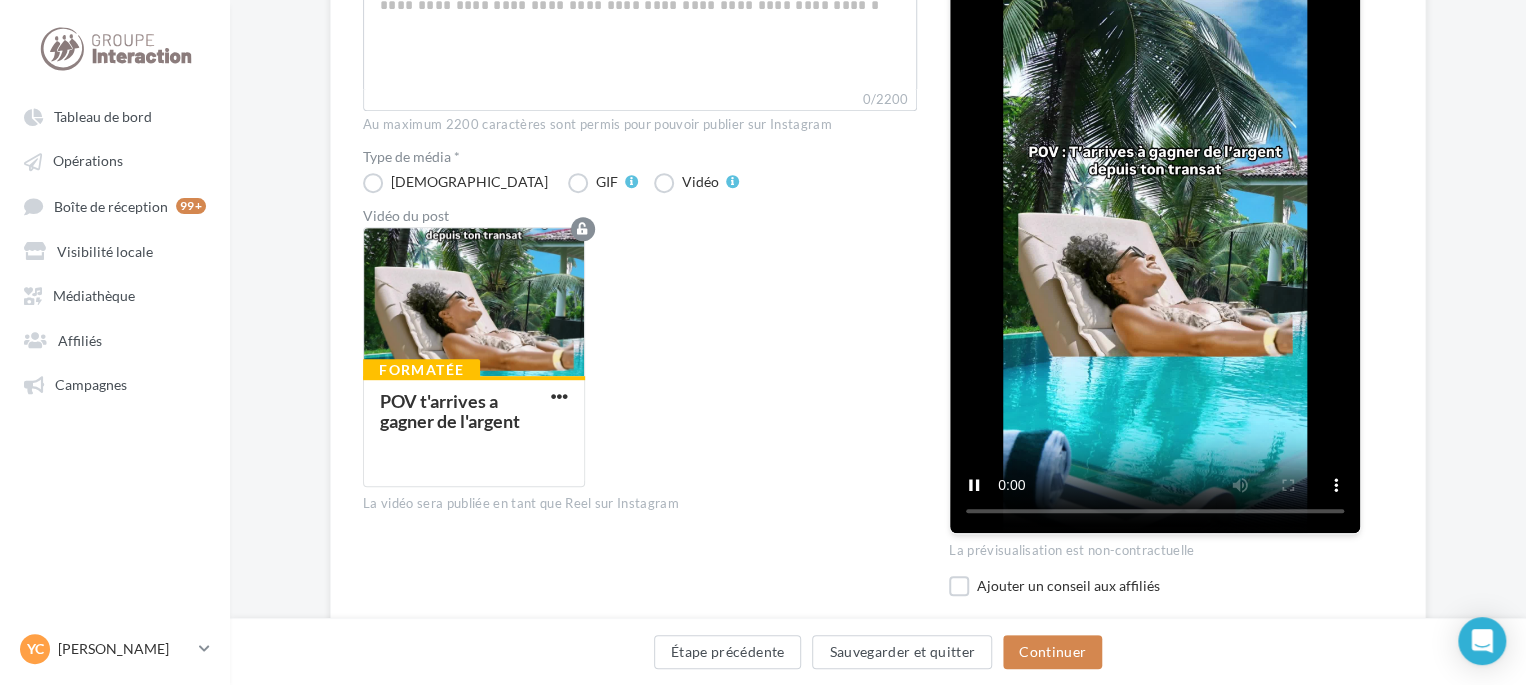 scroll, scrollTop: 400, scrollLeft: 0, axis: vertical 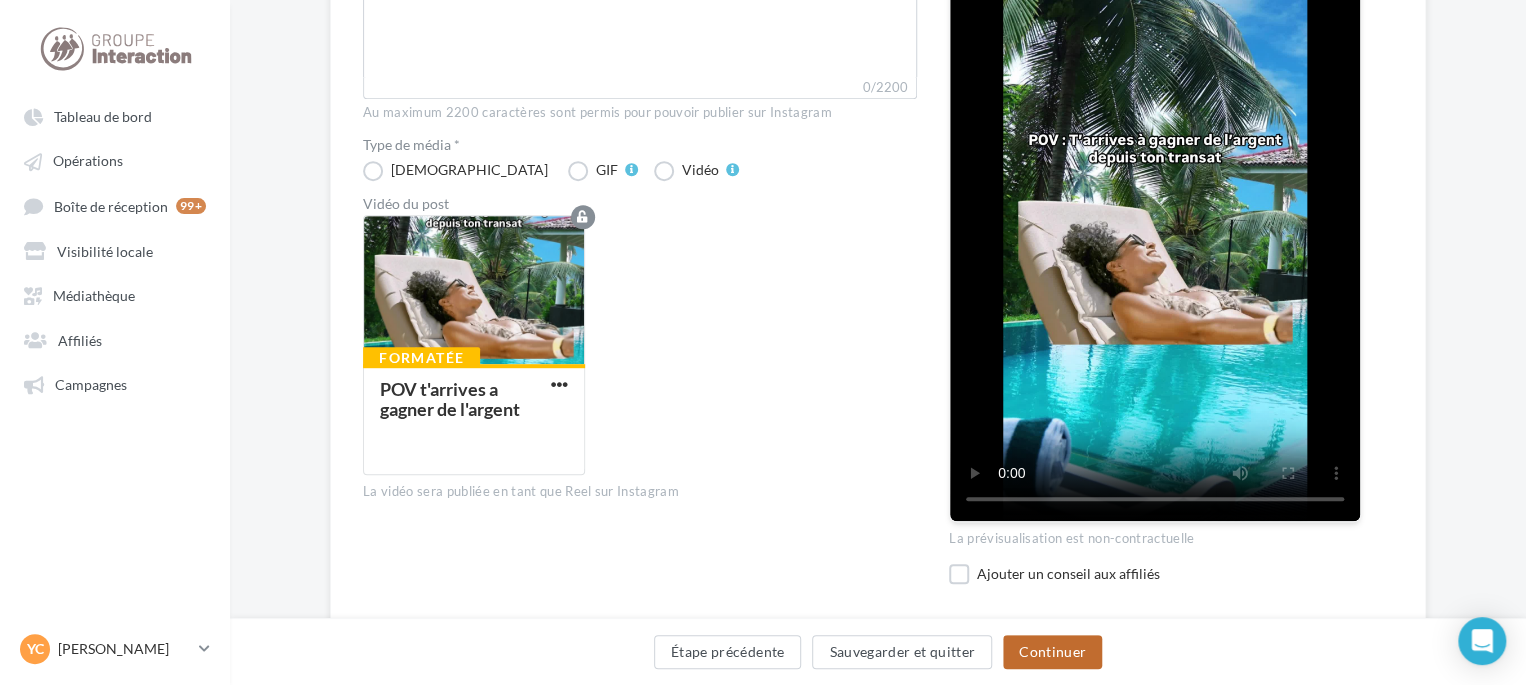 click on "Continuer" at bounding box center [1052, 652] 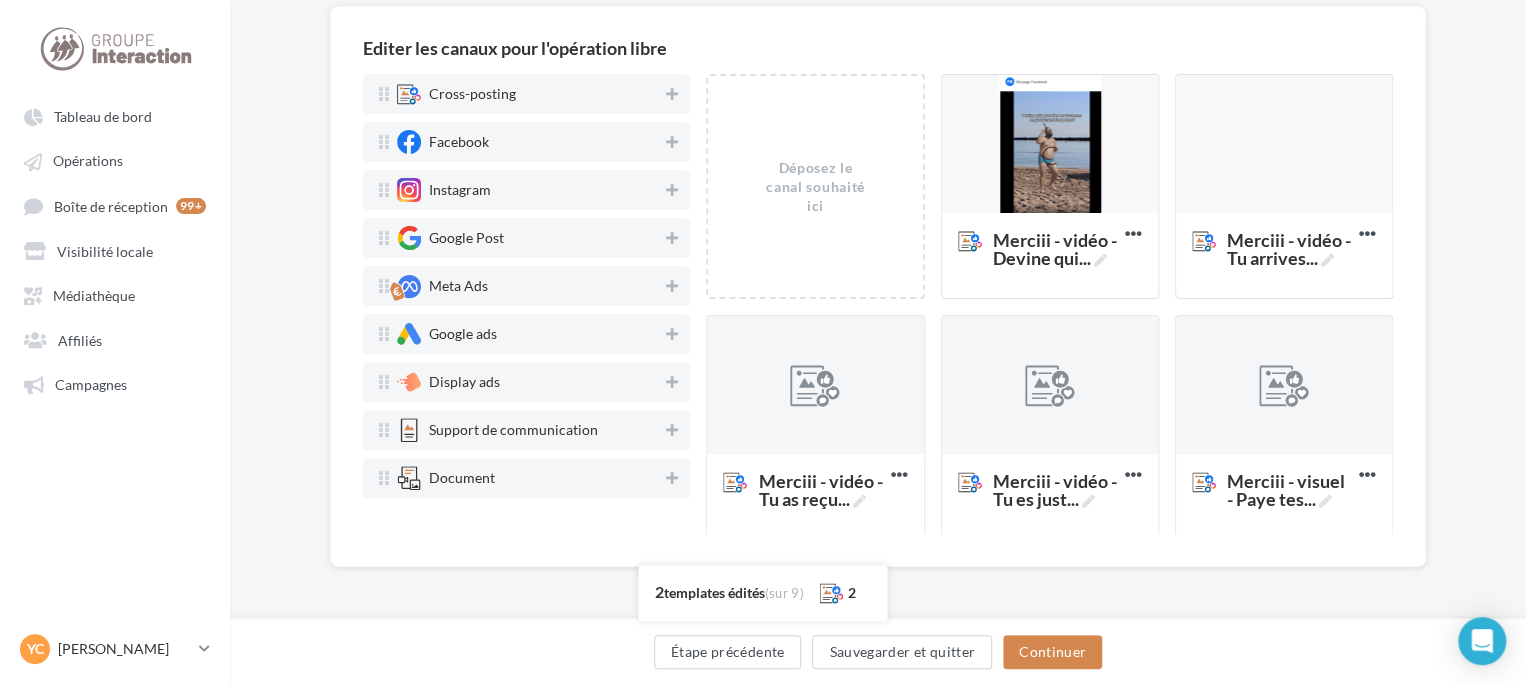 scroll, scrollTop: 162, scrollLeft: 0, axis: vertical 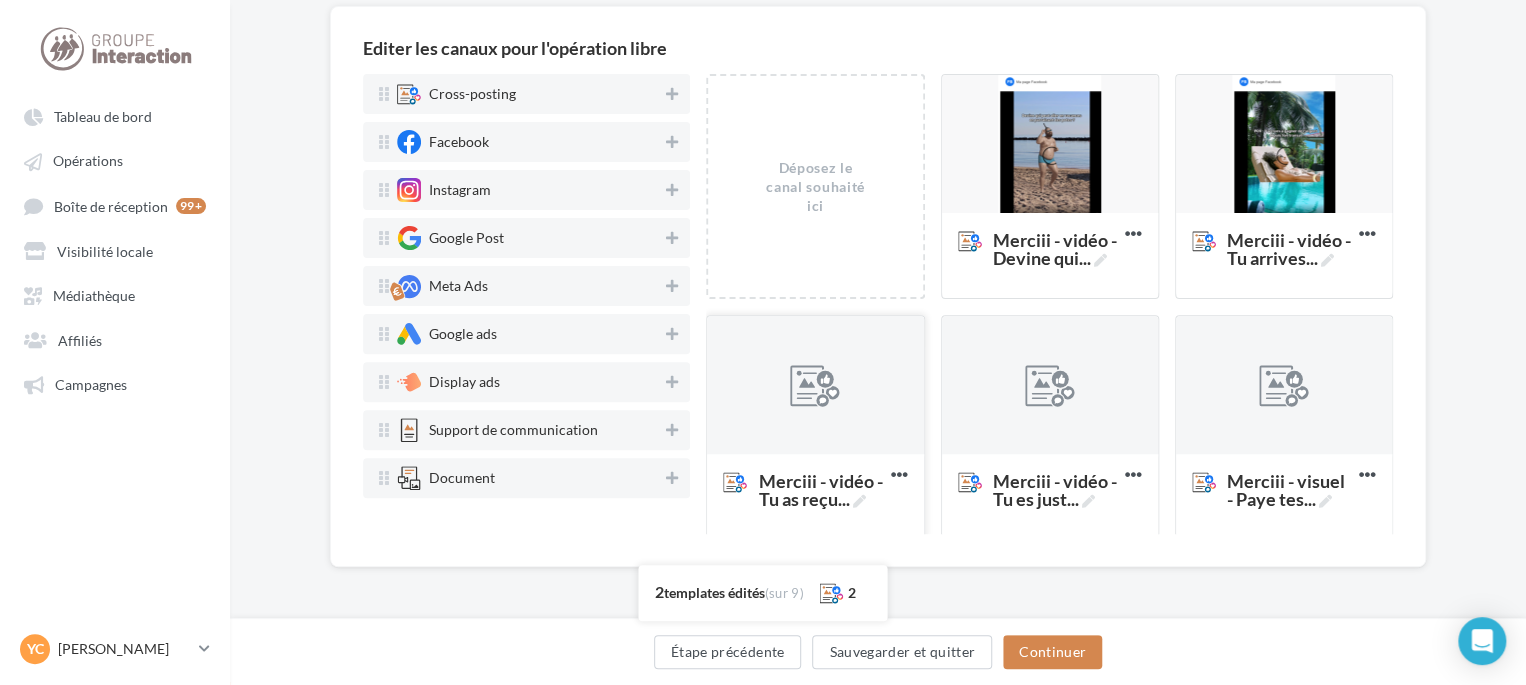click at bounding box center (815, 386) 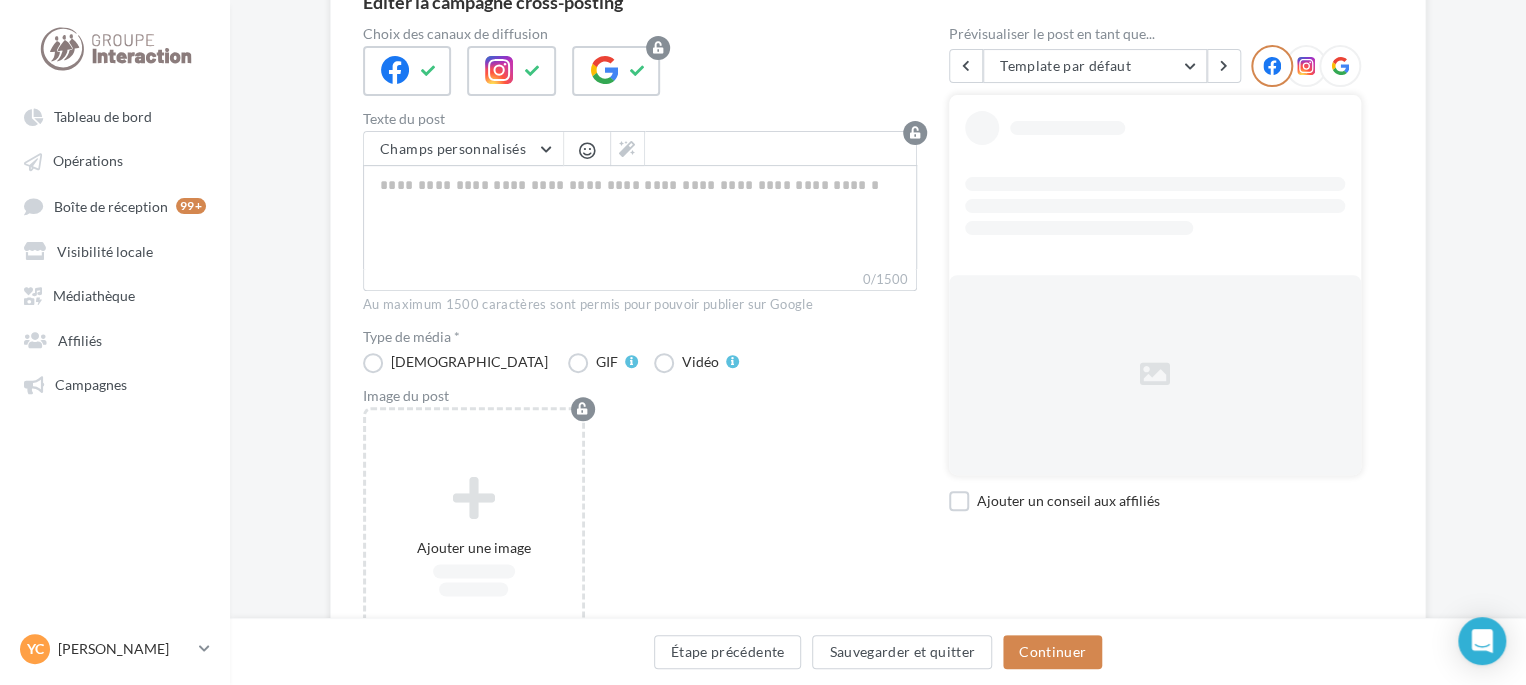 scroll, scrollTop: 378, scrollLeft: 0, axis: vertical 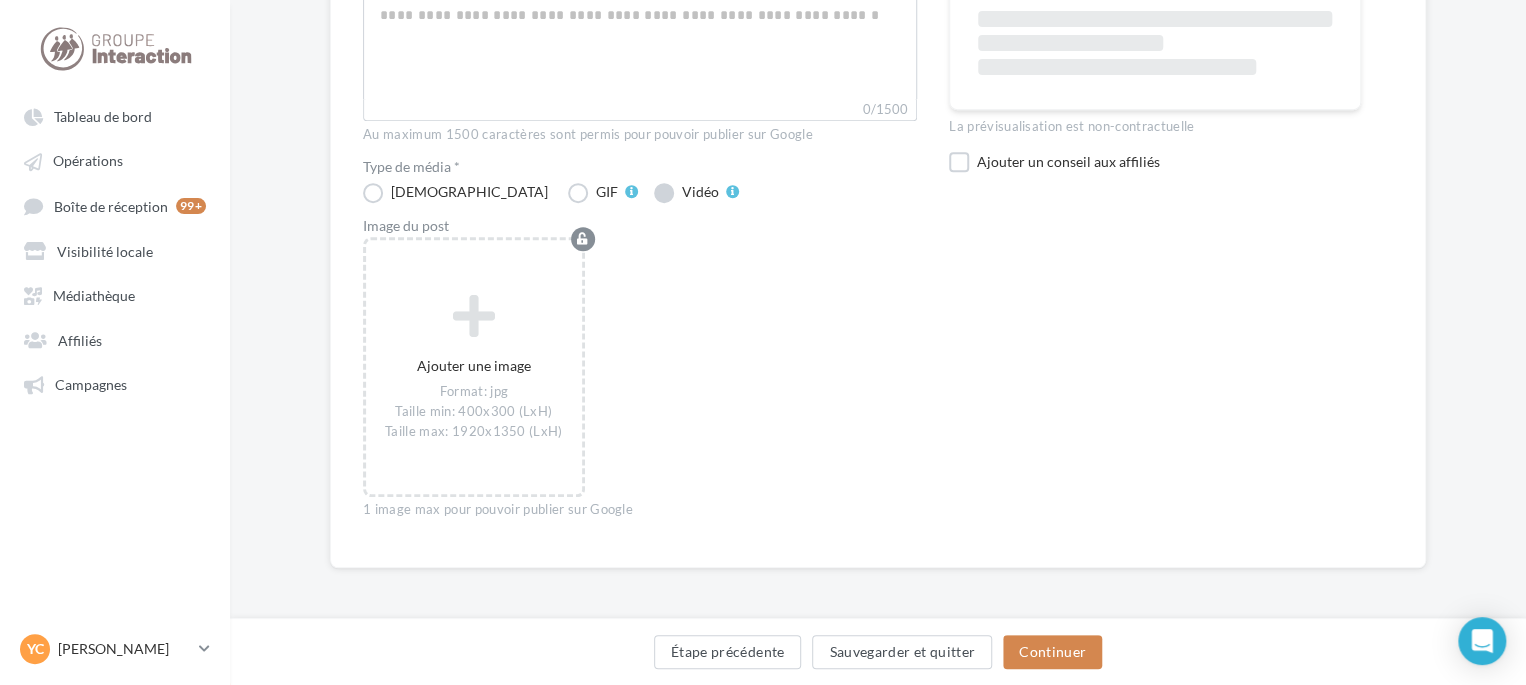 click on "Vidéo" at bounding box center [696, 193] 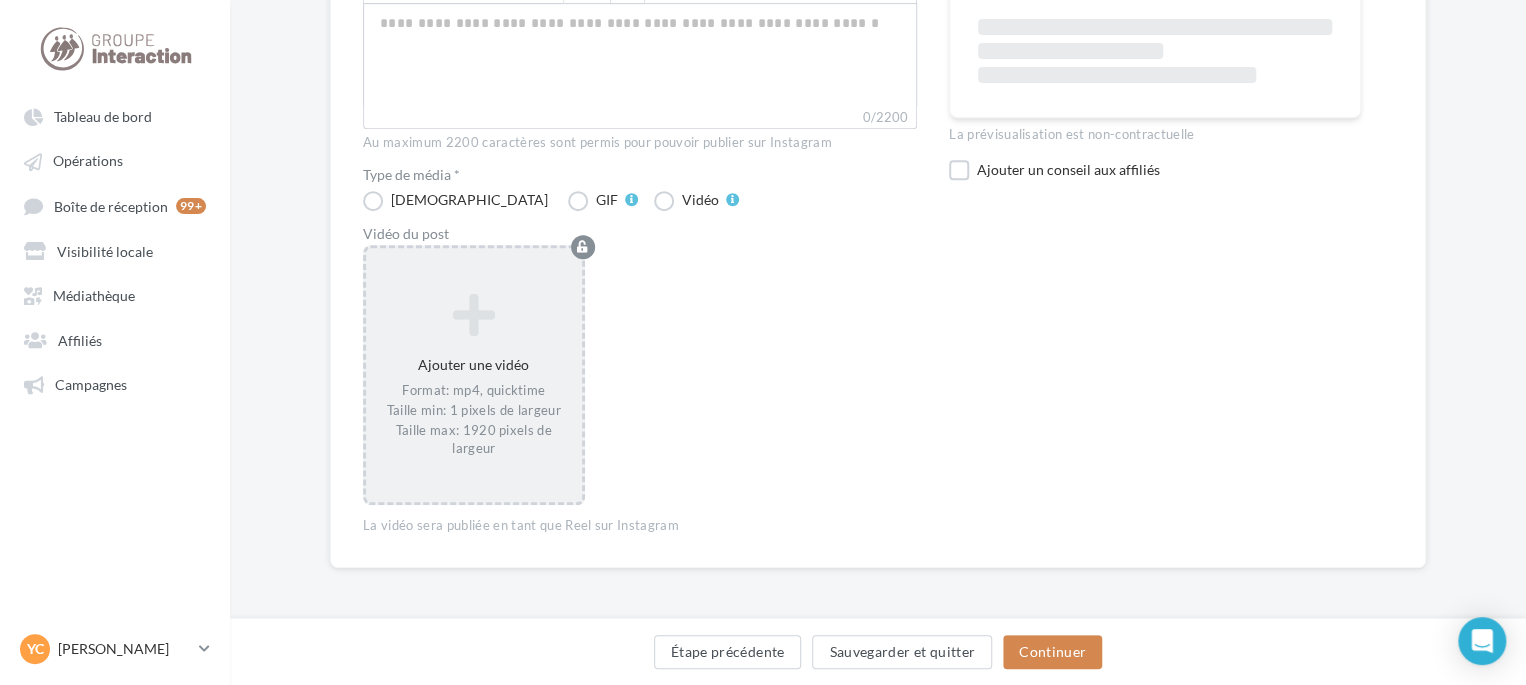 click on "Ajouter une vidéo     Format: mp4, quicktime   Taille min: 1 pixels de largeur   Taille max: 1920 pixels de largeur" at bounding box center (474, 374) 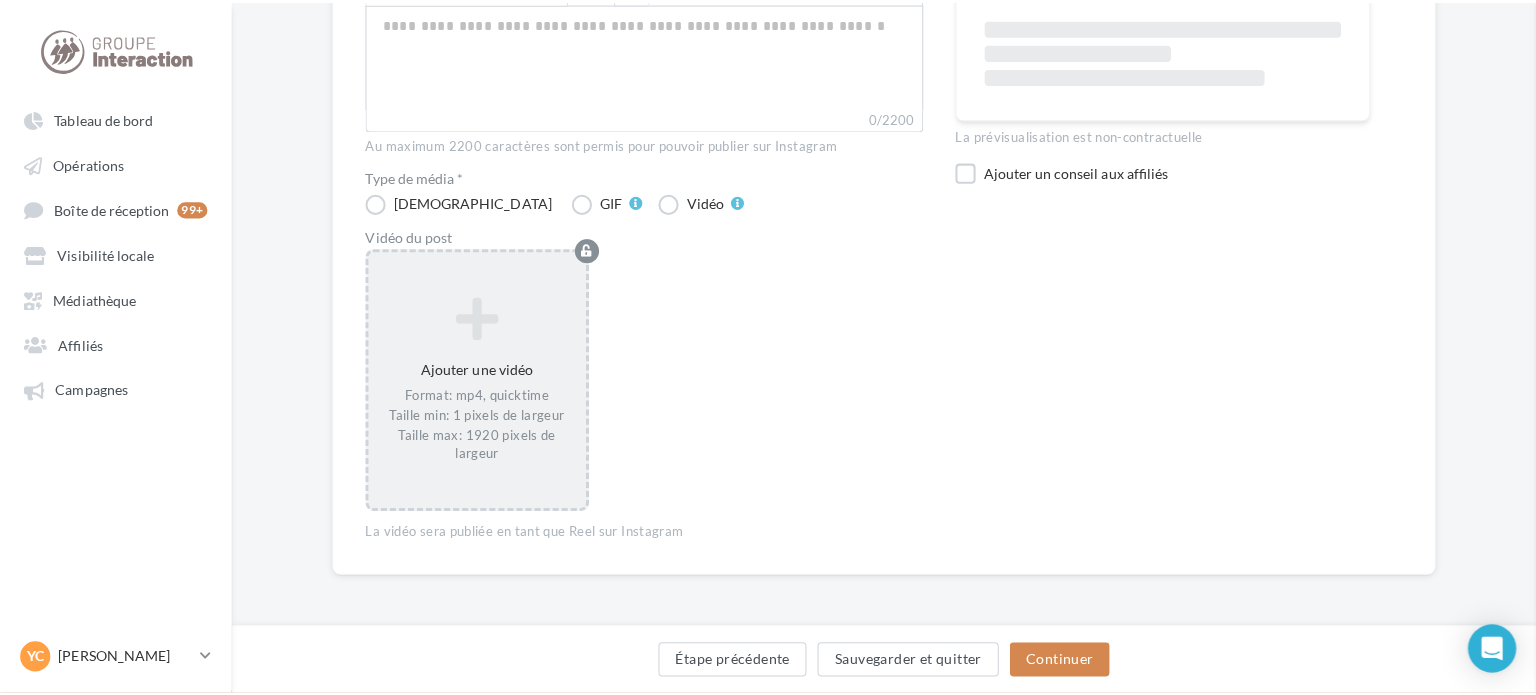 scroll, scrollTop: 360, scrollLeft: 0, axis: vertical 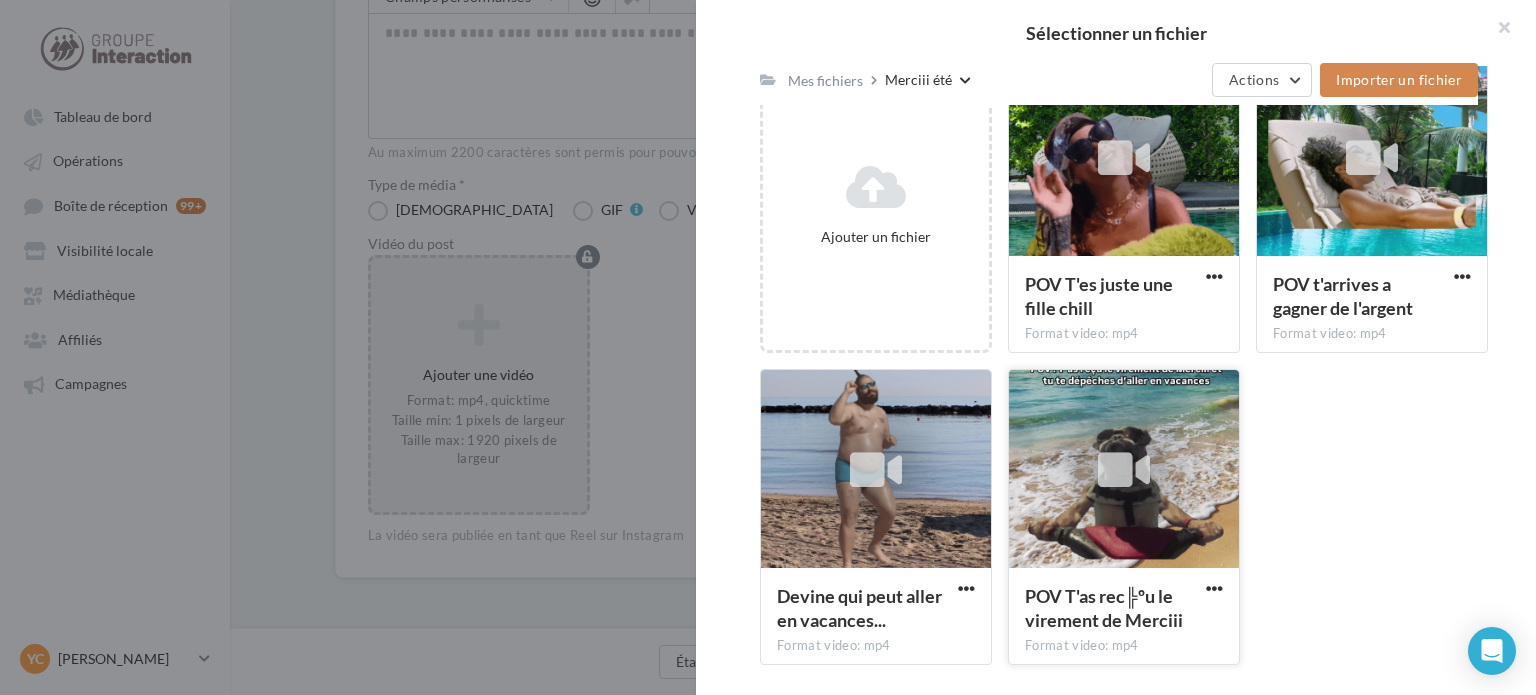 click at bounding box center [1124, 469] 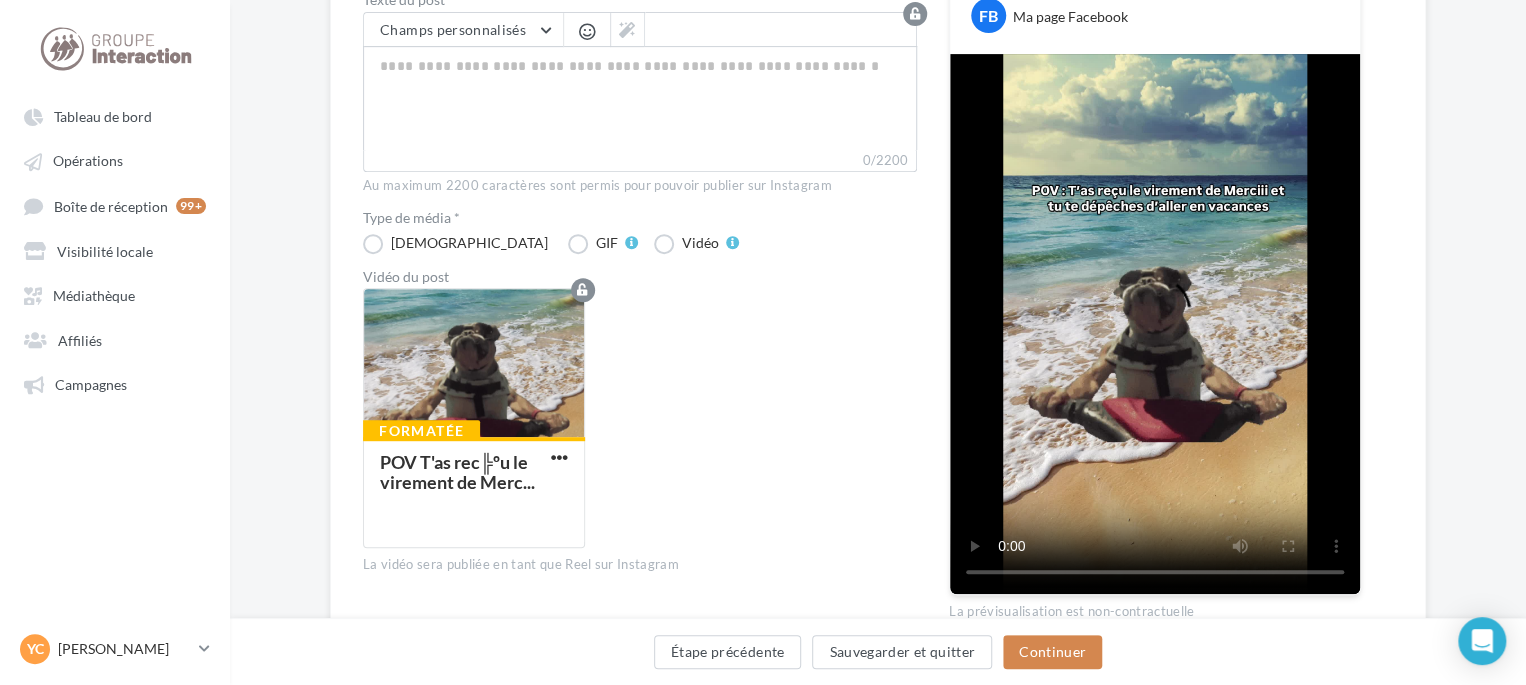 scroll, scrollTop: 460, scrollLeft: 0, axis: vertical 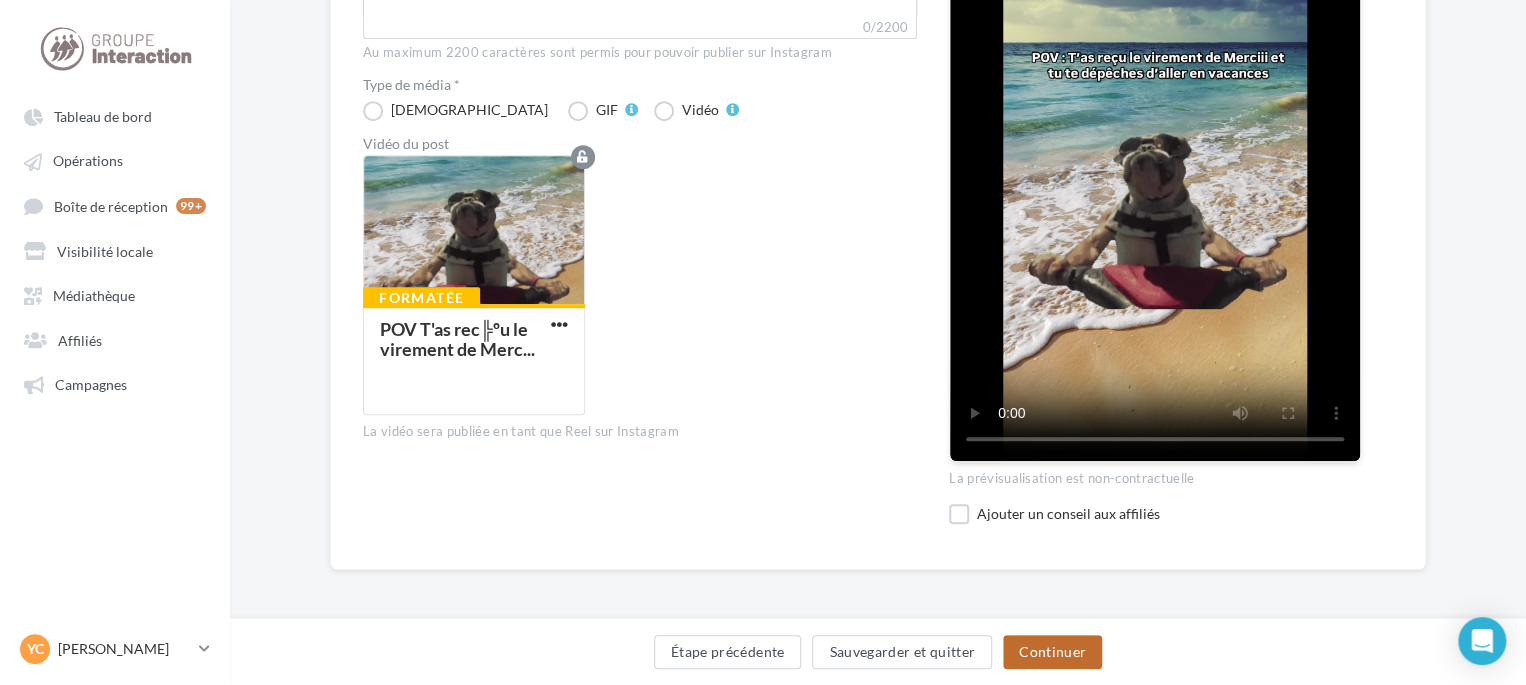 click on "Continuer" at bounding box center (1052, 652) 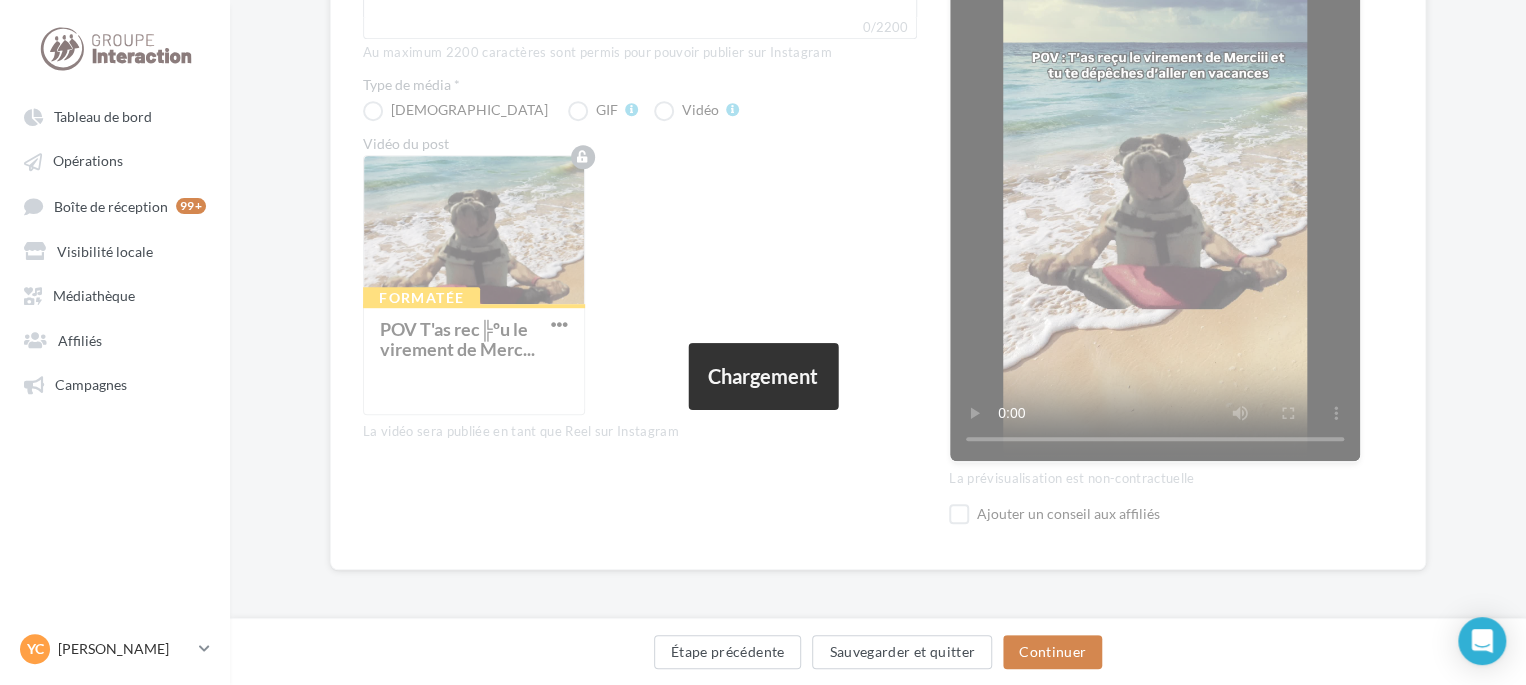 scroll, scrollTop: 162, scrollLeft: 0, axis: vertical 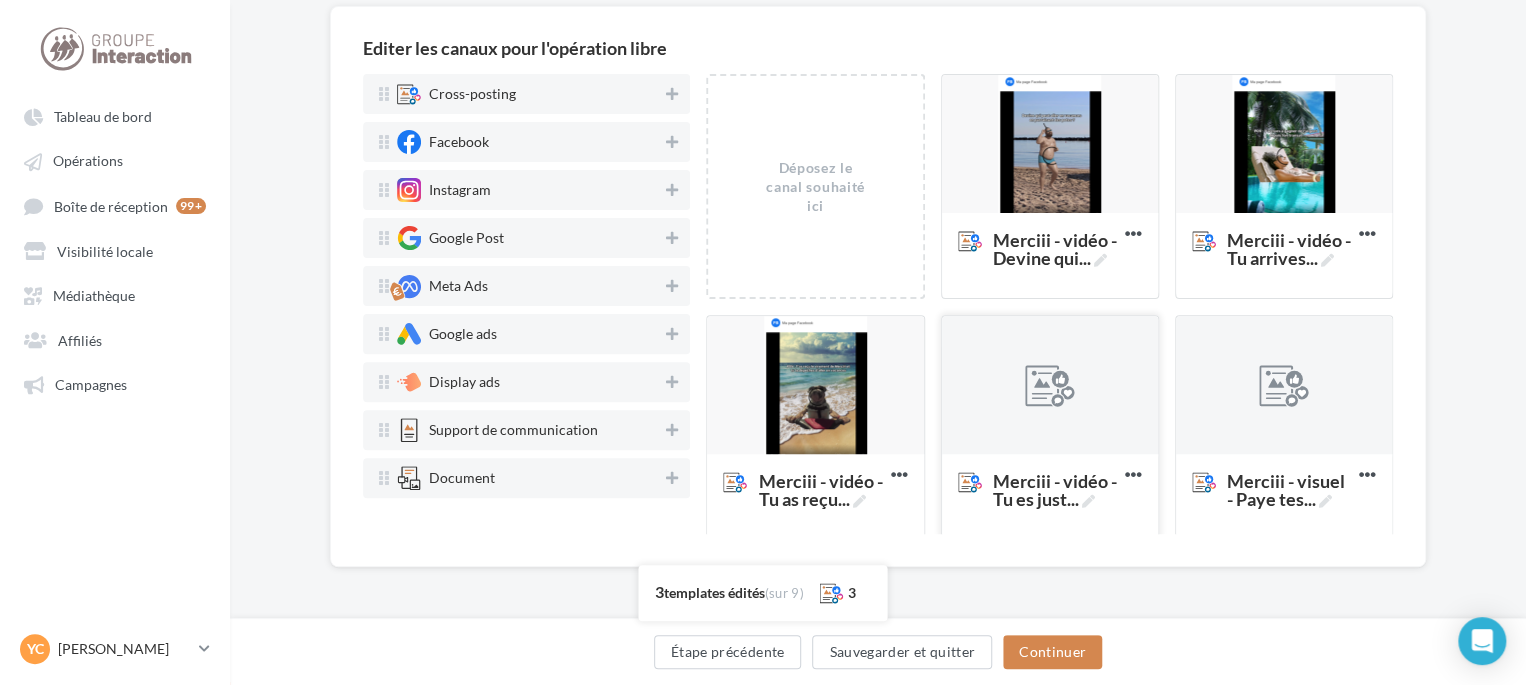click at bounding box center (1050, 386) 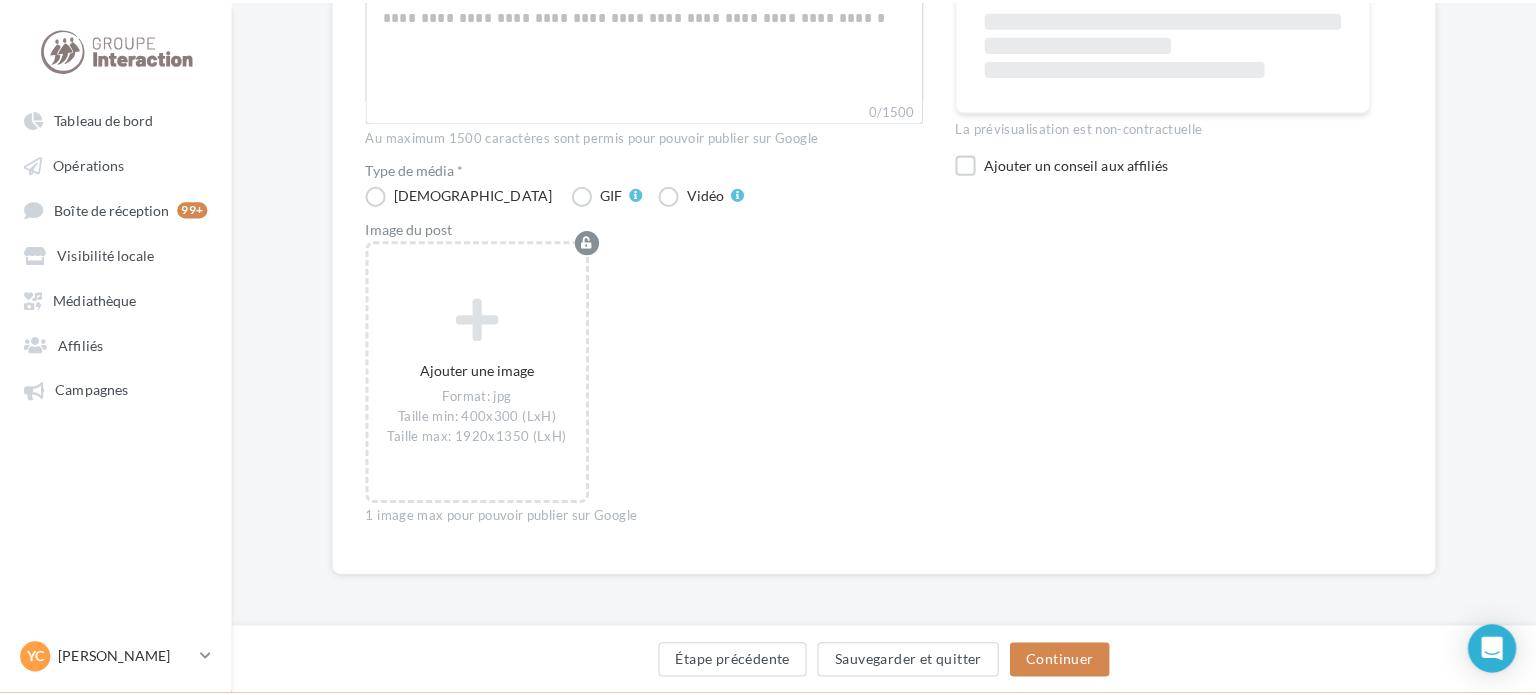 scroll, scrollTop: 178, scrollLeft: 0, axis: vertical 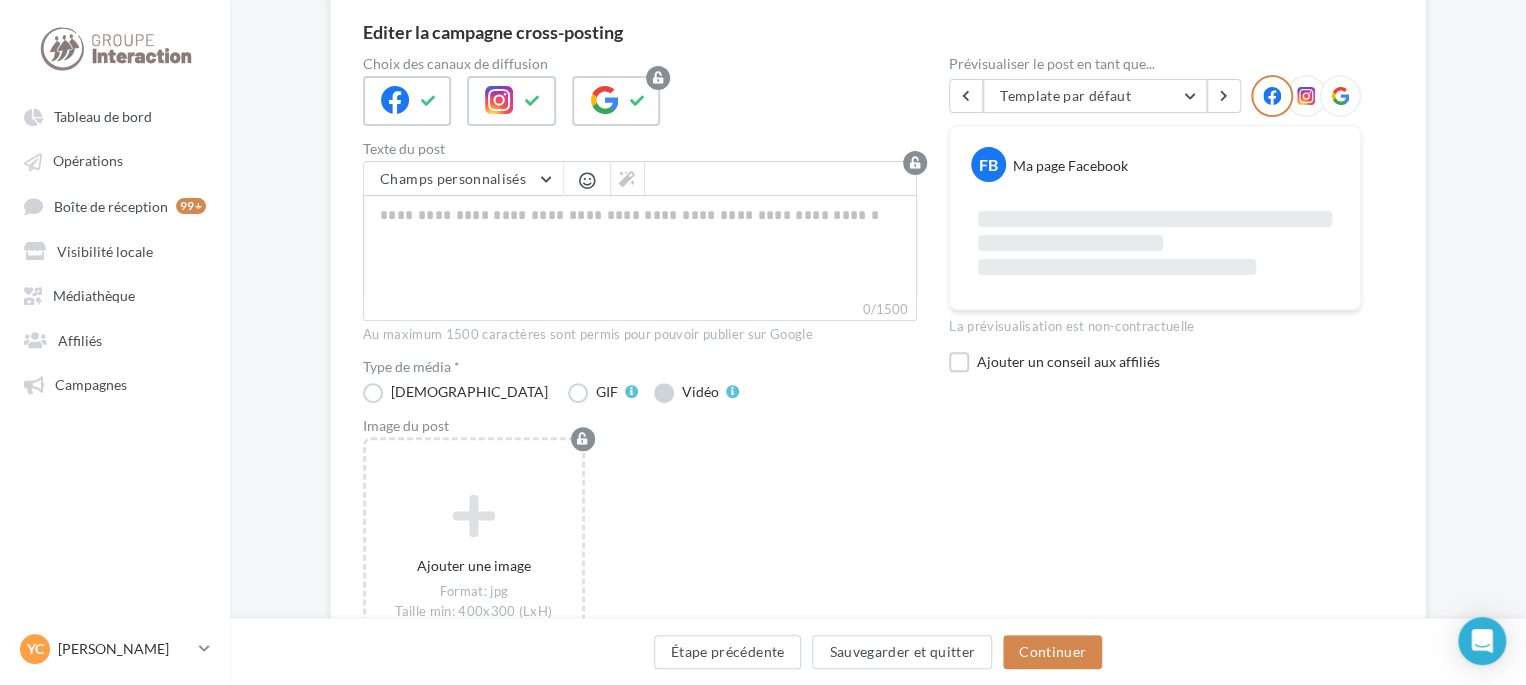 click on "Vidéo" at bounding box center (696, 393) 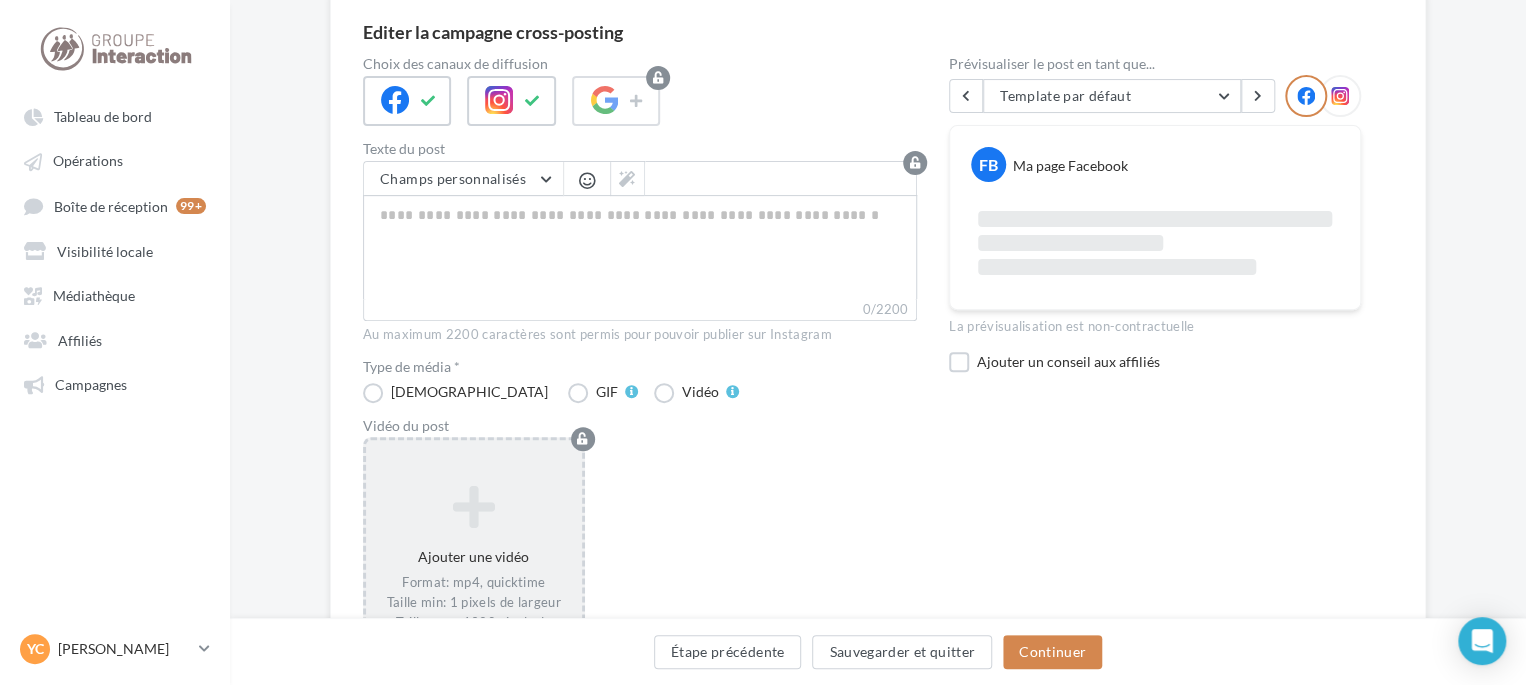 click at bounding box center (474, 506) 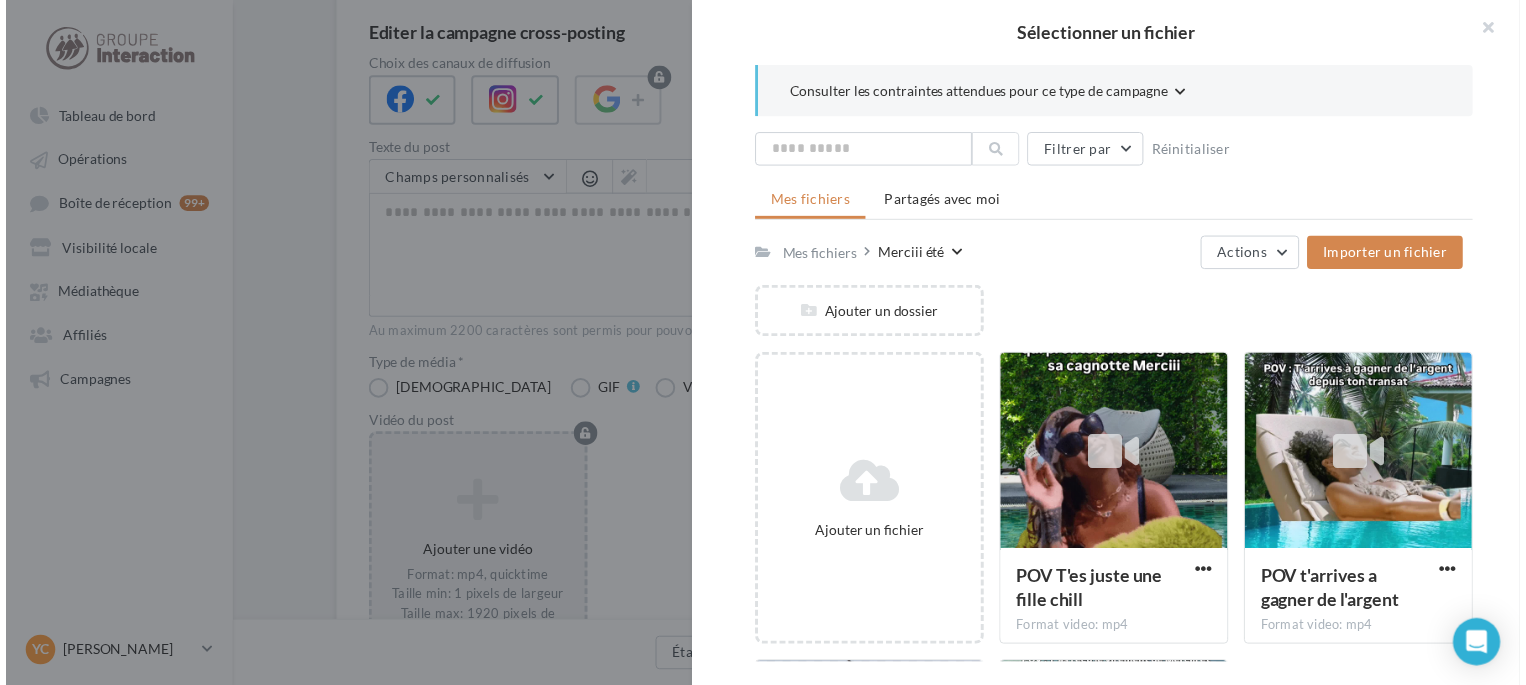scroll, scrollTop: 200, scrollLeft: 0, axis: vertical 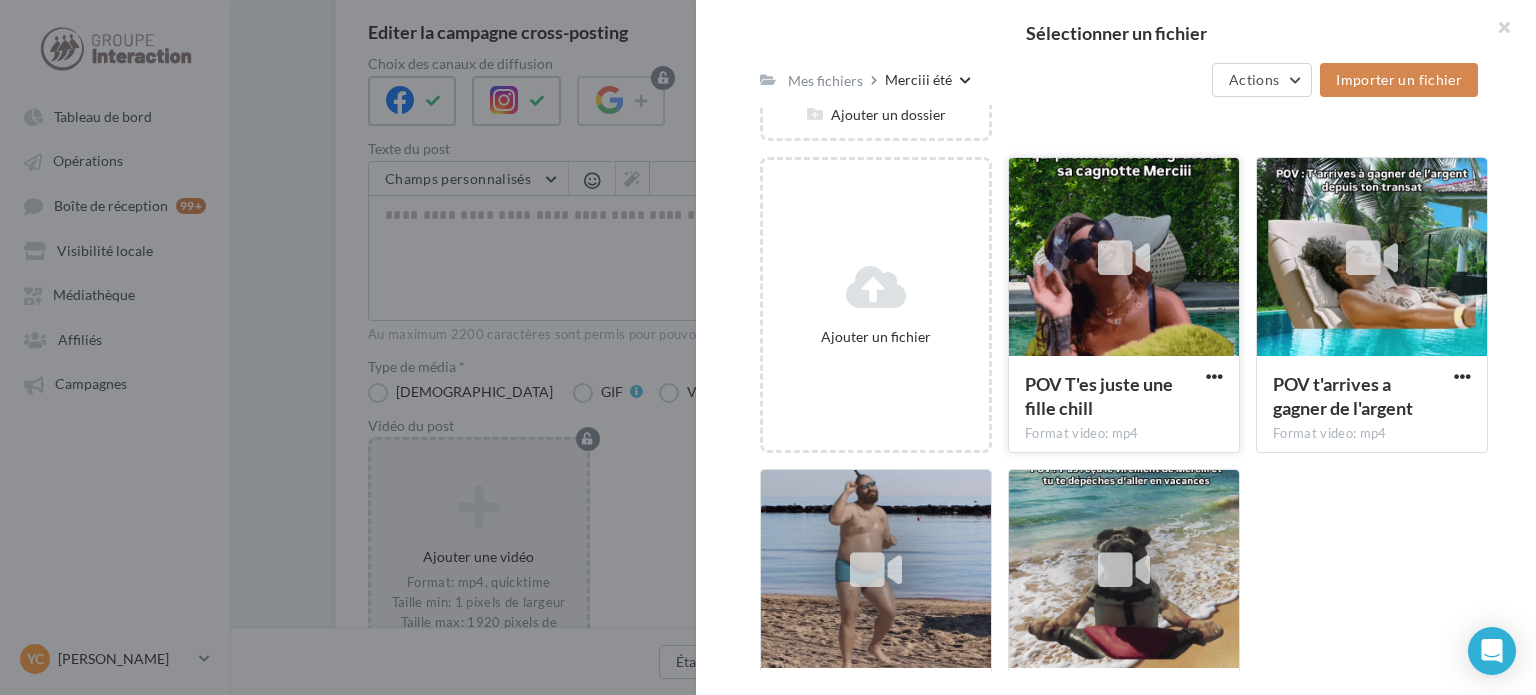 click on "POV T'es juste une fille chill  Format video: mp4" at bounding box center [1124, 403] 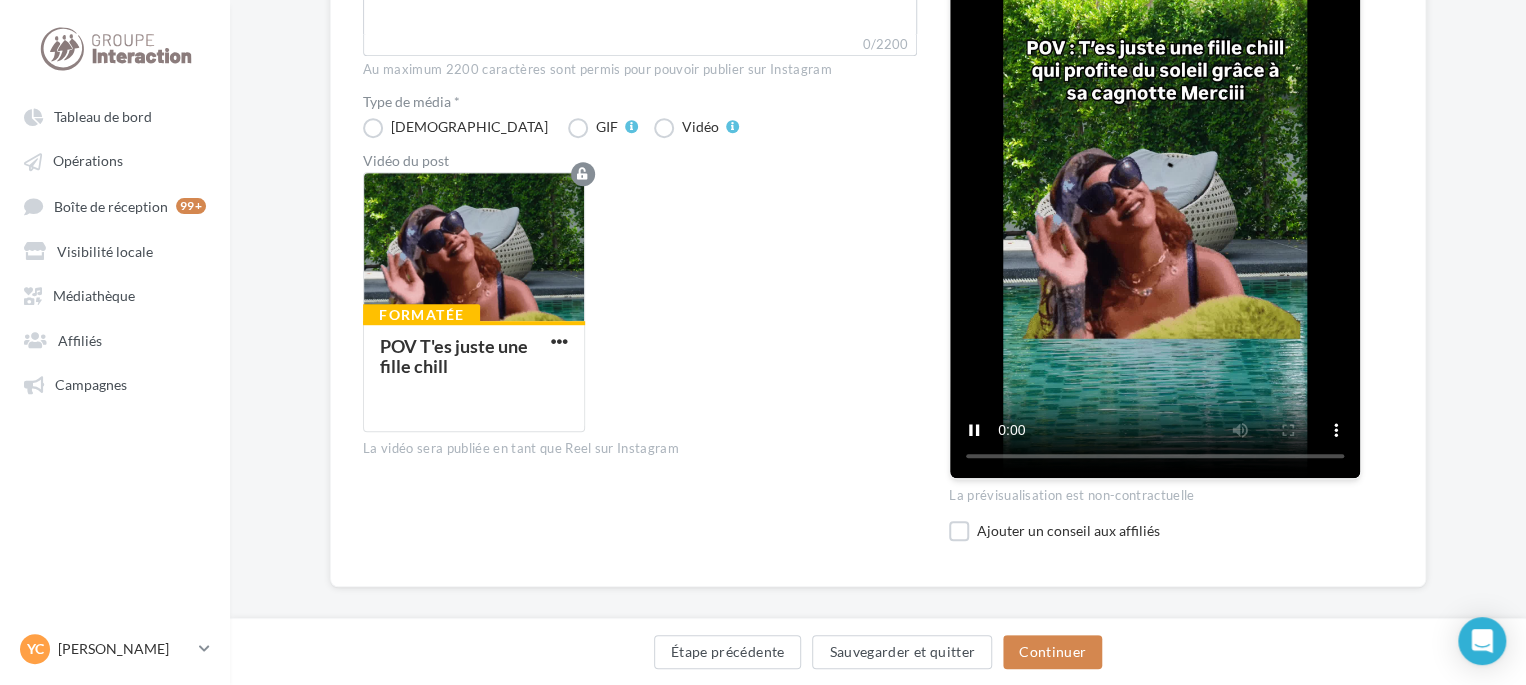 scroll, scrollTop: 461, scrollLeft: 0, axis: vertical 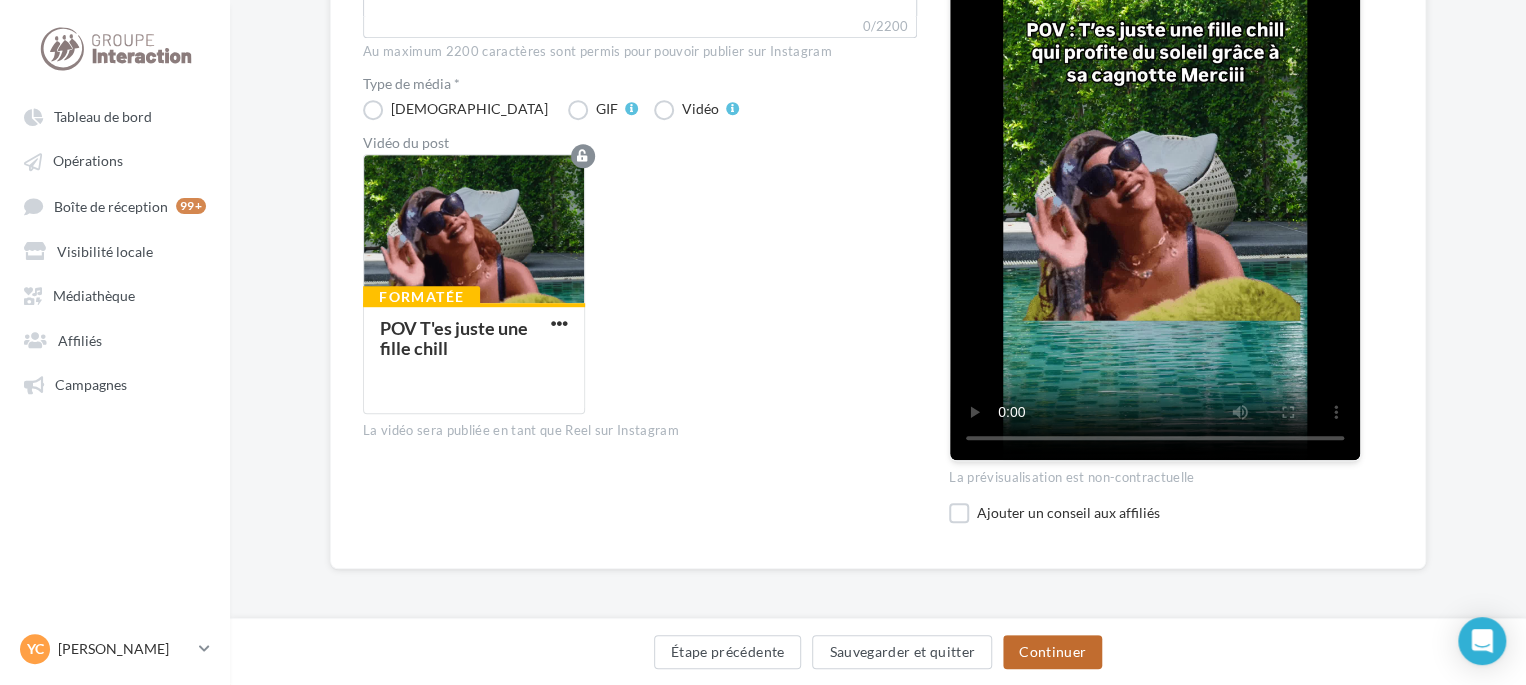 click on "Continuer" at bounding box center [1052, 652] 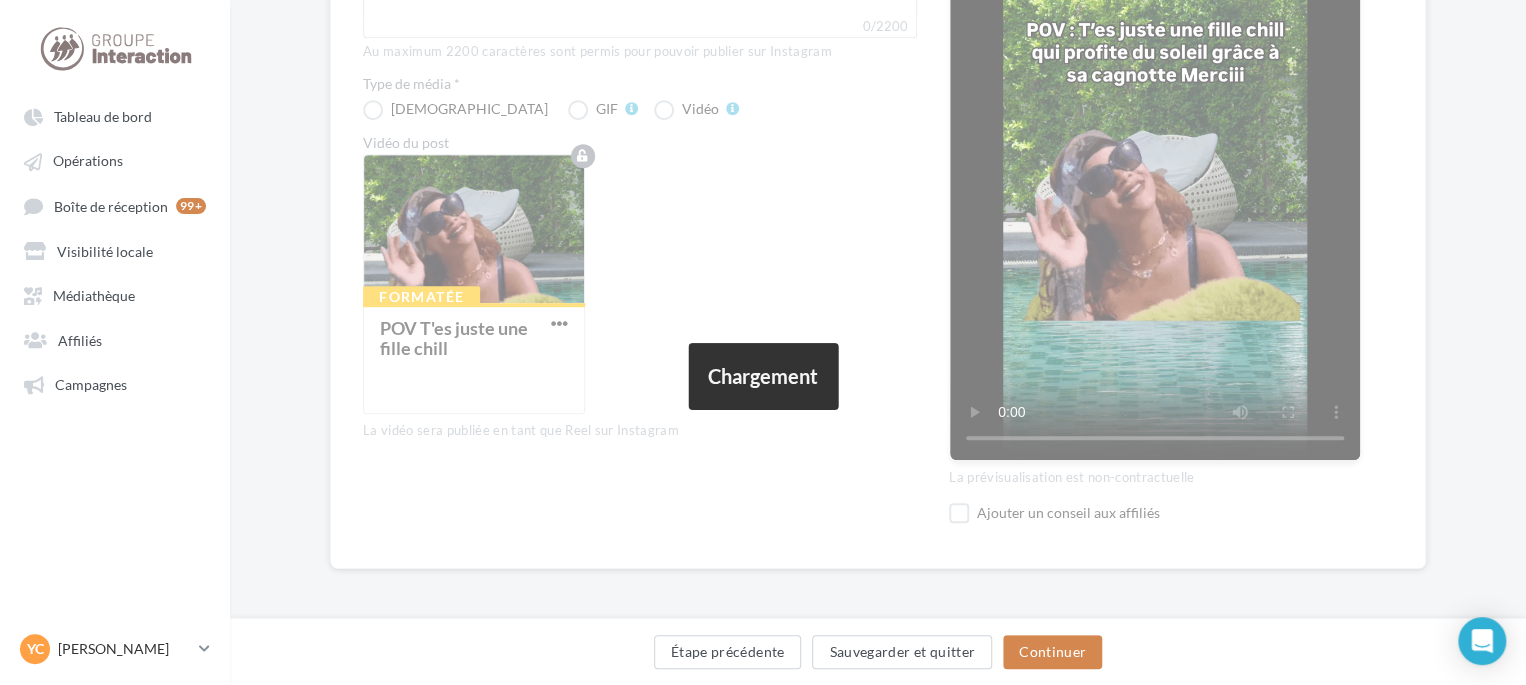 scroll, scrollTop: 162, scrollLeft: 0, axis: vertical 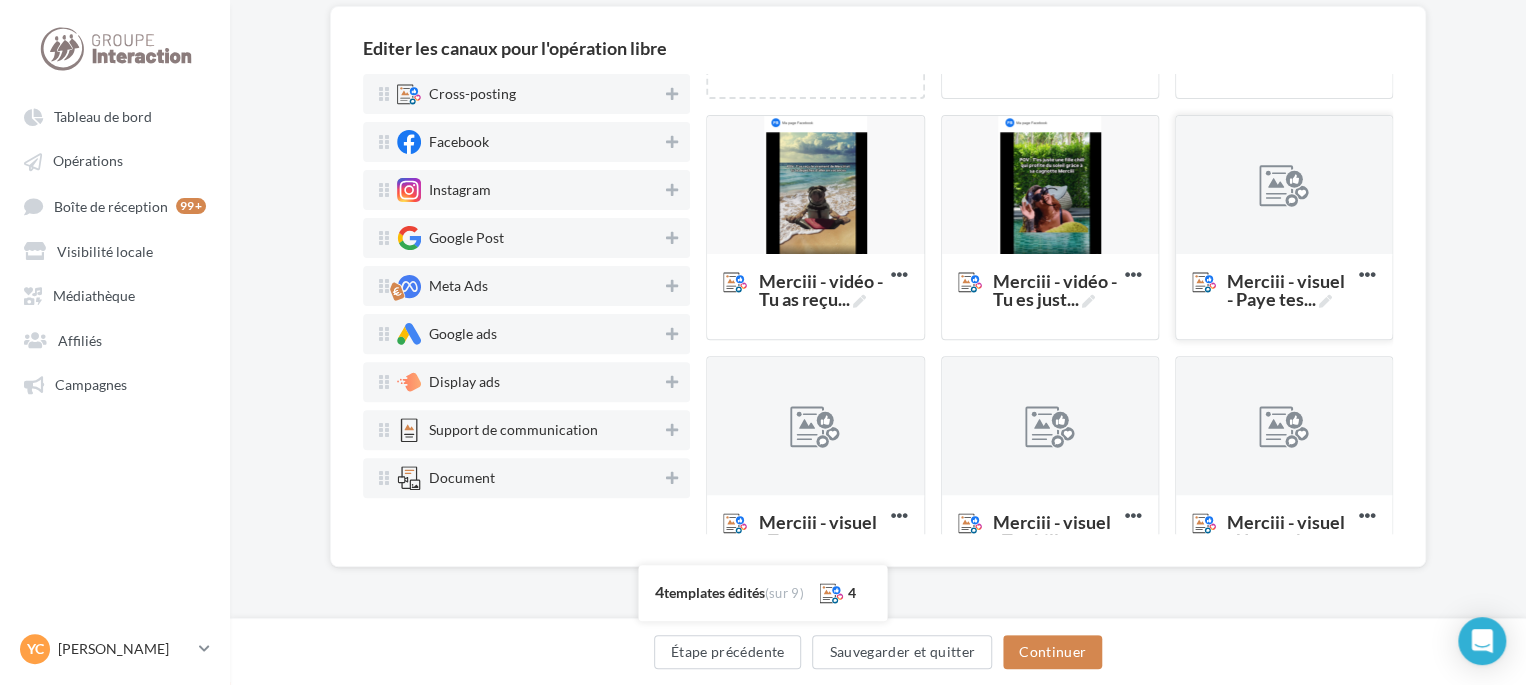 click at bounding box center [1284, 186] 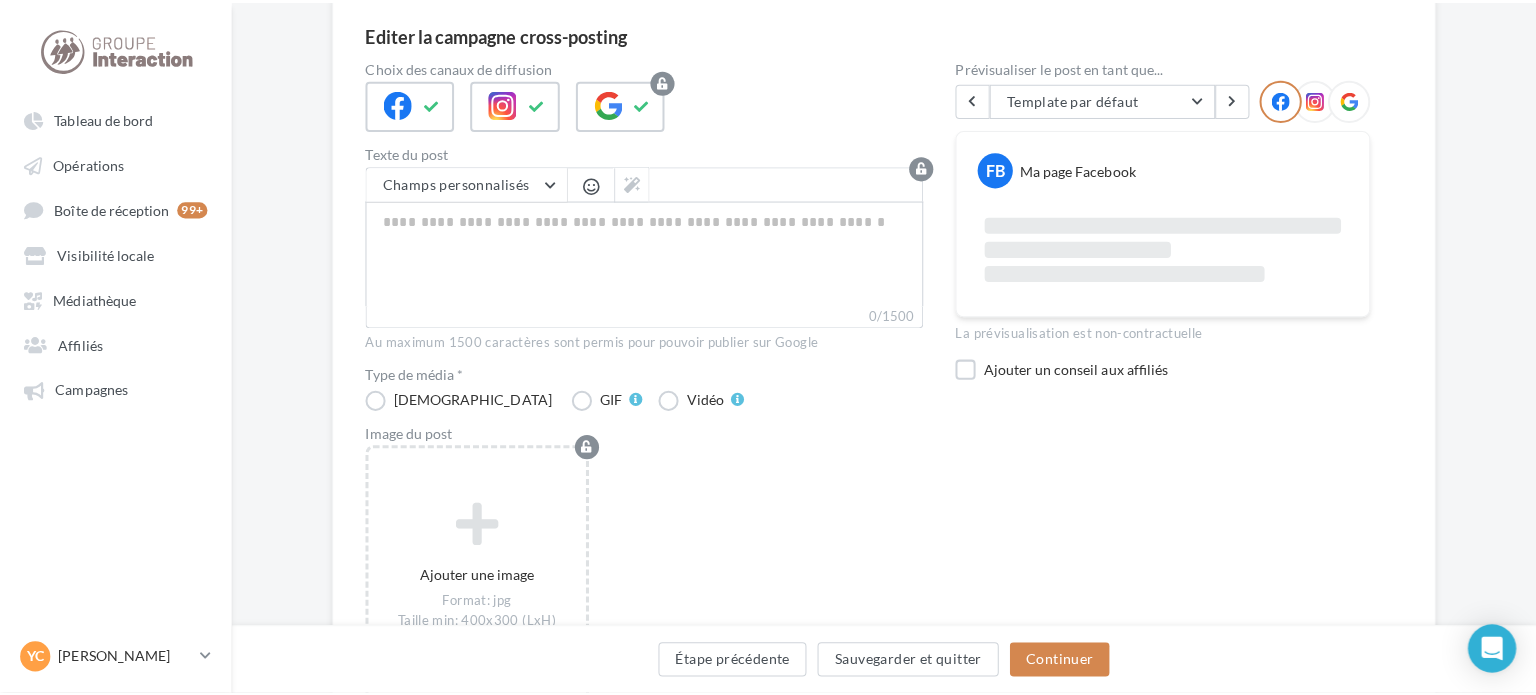 scroll, scrollTop: 262, scrollLeft: 0, axis: vertical 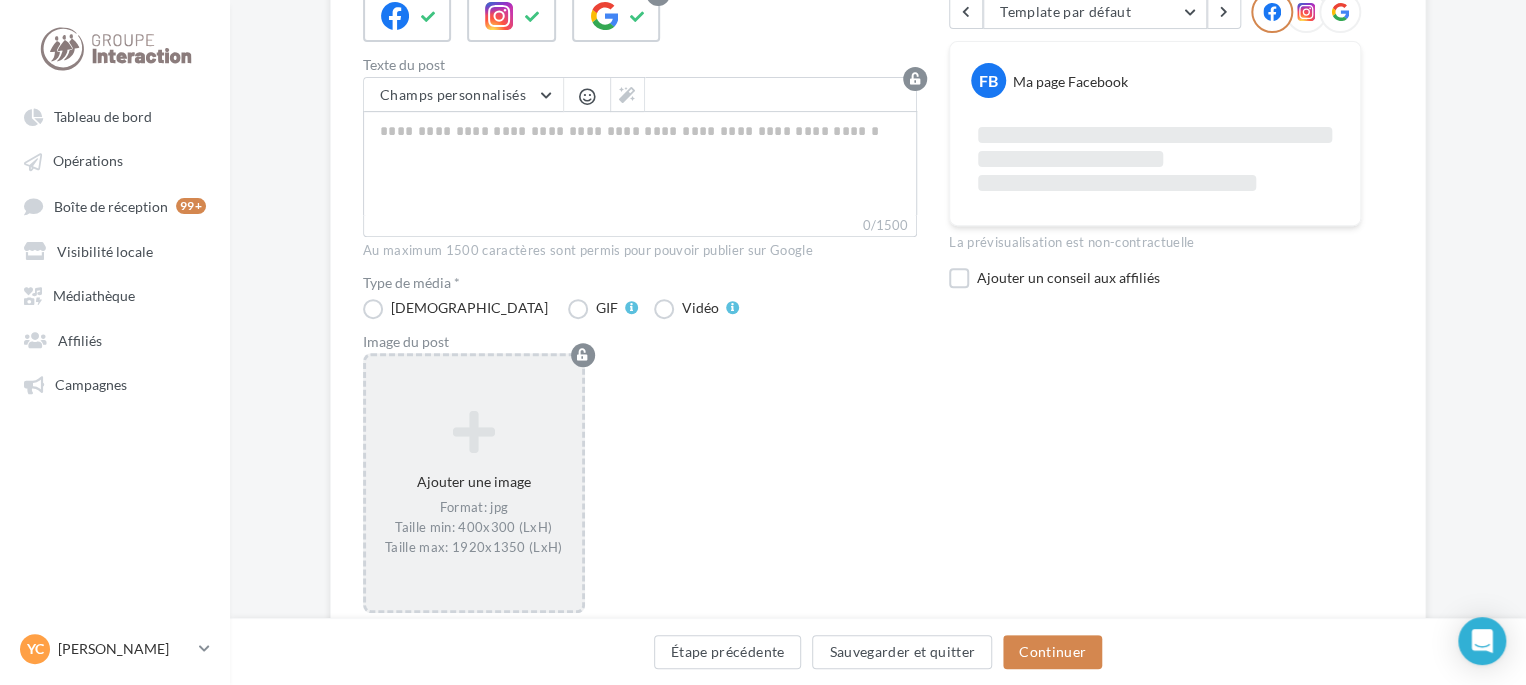 click on "Ajouter une image     Format: jpg   Taille min: 400x300 (LxH)   Taille max: 1920x1350 (LxH)" at bounding box center [474, 482] 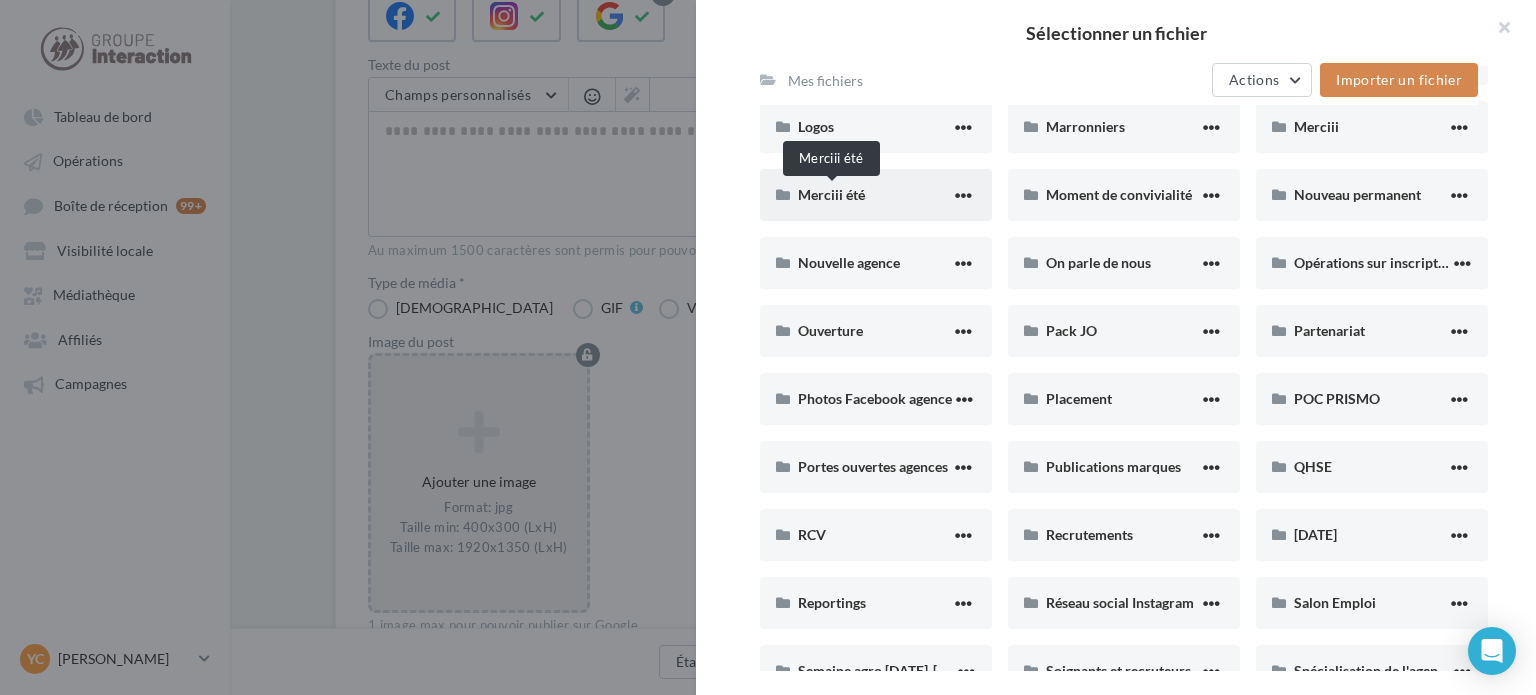 click on "Merciii été" at bounding box center (831, 194) 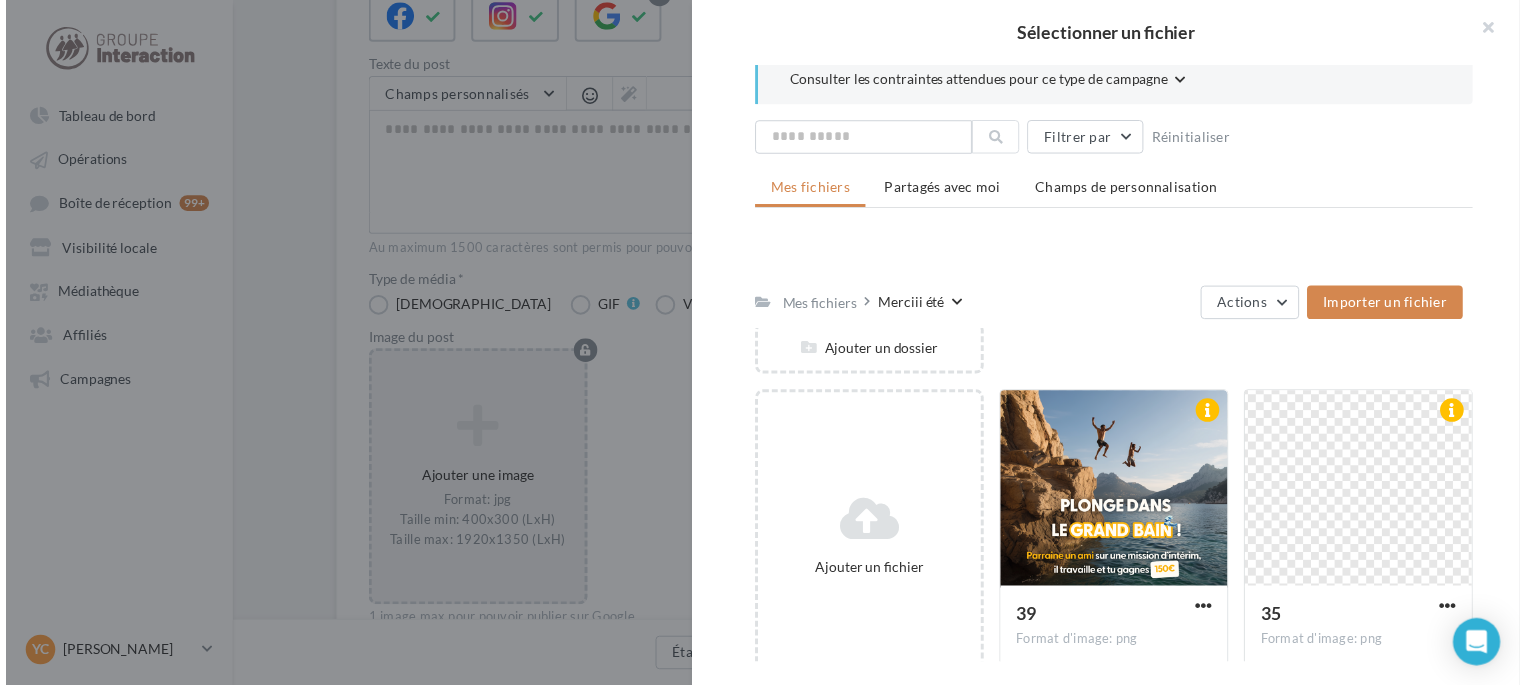 scroll, scrollTop: 212, scrollLeft: 0, axis: vertical 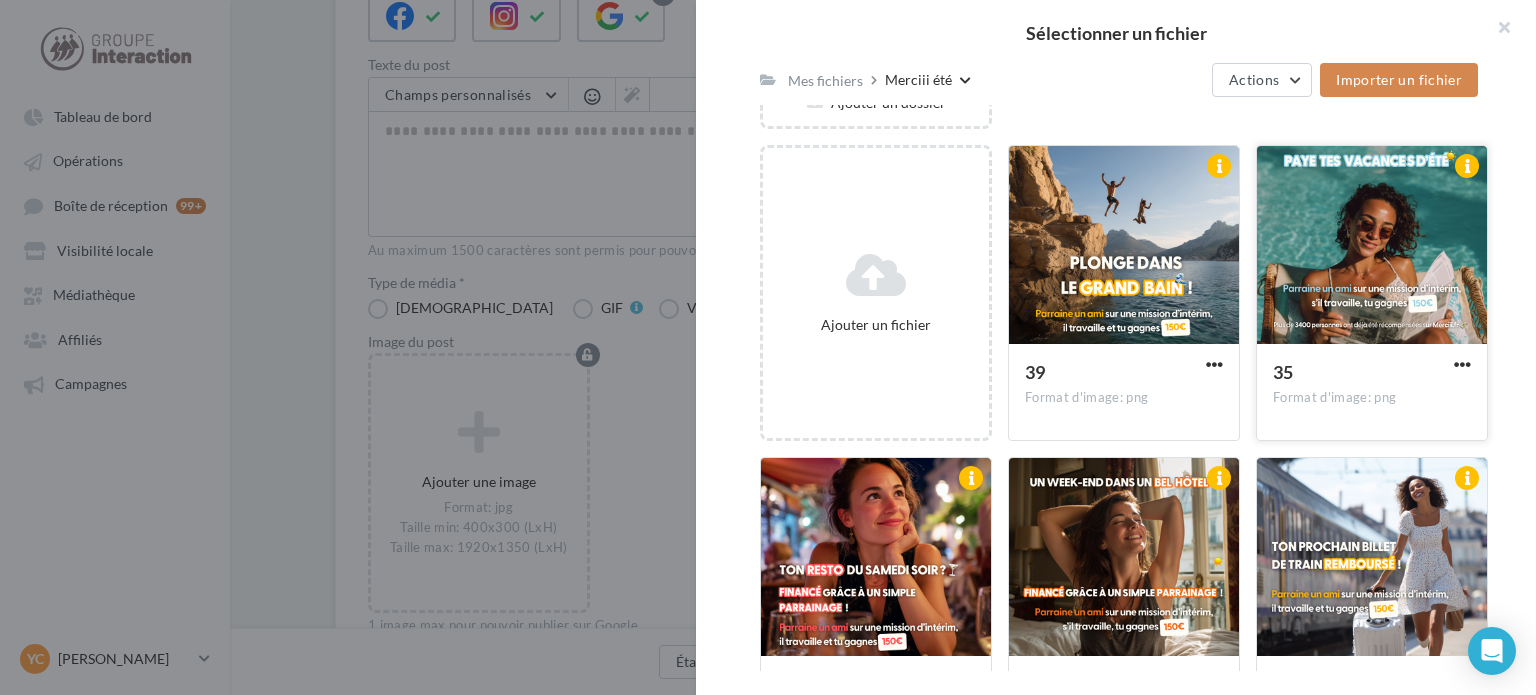 click at bounding box center [1372, 246] 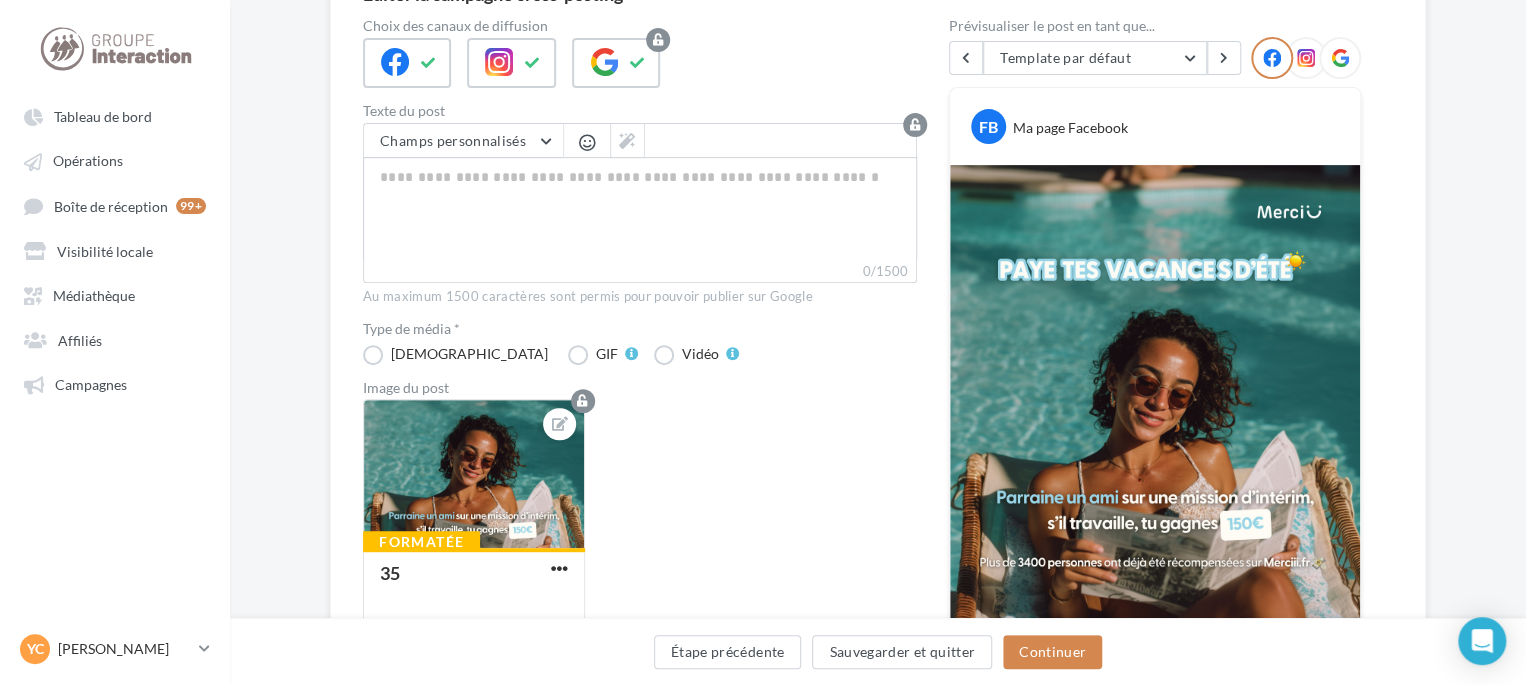 scroll, scrollTop: 262, scrollLeft: 0, axis: vertical 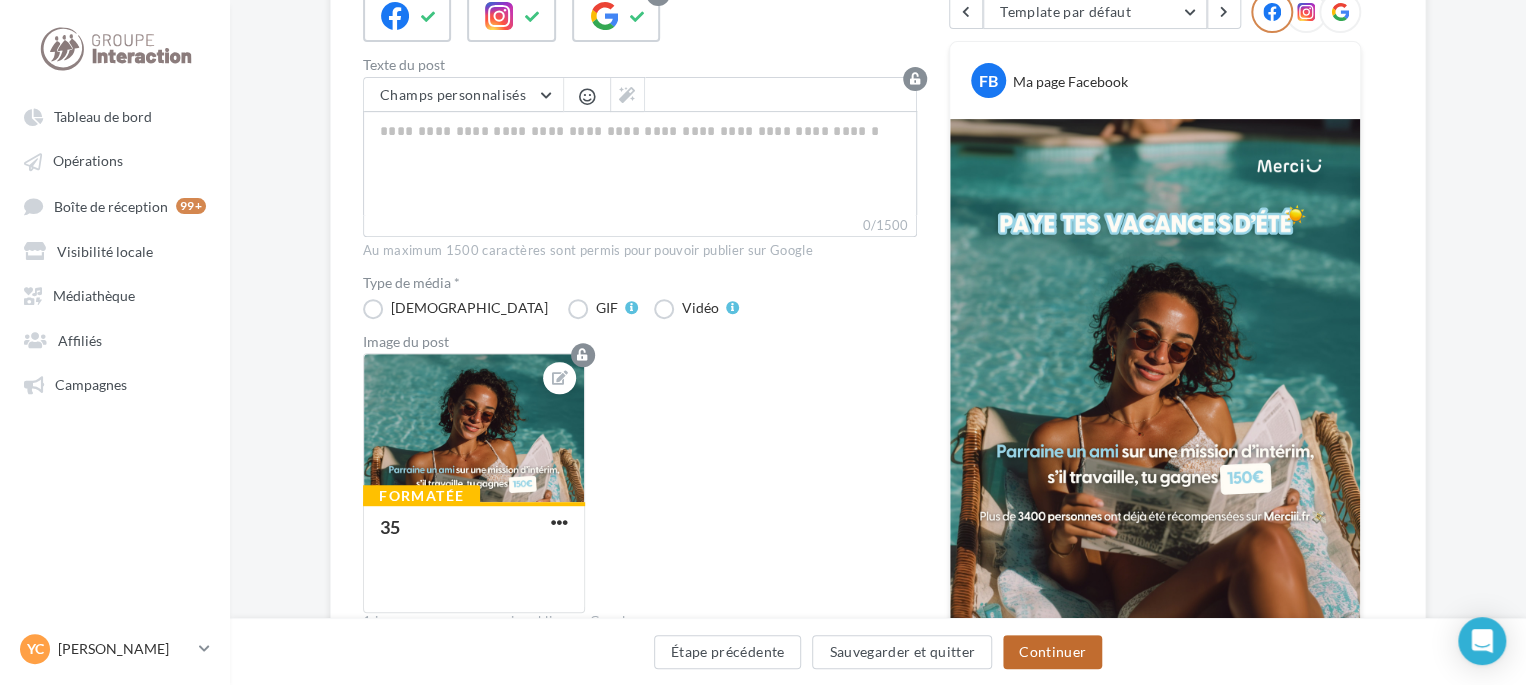 click on "Continuer" at bounding box center [1052, 652] 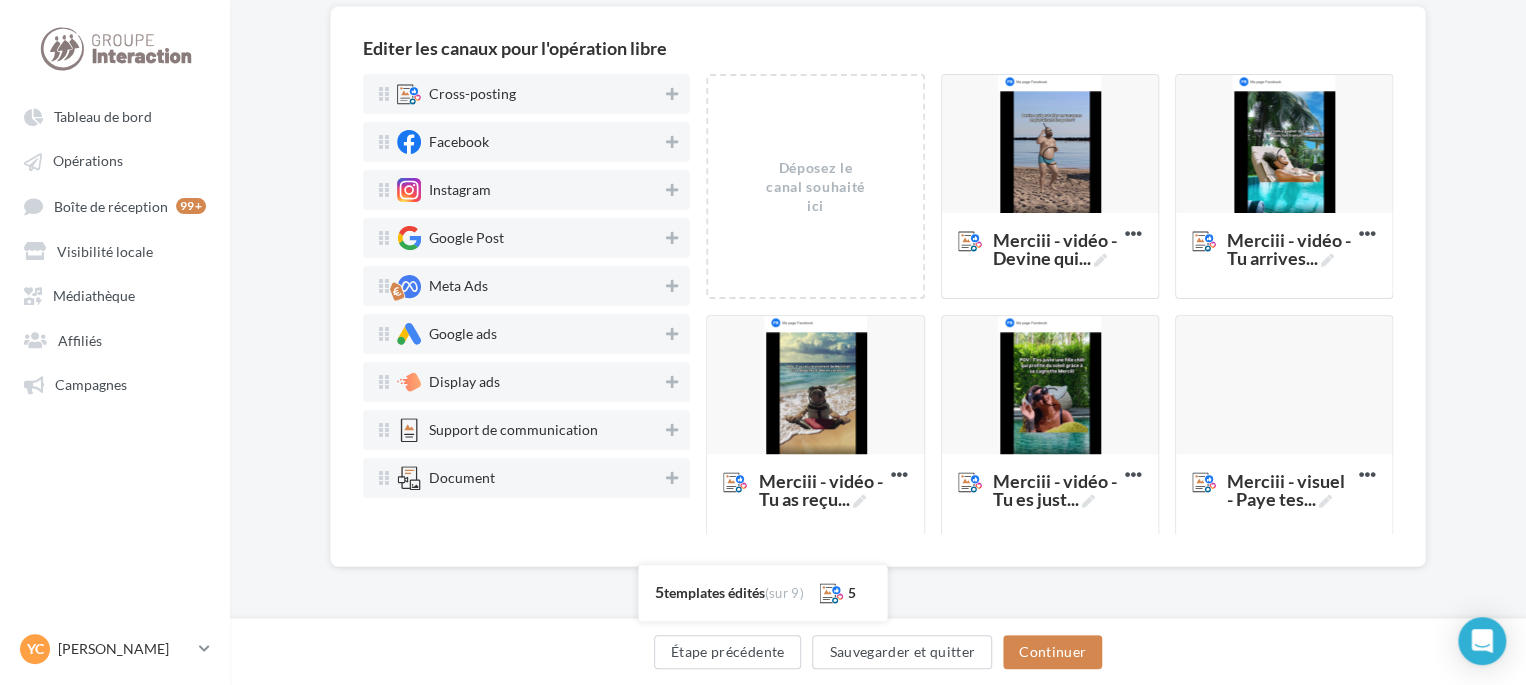 scroll, scrollTop: 162, scrollLeft: 0, axis: vertical 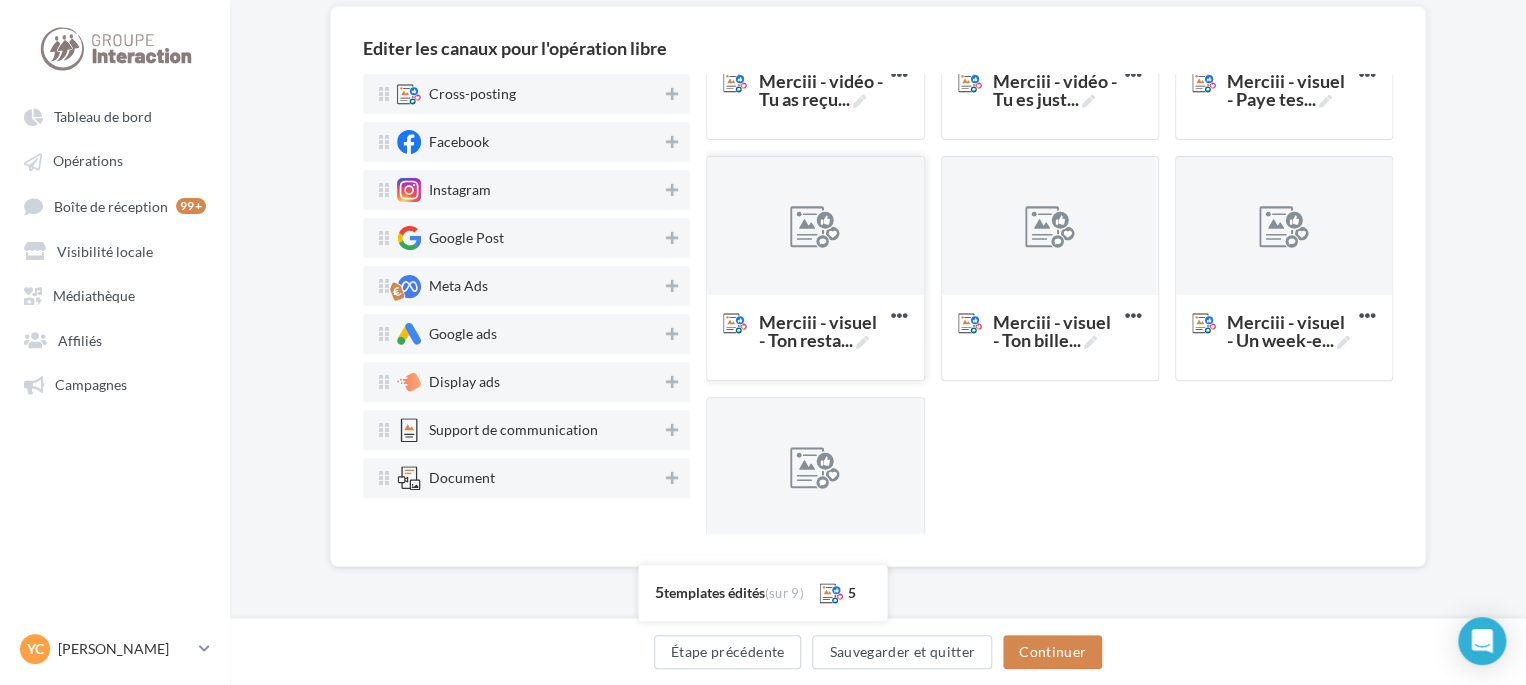 click at bounding box center [815, 227] 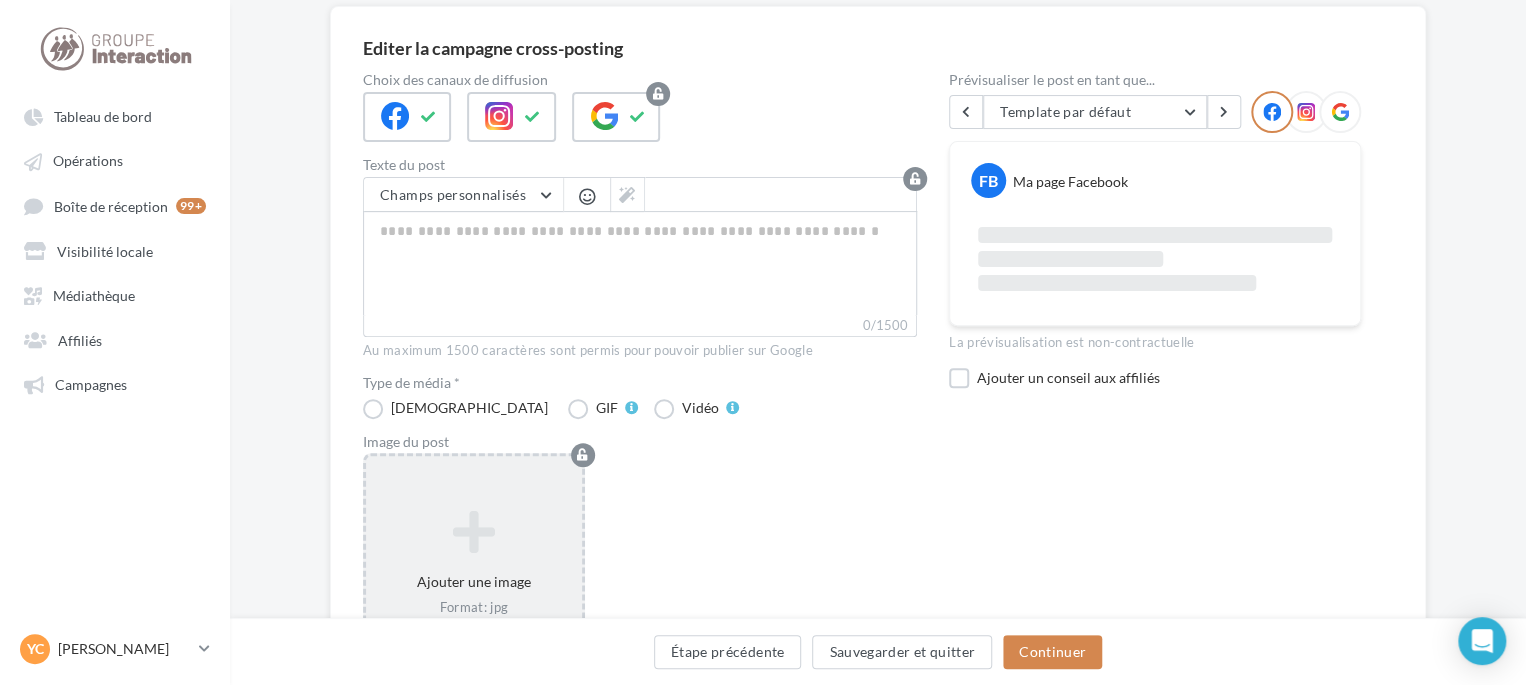 click at bounding box center (474, 531) 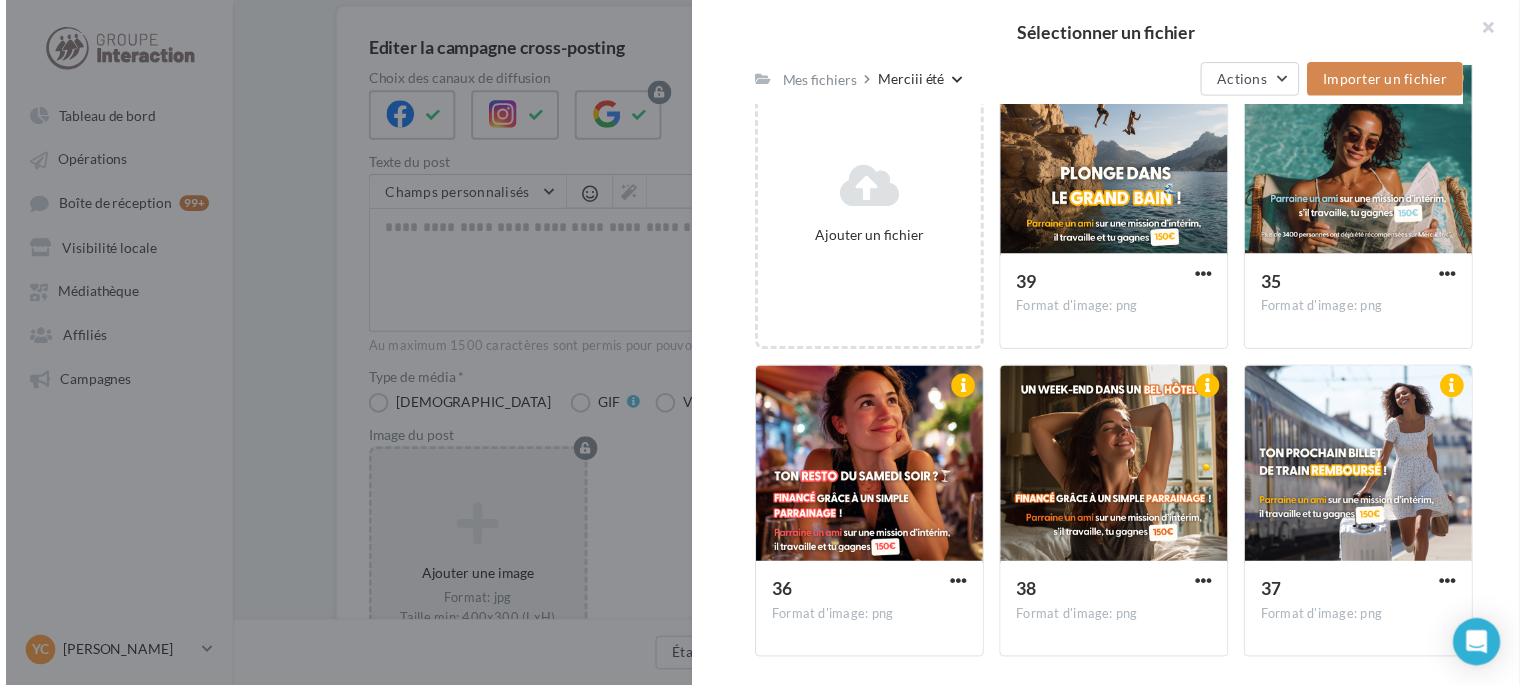 scroll, scrollTop: 300, scrollLeft: 0, axis: vertical 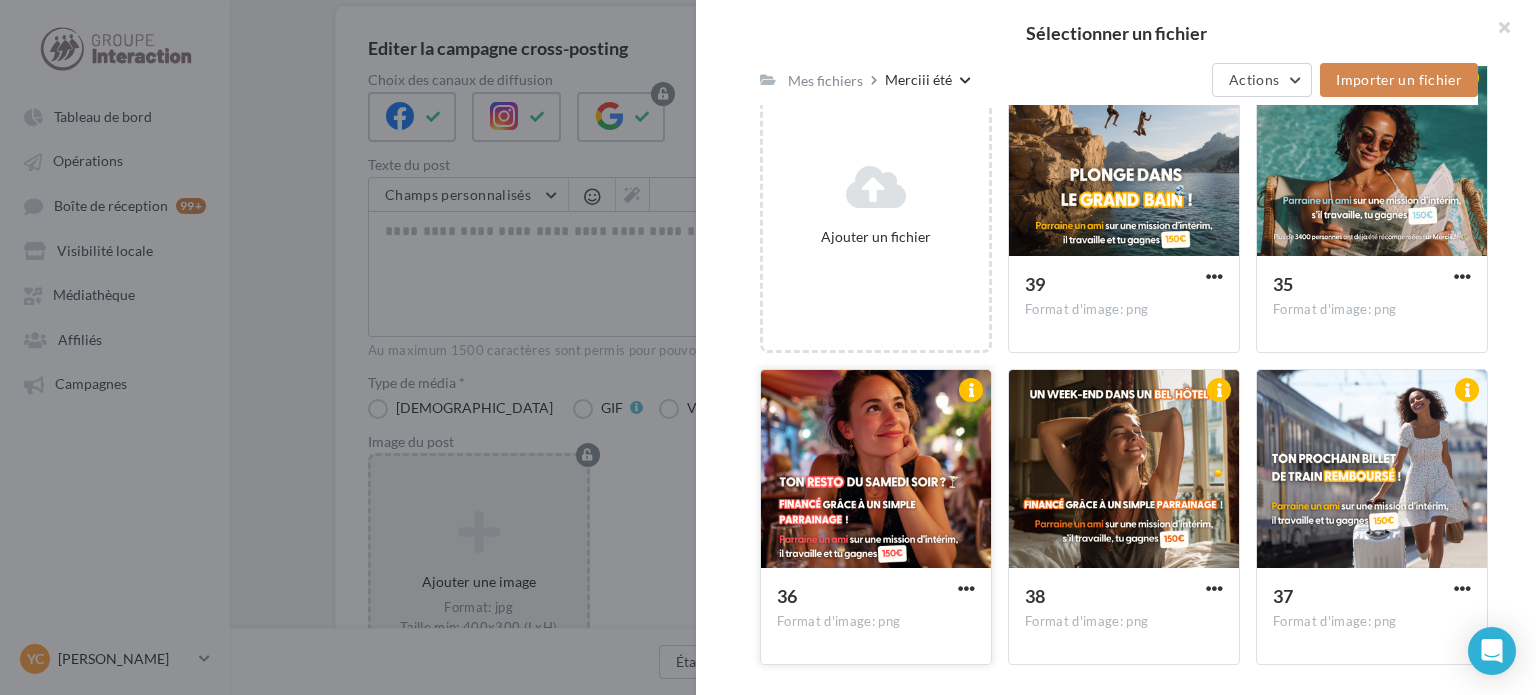 click at bounding box center (876, 470) 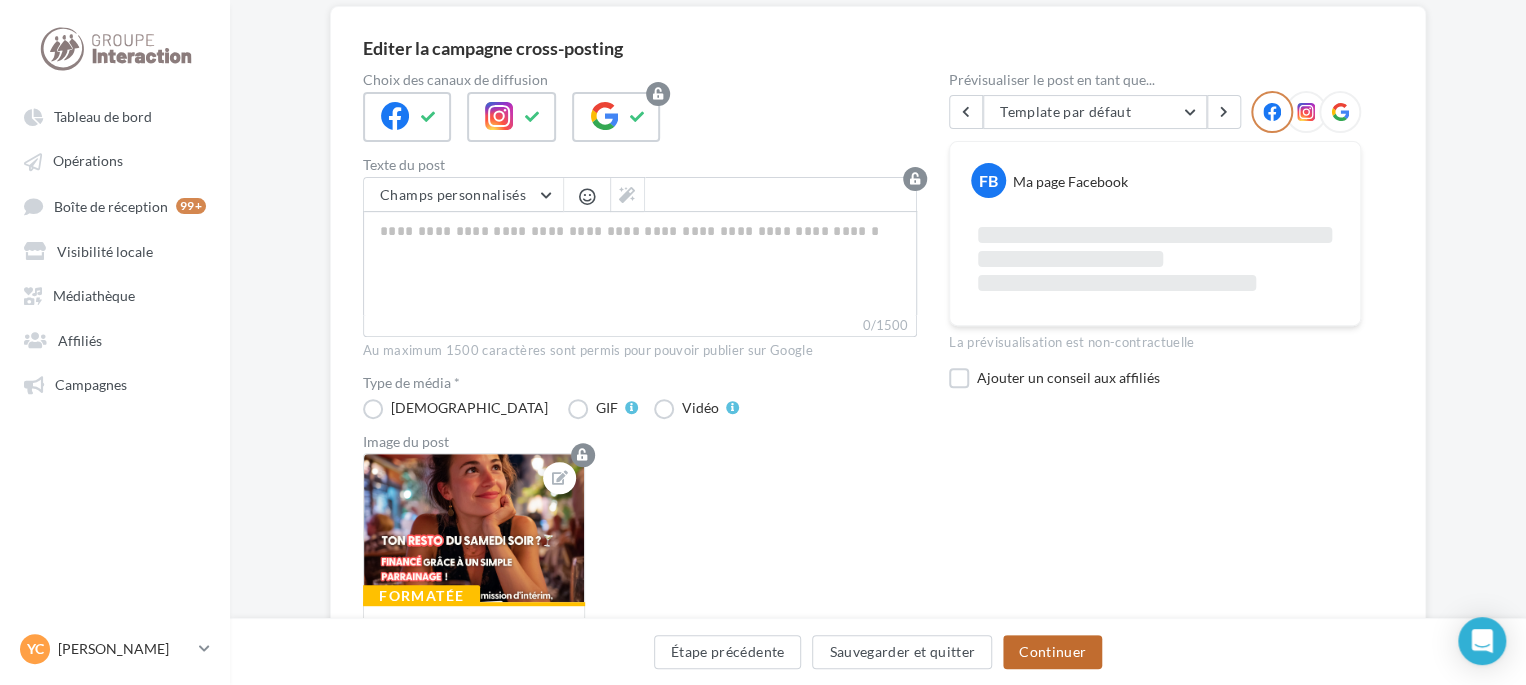 click on "Continuer" at bounding box center [1052, 652] 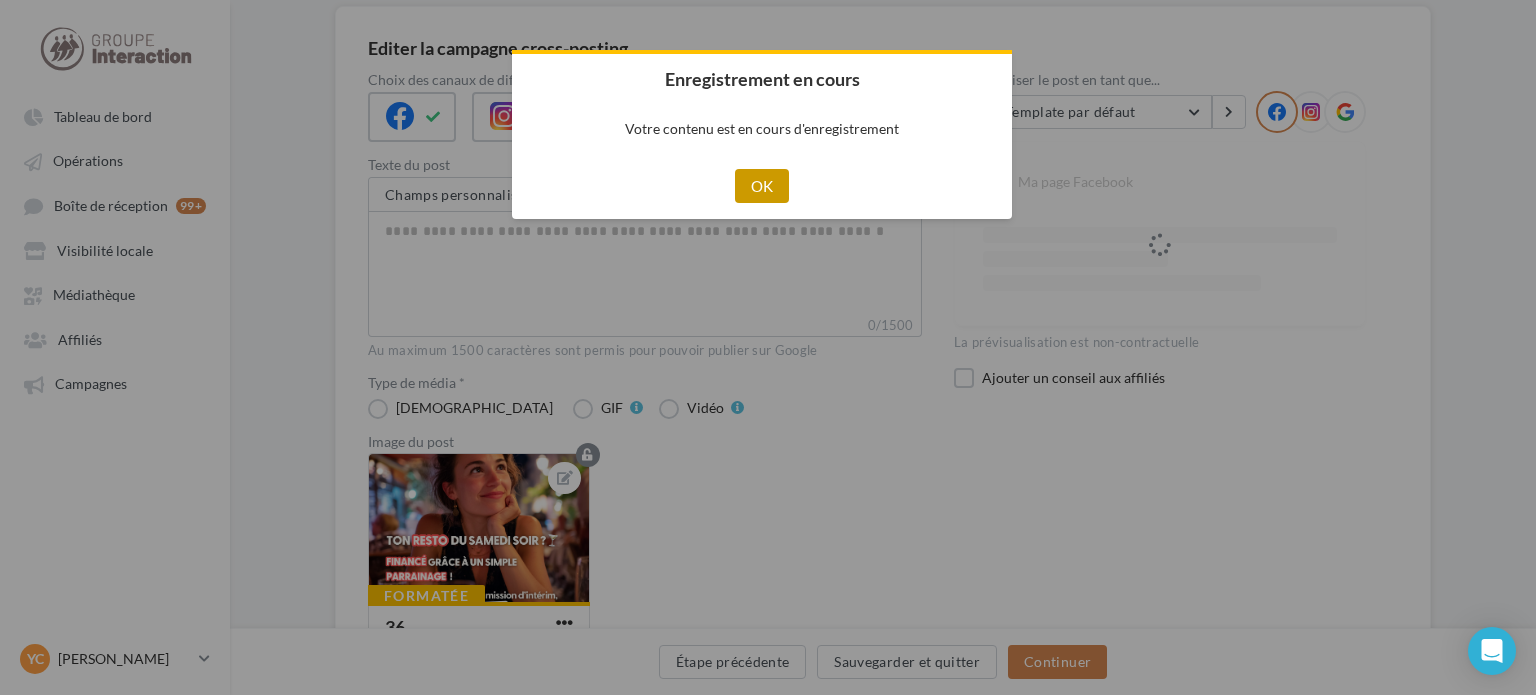 click on "OK" at bounding box center (762, 186) 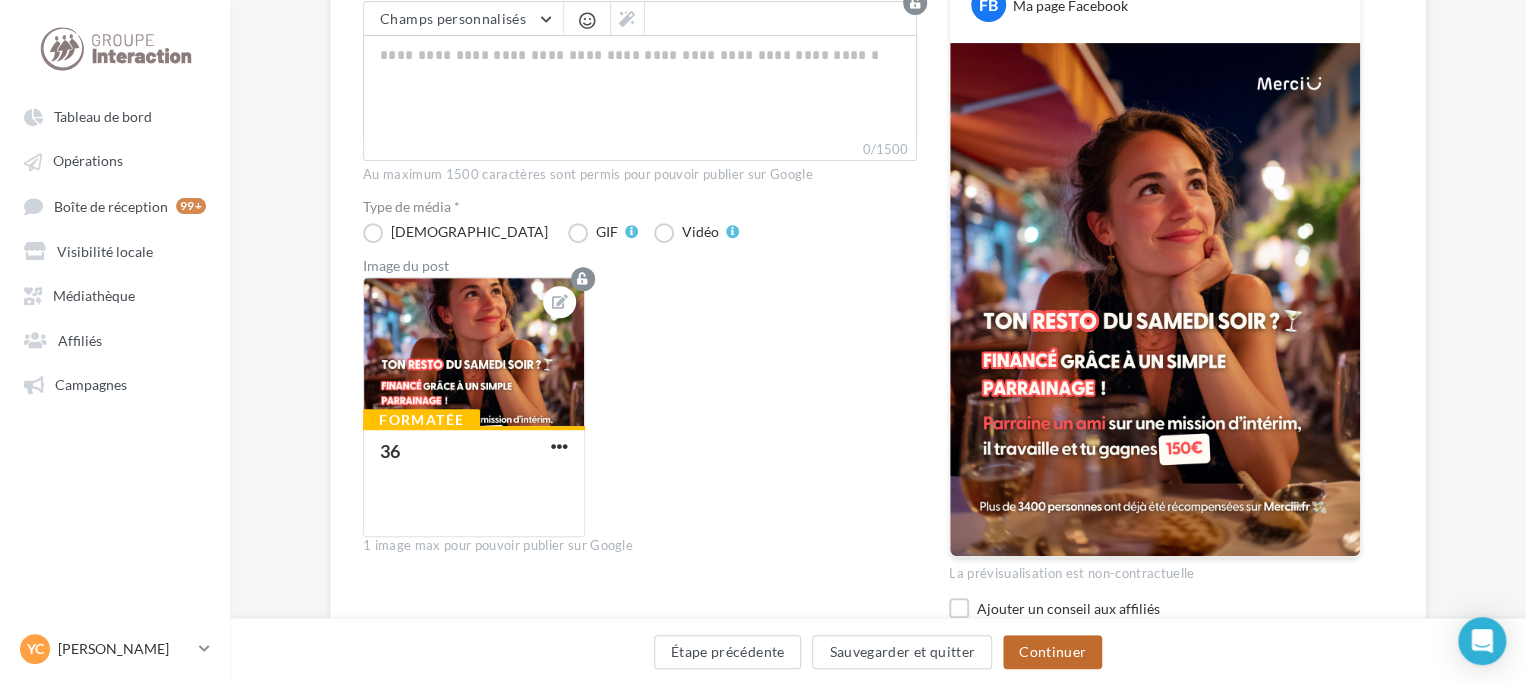 scroll, scrollTop: 434, scrollLeft: 0, axis: vertical 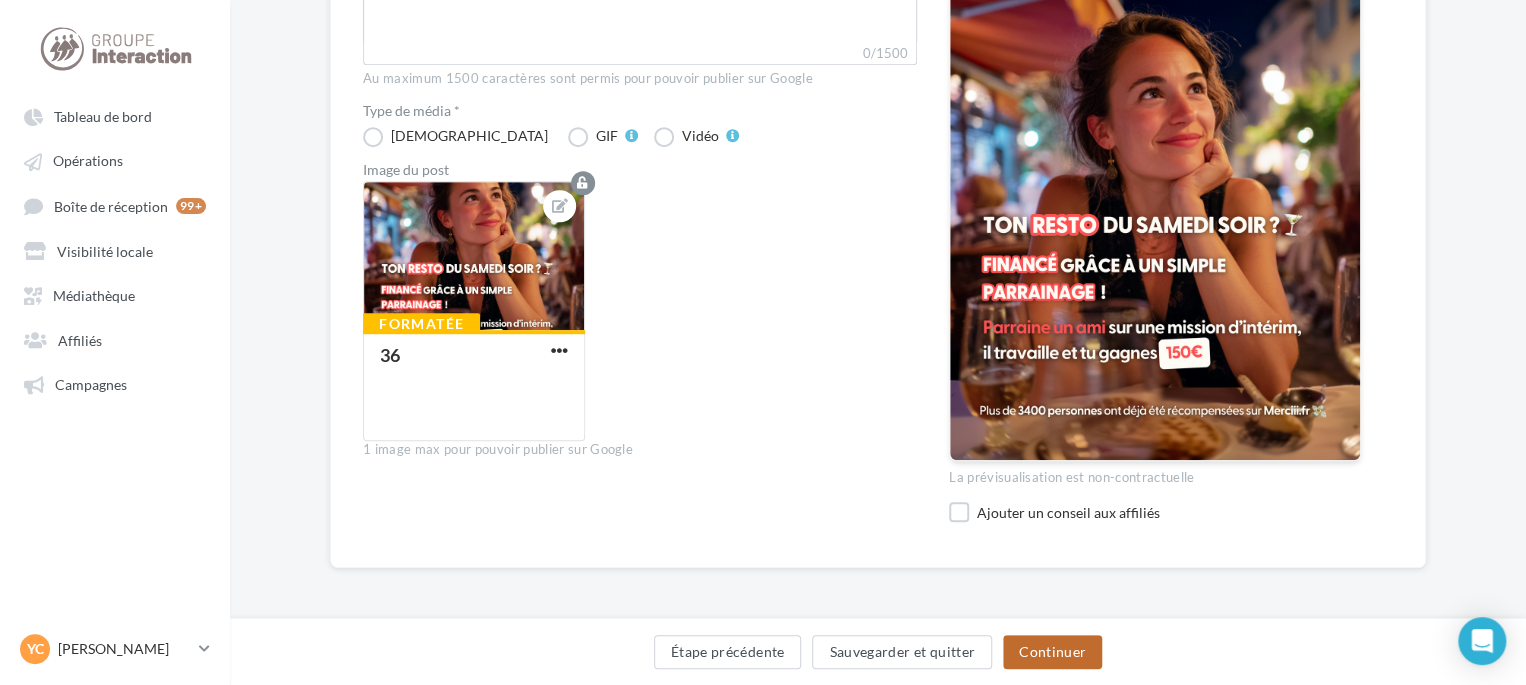 click on "Continuer" at bounding box center [1052, 652] 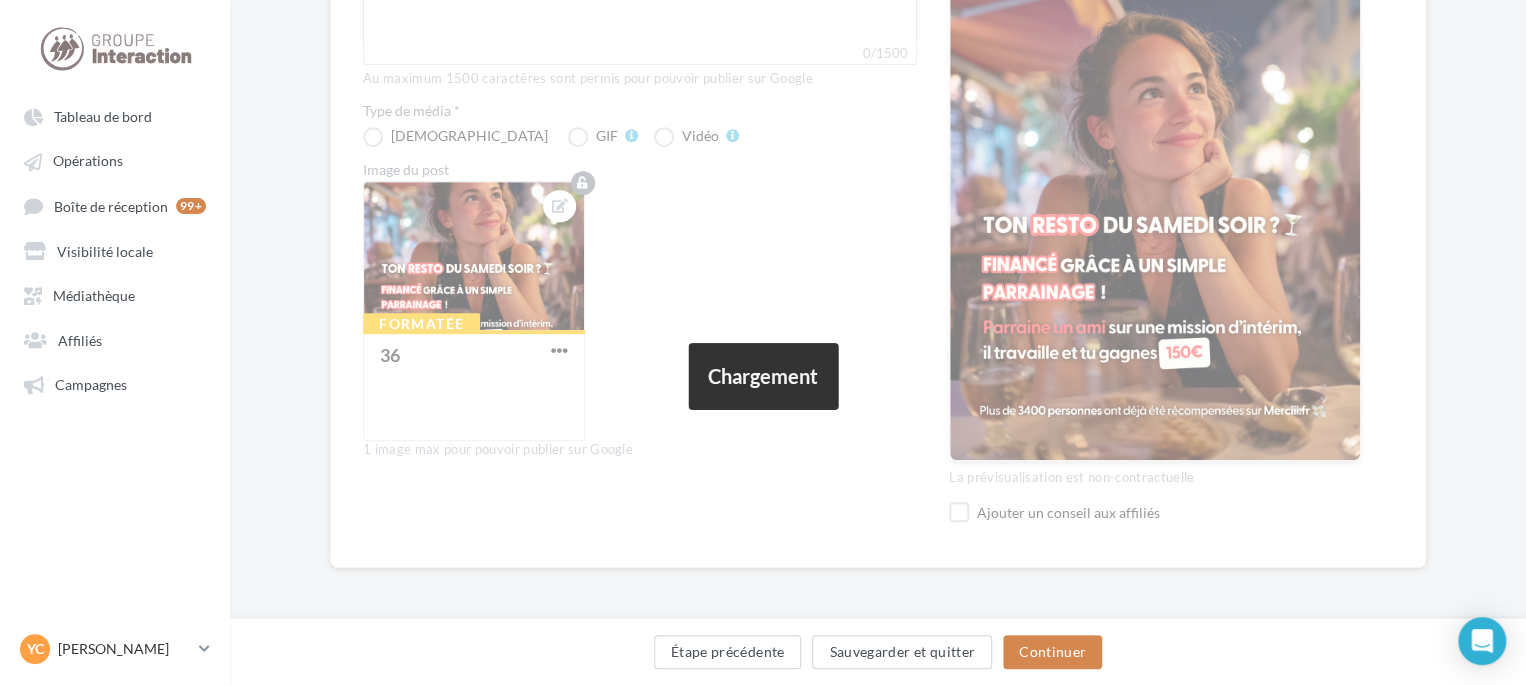 scroll, scrollTop: 162, scrollLeft: 0, axis: vertical 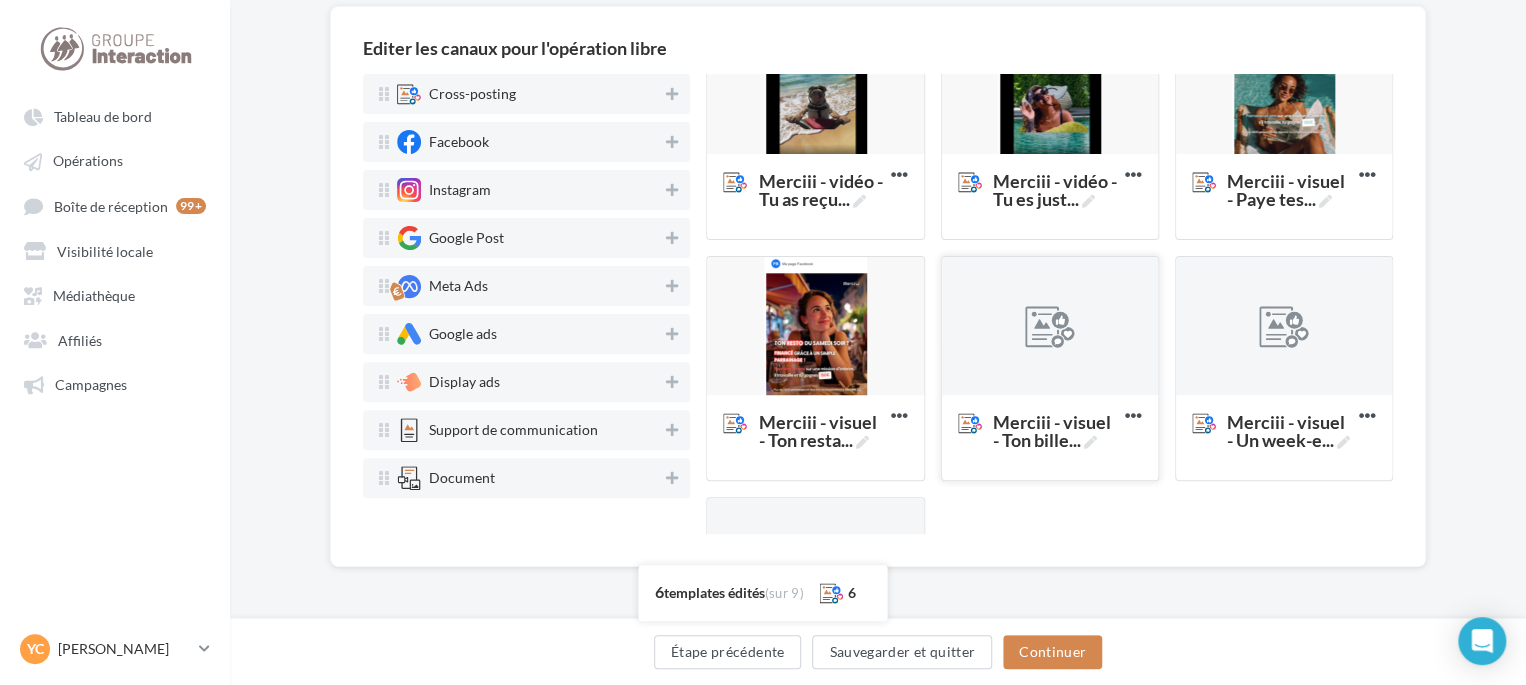 click at bounding box center [1050, 327] 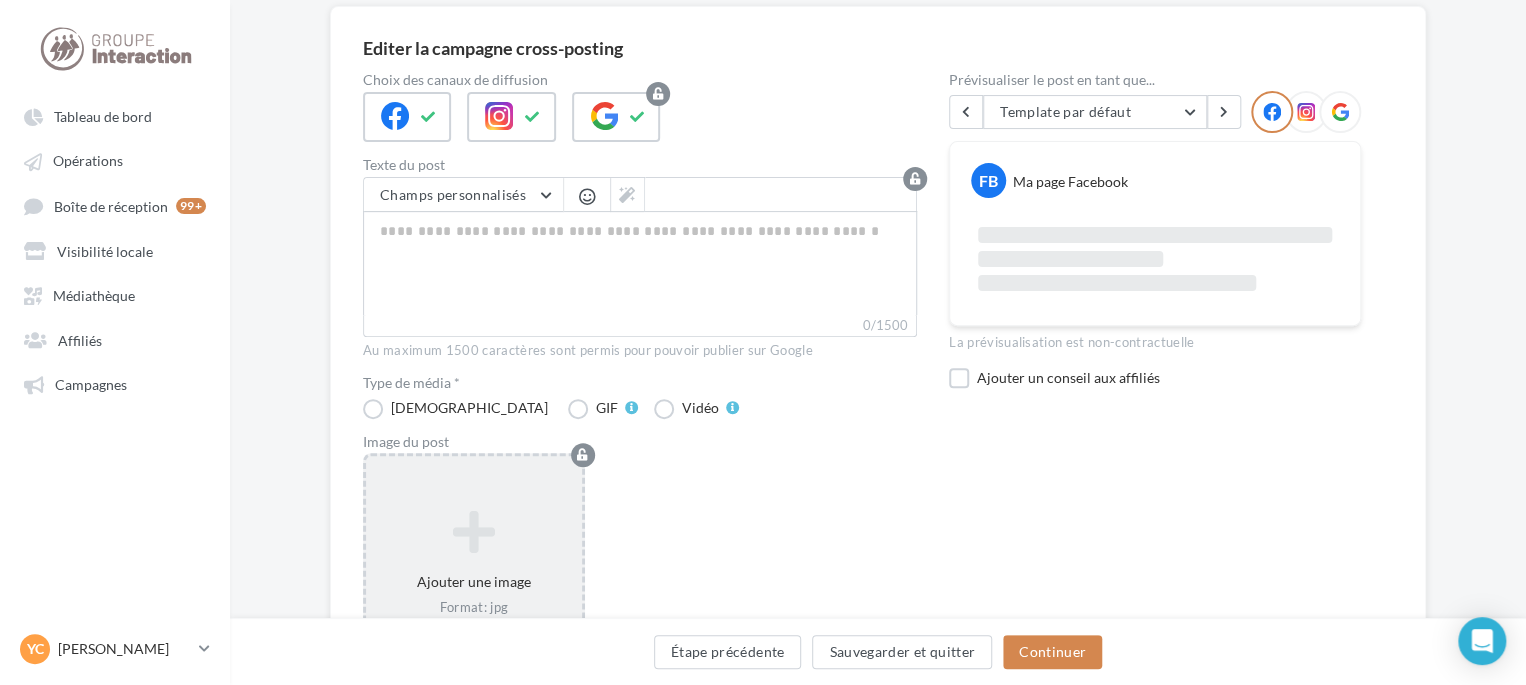 click at bounding box center [474, 531] 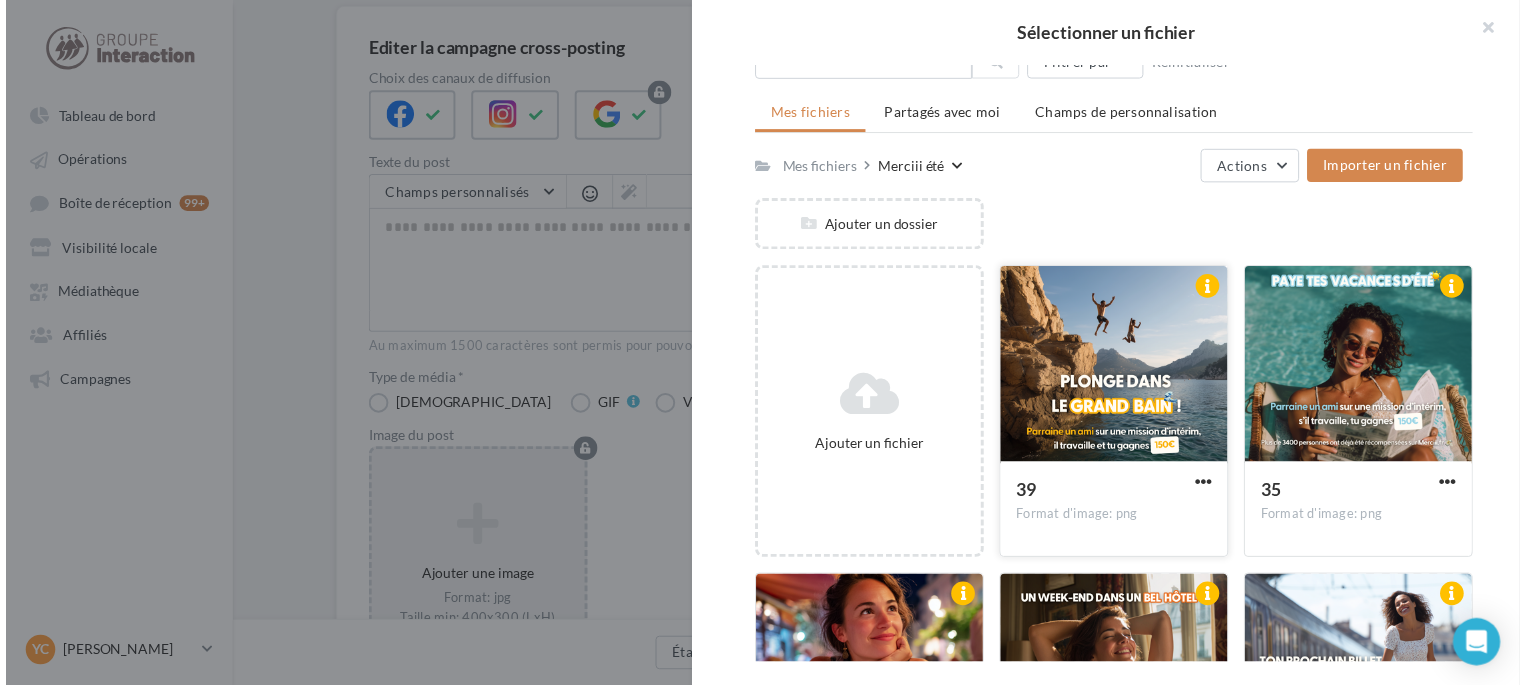 scroll, scrollTop: 300, scrollLeft: 0, axis: vertical 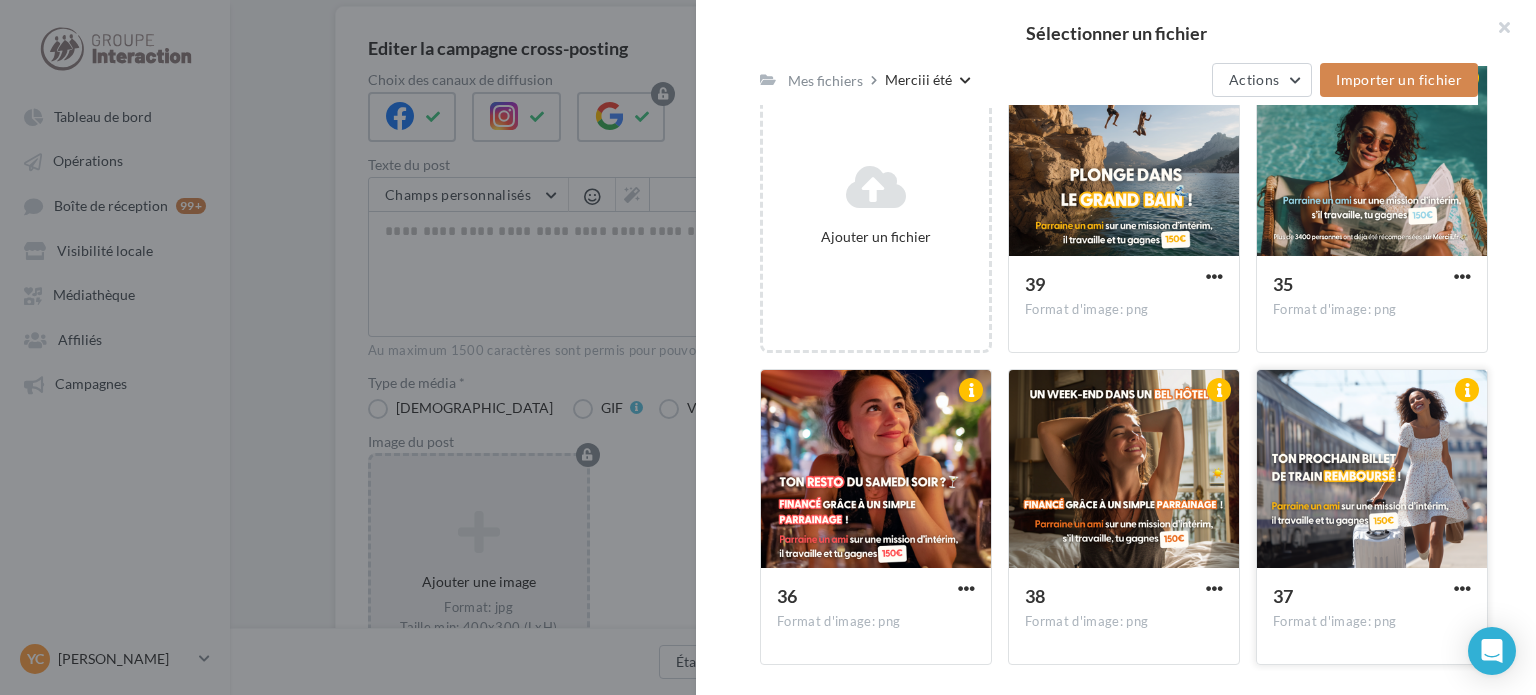 click at bounding box center (1372, 470) 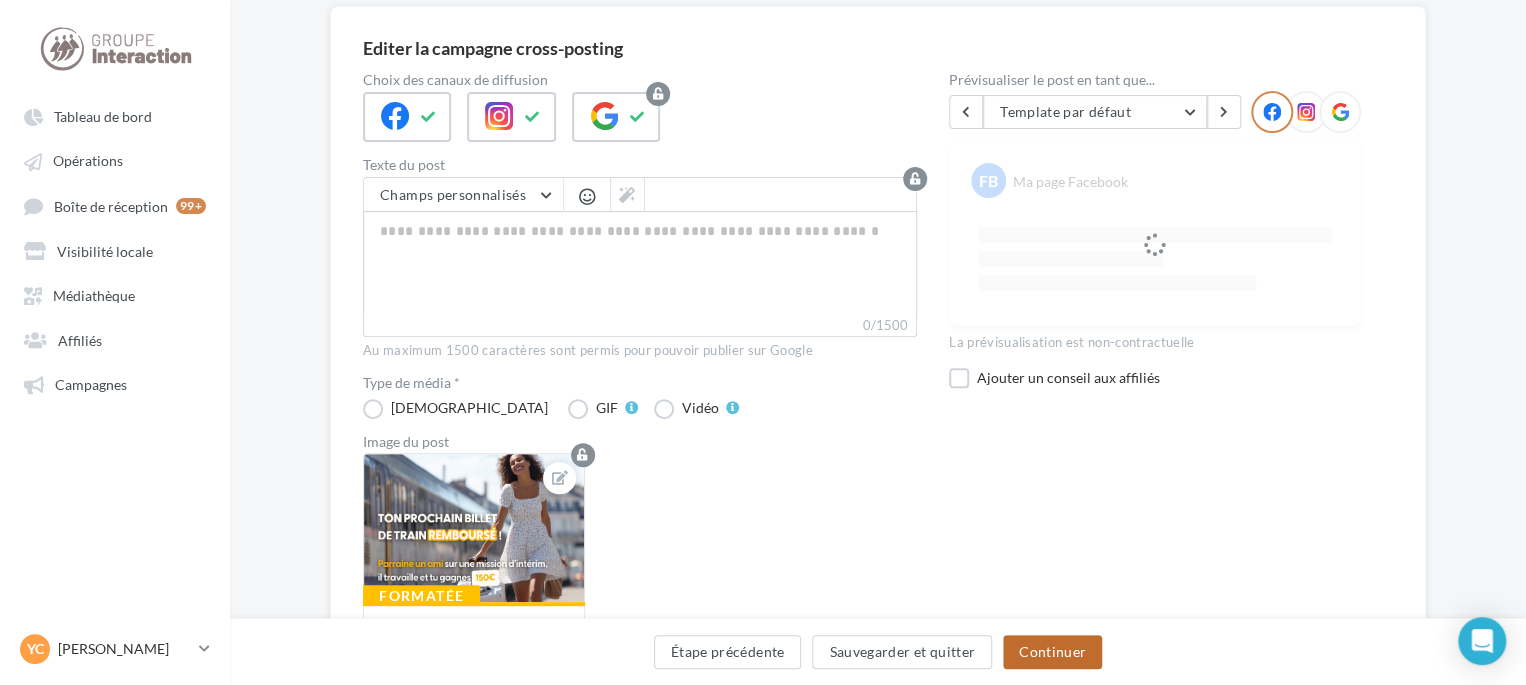click on "Continuer" at bounding box center [1052, 652] 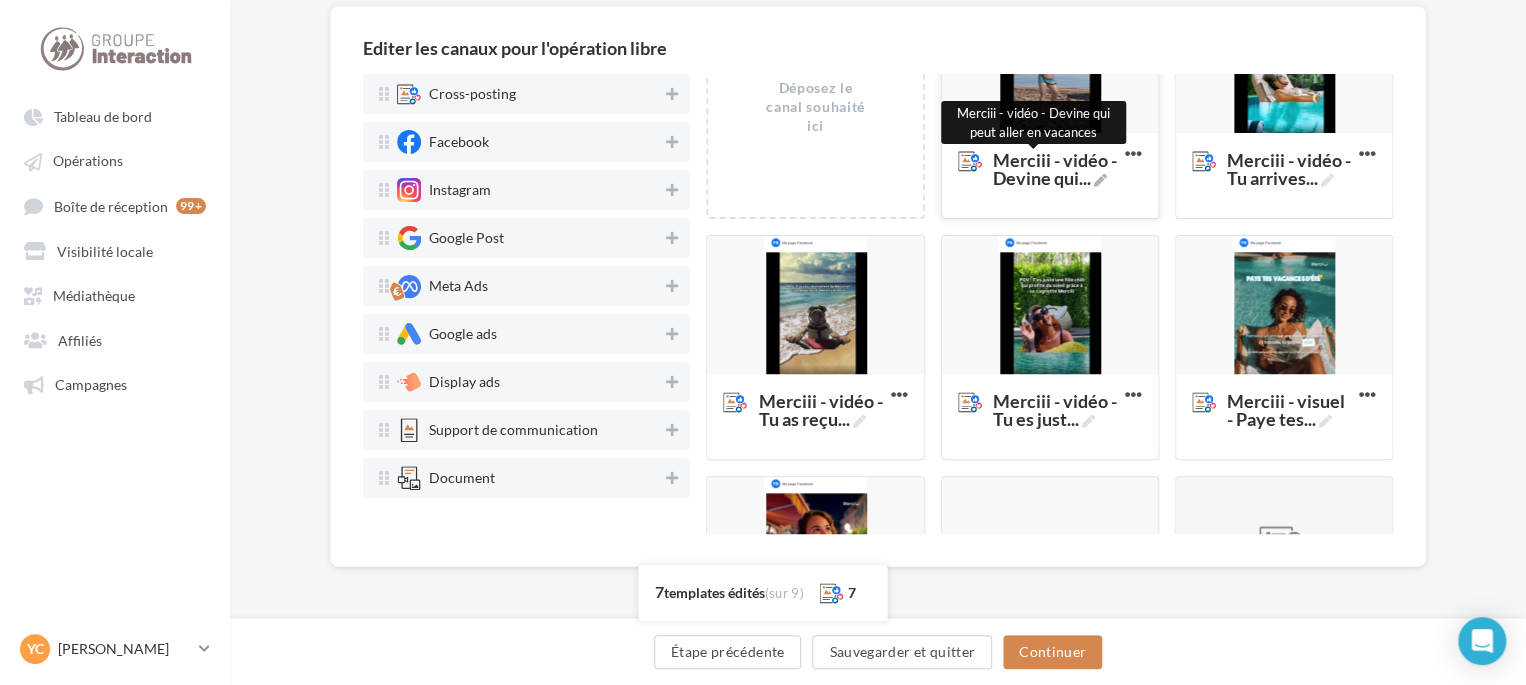 scroll, scrollTop: 300, scrollLeft: 0, axis: vertical 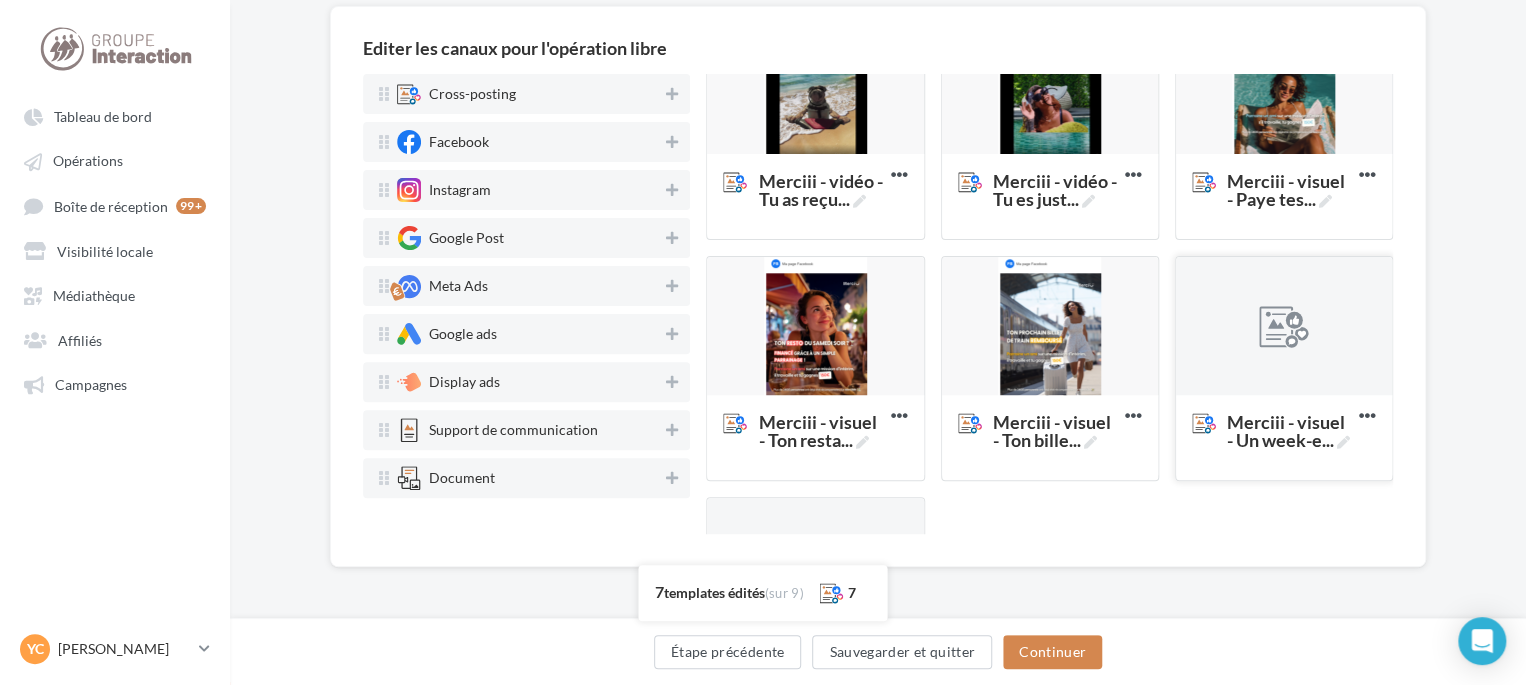 click at bounding box center [1284, 327] 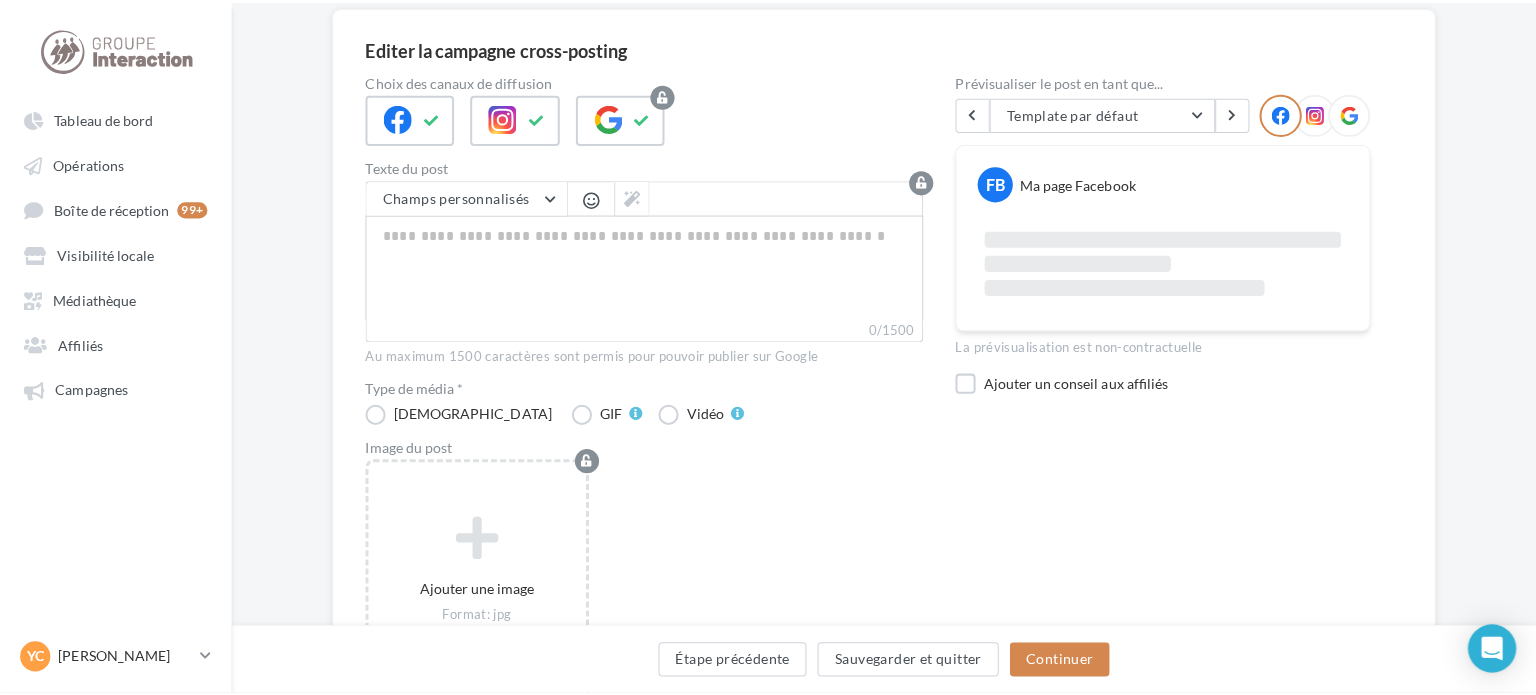 scroll, scrollTop: 362, scrollLeft: 0, axis: vertical 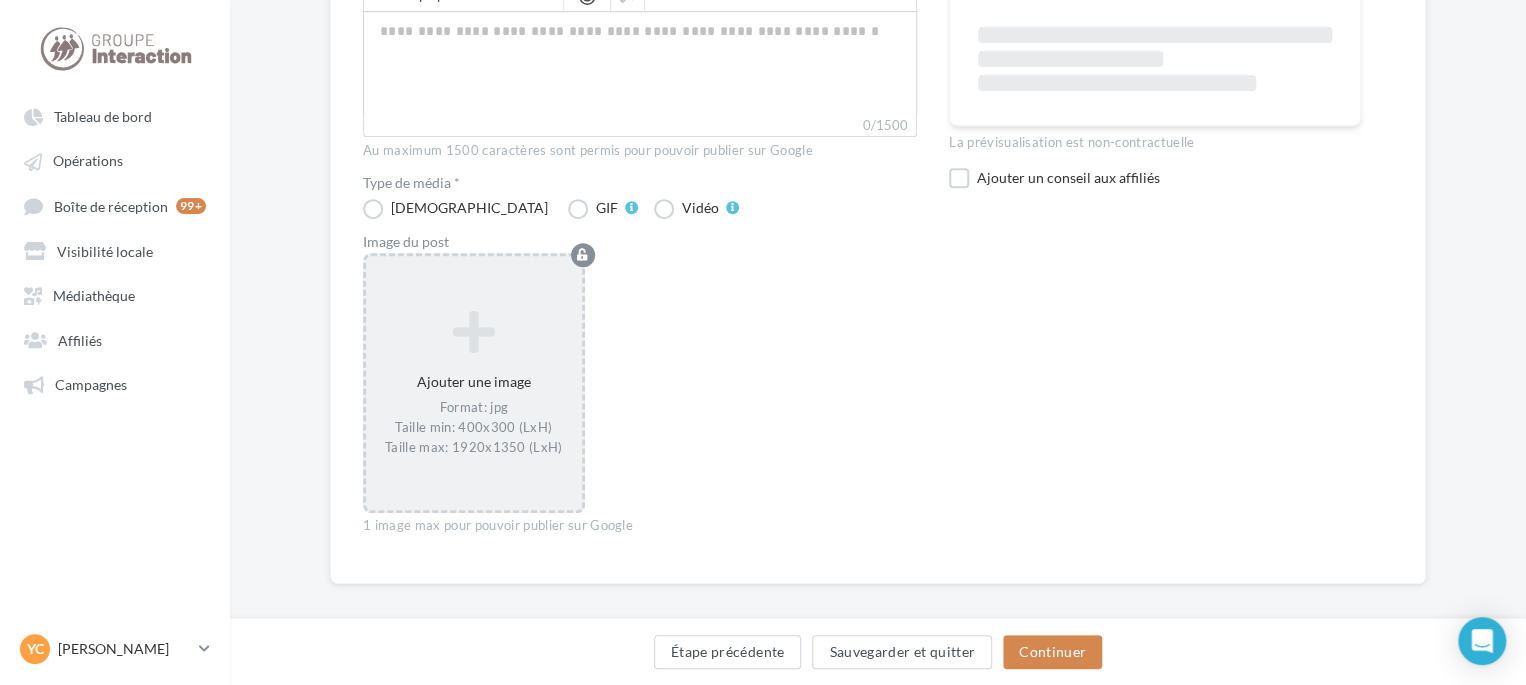 click on "Ajouter une image     Format: jpg   Taille min: 400x300 (LxH)   Taille max: 1920x1350 (LxH)" at bounding box center [474, 382] 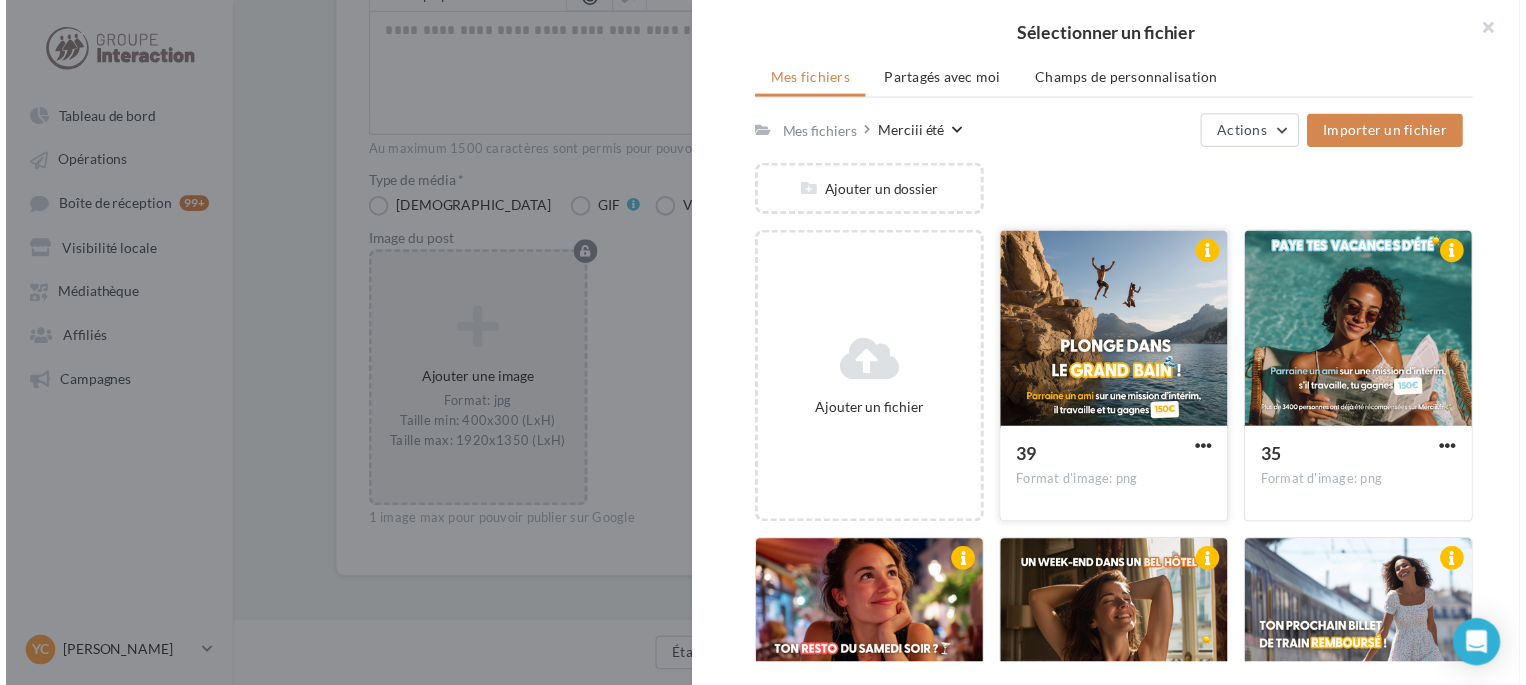 scroll, scrollTop: 300, scrollLeft: 0, axis: vertical 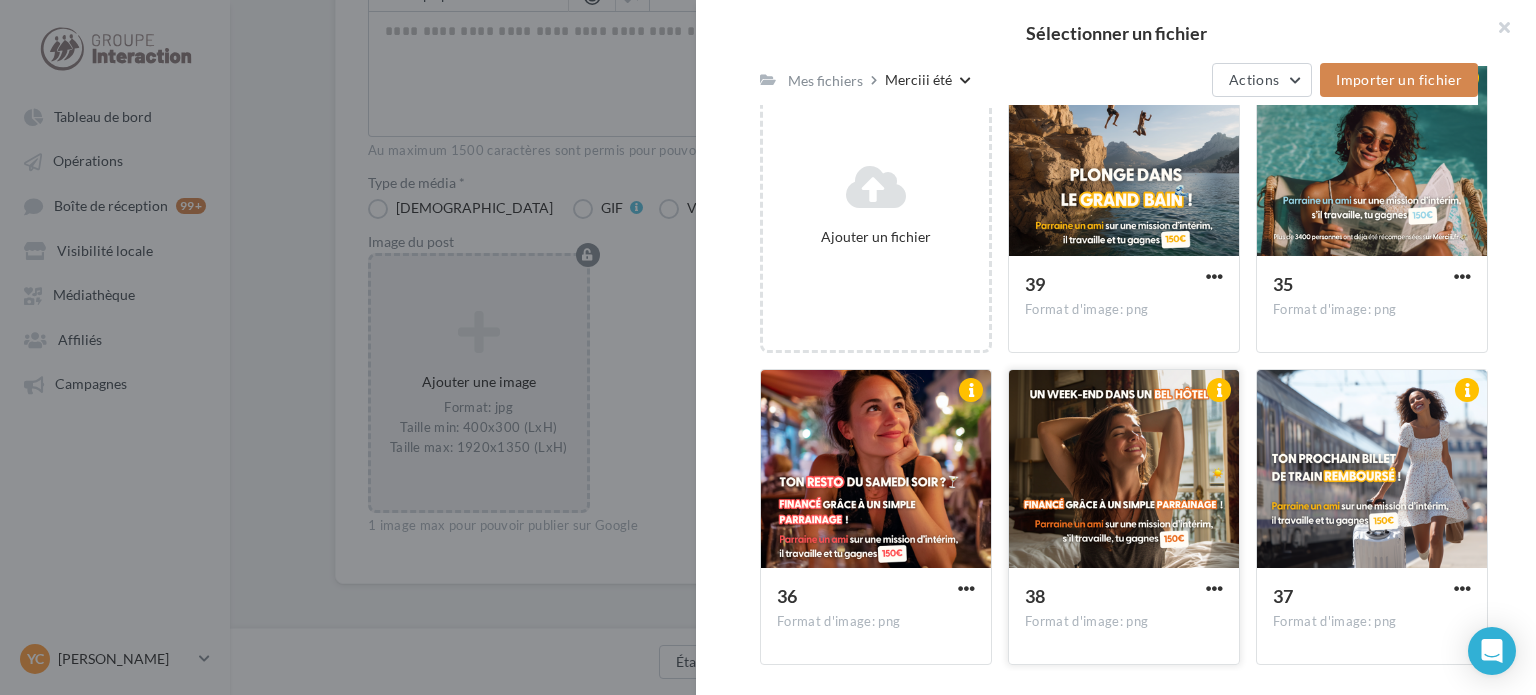 click at bounding box center (1124, 470) 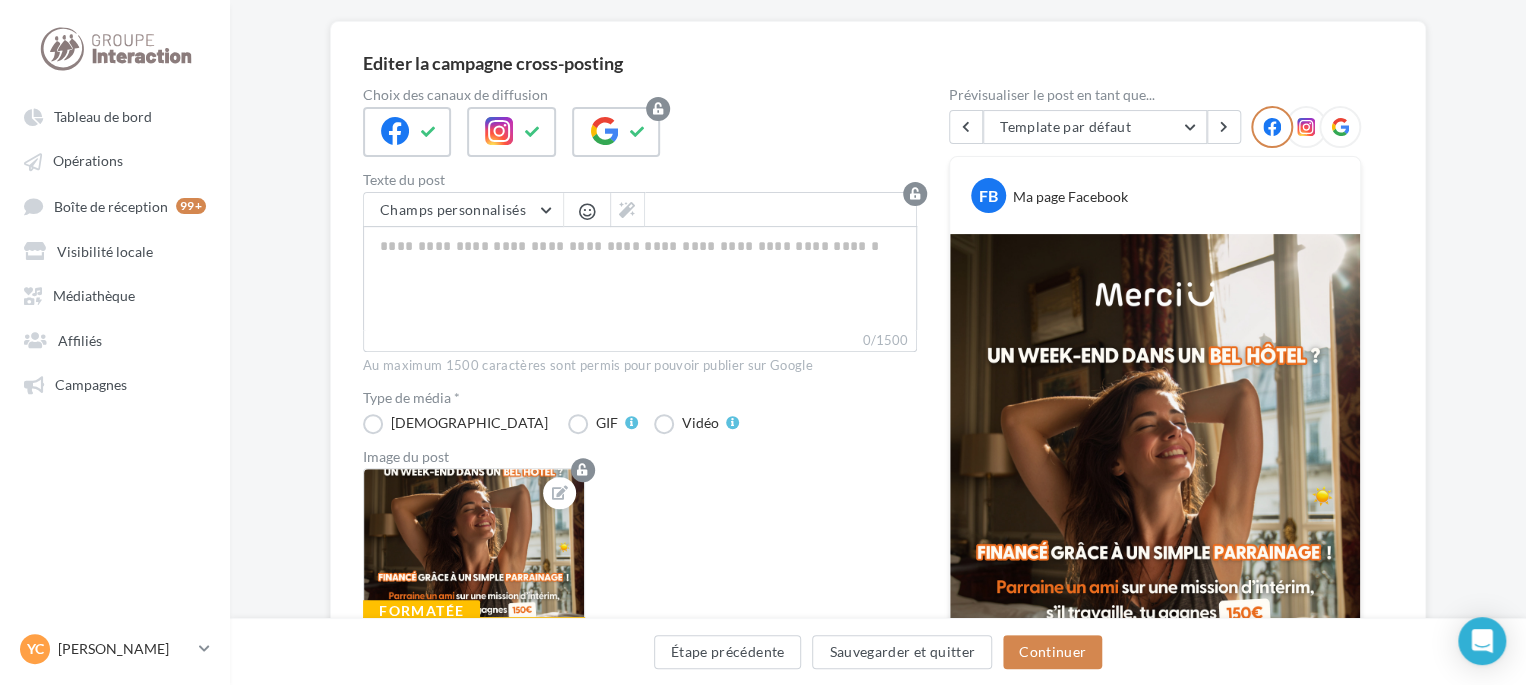 scroll, scrollTop: 362, scrollLeft: 0, axis: vertical 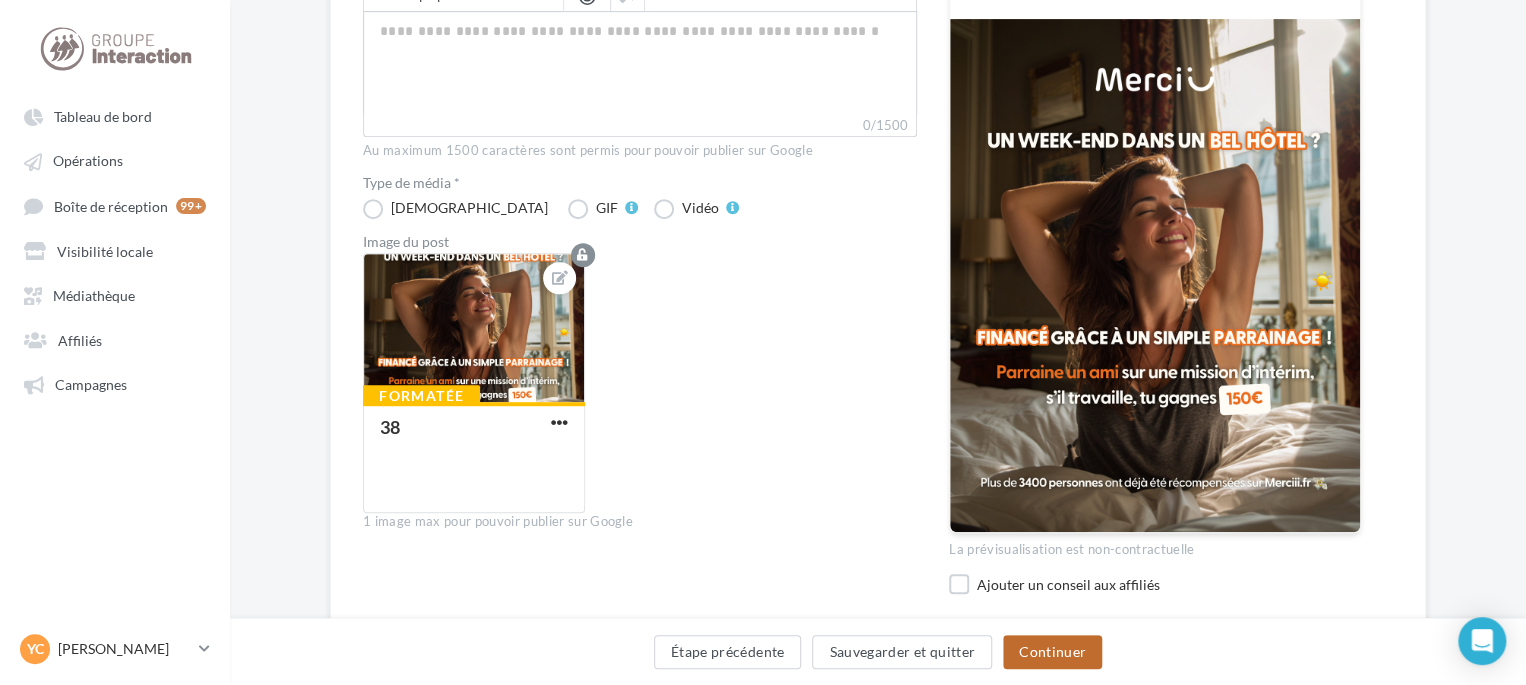 click on "Continuer" at bounding box center (1052, 652) 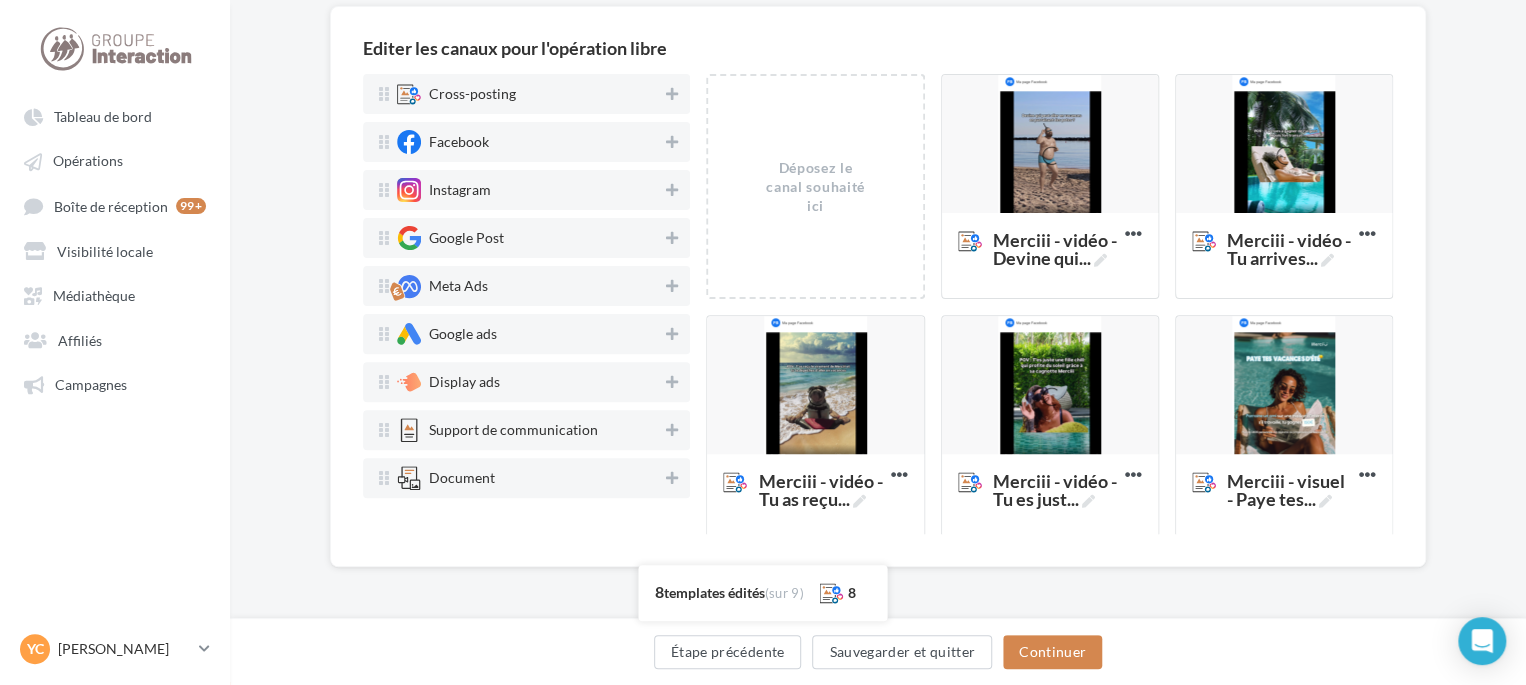 scroll, scrollTop: 162, scrollLeft: 0, axis: vertical 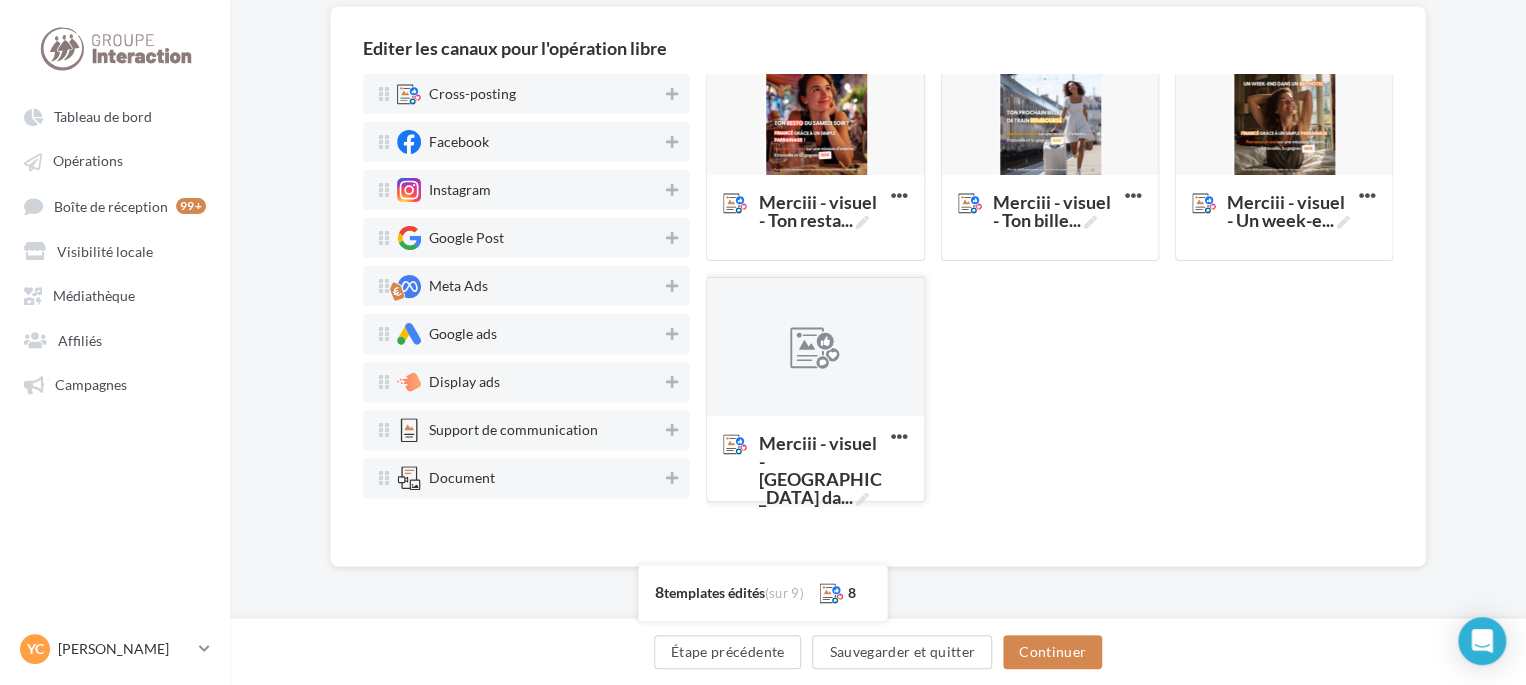 click at bounding box center [815, 348] 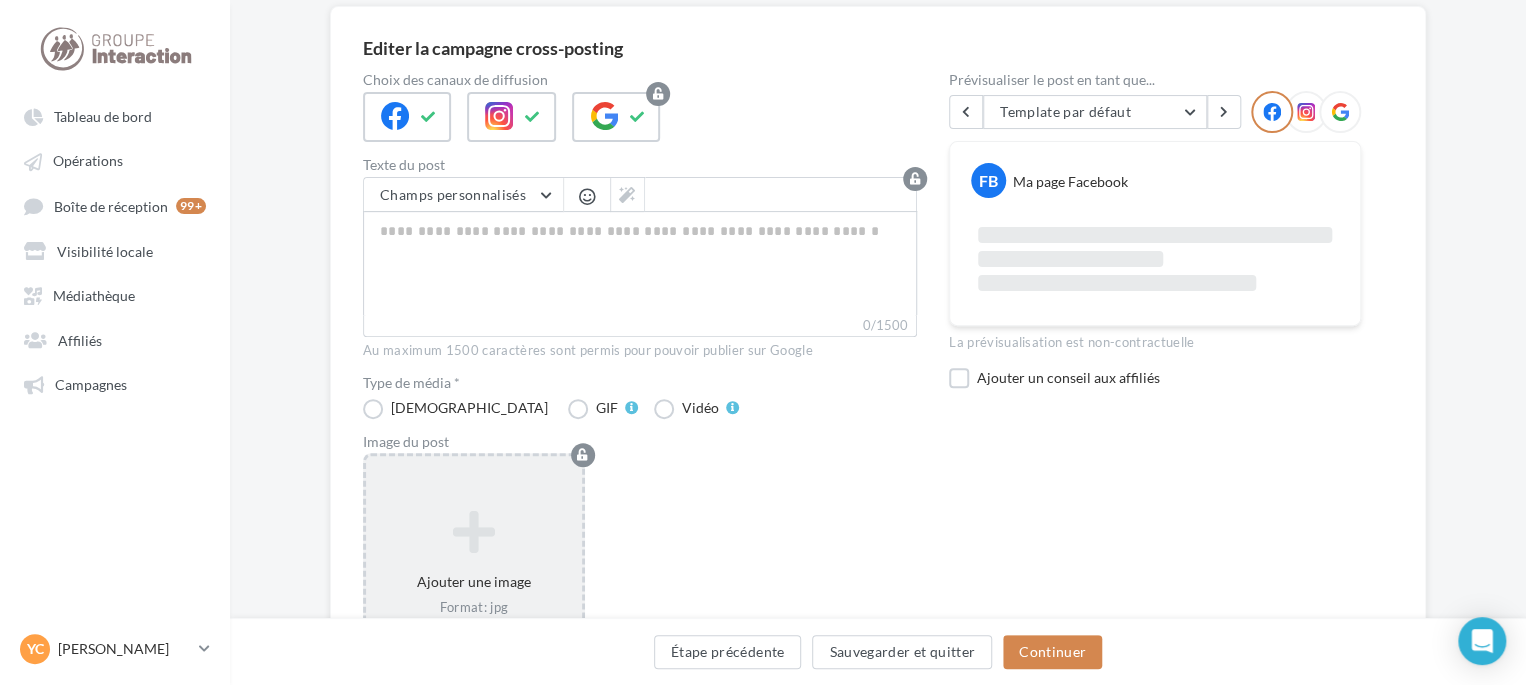 click at bounding box center [474, 531] 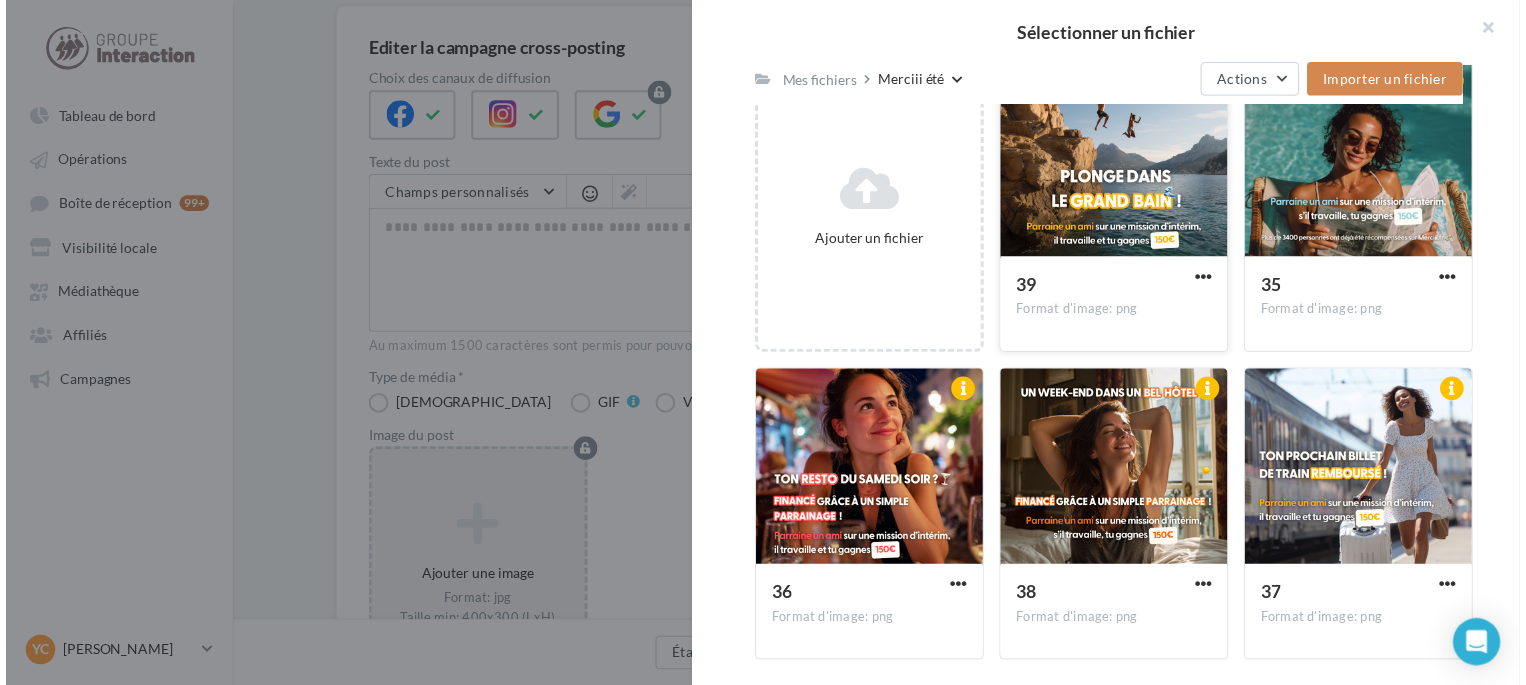 scroll, scrollTop: 300, scrollLeft: 0, axis: vertical 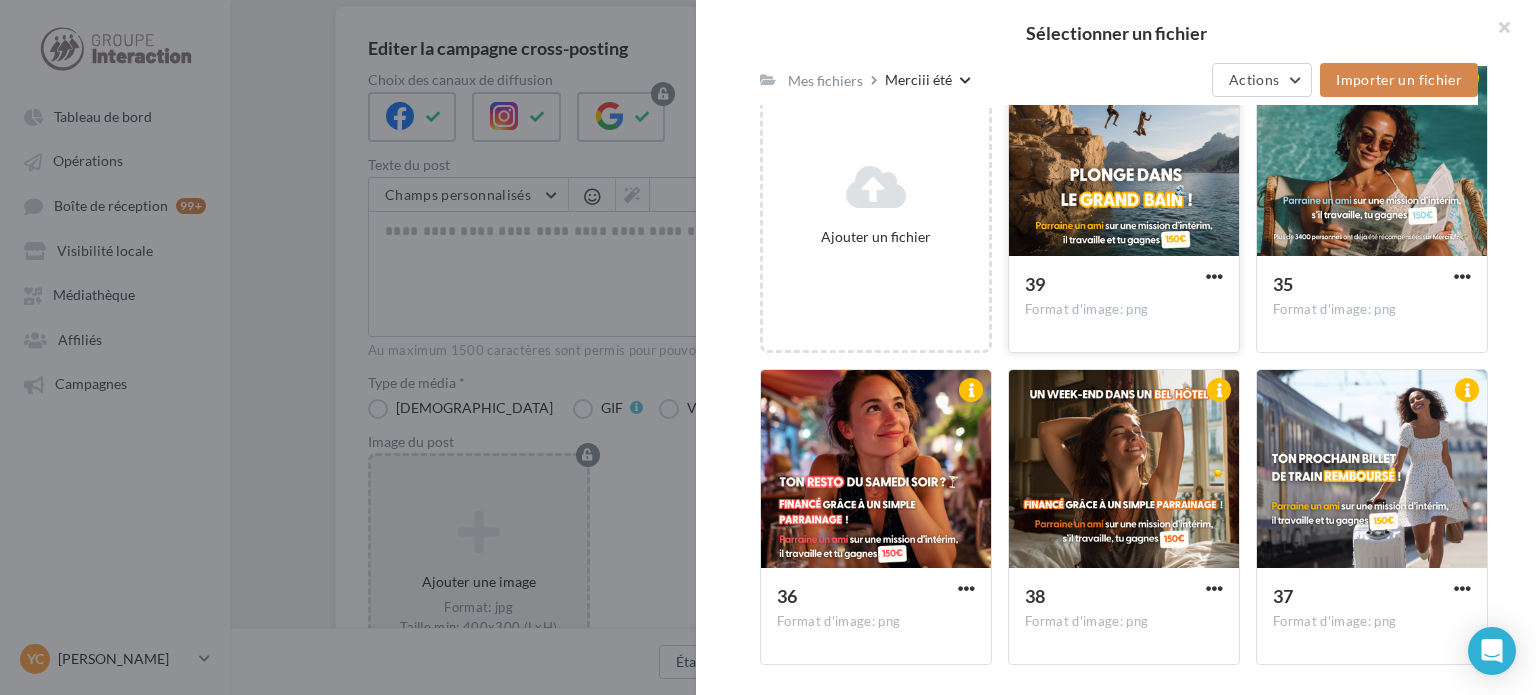 click at bounding box center [1124, 158] 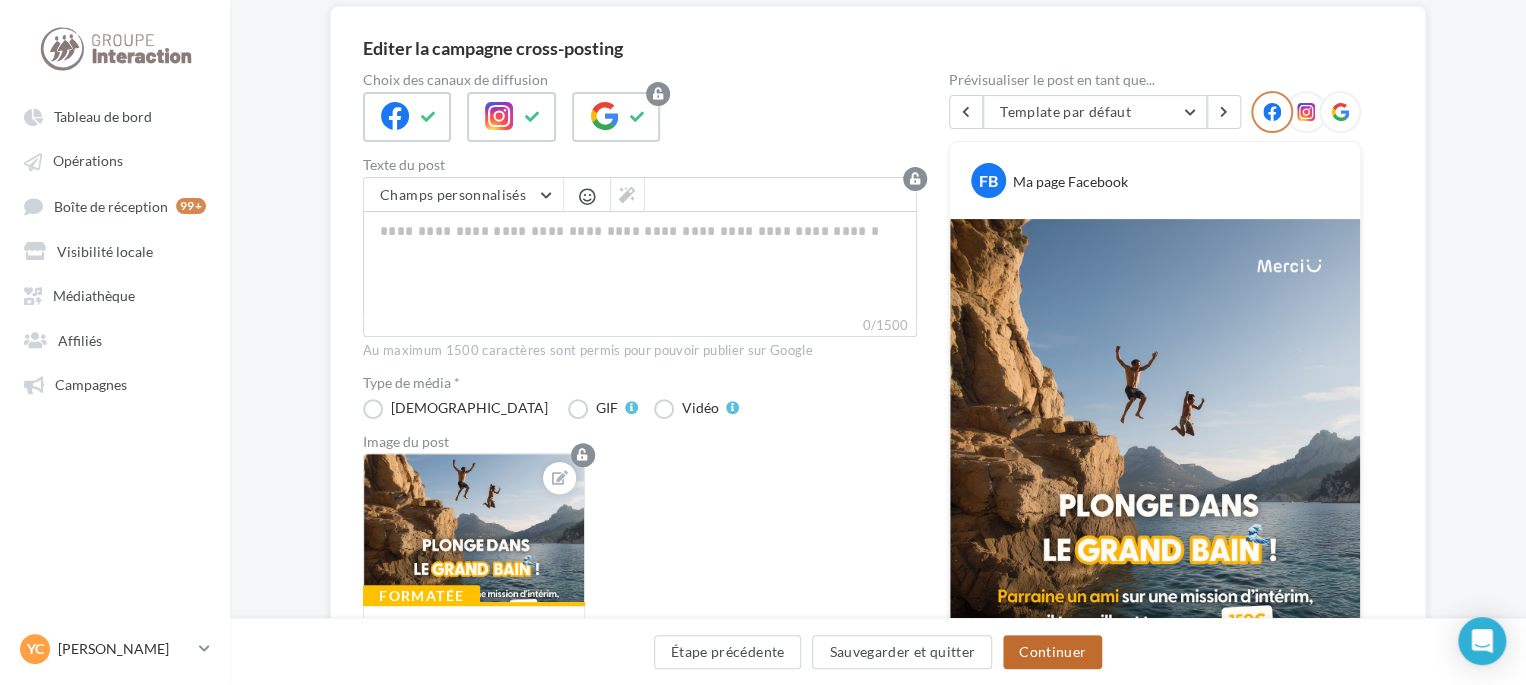 click on "Continuer" at bounding box center [1052, 652] 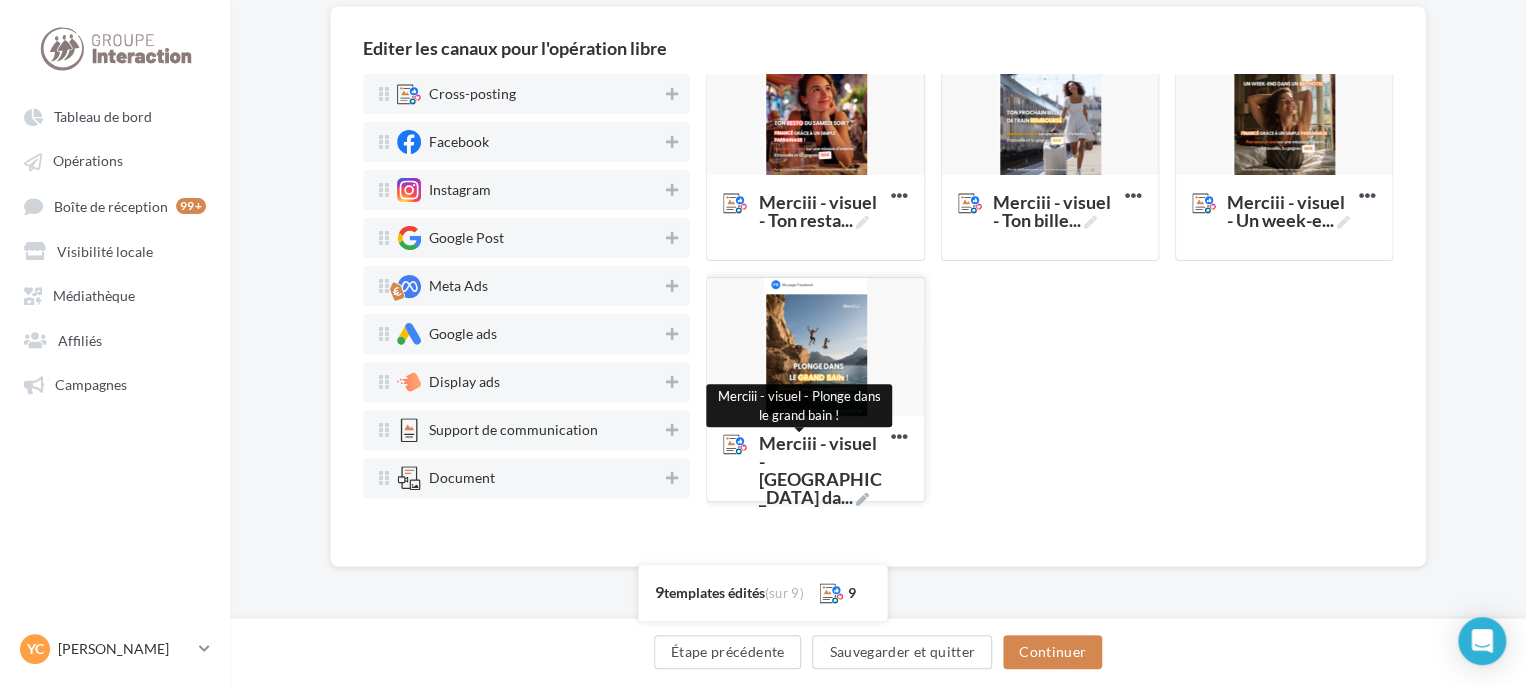 scroll, scrollTop: 120, scrollLeft: 0, axis: vertical 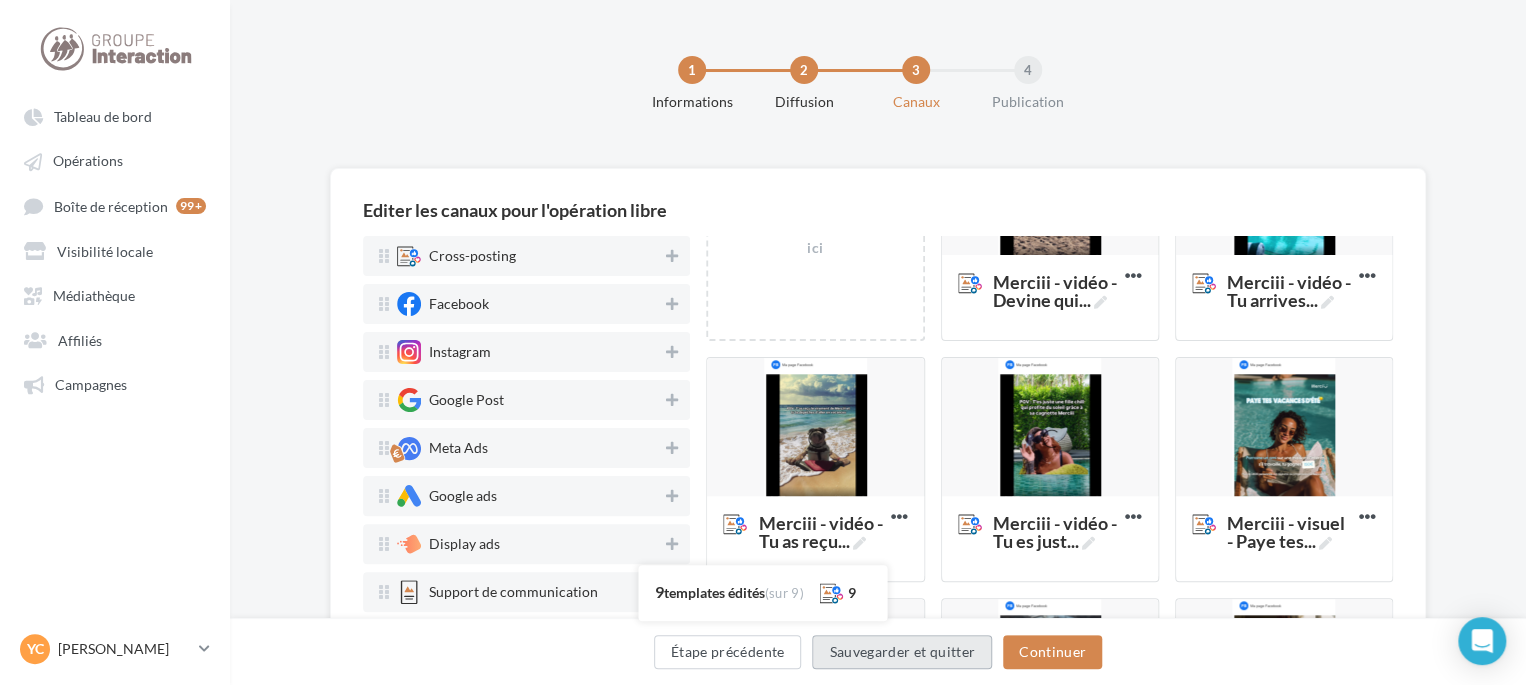 click on "Sauvegarder et quitter" at bounding box center [902, 652] 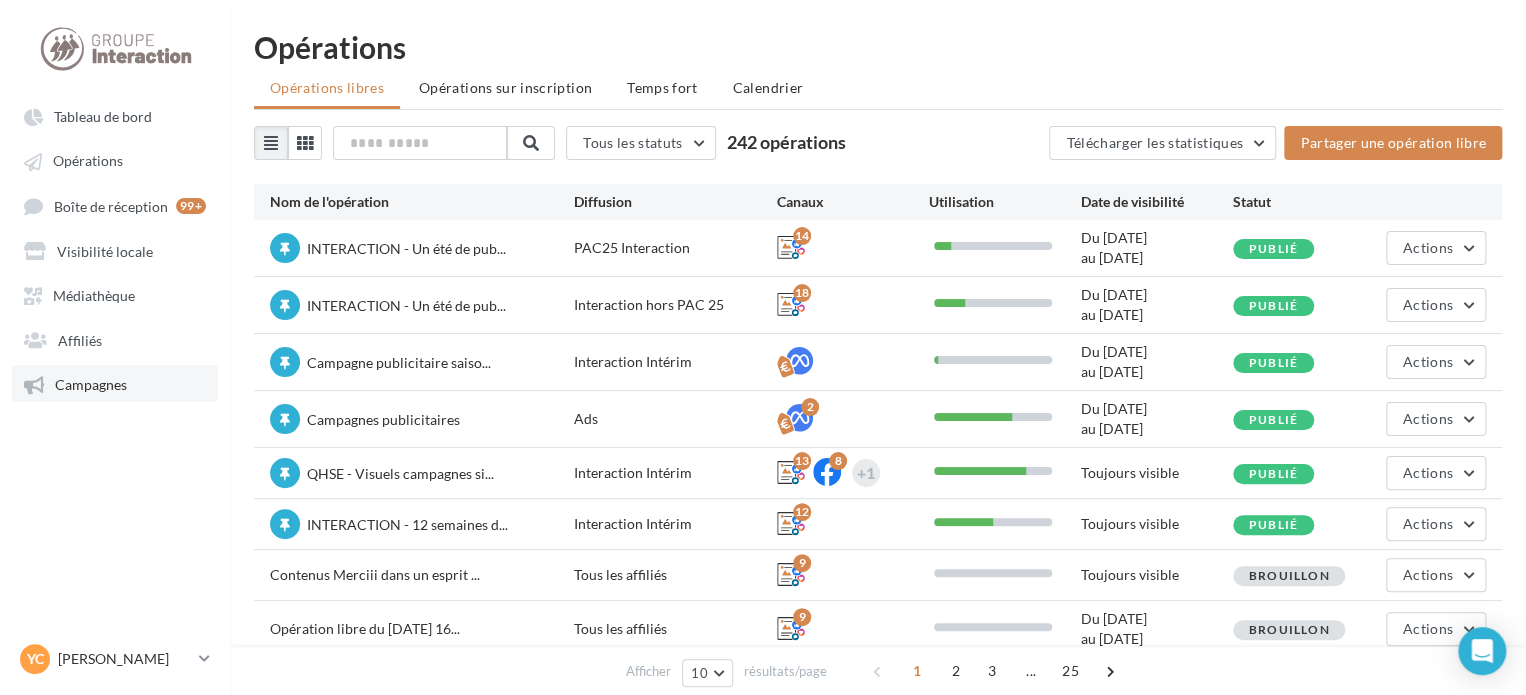 click on "Campagnes" at bounding box center [115, 383] 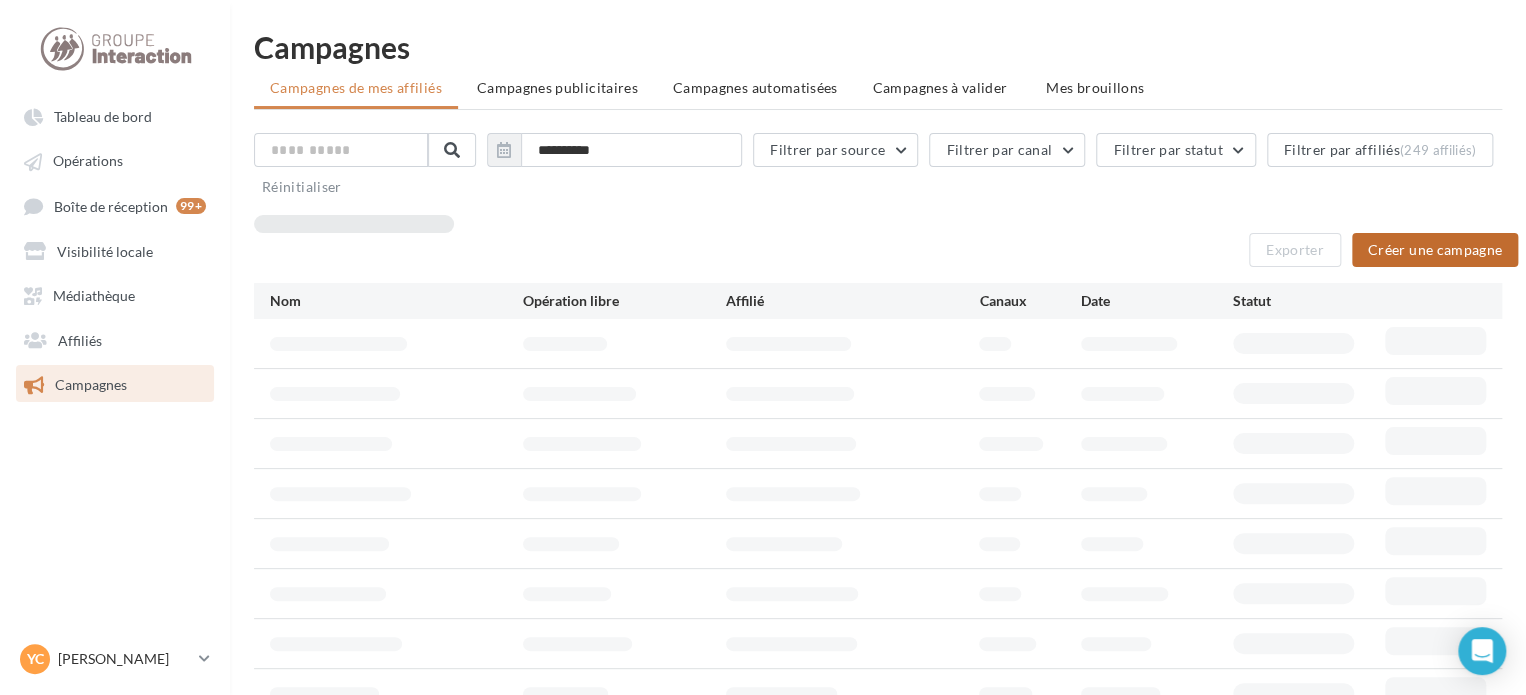 click on "Créer une campagne" at bounding box center (1435, 250) 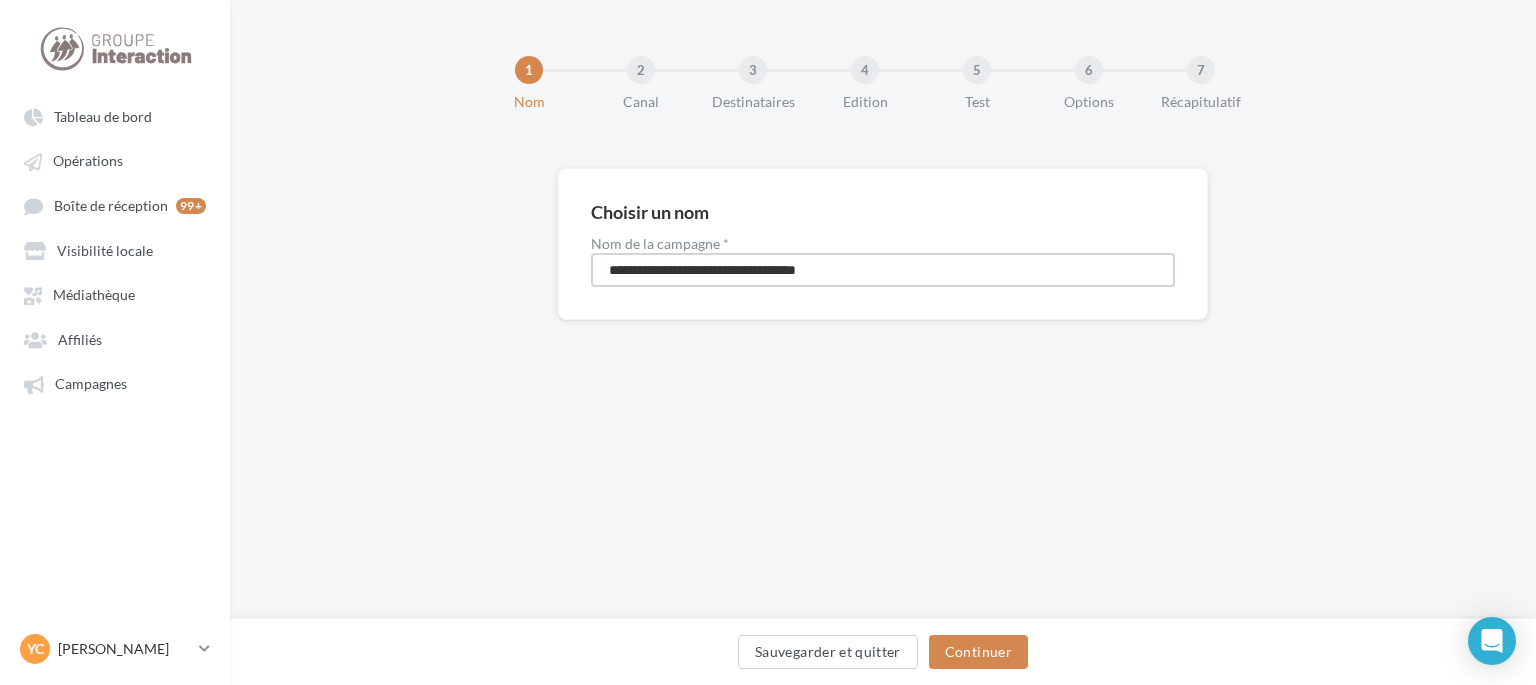 drag, startPoint x: 896, startPoint y: 268, endPoint x: 359, endPoint y: 267, distance: 537.0009 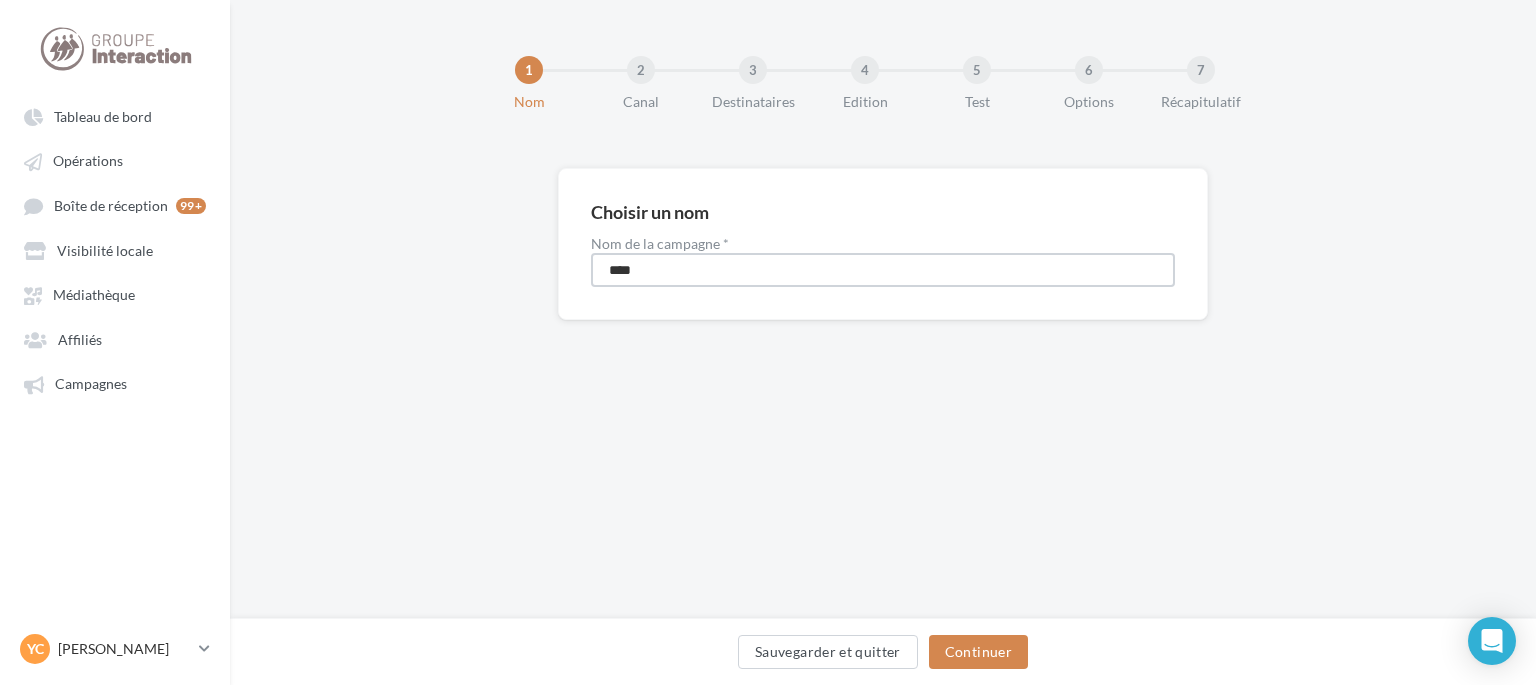 type on "****" 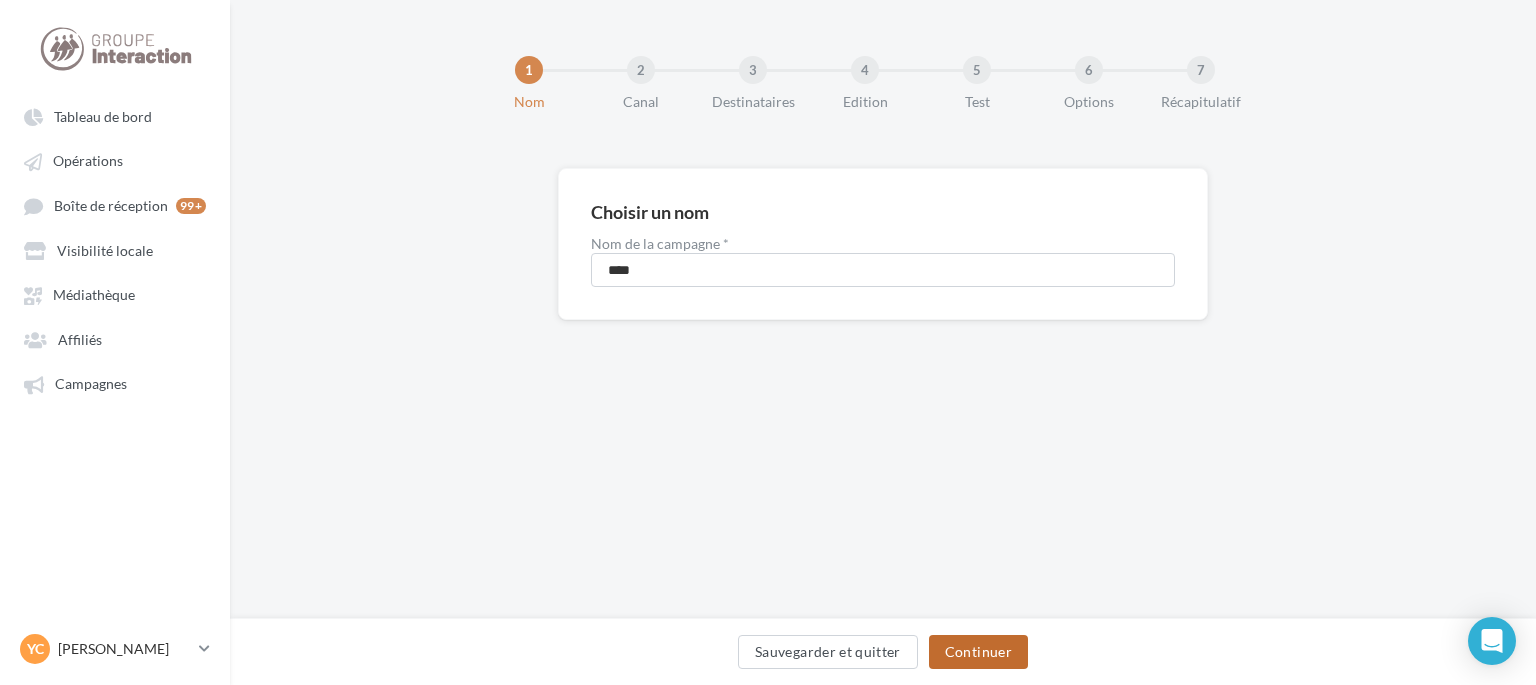 click on "Continuer" at bounding box center [978, 652] 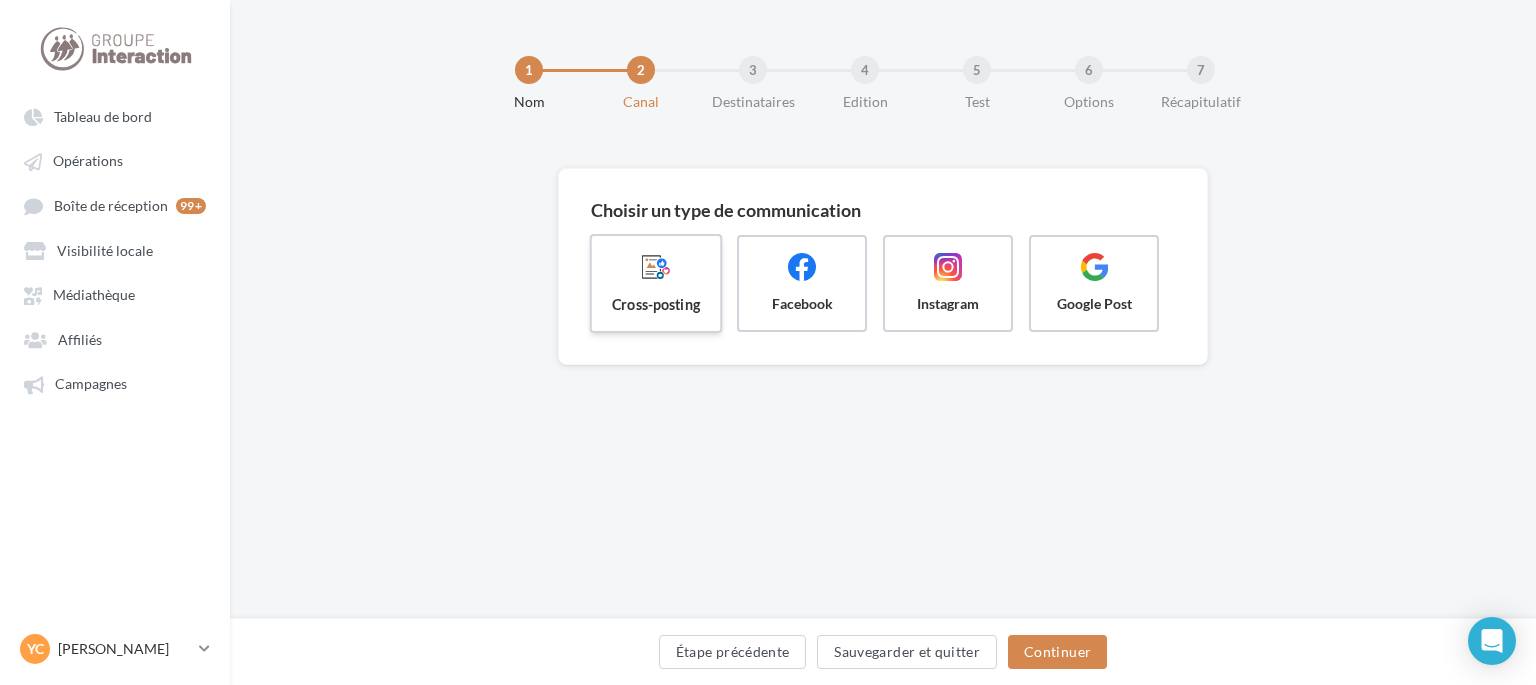 click on "Cross-posting" at bounding box center (656, 304) 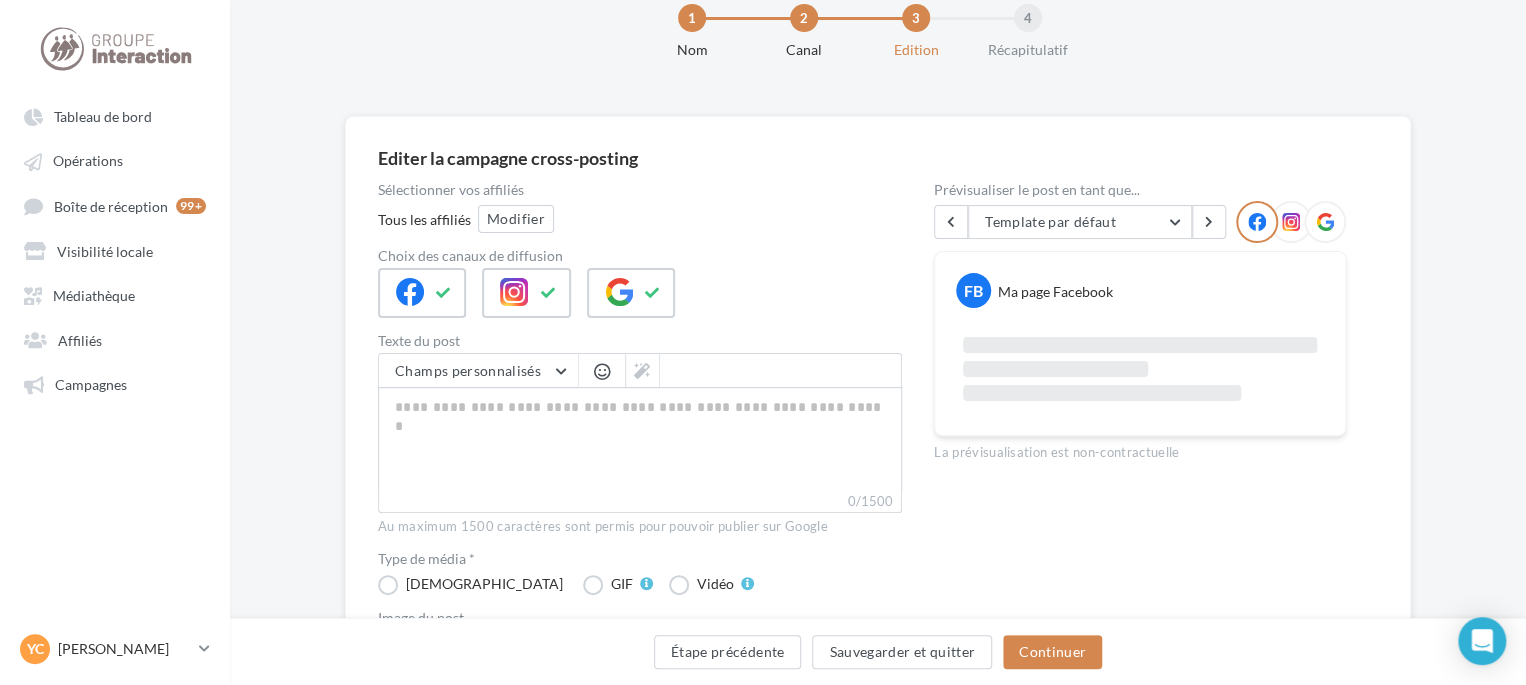 scroll, scrollTop: 100, scrollLeft: 0, axis: vertical 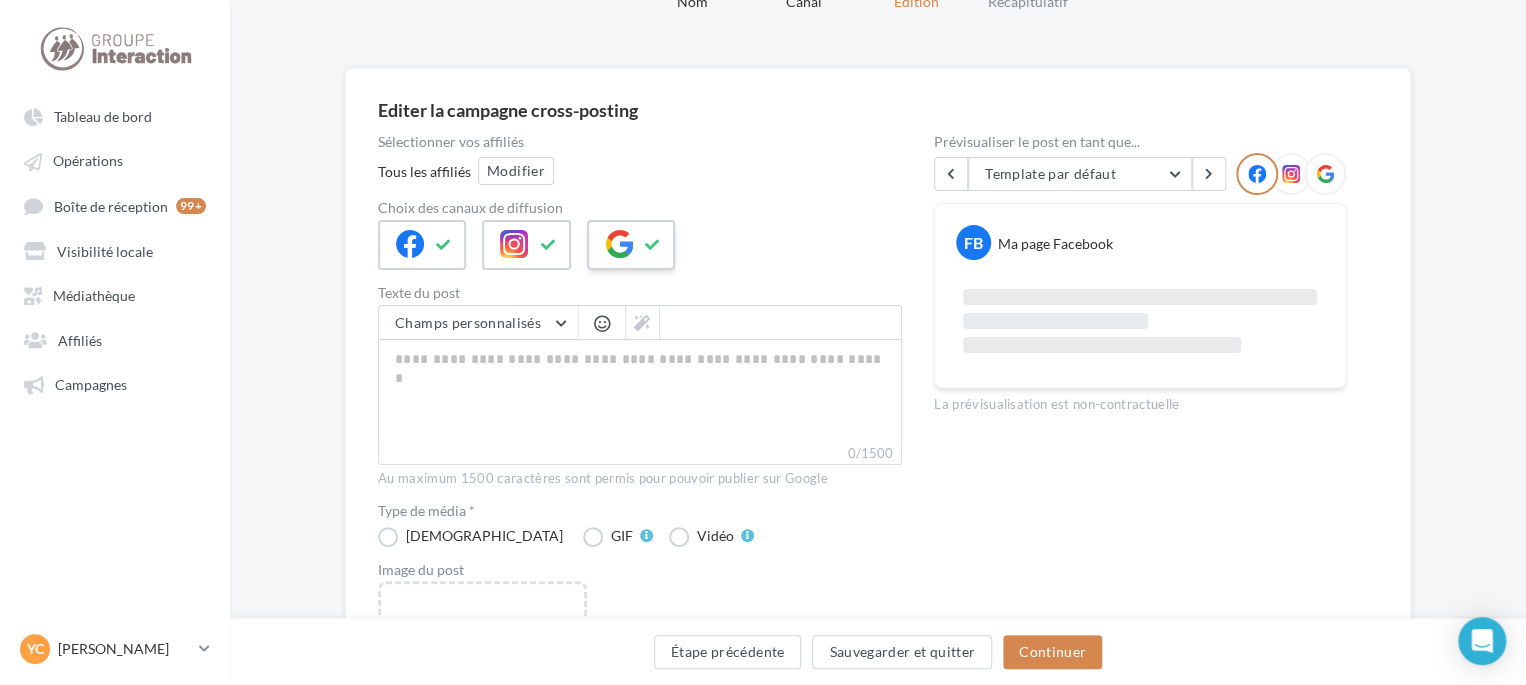 click at bounding box center [619, 244] 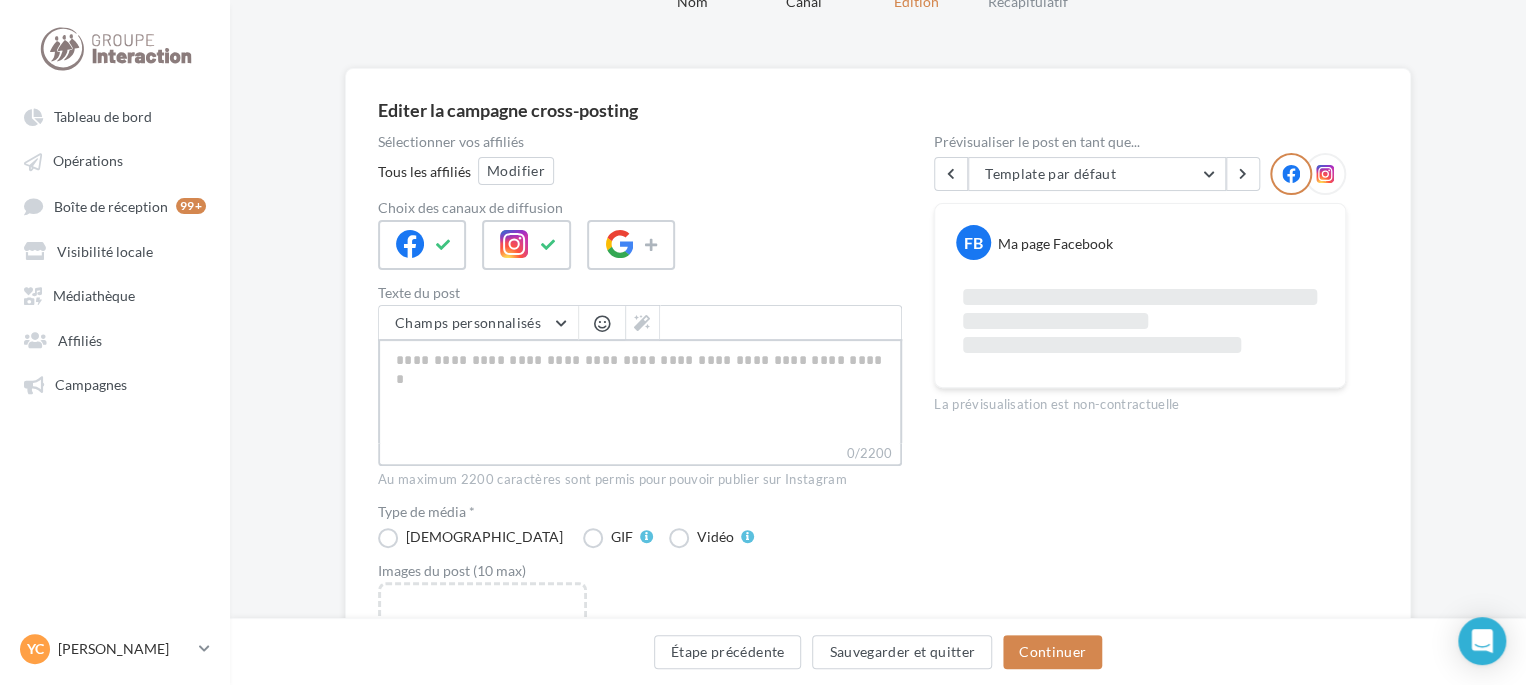 click on "0/2200" at bounding box center (640, 391) 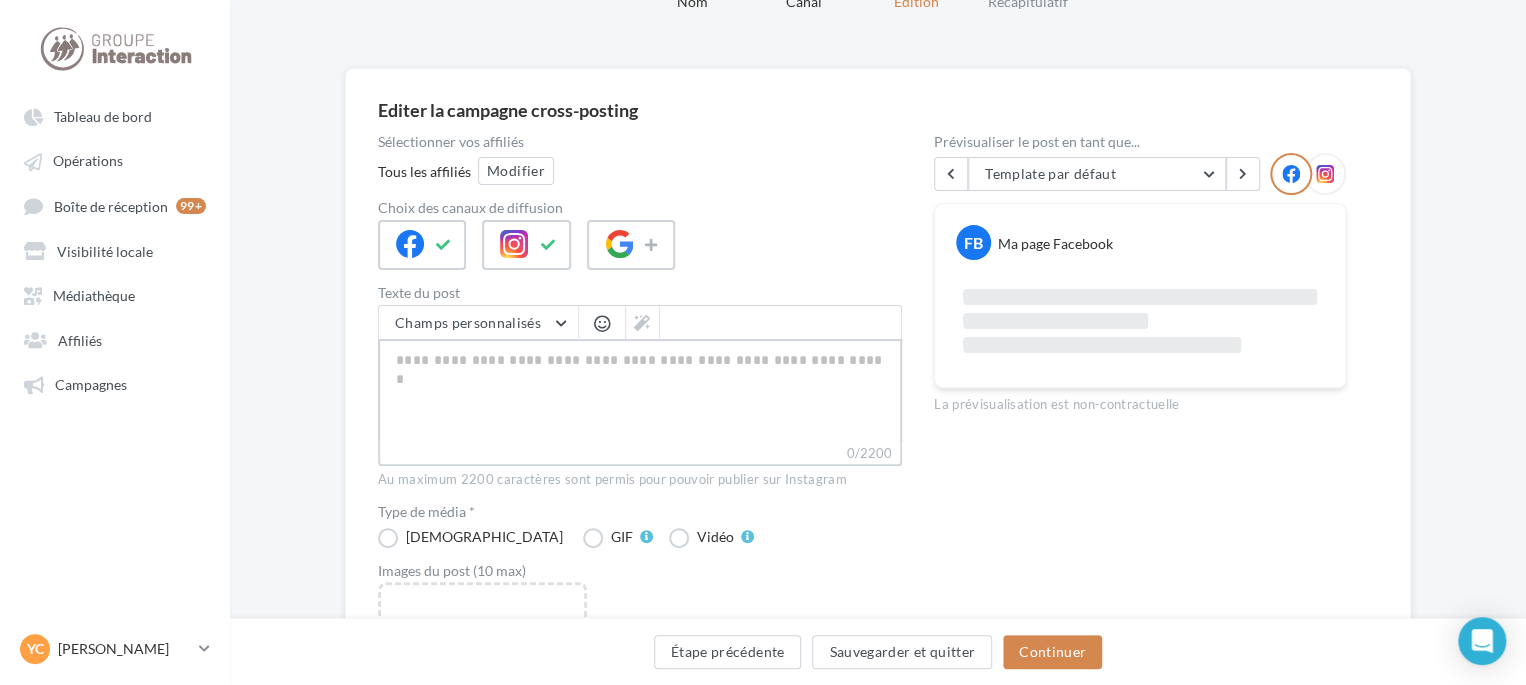 type on "*" 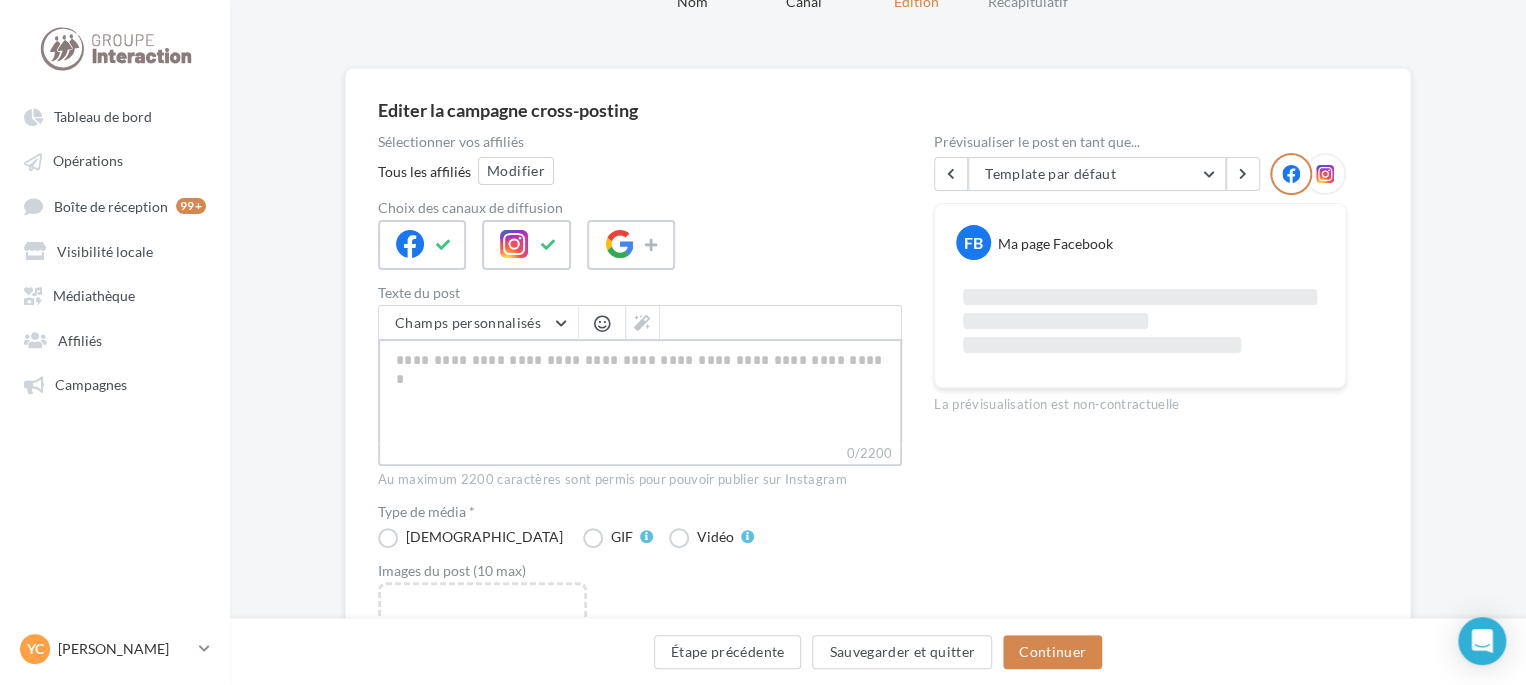 type on "*" 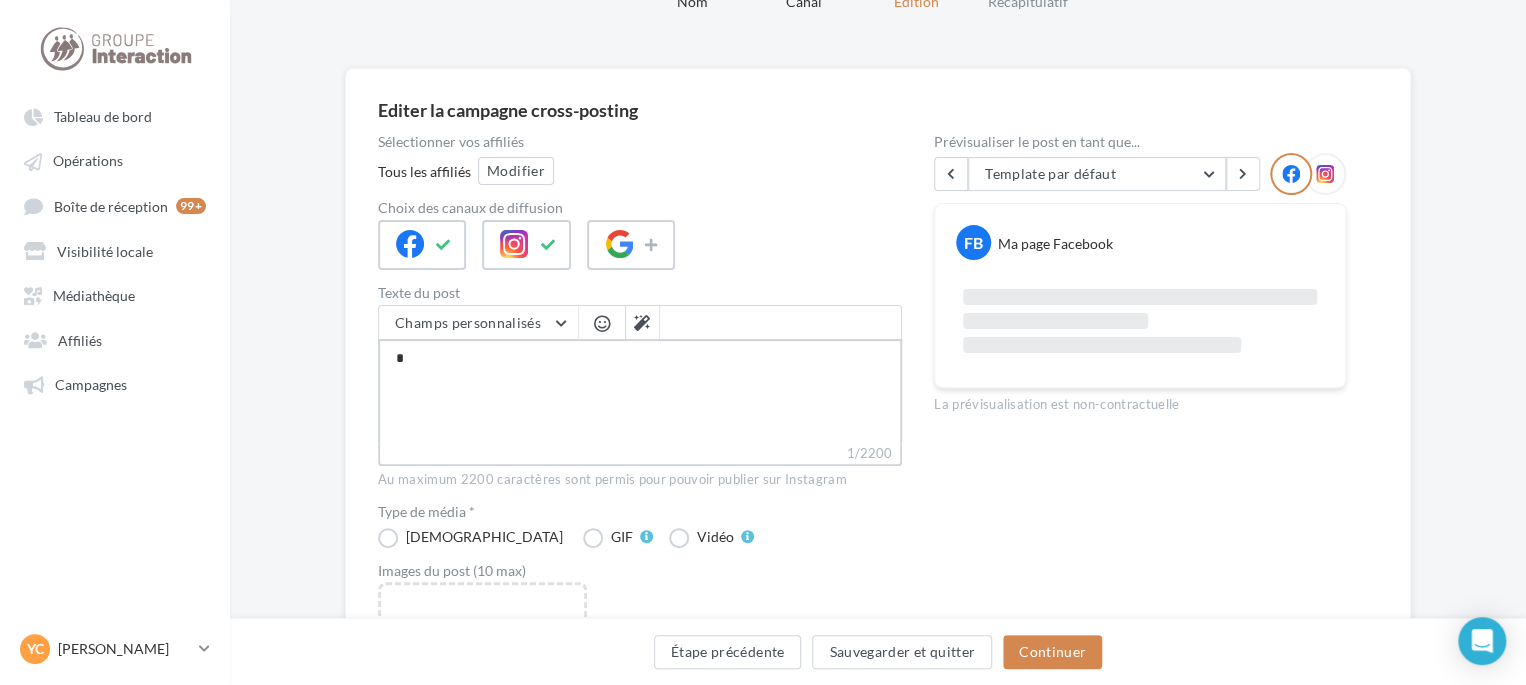 type on "**" 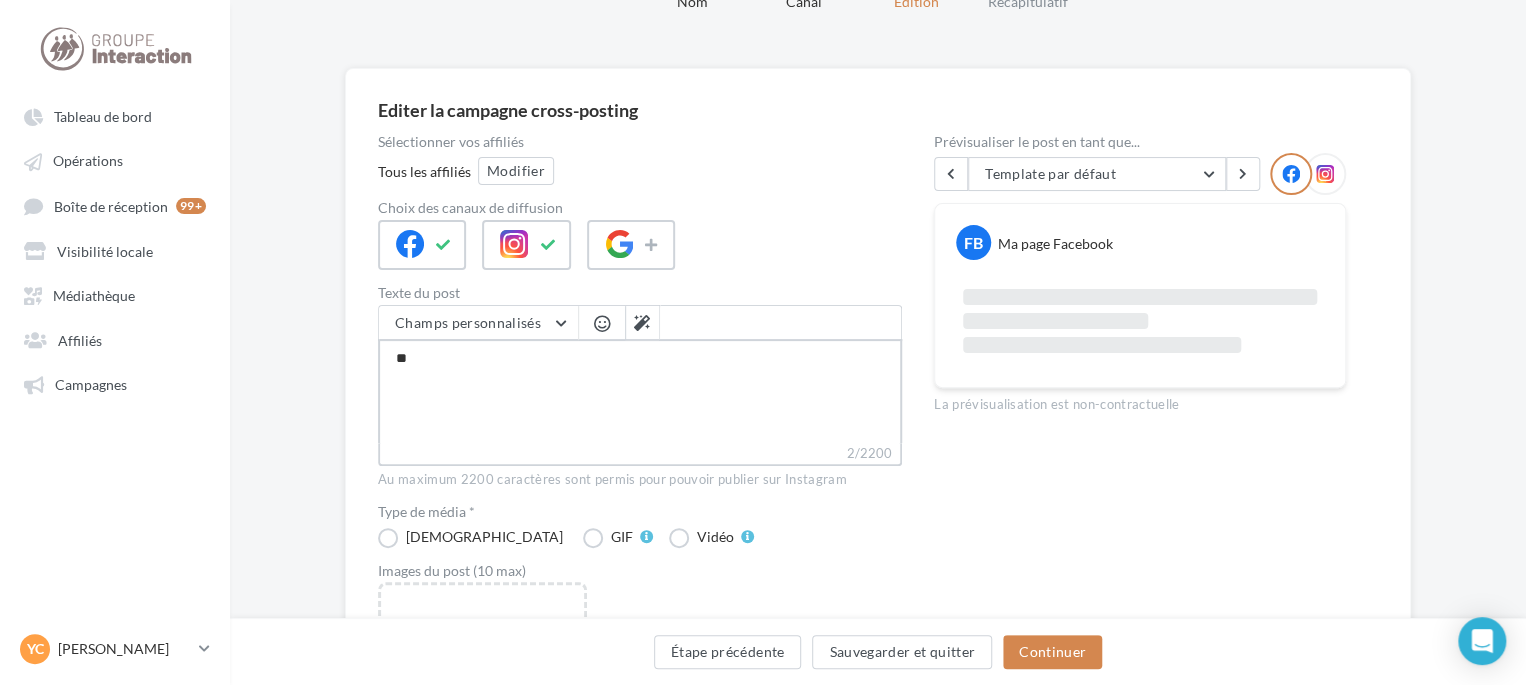 type on "***" 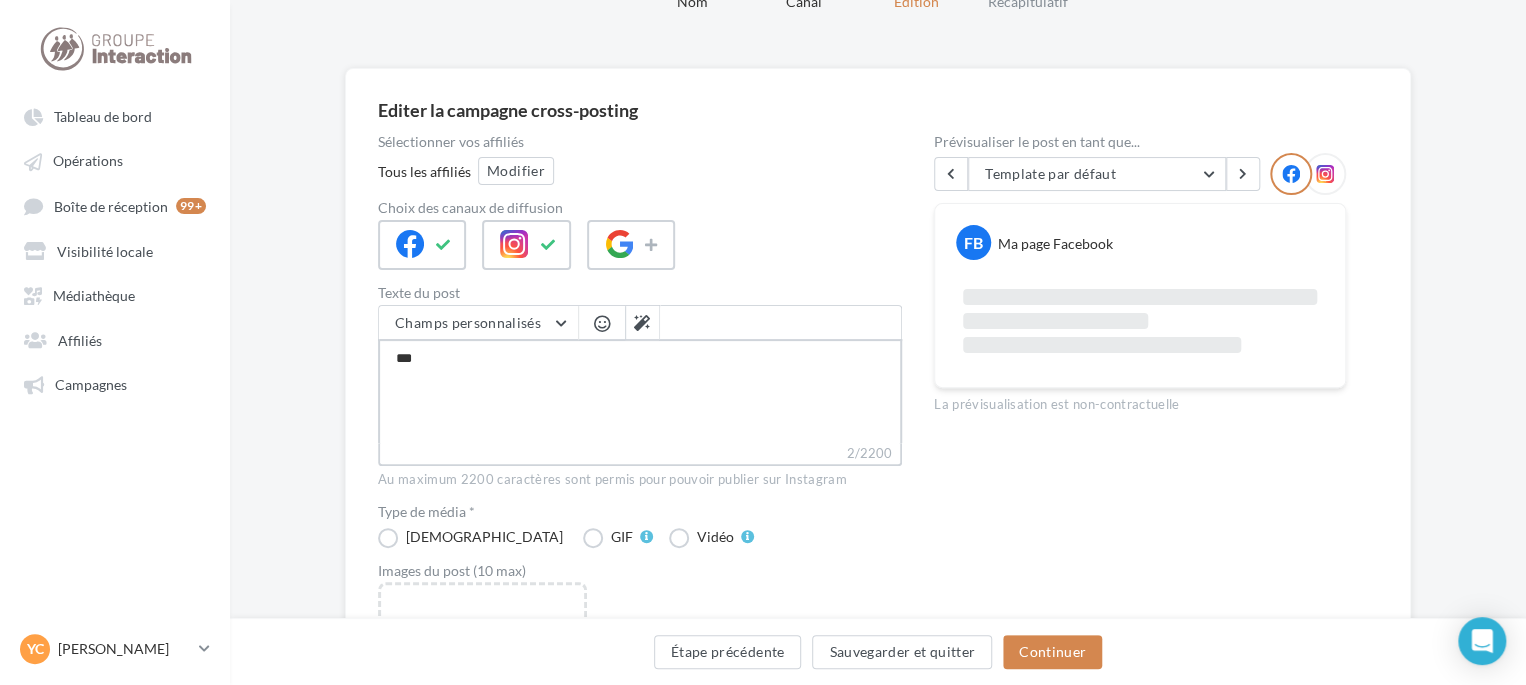 type on "****" 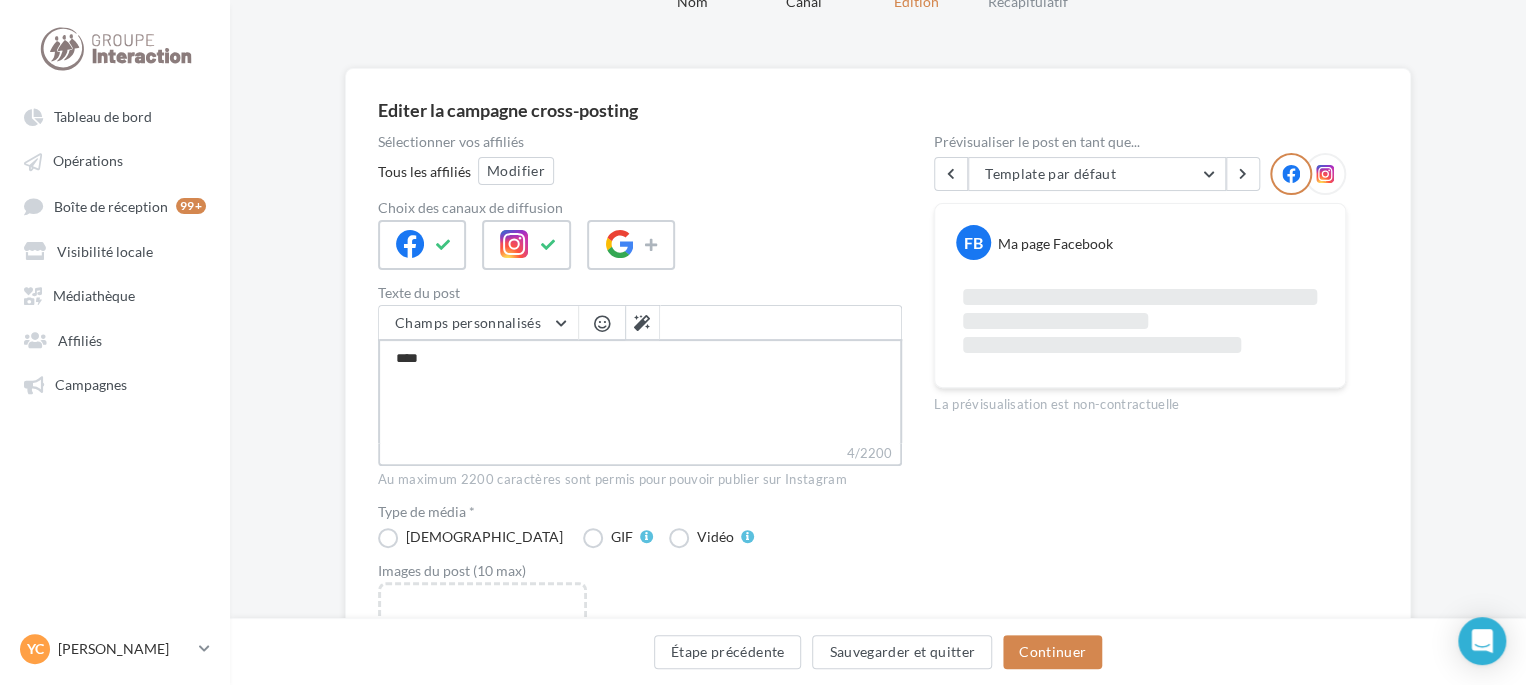 type on "*****" 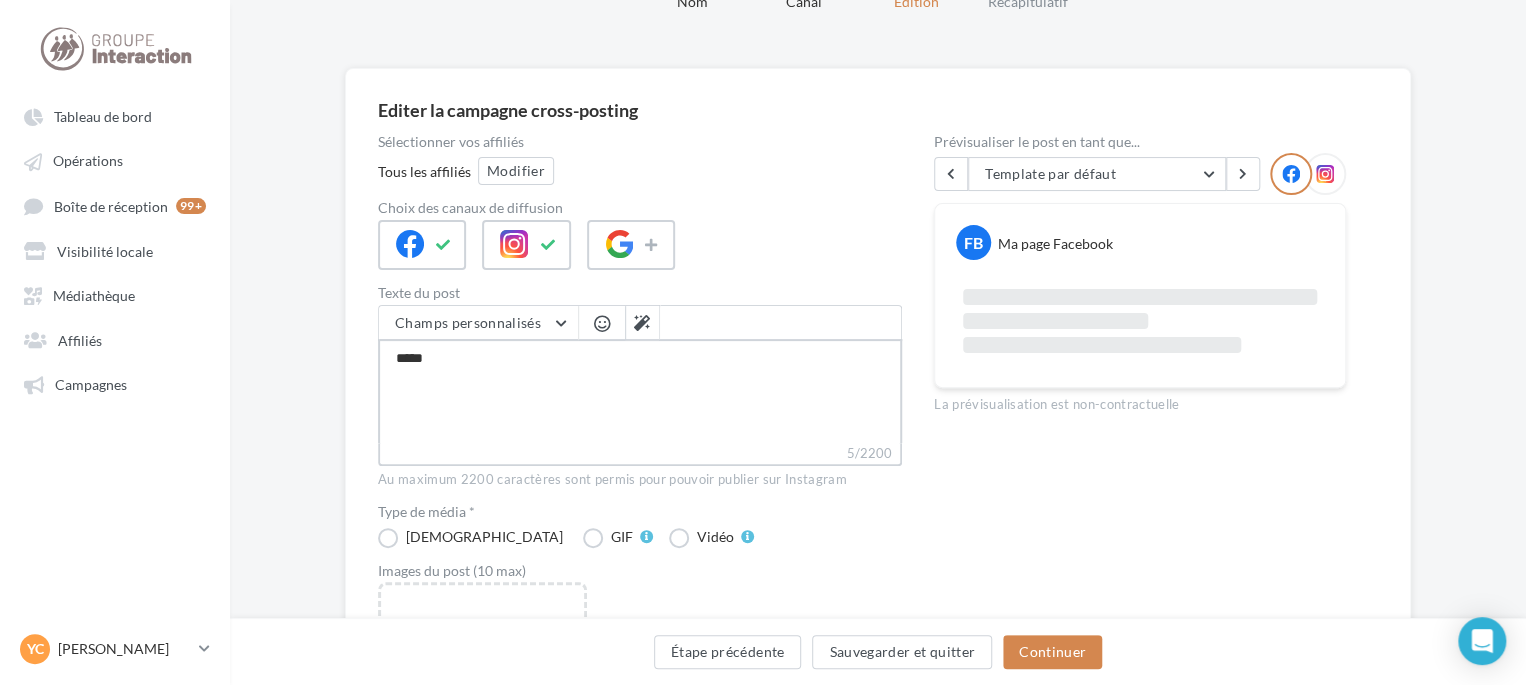 type on "******" 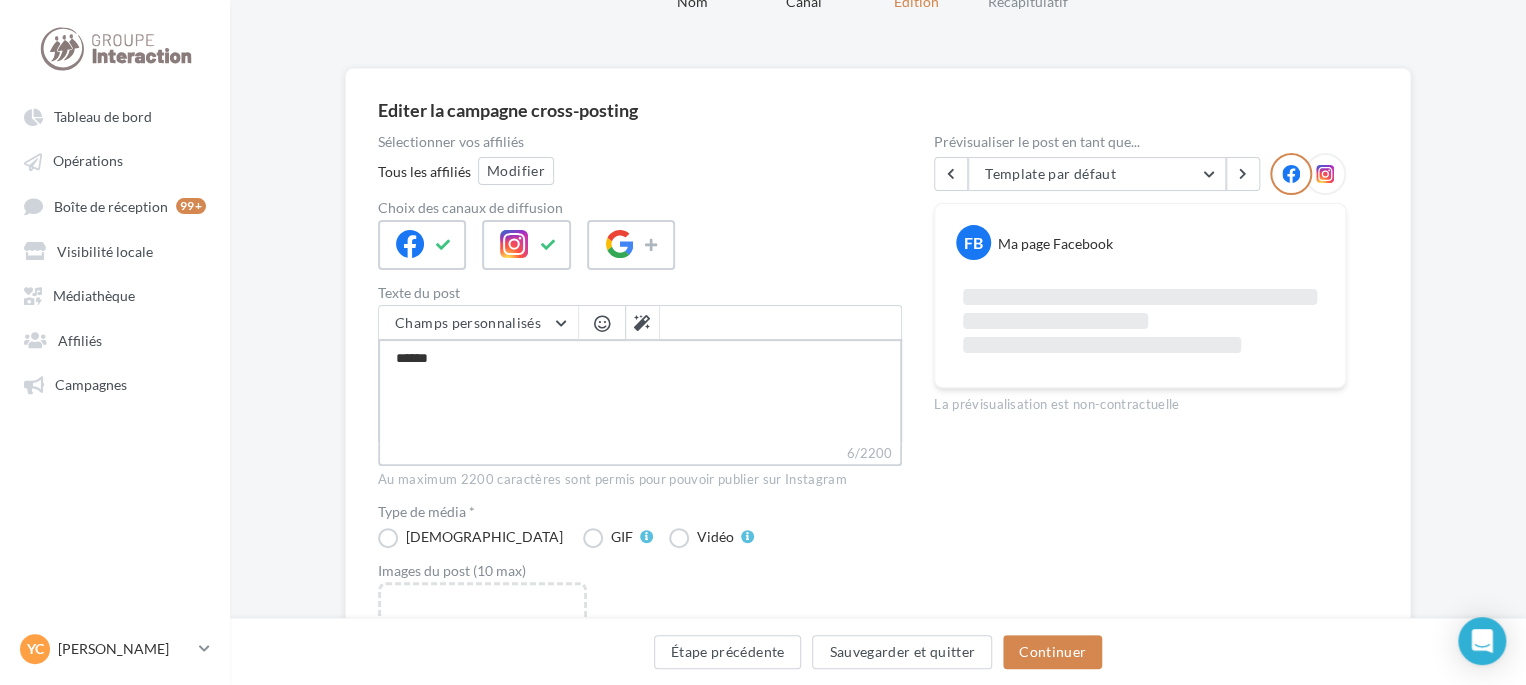 type on "*******" 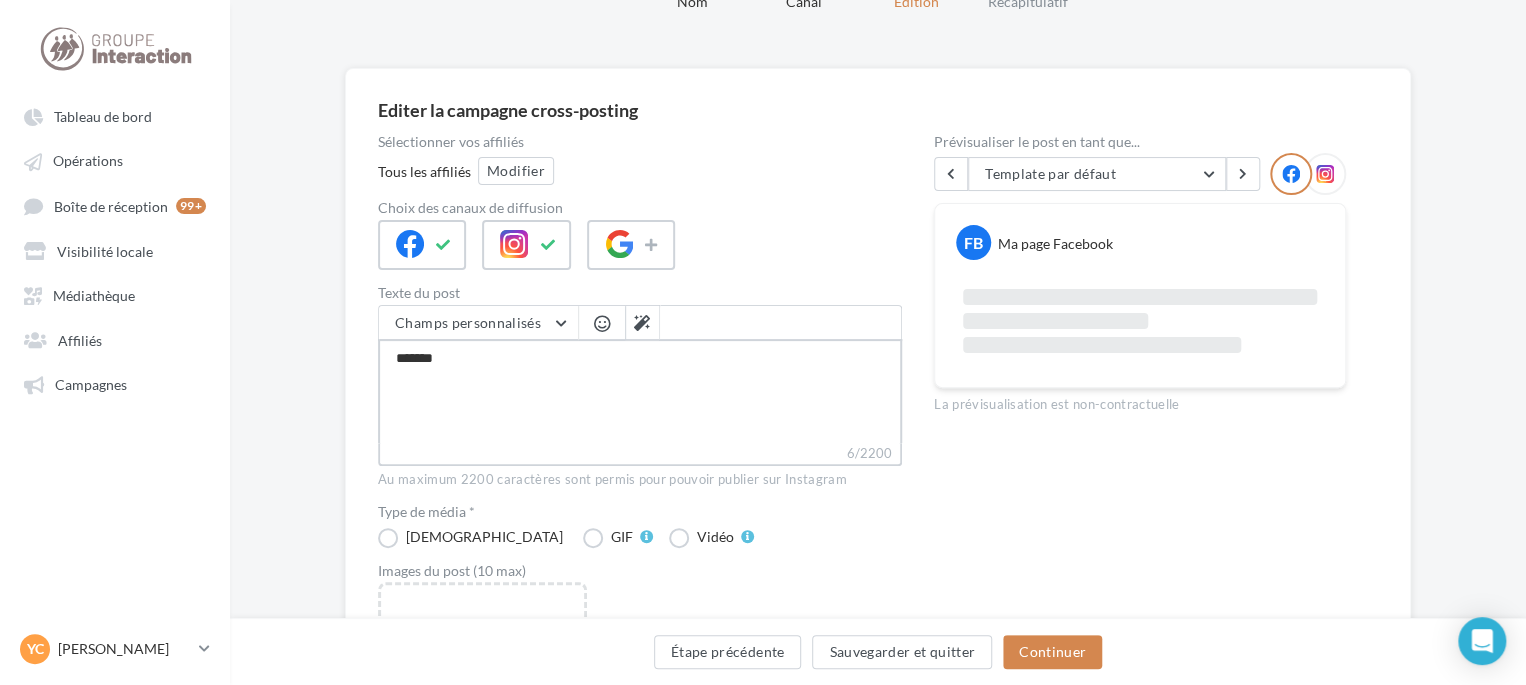 type on "********" 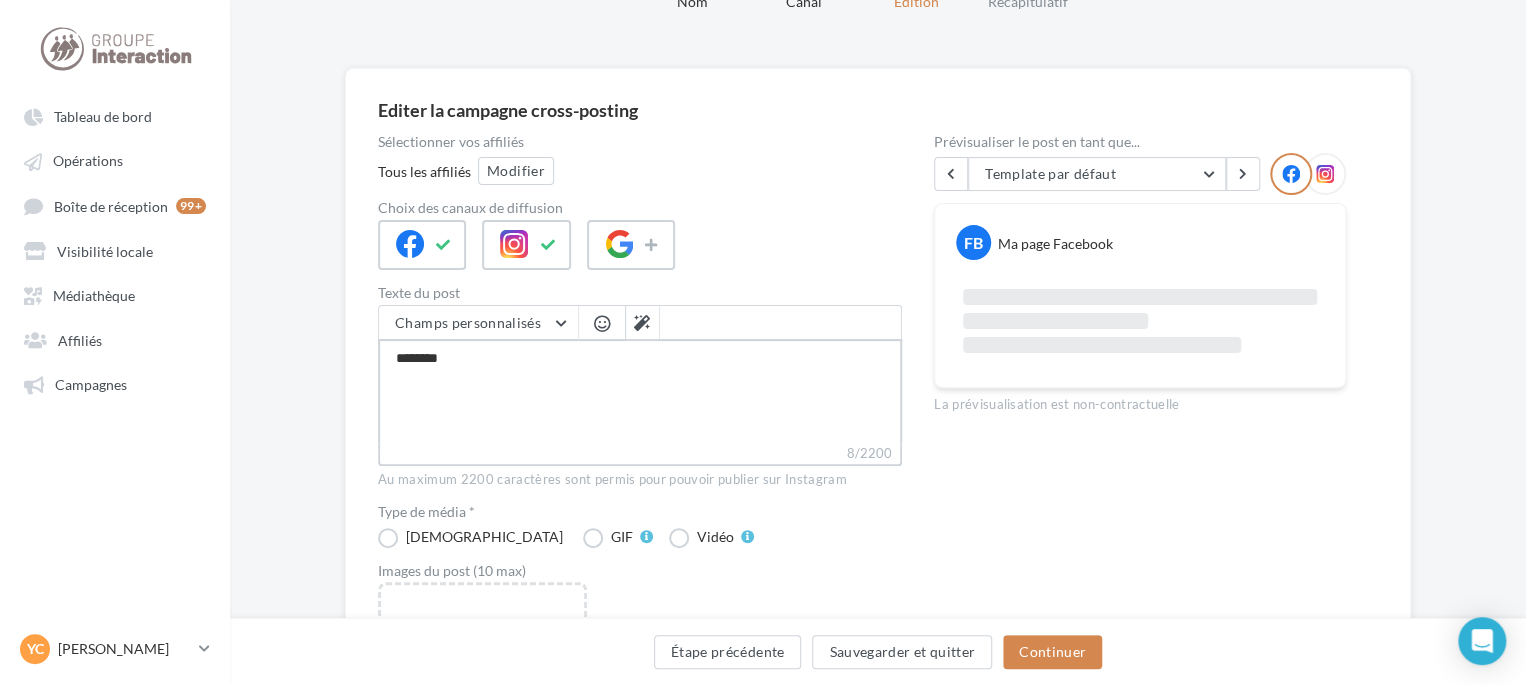 click on "********" at bounding box center (640, 391) 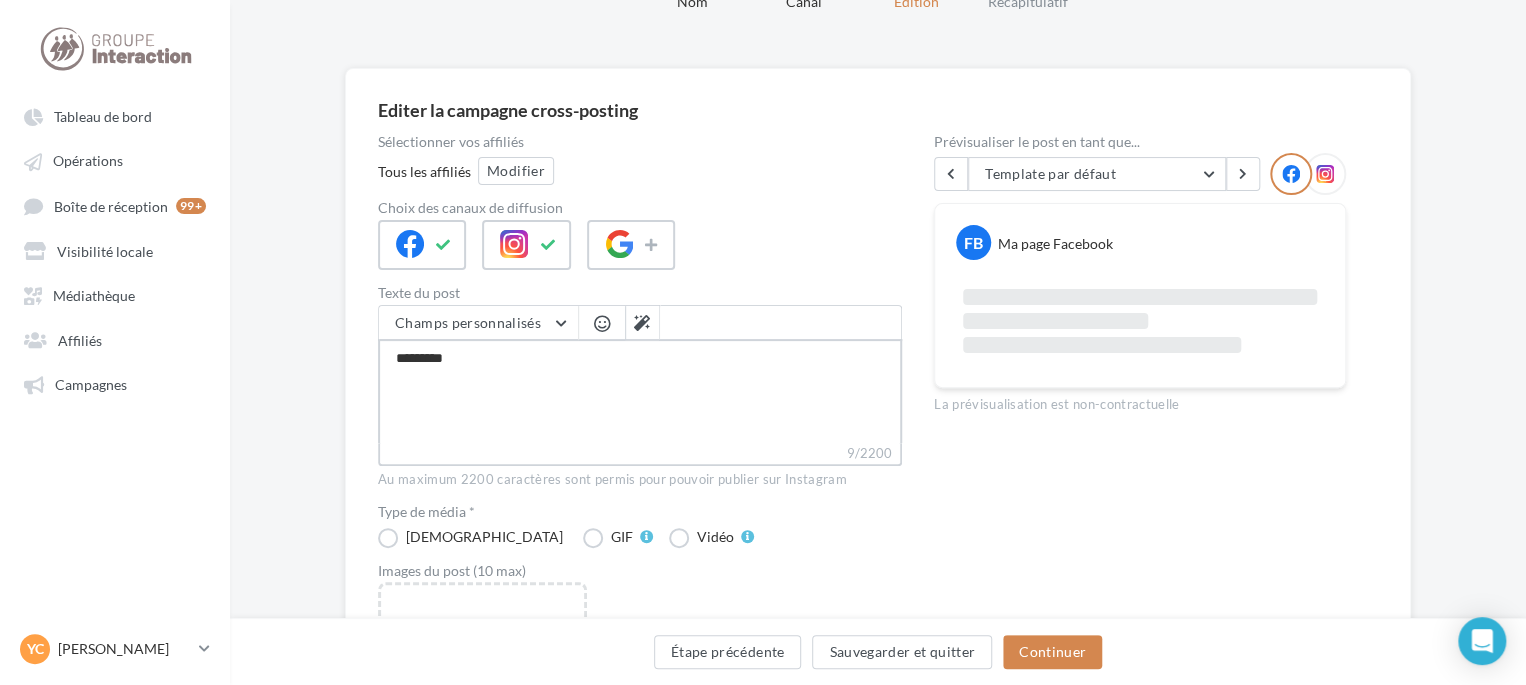 drag, startPoint x: 511, startPoint y: 367, endPoint x: 382, endPoint y: 359, distance: 129.24782 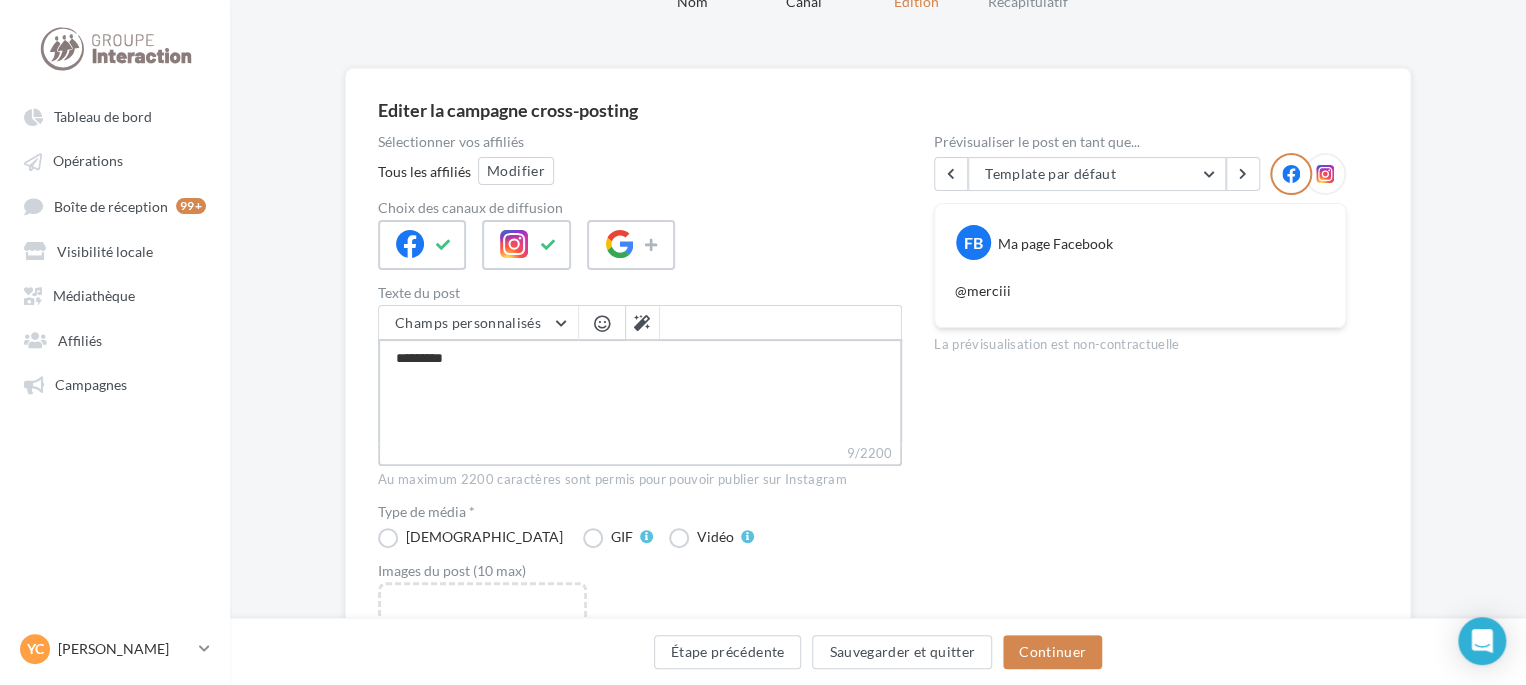 type 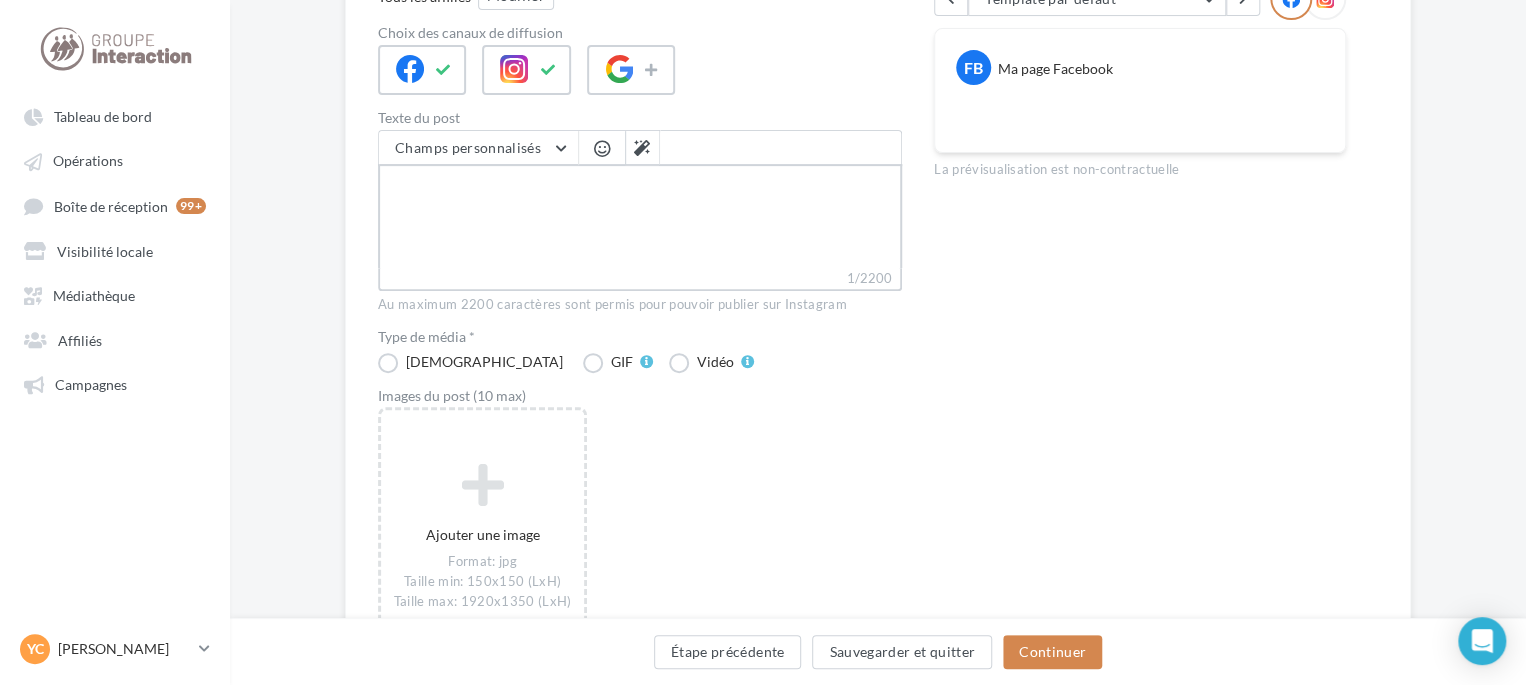 scroll, scrollTop: 120, scrollLeft: 0, axis: vertical 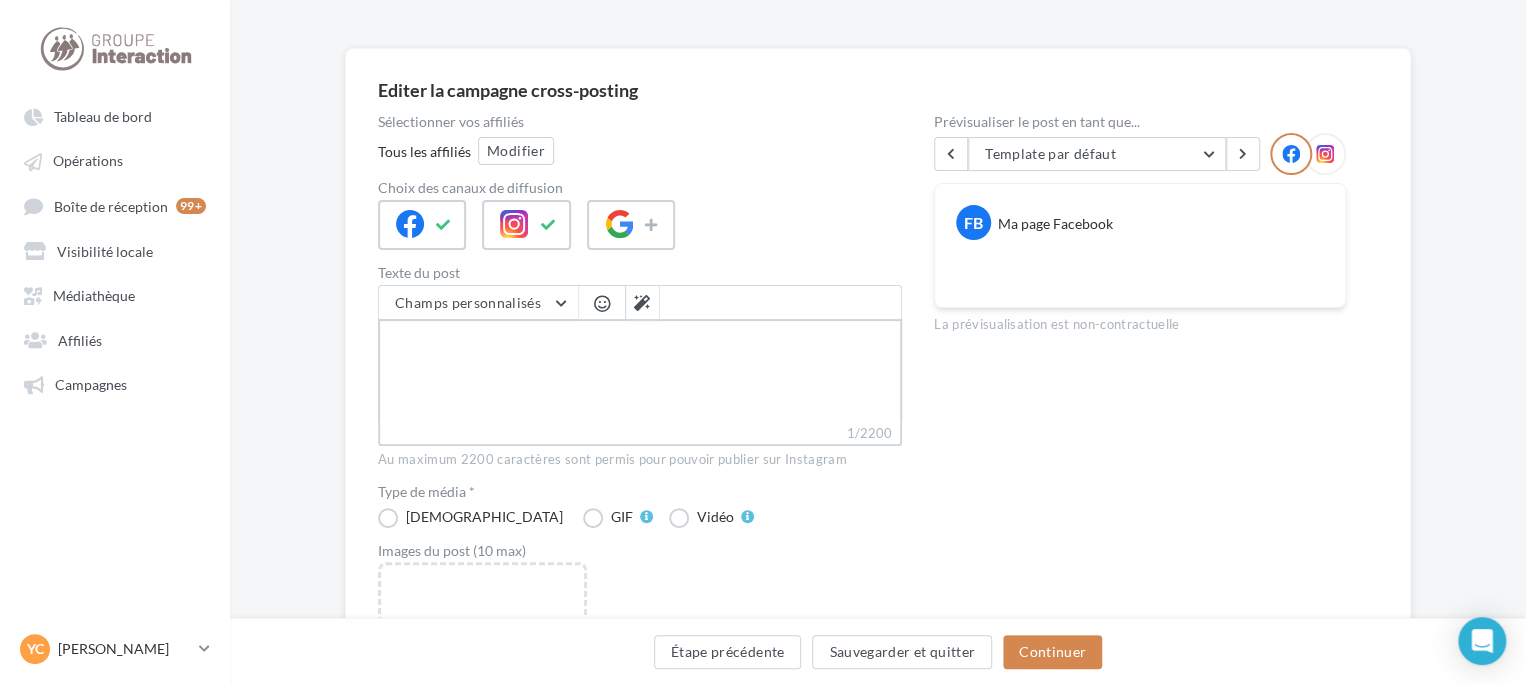 click on "1/2200" at bounding box center (640, 371) 